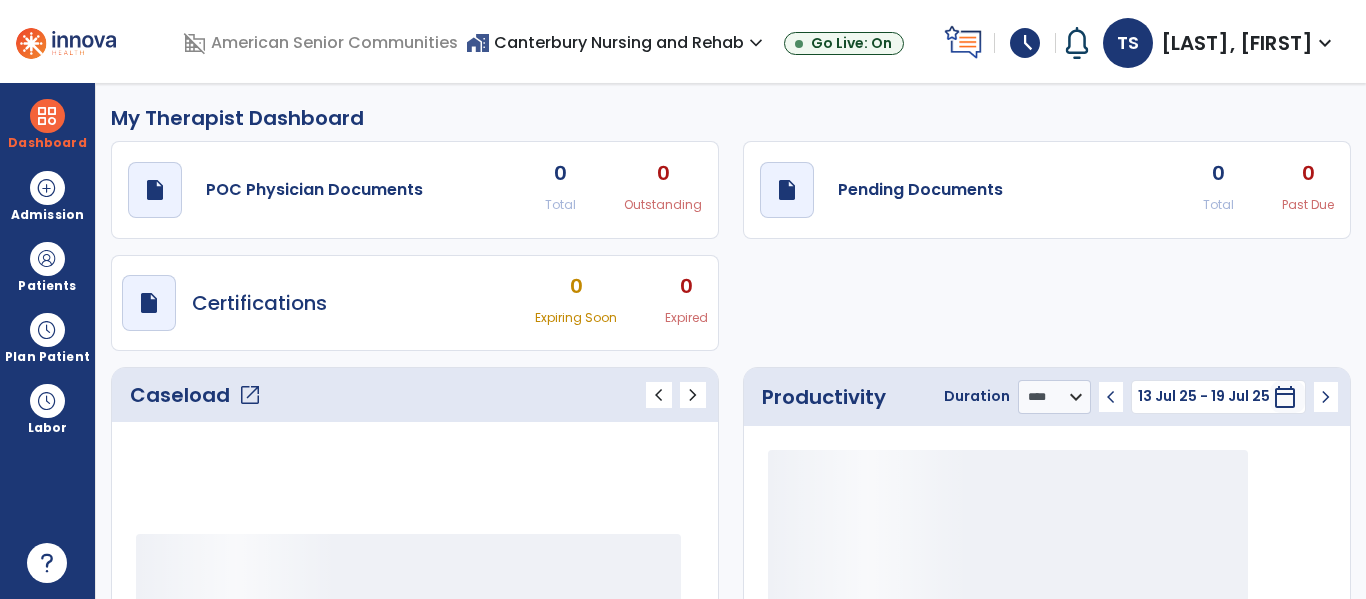 select on "****" 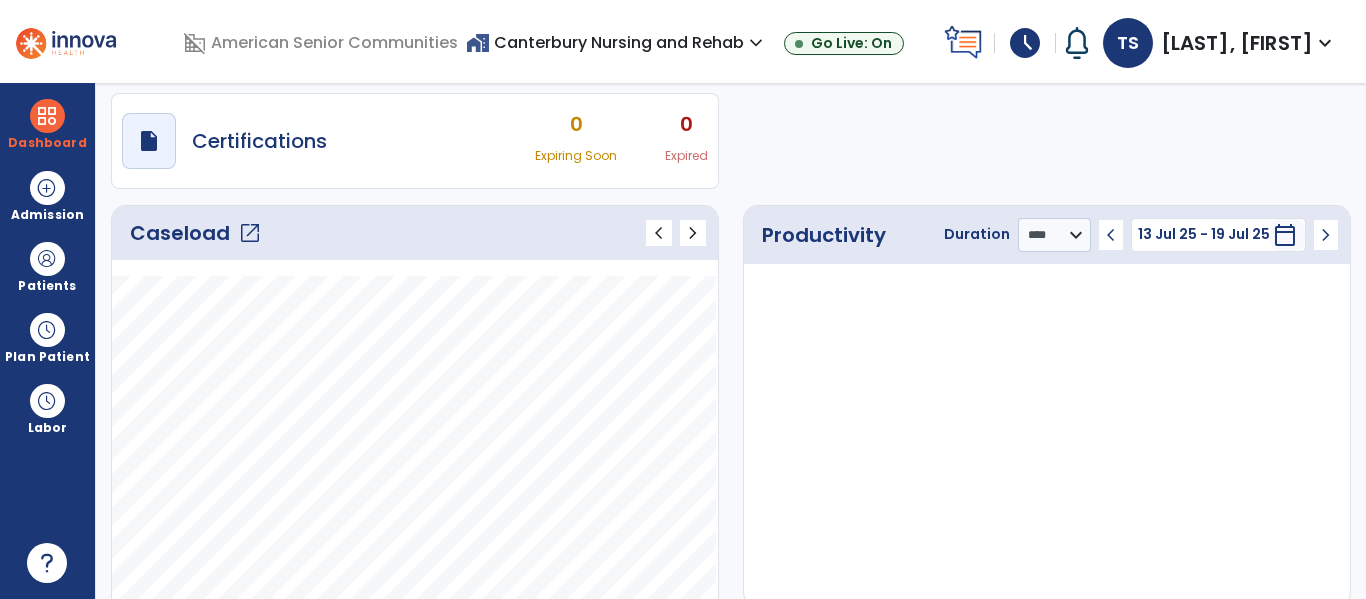 click on "Caseload   open_in_new" 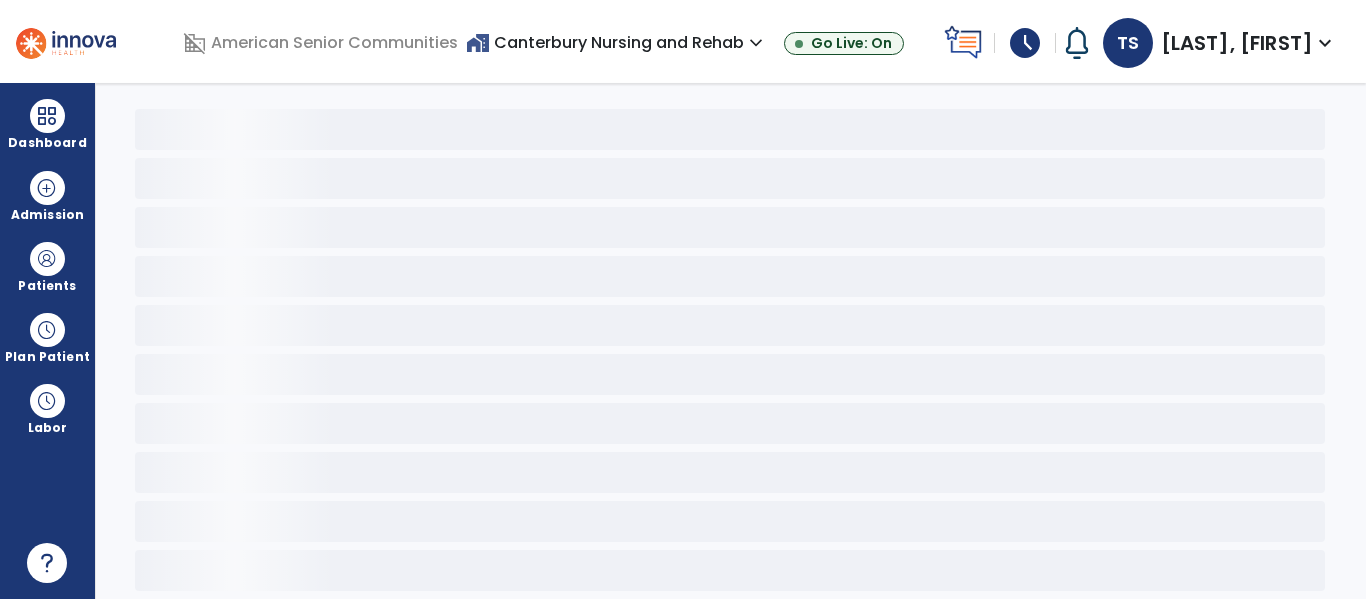 scroll, scrollTop: 78, scrollLeft: 0, axis: vertical 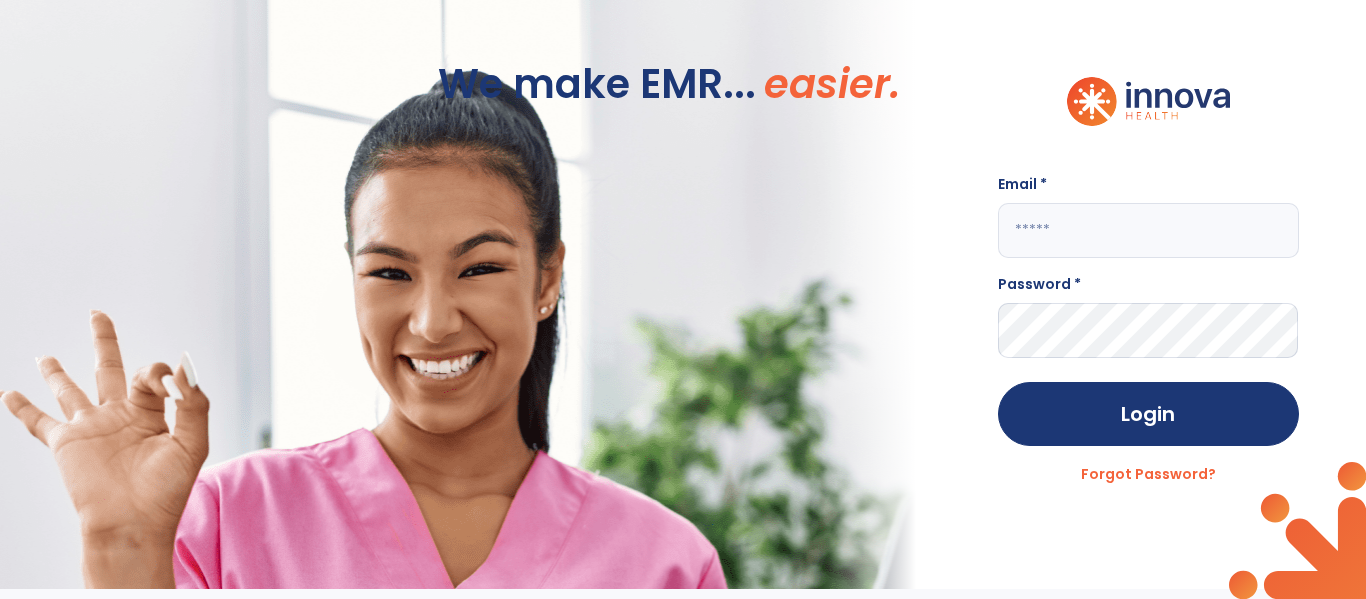 click 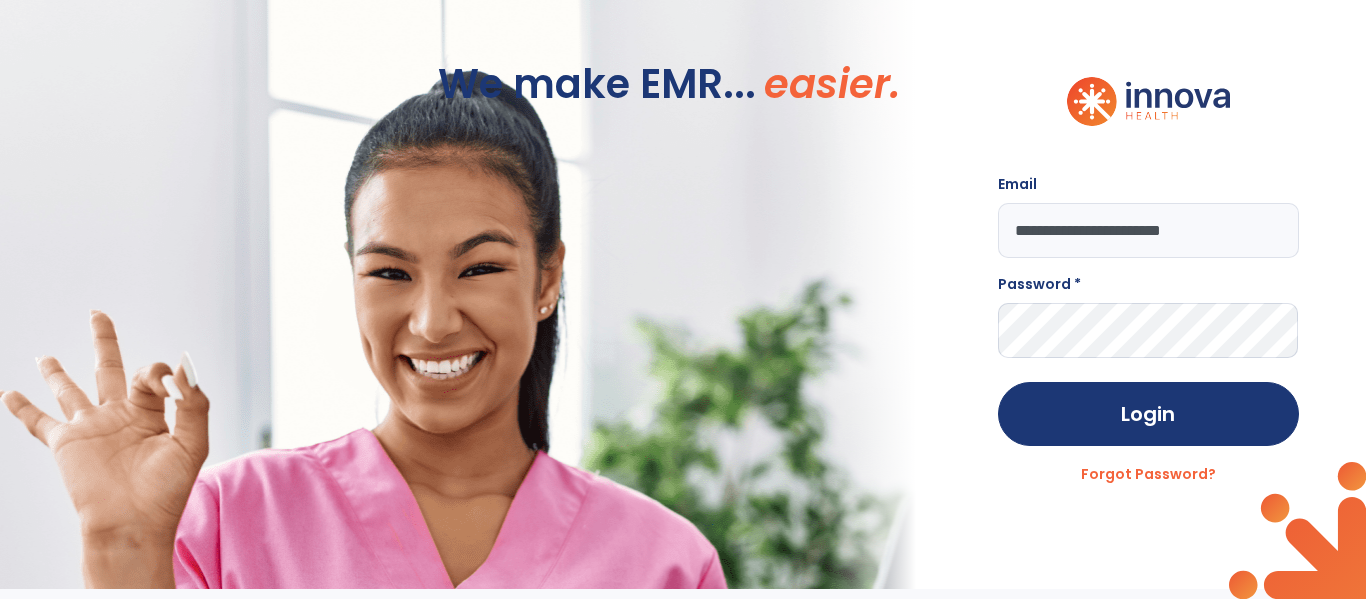 type on "**********" 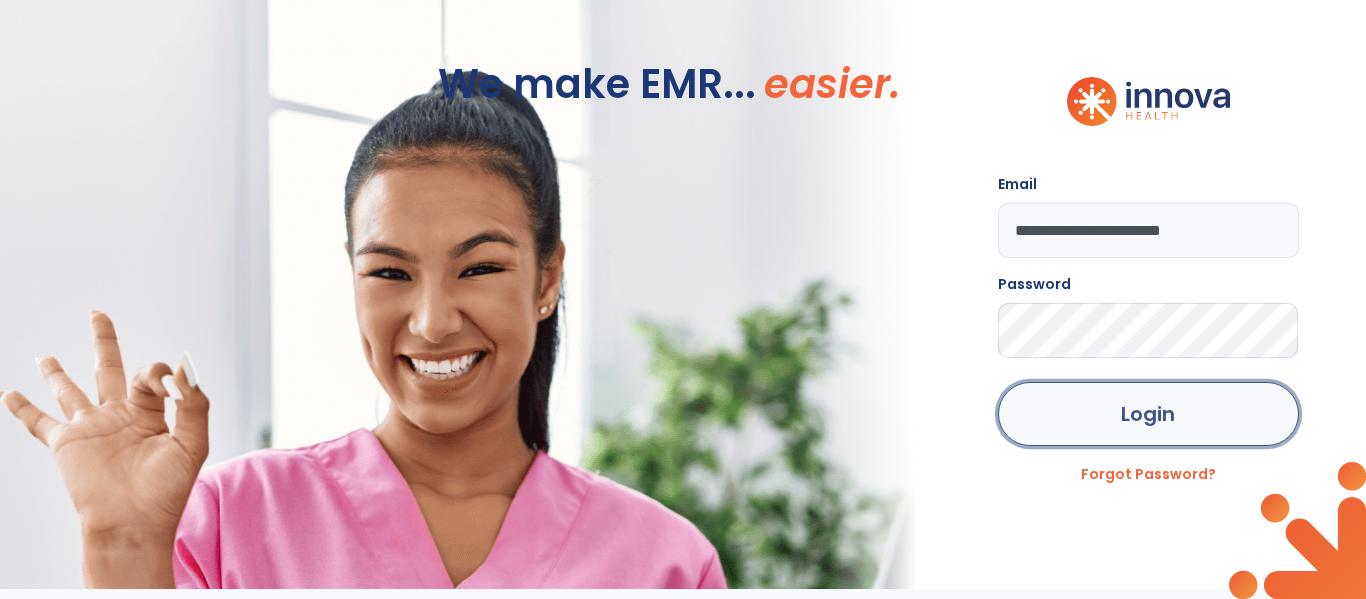 click on "Login" 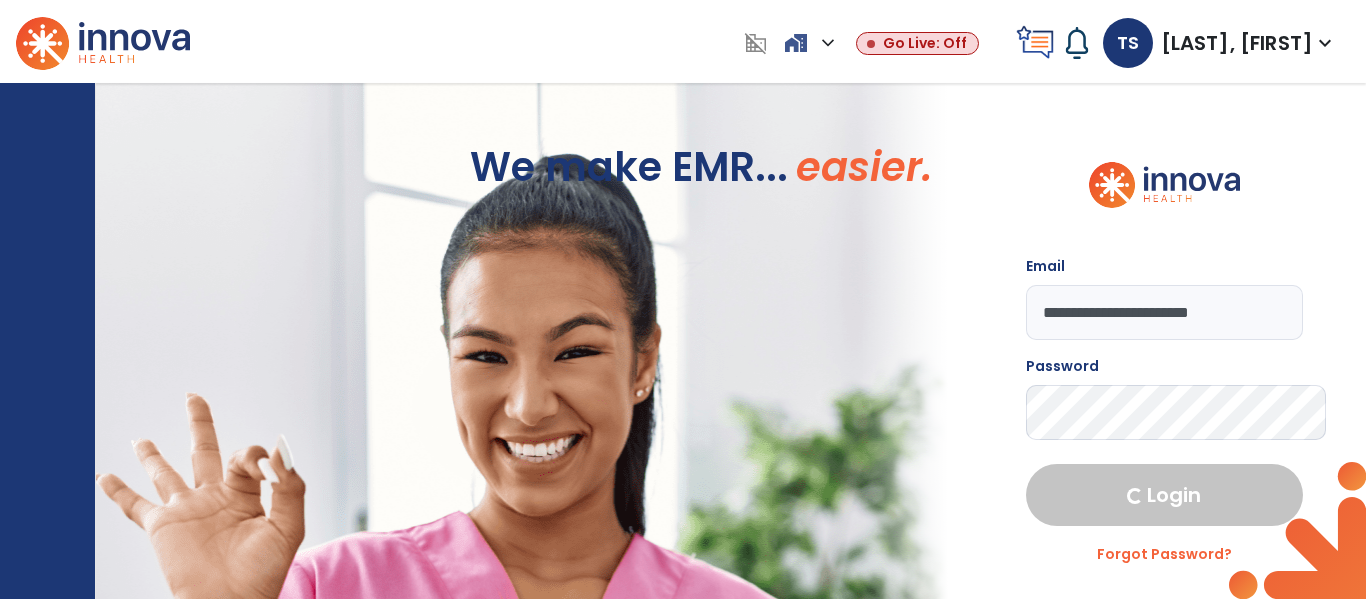 select on "****" 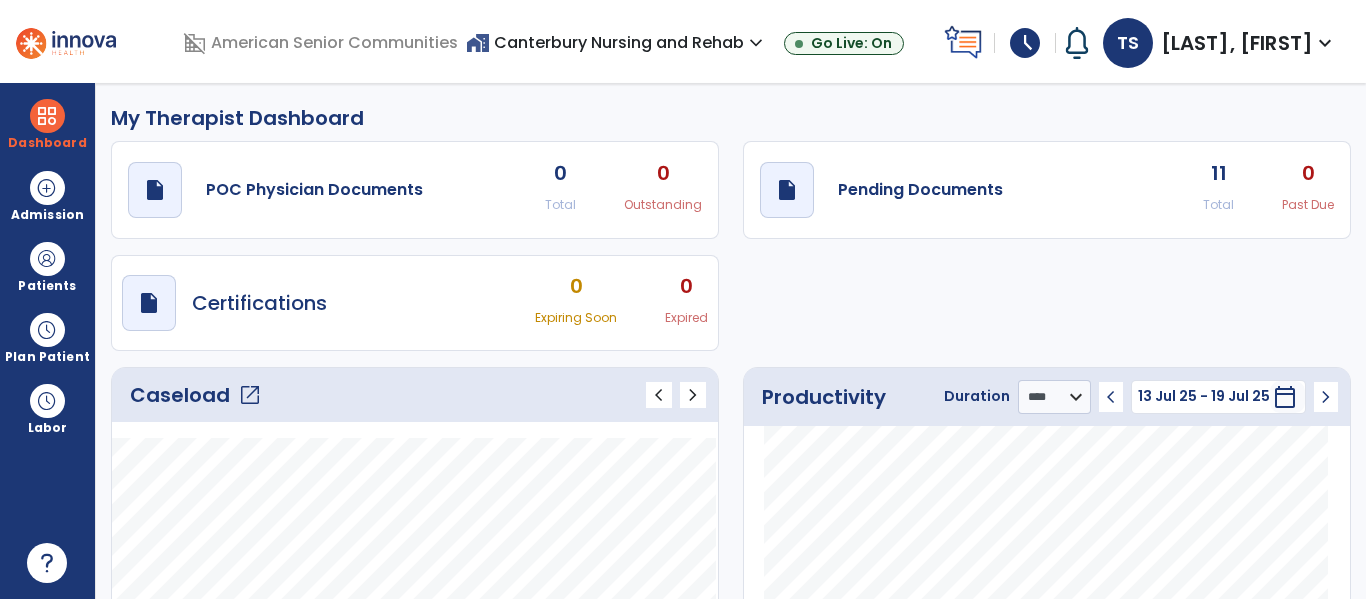 click on "Caseload   open_in_new" 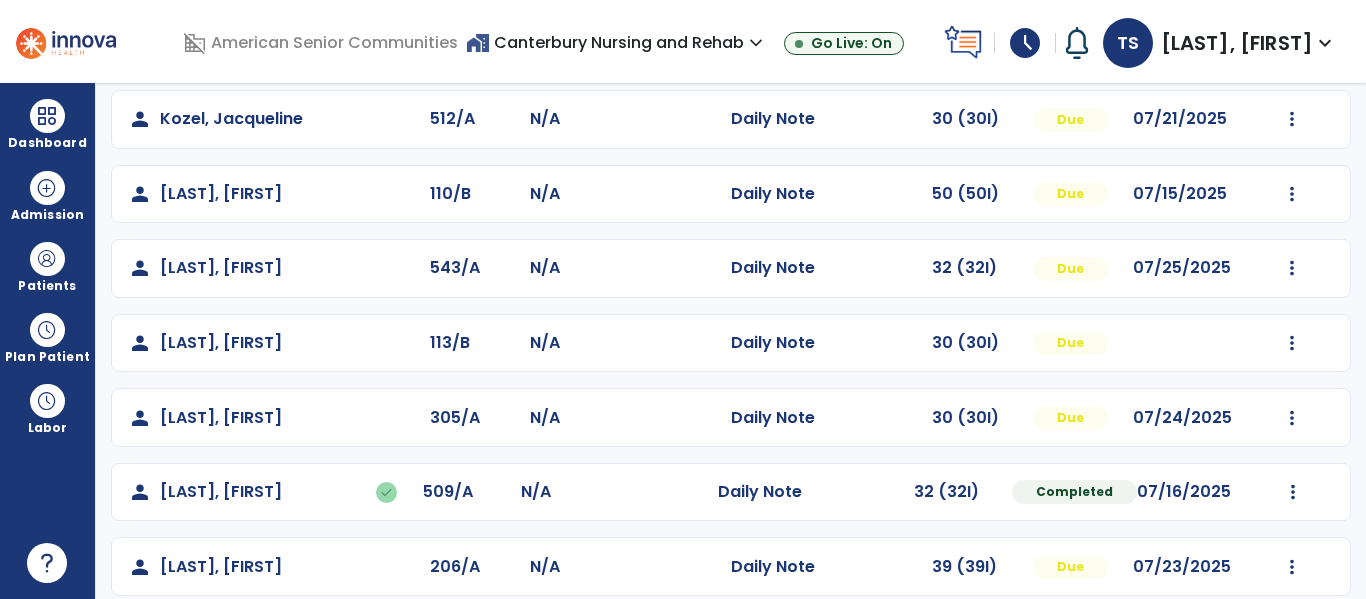 scroll, scrollTop: 466, scrollLeft: 0, axis: vertical 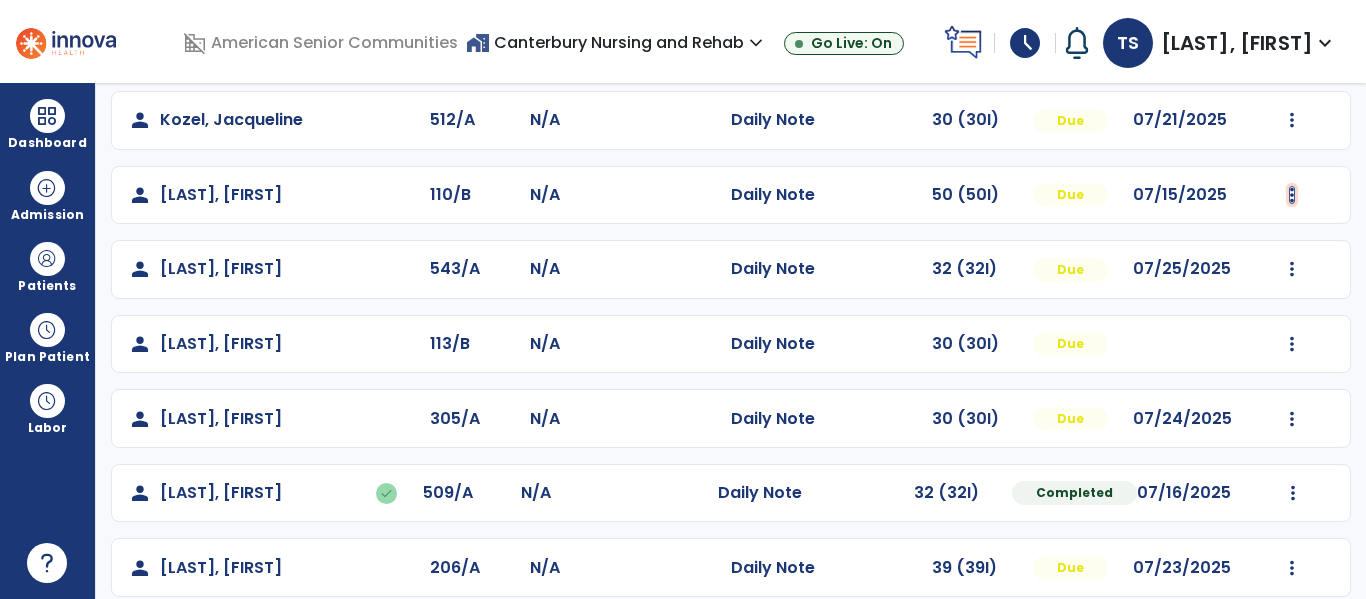 click at bounding box center (1292, -178) 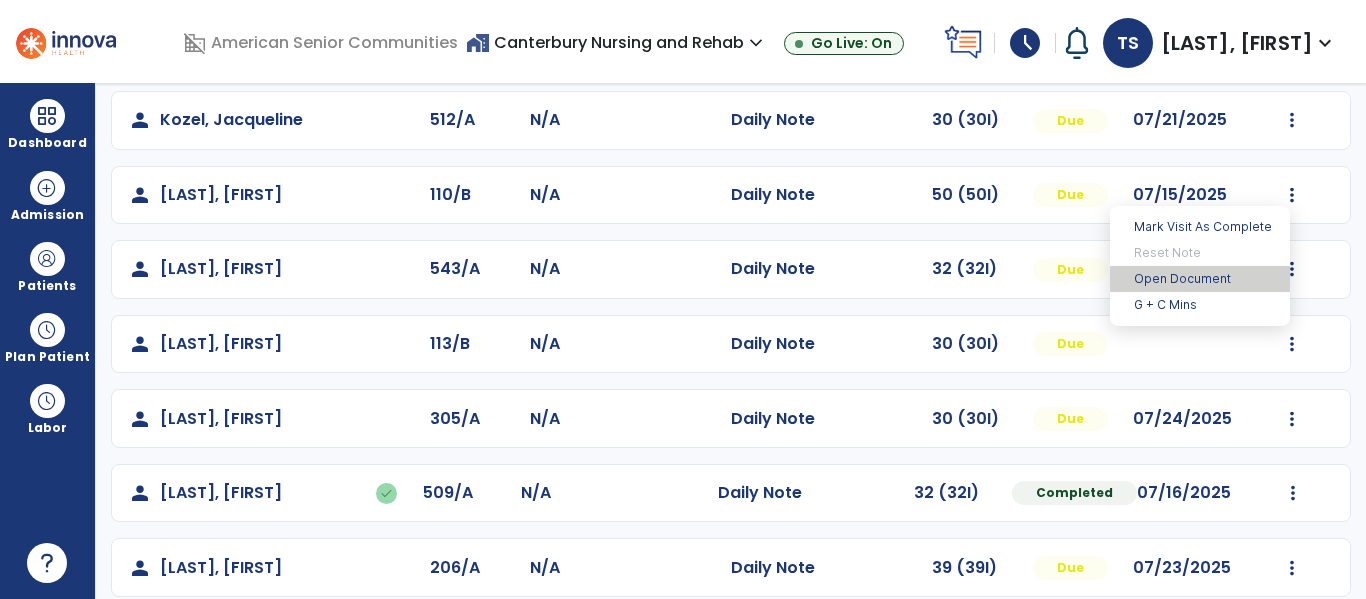 click on "Open Document" at bounding box center (1200, 279) 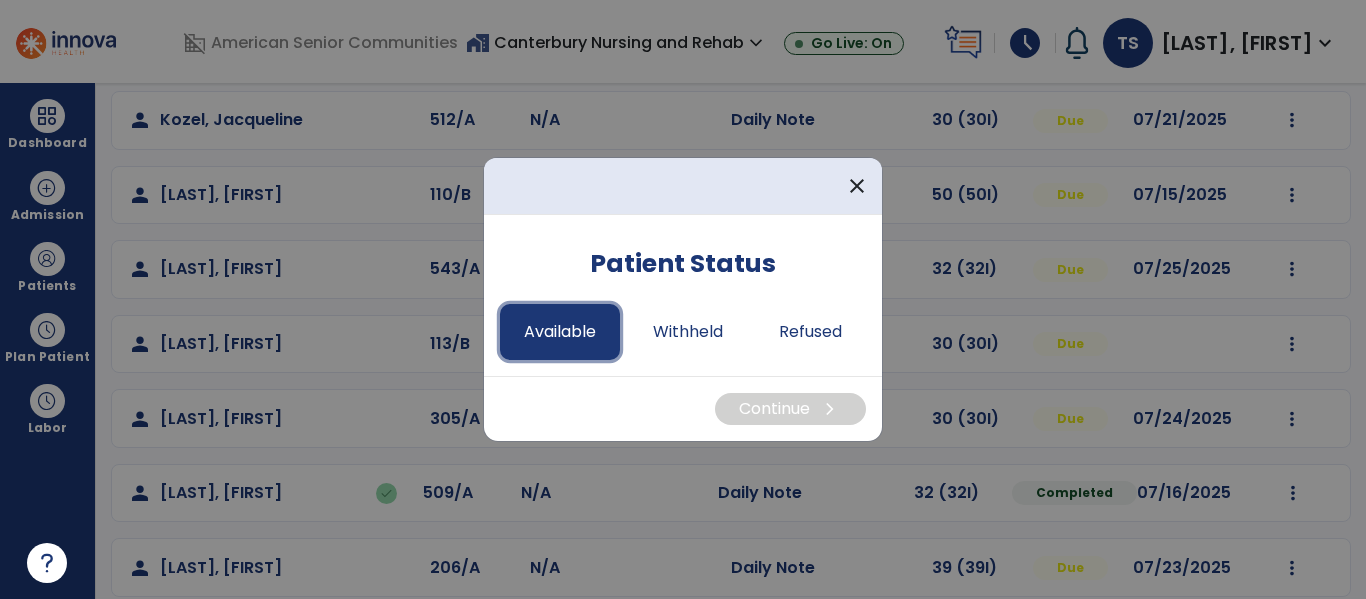 click on "Available" at bounding box center (560, 332) 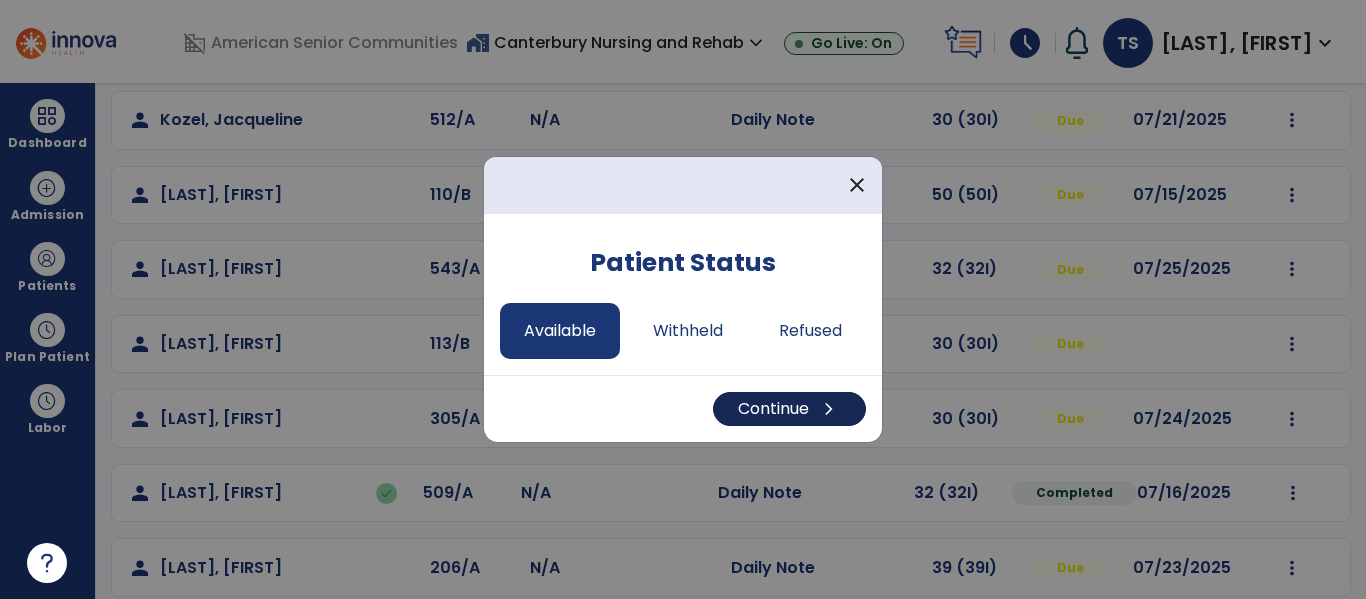 click on "Continue   chevron_right" at bounding box center (789, 409) 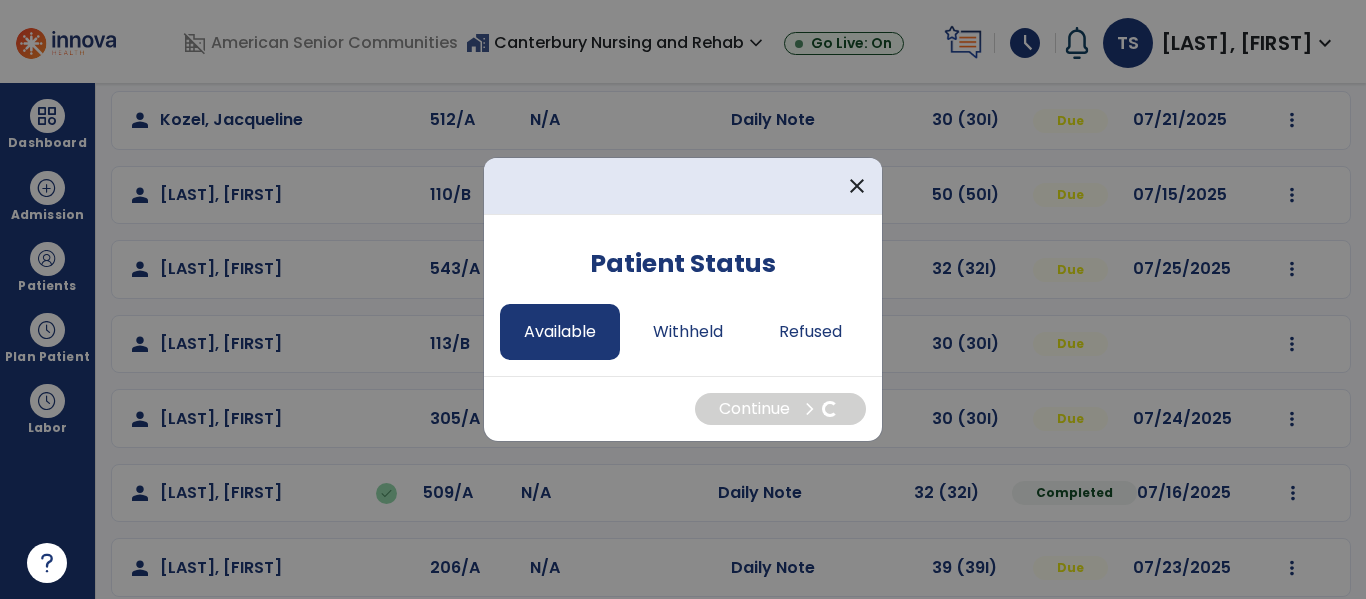 select on "*" 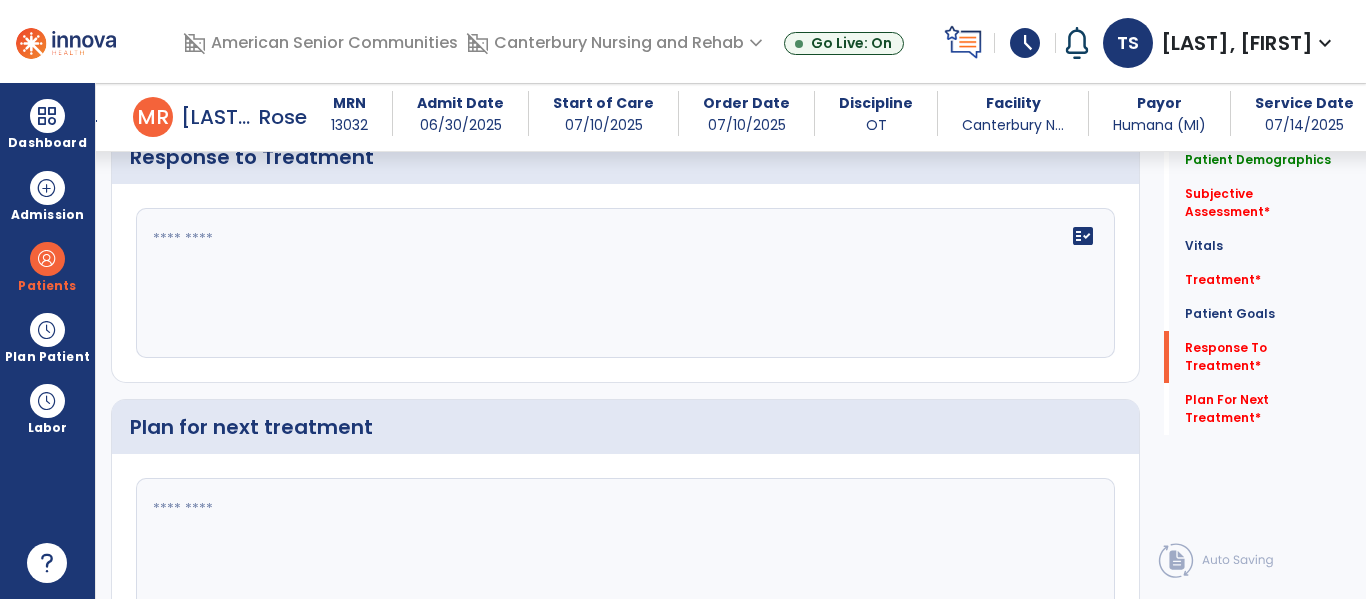 scroll, scrollTop: 2683, scrollLeft: 0, axis: vertical 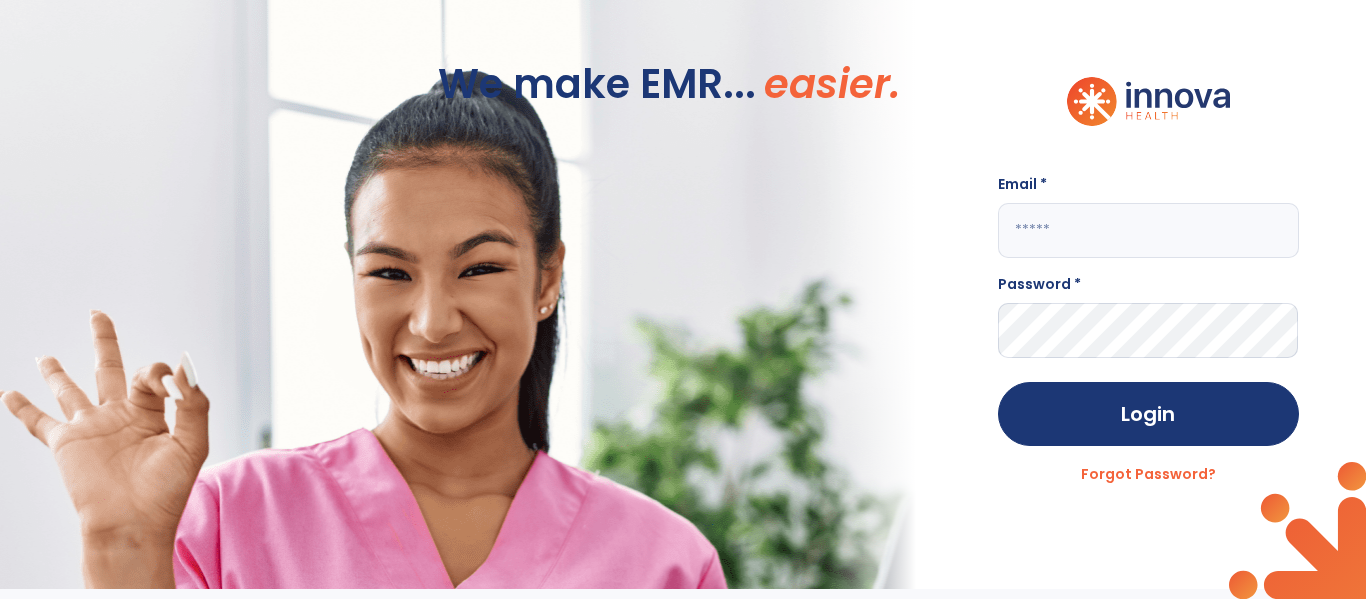 click 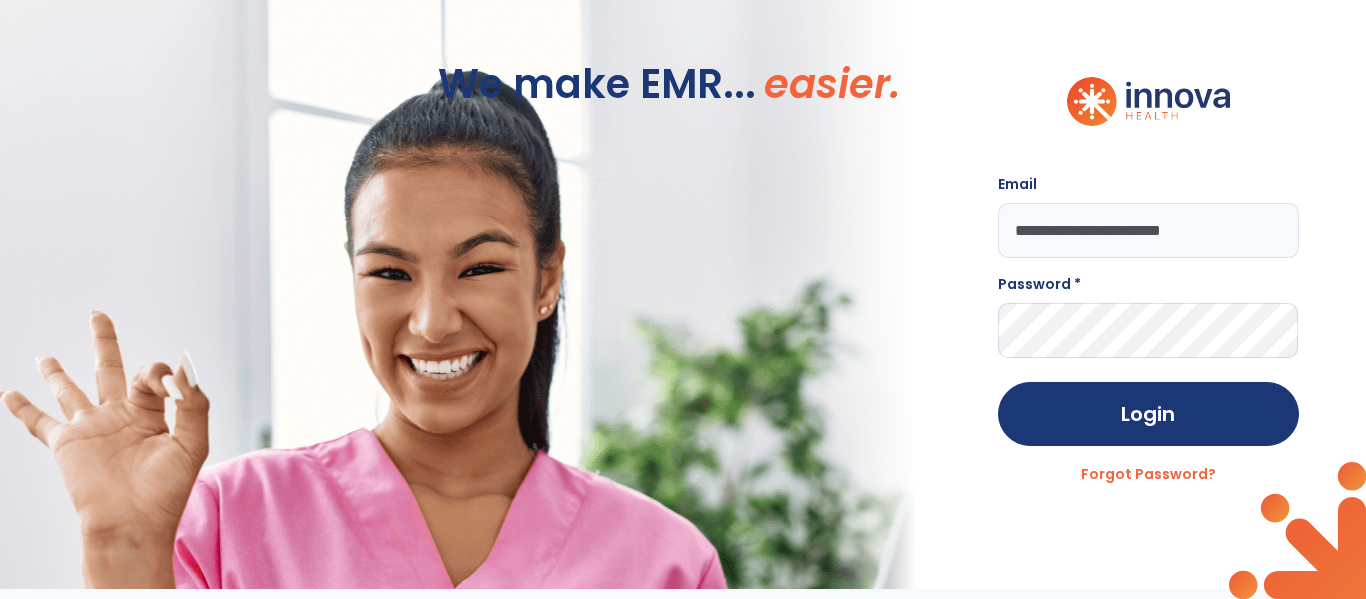 type on "**********" 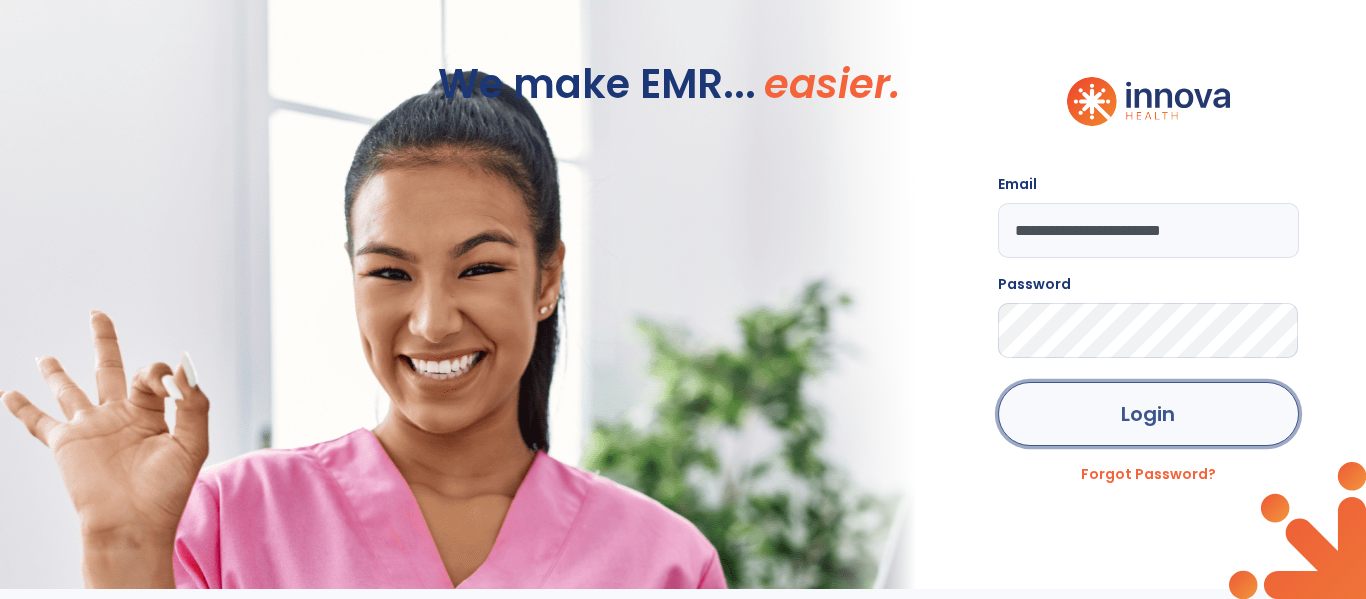 click on "Login" 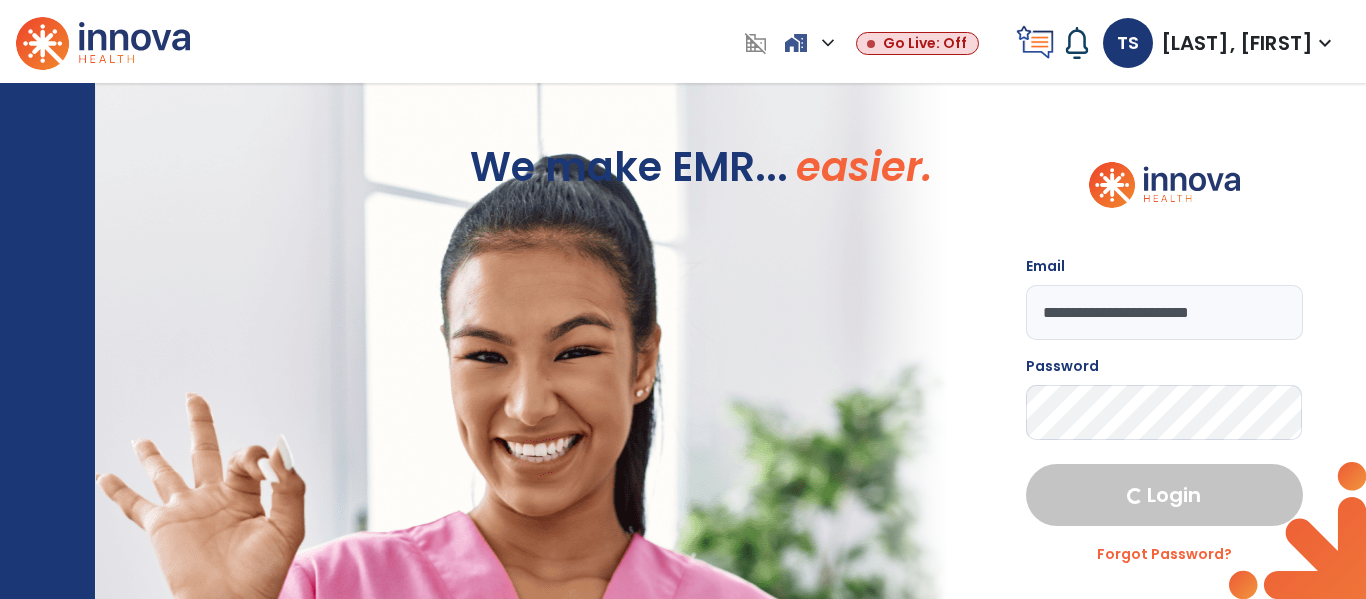 select on "****" 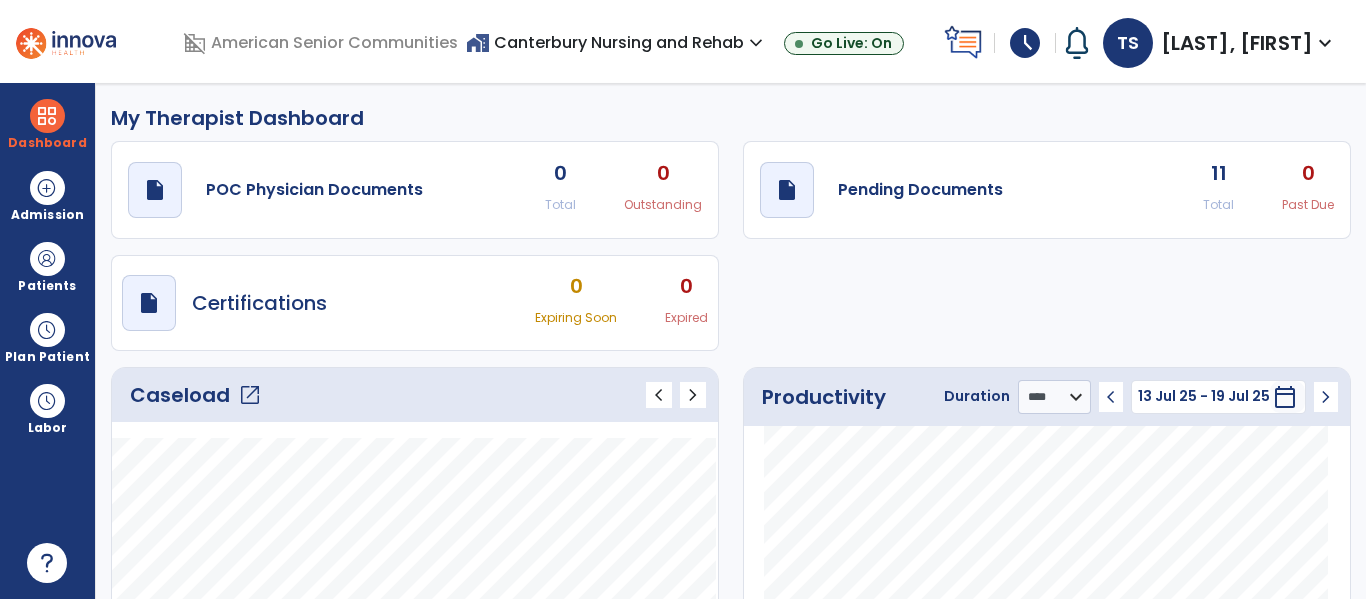 click on "Dashboard  dashboard  Therapist Dashboard Admission Patients  format_list_bulleted  Patient List  space_dashboard  Patient Board  insert_chart  PDPM Board Plan Patient  event_note  Planner  content_paste_go  Scheduler  content_paste_go  Whiteboard Labor  content_paste_go  Timecards" at bounding box center [48, 341] 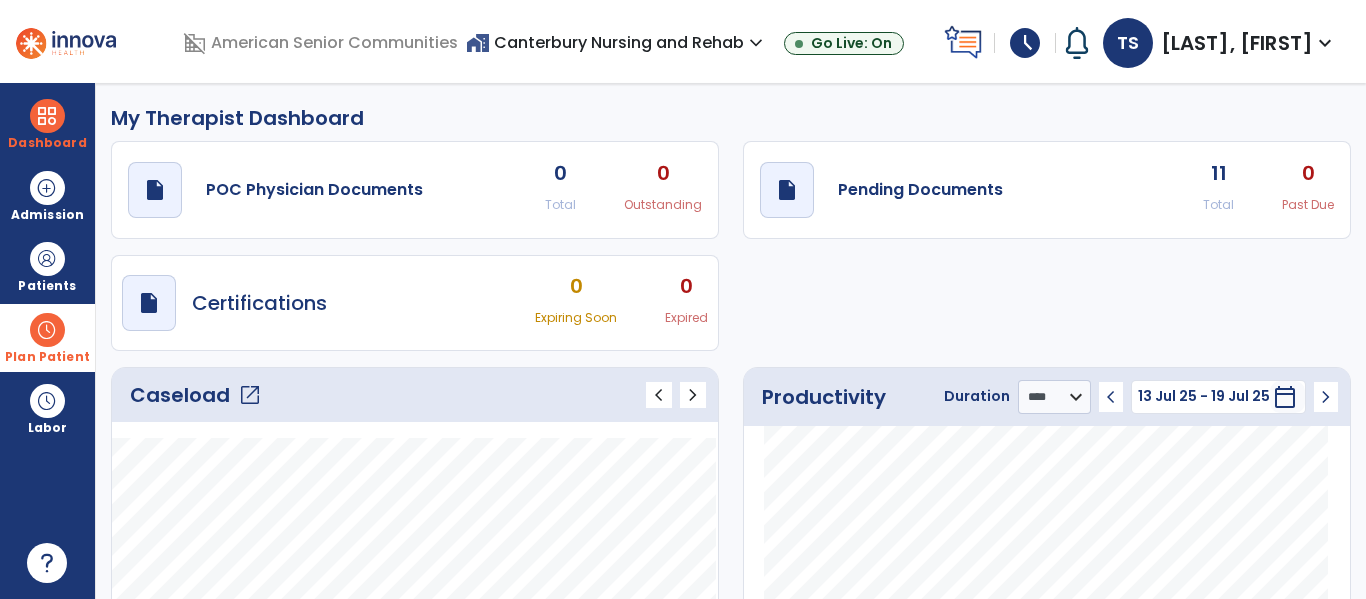 click at bounding box center [47, 330] 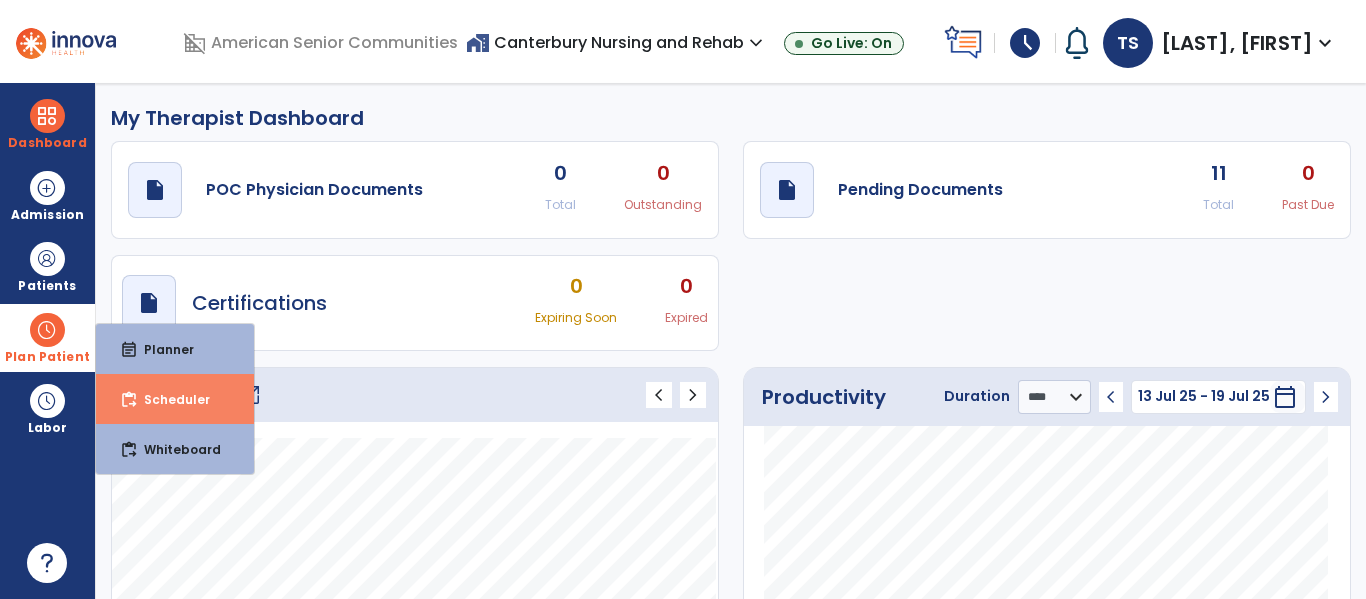 click on "Scheduler" at bounding box center [169, 399] 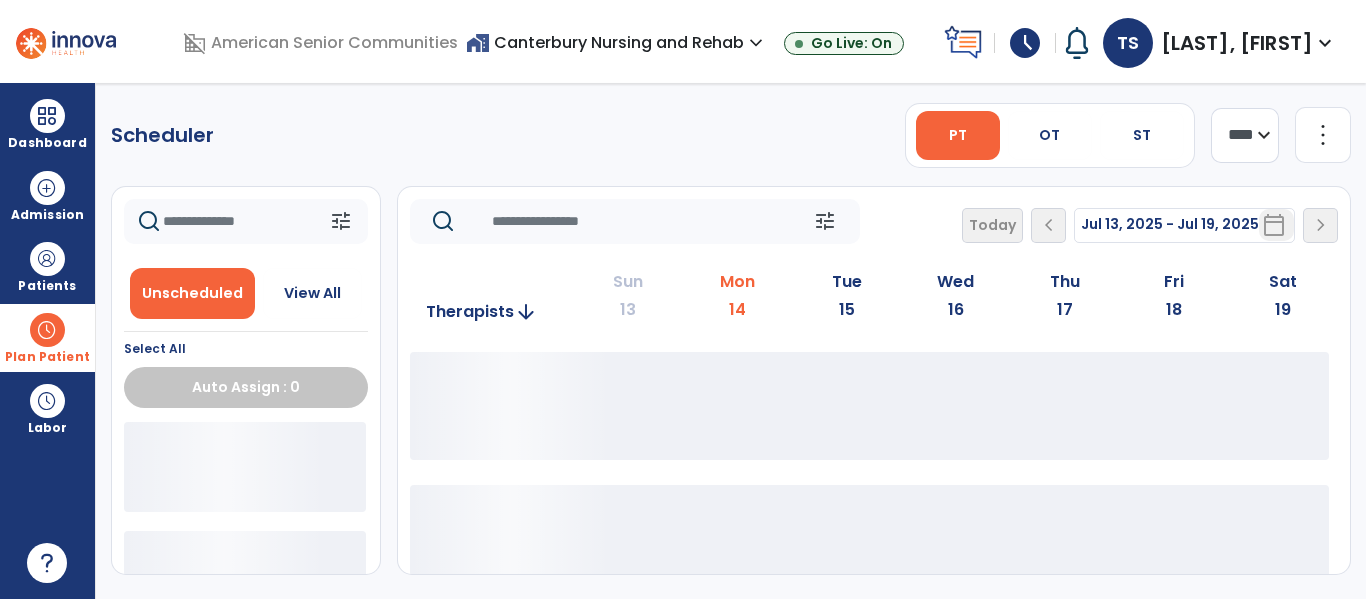 click on "more_vert" 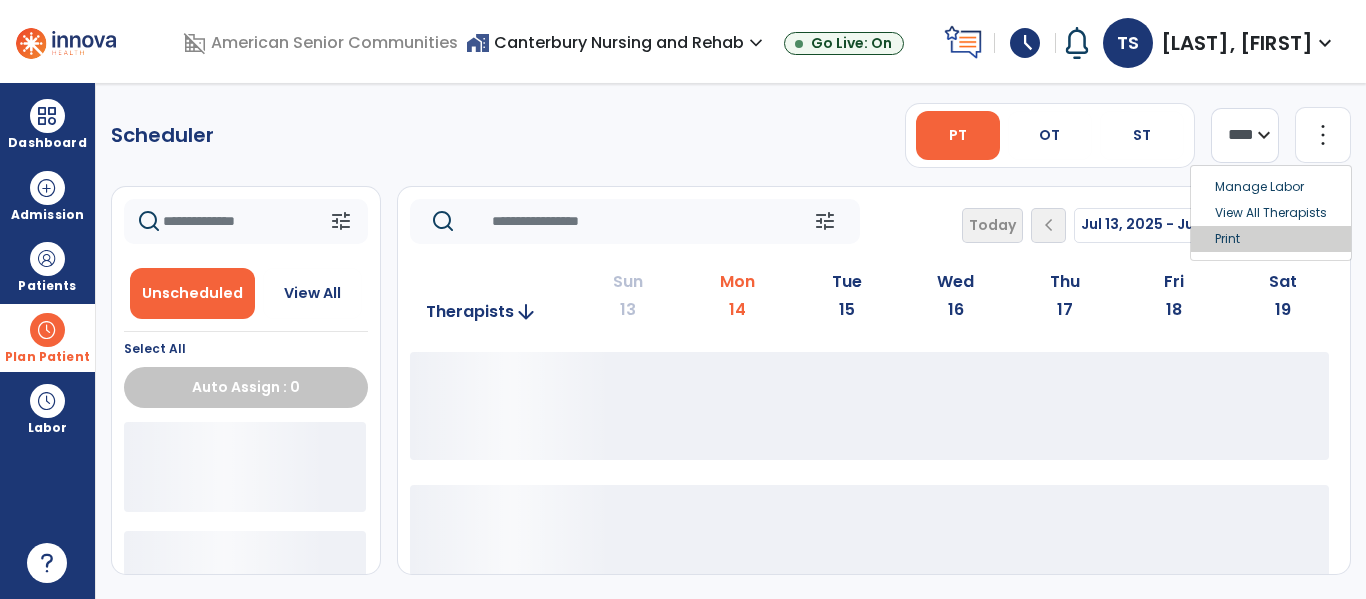 click on "Print" at bounding box center [1271, 239] 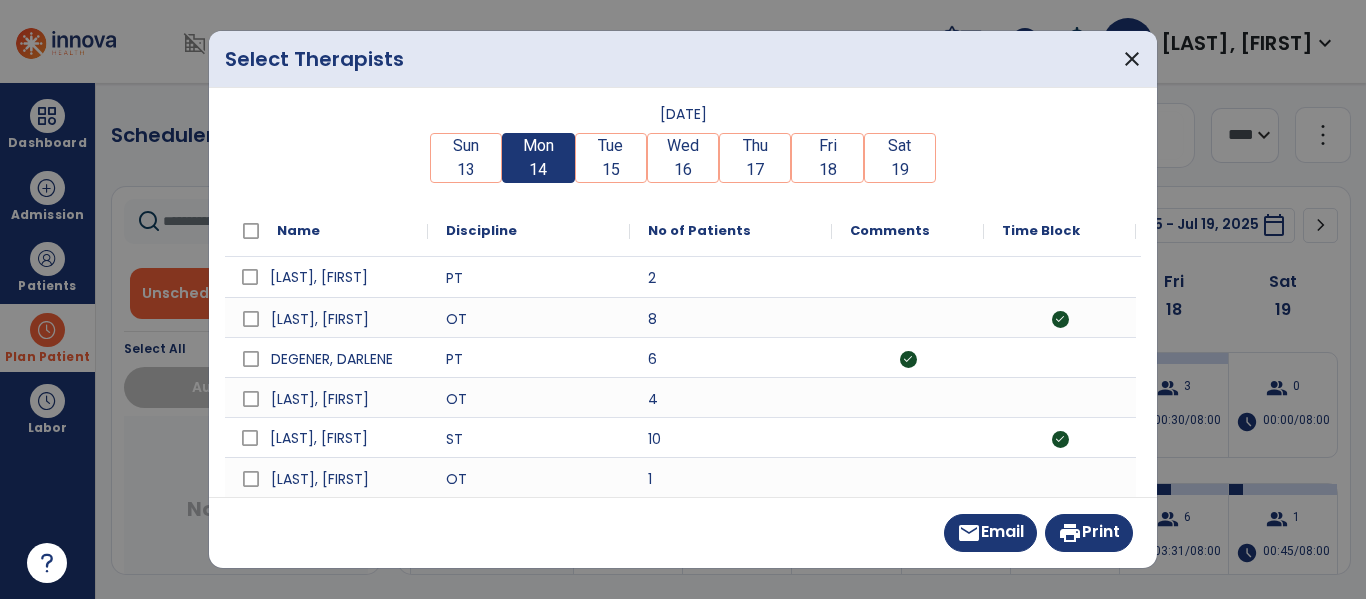 click on "[LAST], [FIRST]" at bounding box center [340, 277] 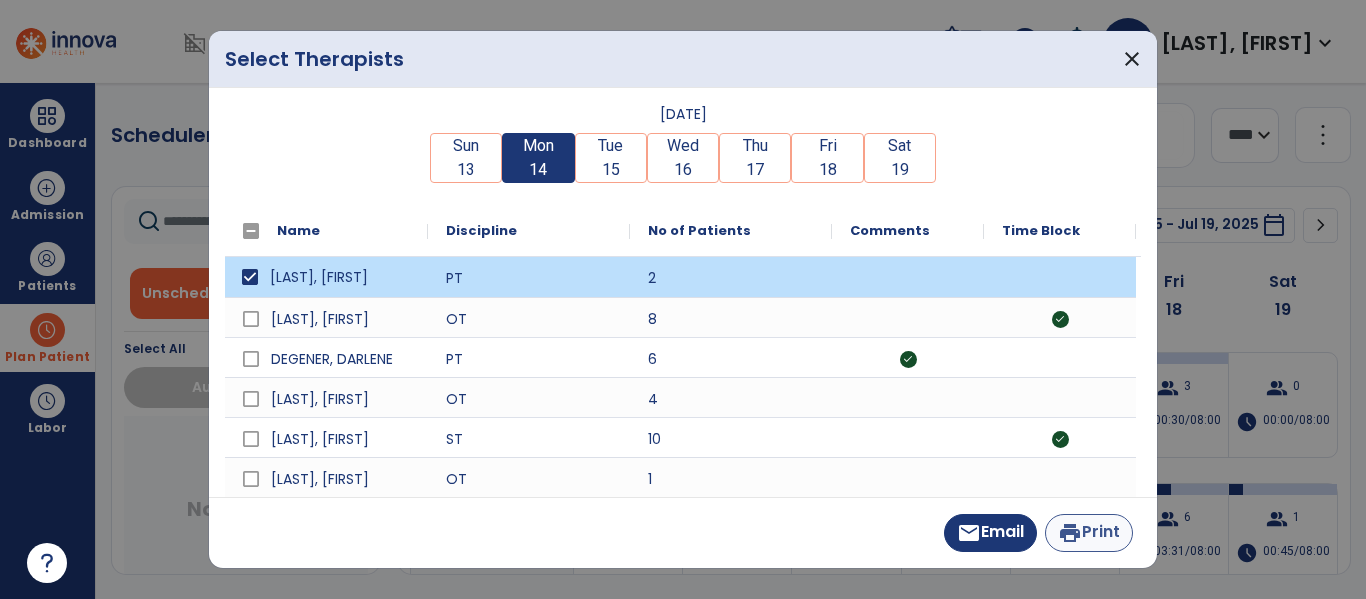 click on "print  Print" at bounding box center (1089, 533) 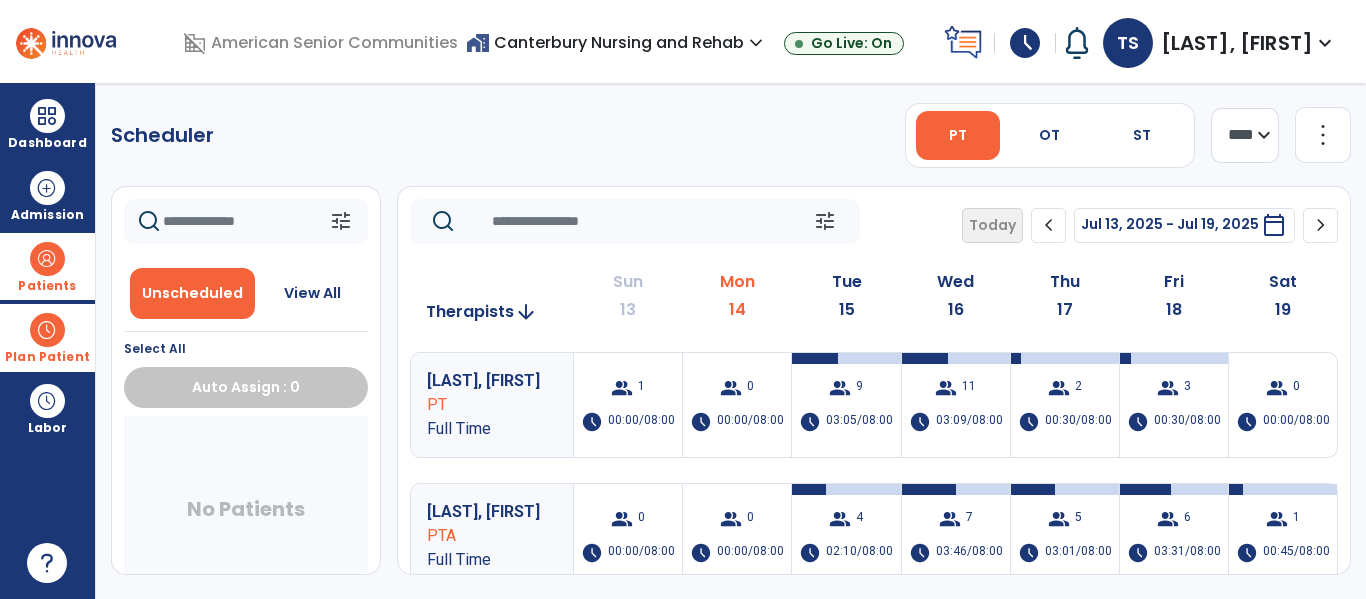 click at bounding box center (47, 259) 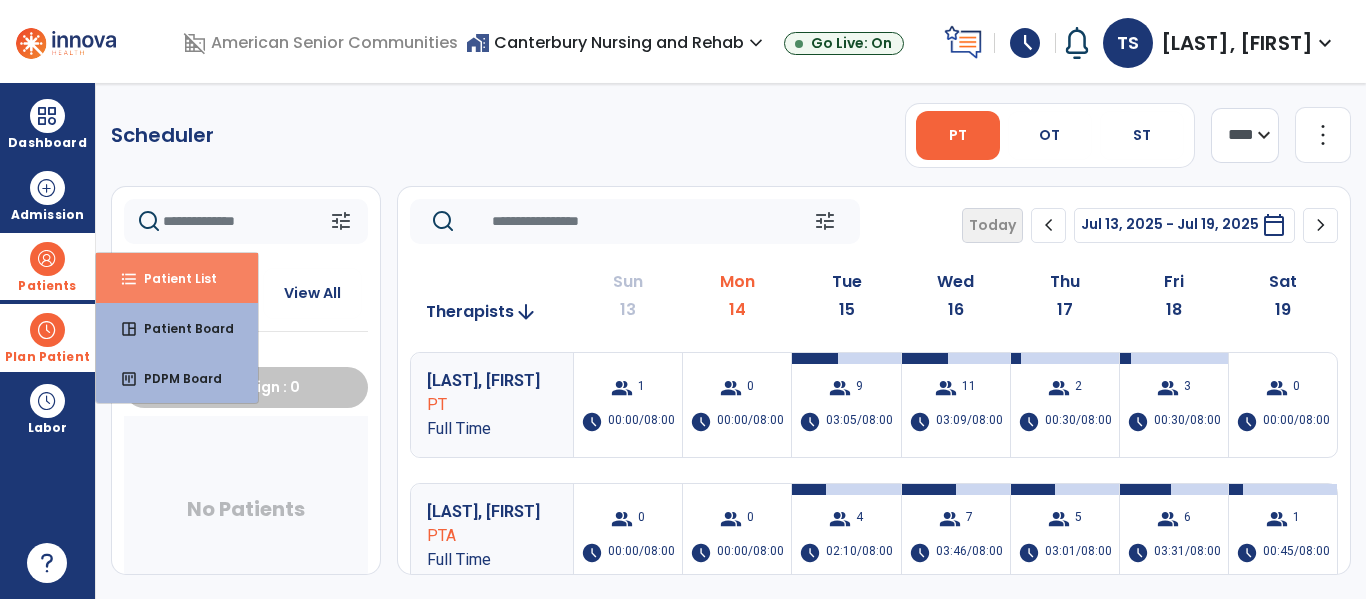 click on "Patient List" at bounding box center (172, 278) 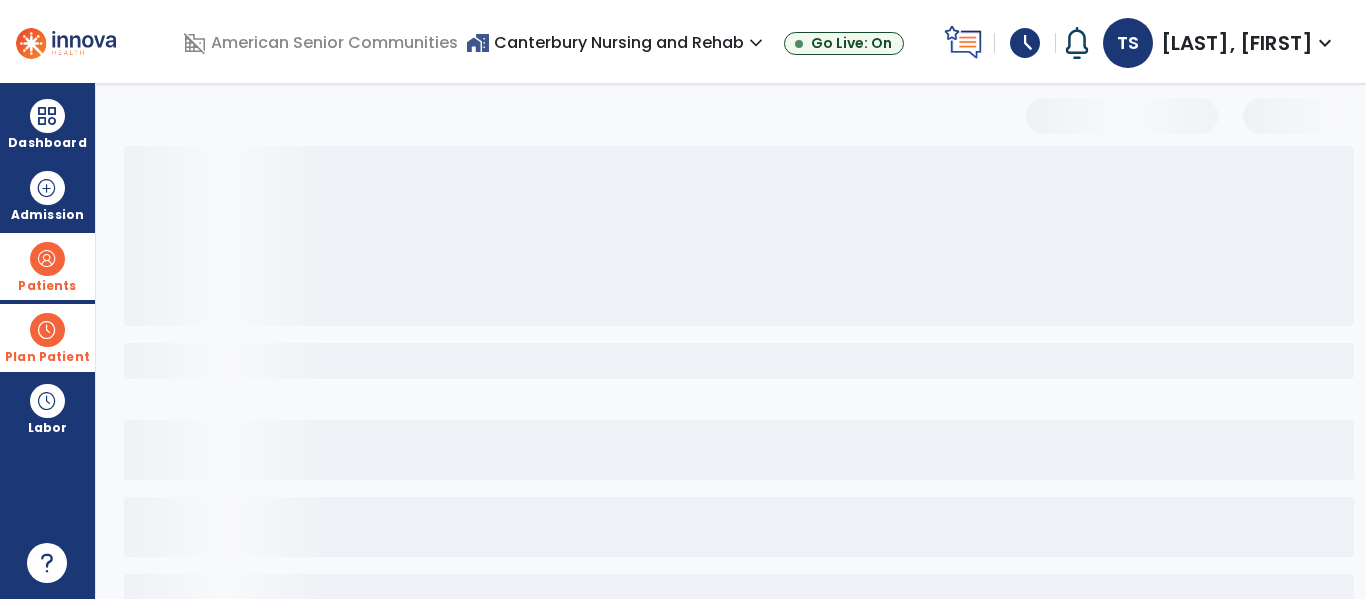 select on "***" 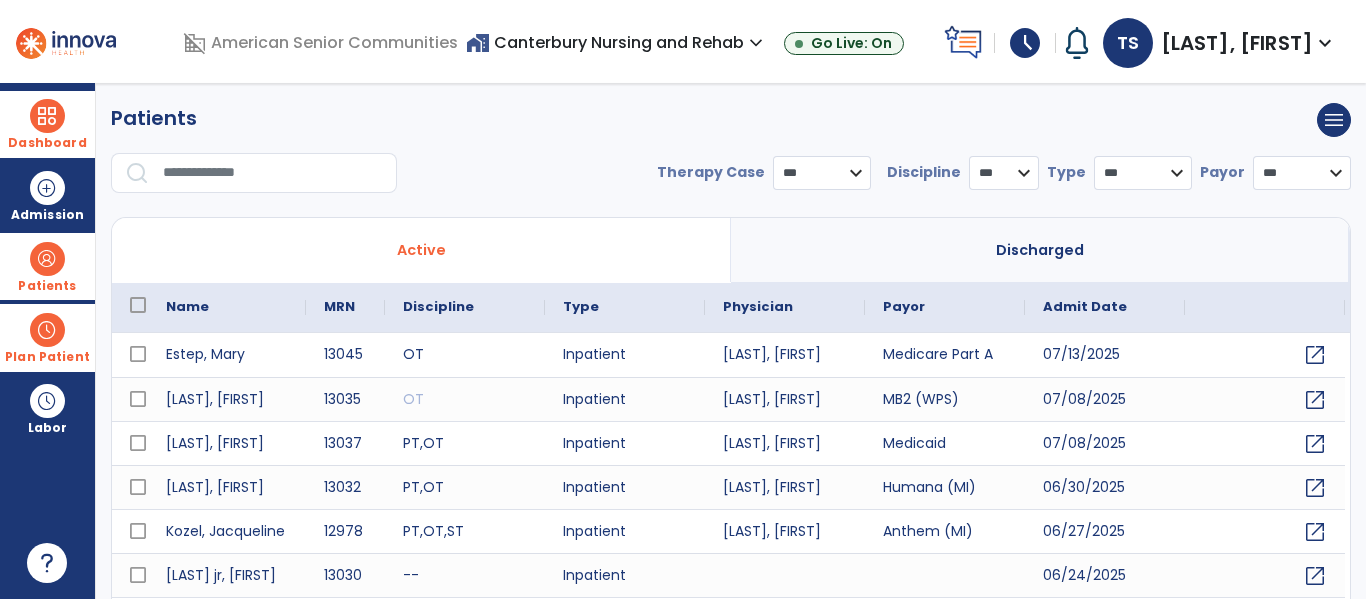 click at bounding box center [47, 116] 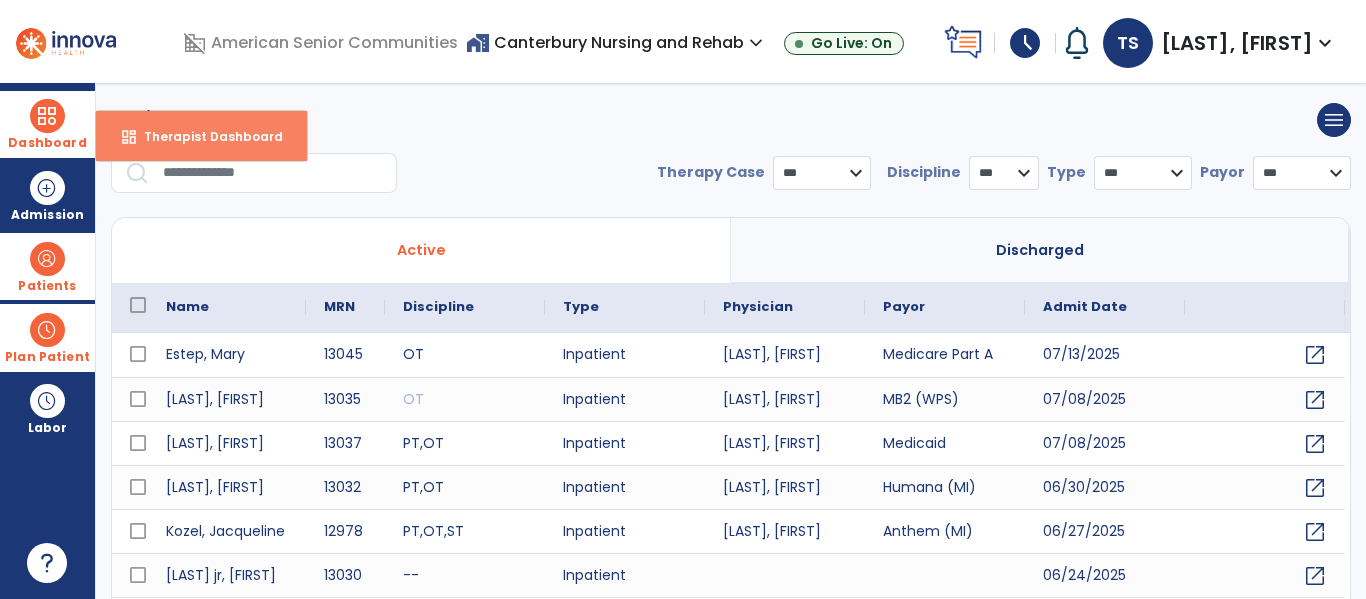 click on "Therapist Dashboard" at bounding box center (205, 136) 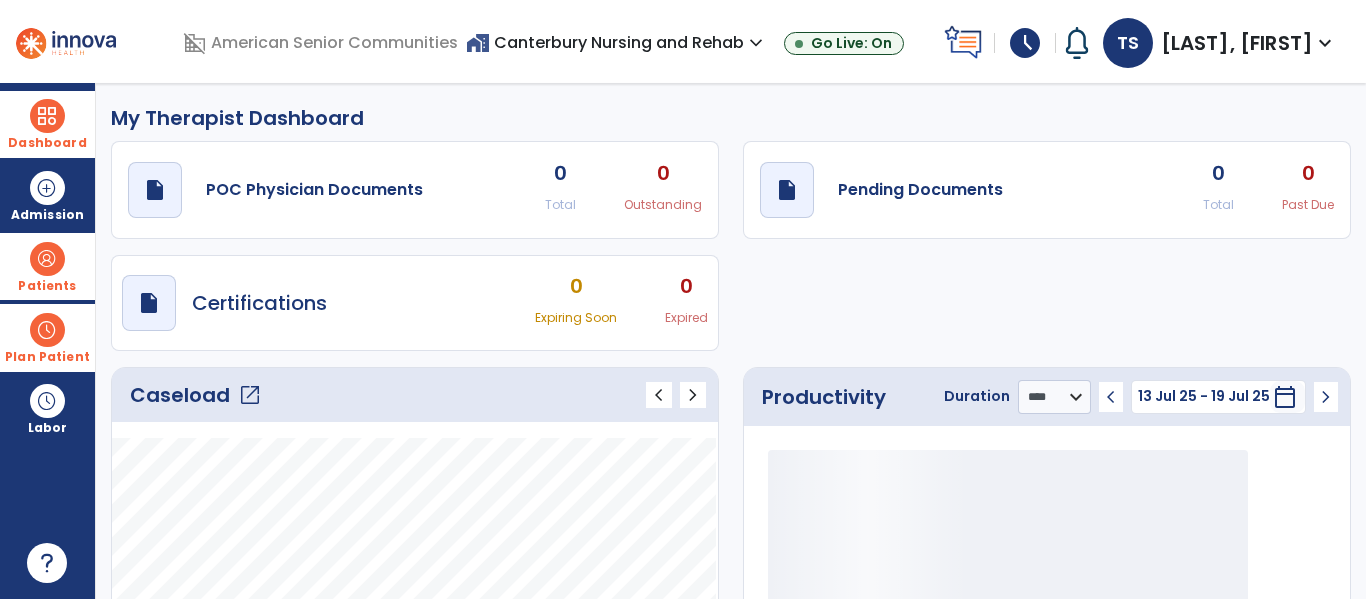 click on "Caseload   open_in_new" 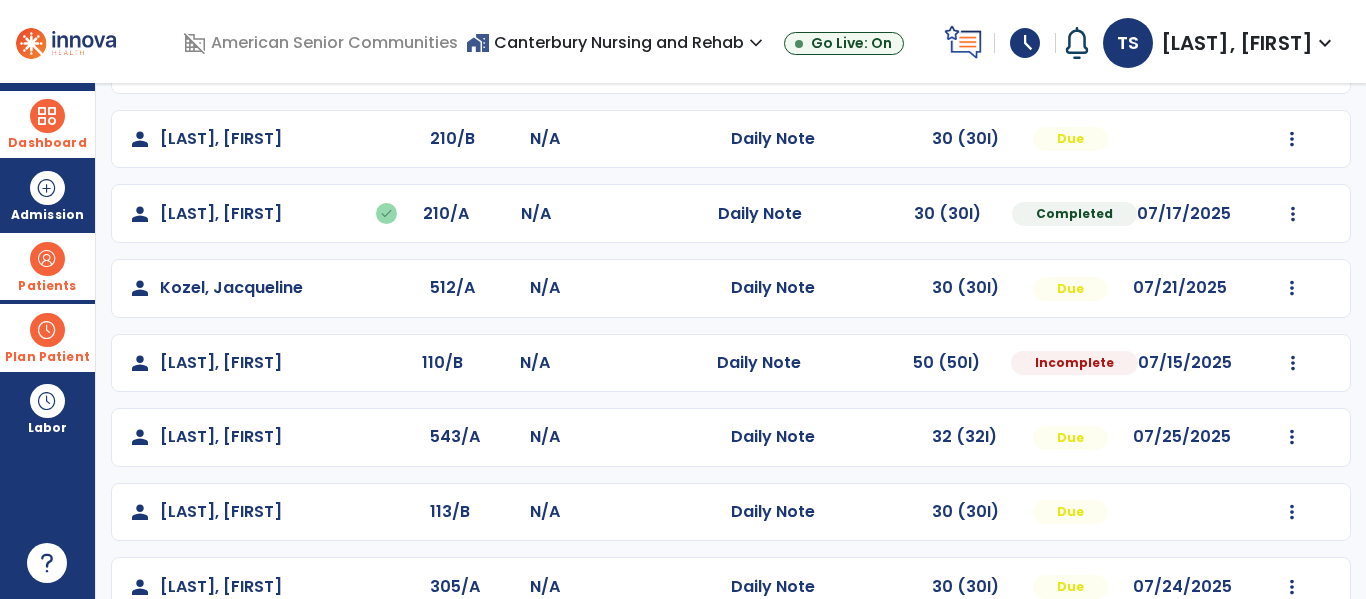 scroll, scrollTop: 305, scrollLeft: 0, axis: vertical 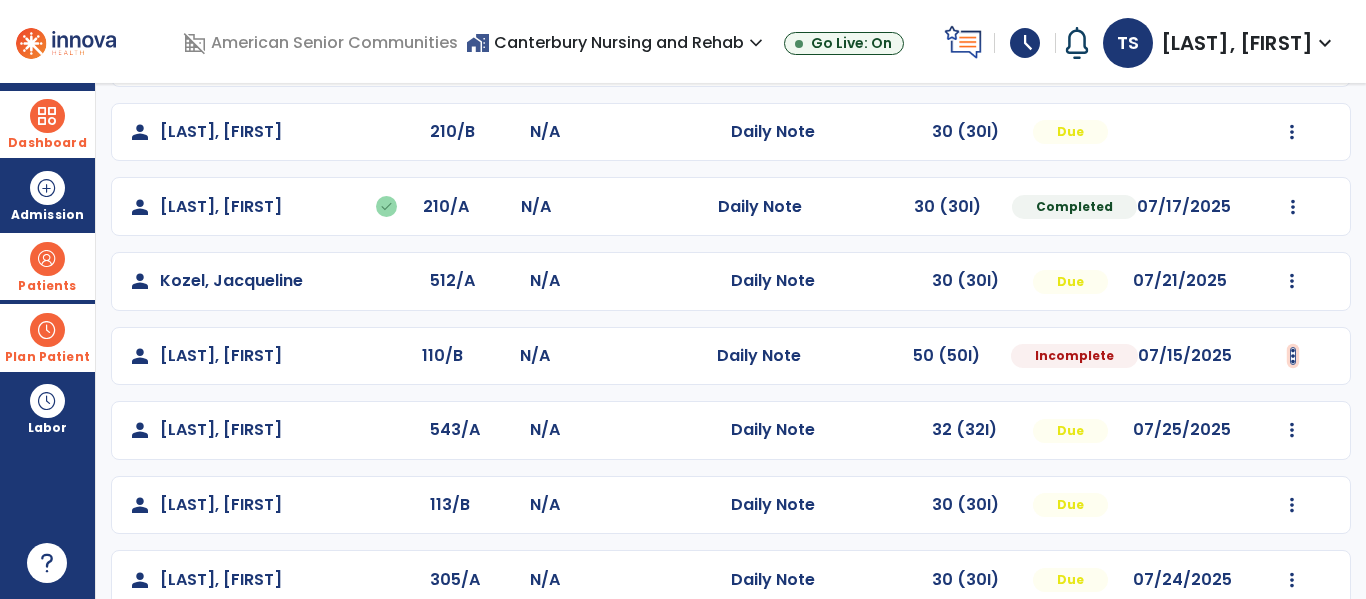 click at bounding box center (1292, -17) 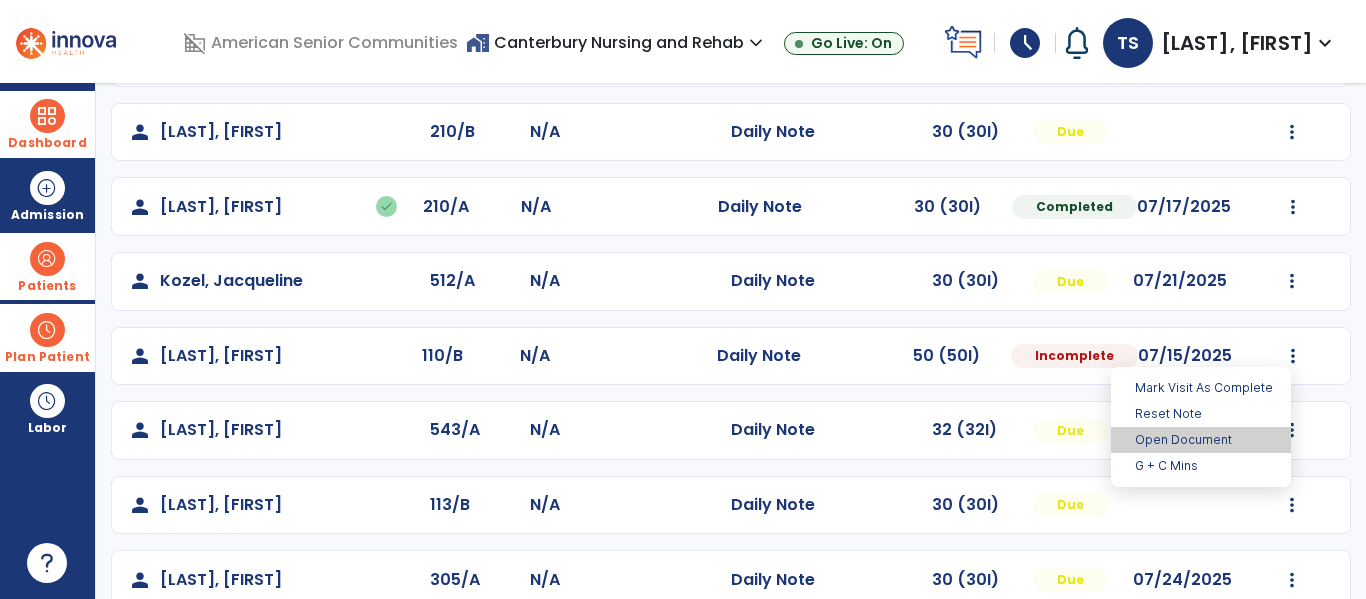 click on "Open Document" at bounding box center [1201, 440] 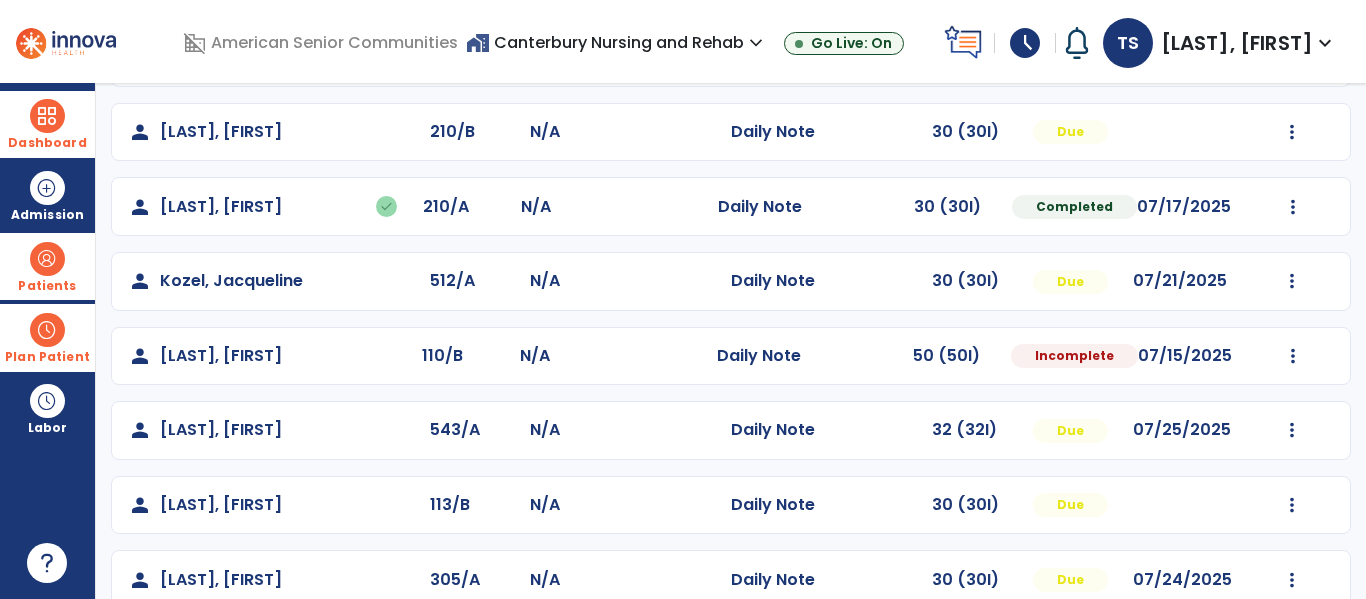 select on "*" 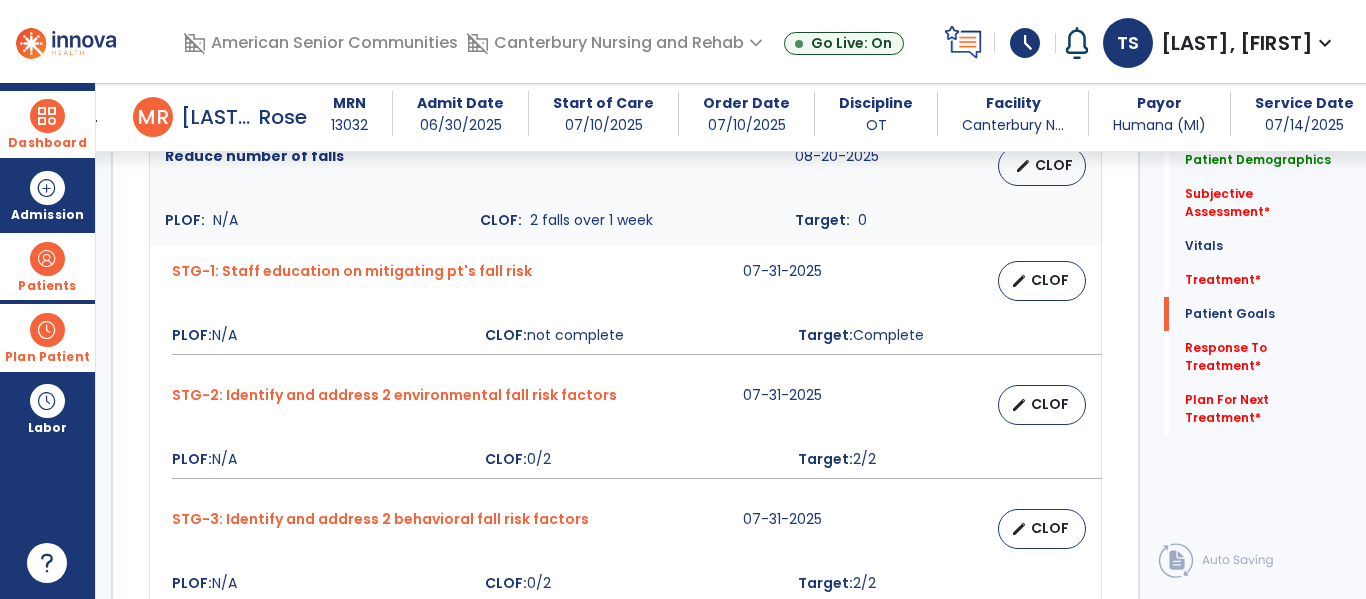 scroll, scrollTop: 1539, scrollLeft: 0, axis: vertical 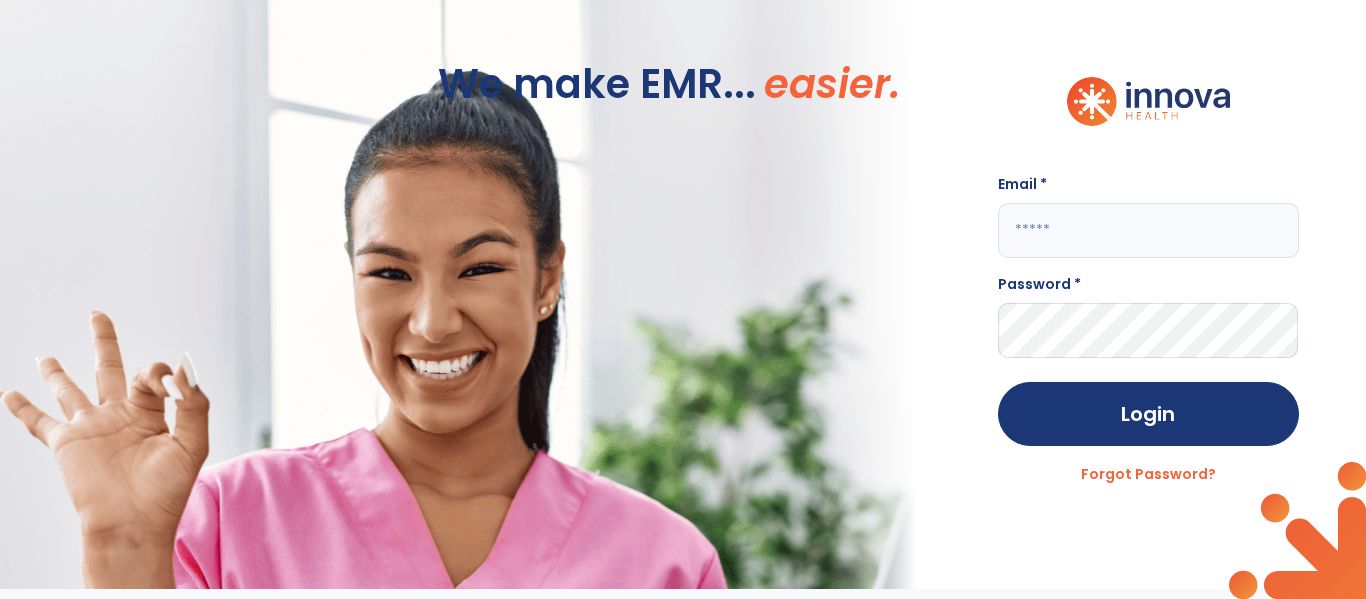 click 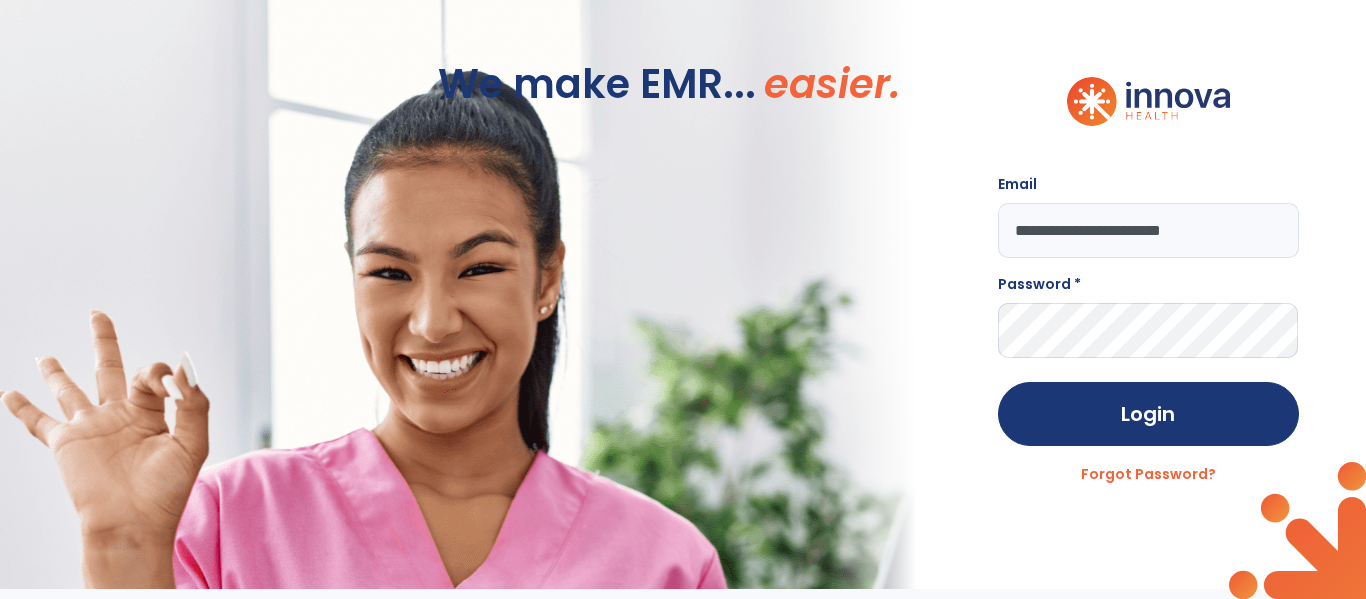 type on "**********" 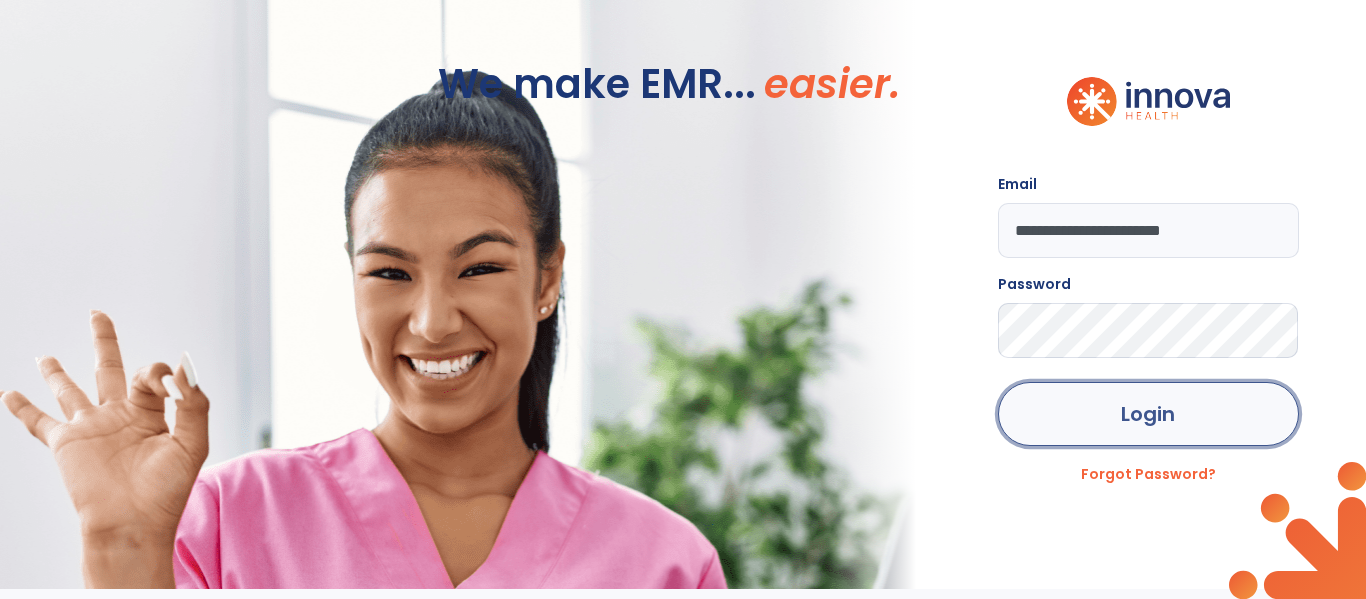 click on "Login" 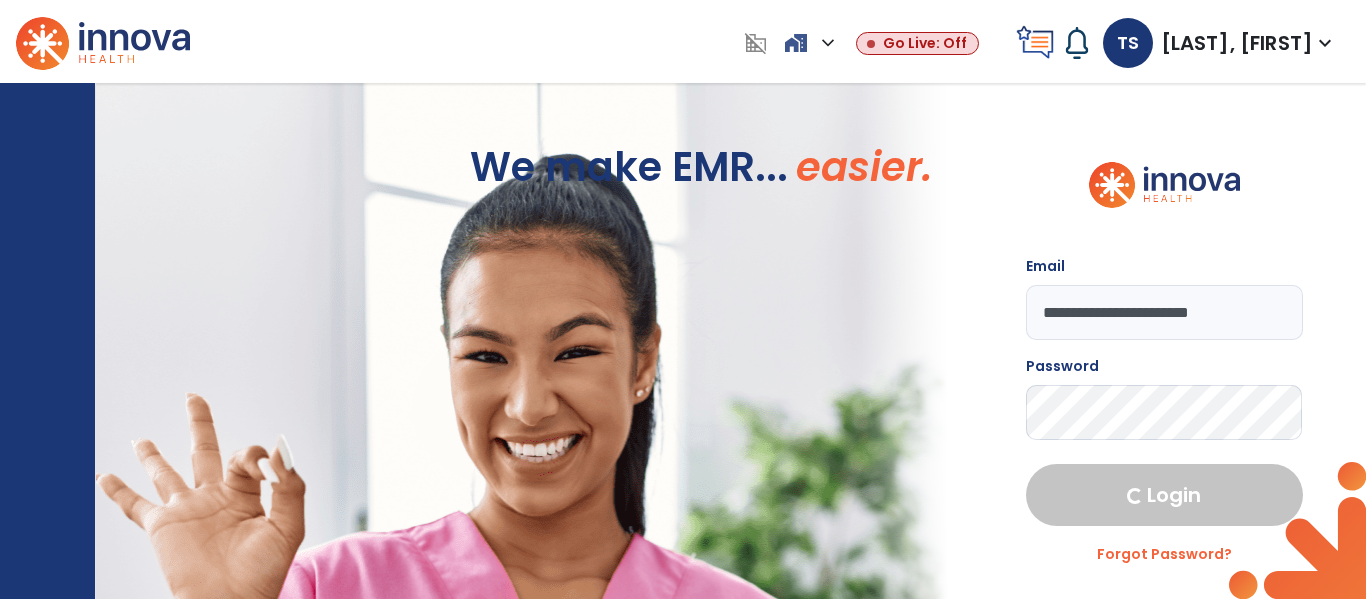 select on "****" 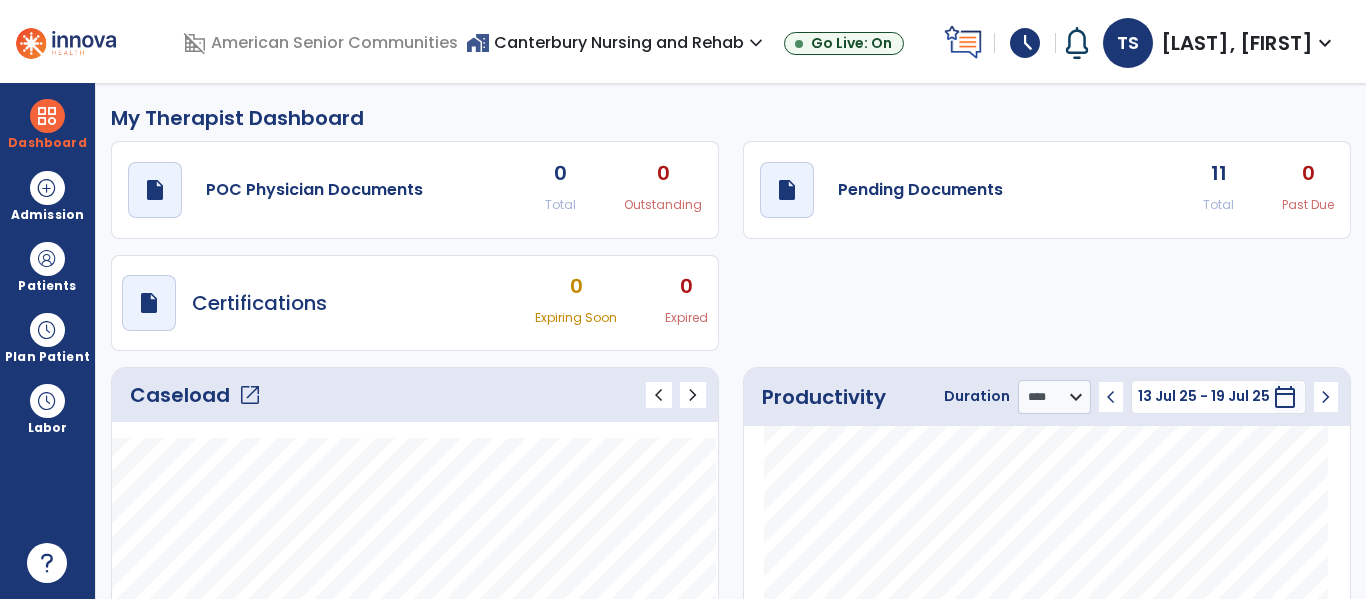 click on "Caseload   open_in_new" 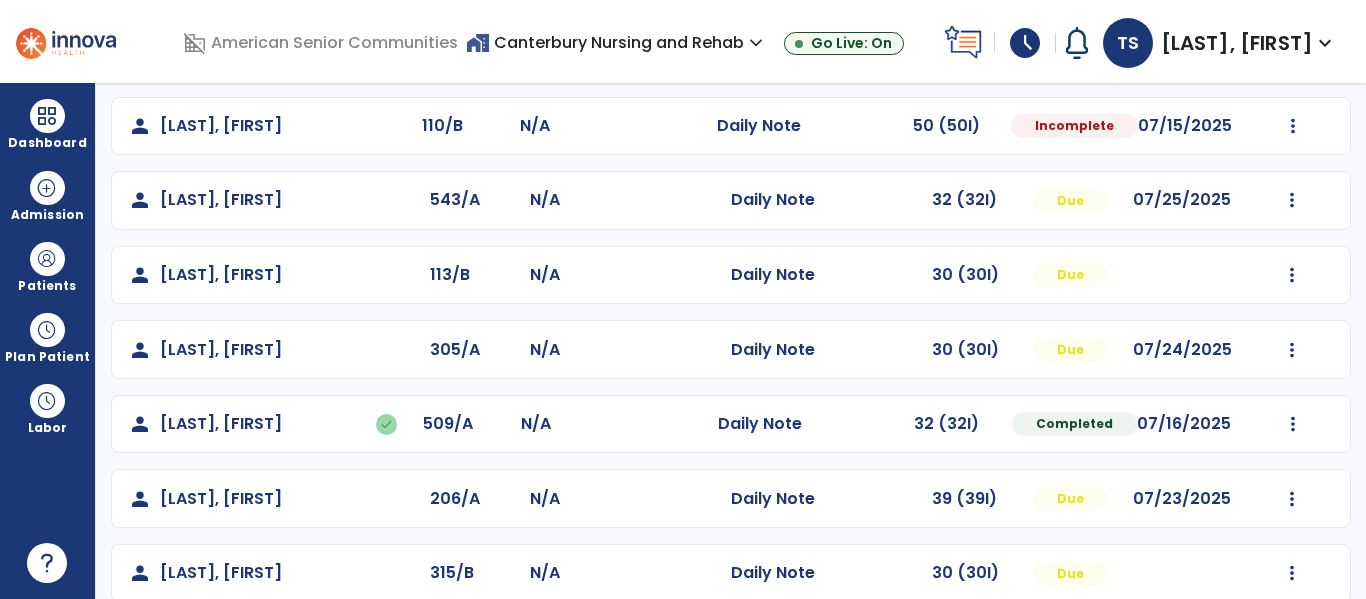 scroll, scrollTop: 637, scrollLeft: 0, axis: vertical 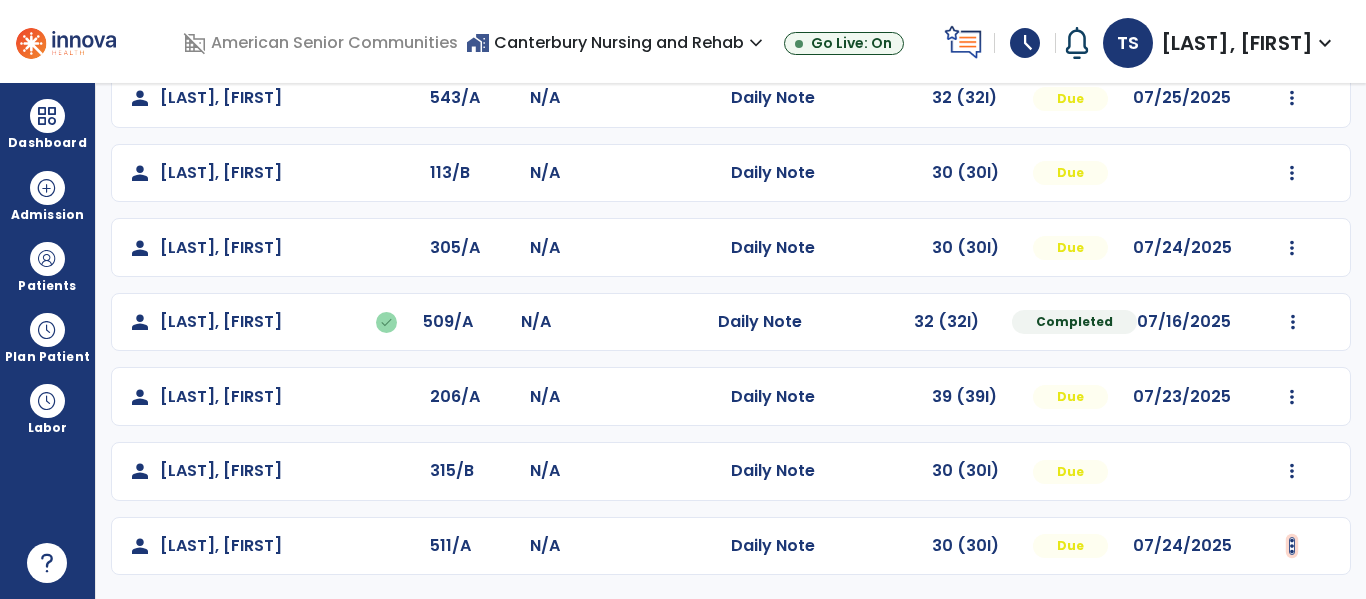 click at bounding box center [1292, -349] 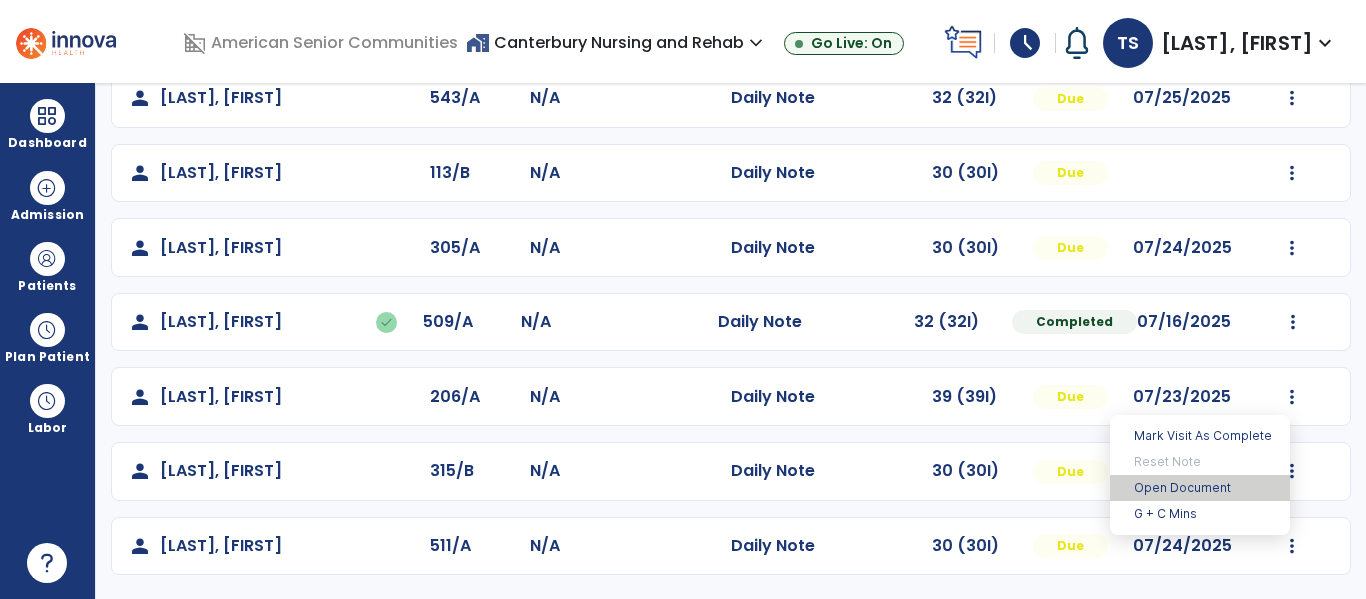 click on "Open Document" at bounding box center (1200, 488) 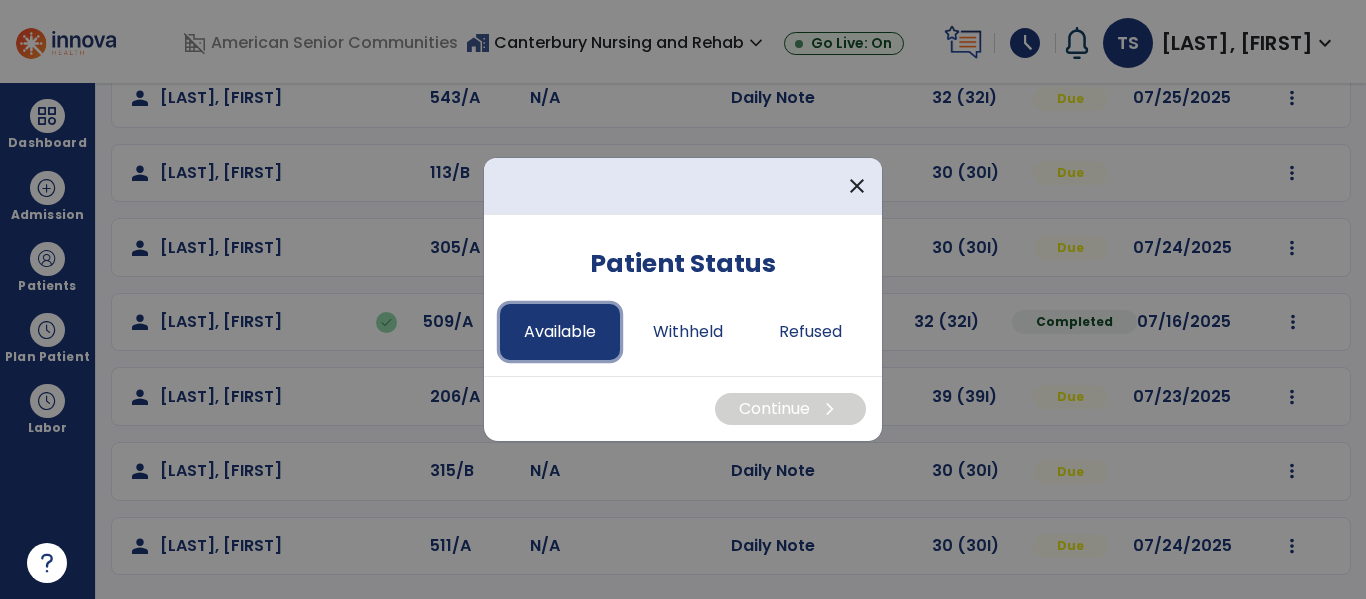 click on "Available" at bounding box center (560, 332) 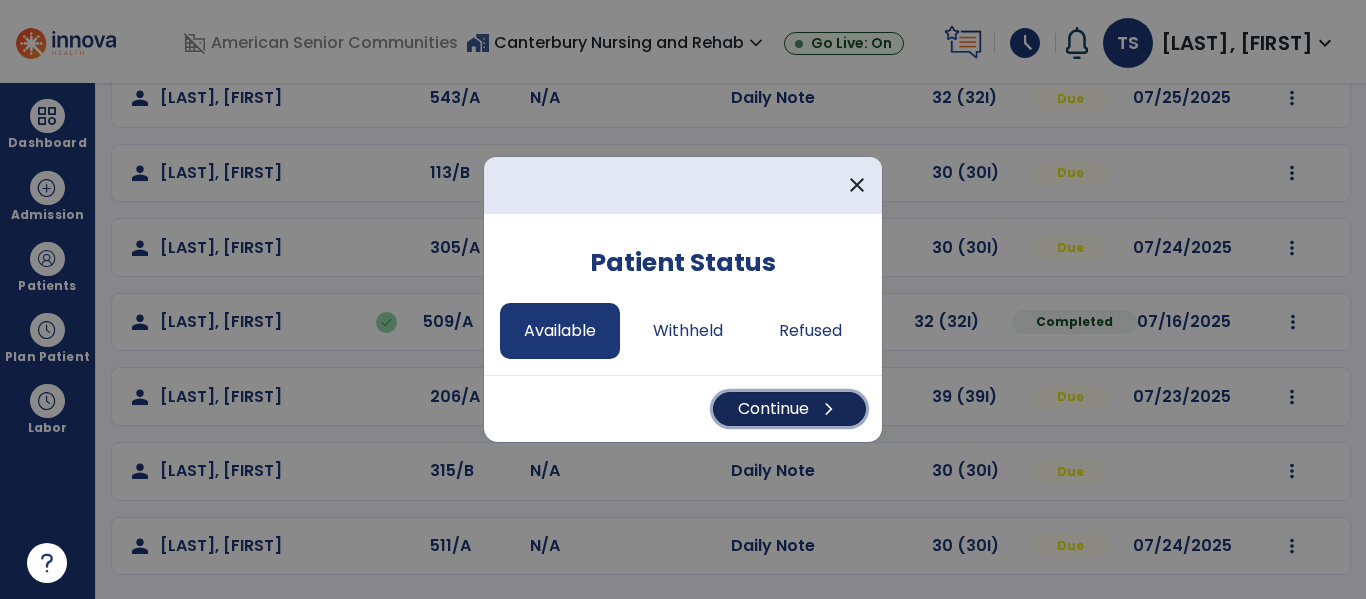 click on "Continue   chevron_right" at bounding box center [789, 409] 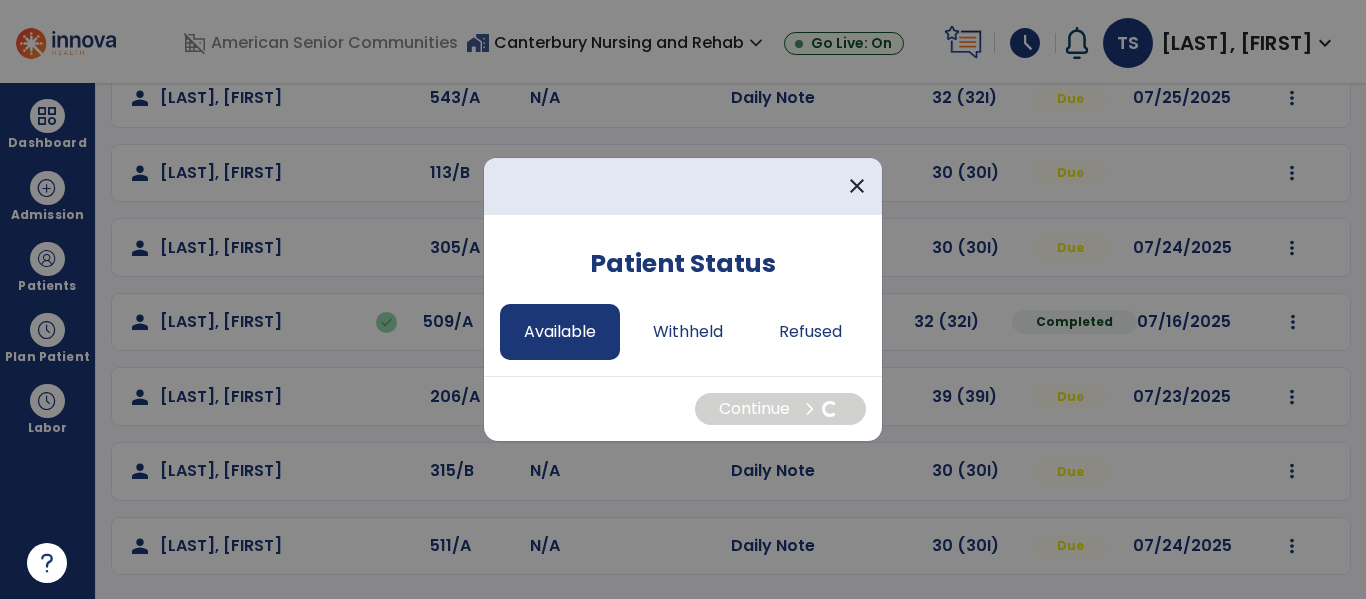 select on "*" 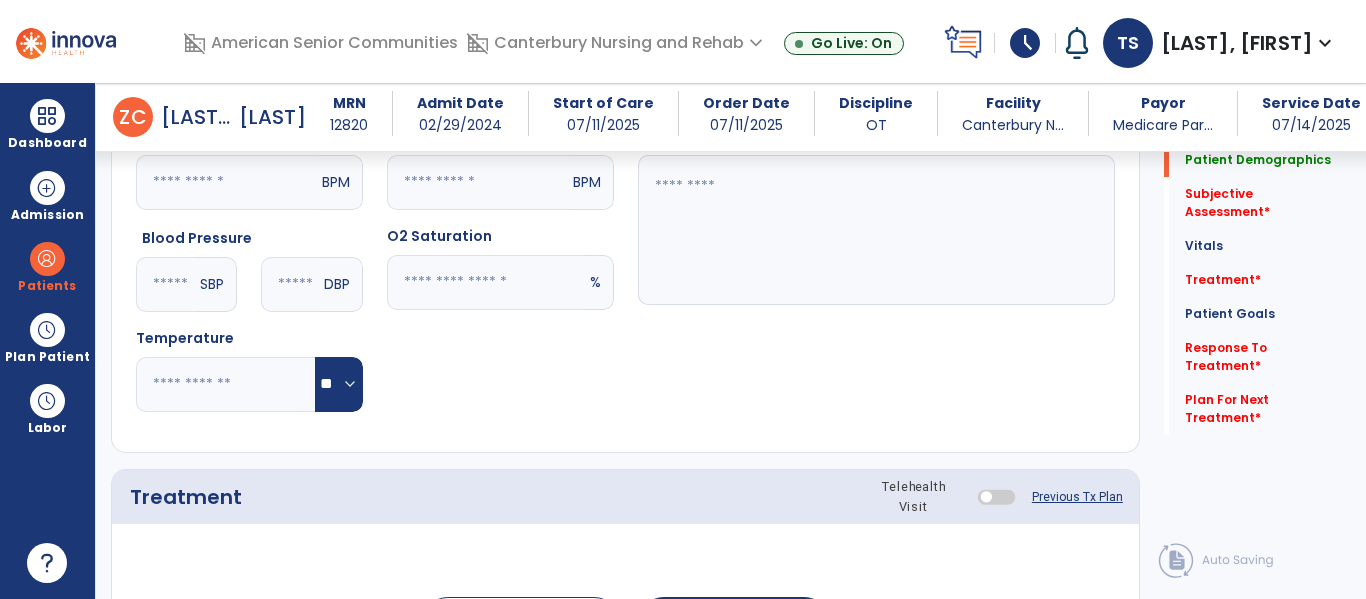 scroll, scrollTop: 0, scrollLeft: 0, axis: both 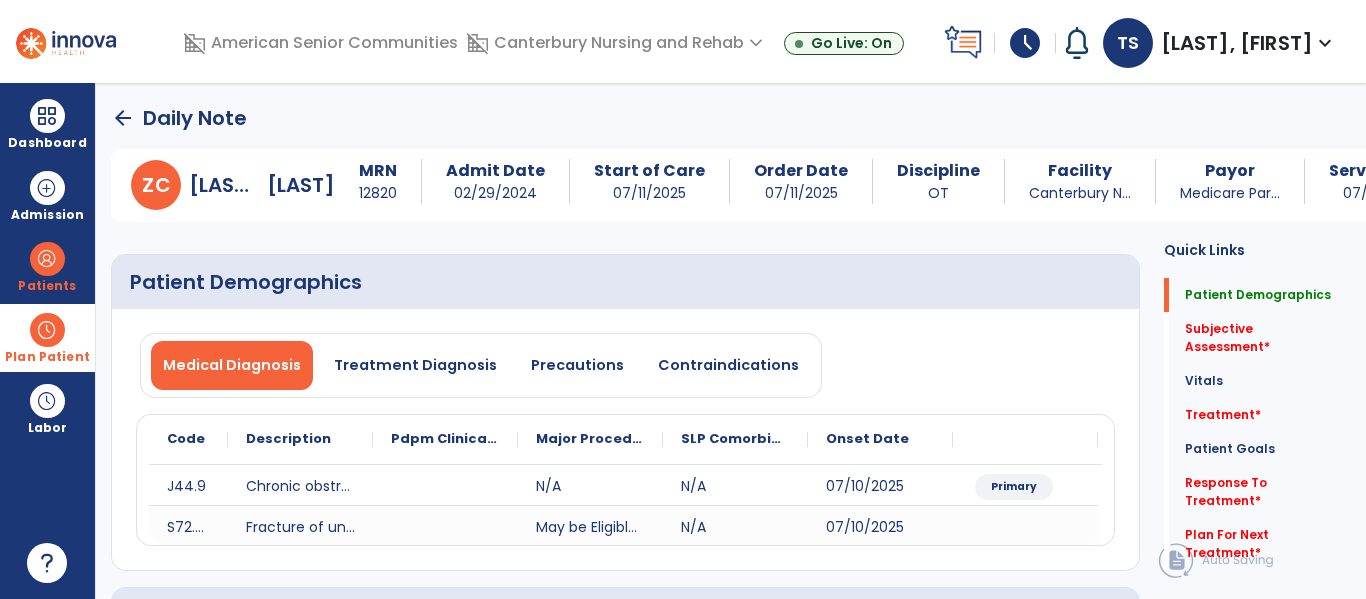click at bounding box center [47, 330] 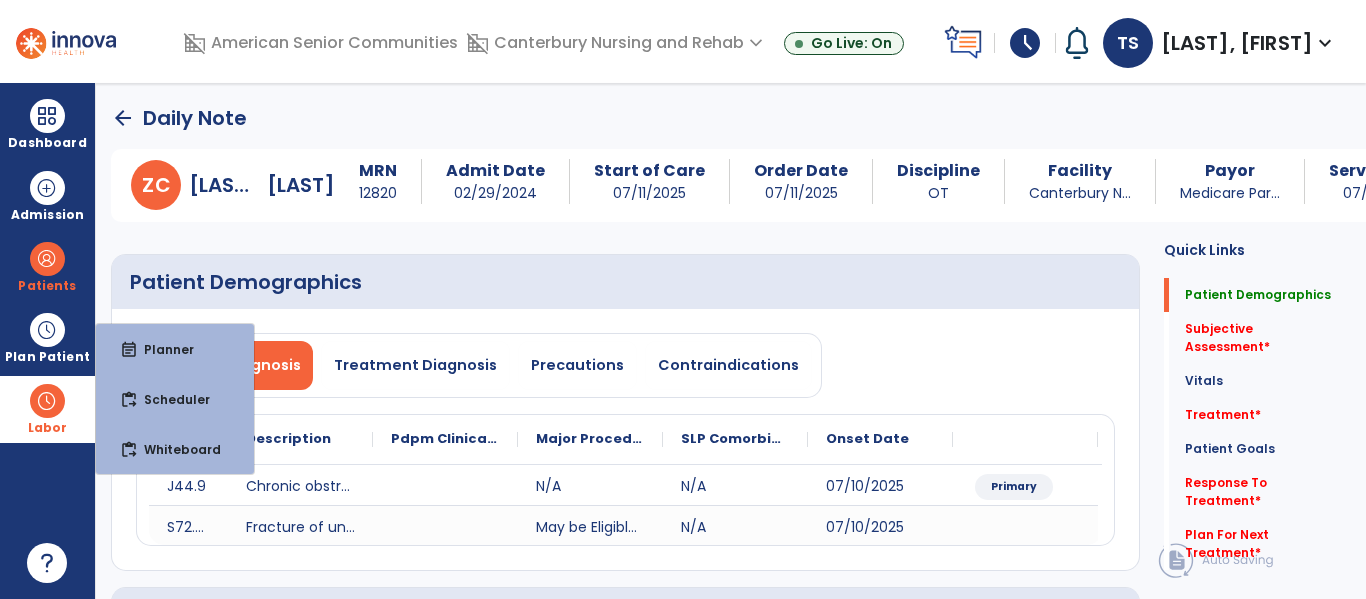 click at bounding box center [47, 401] 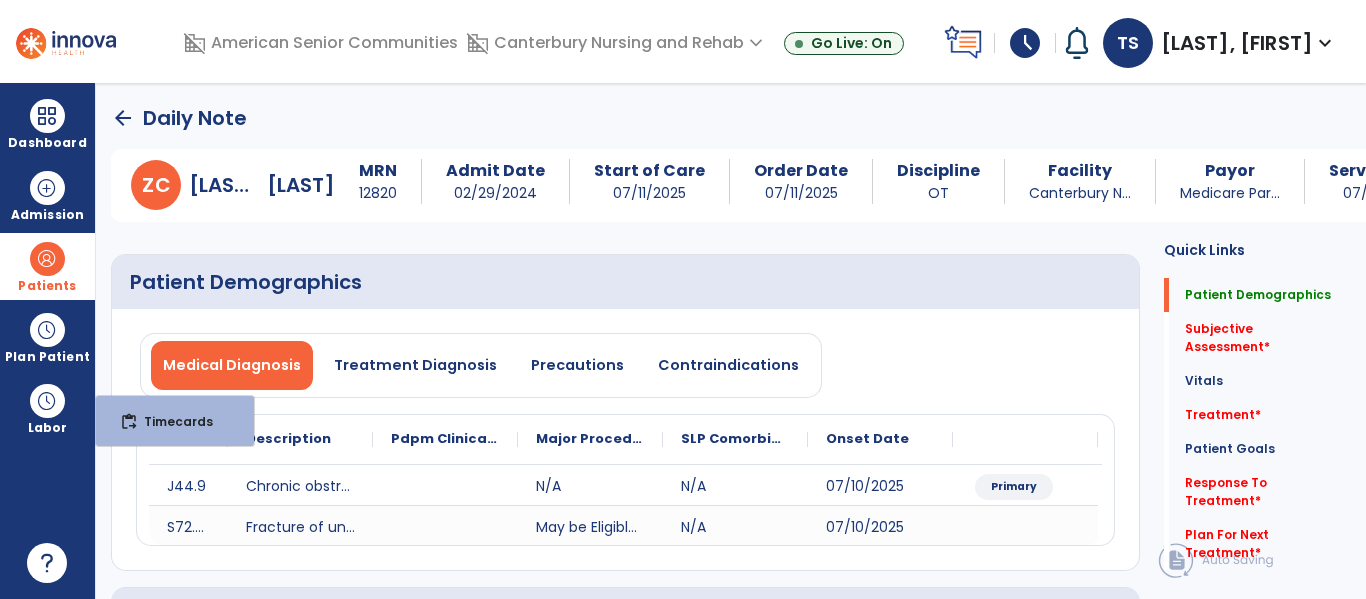 click at bounding box center [47, 259] 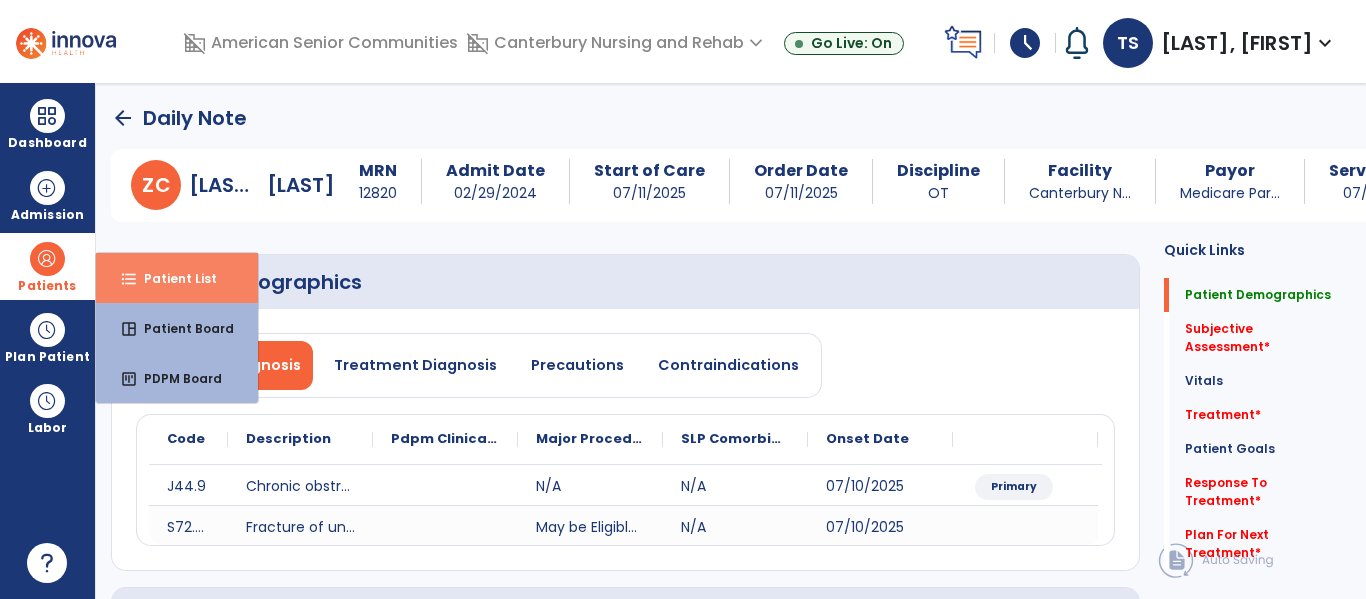 click on "Patient List" at bounding box center [172, 278] 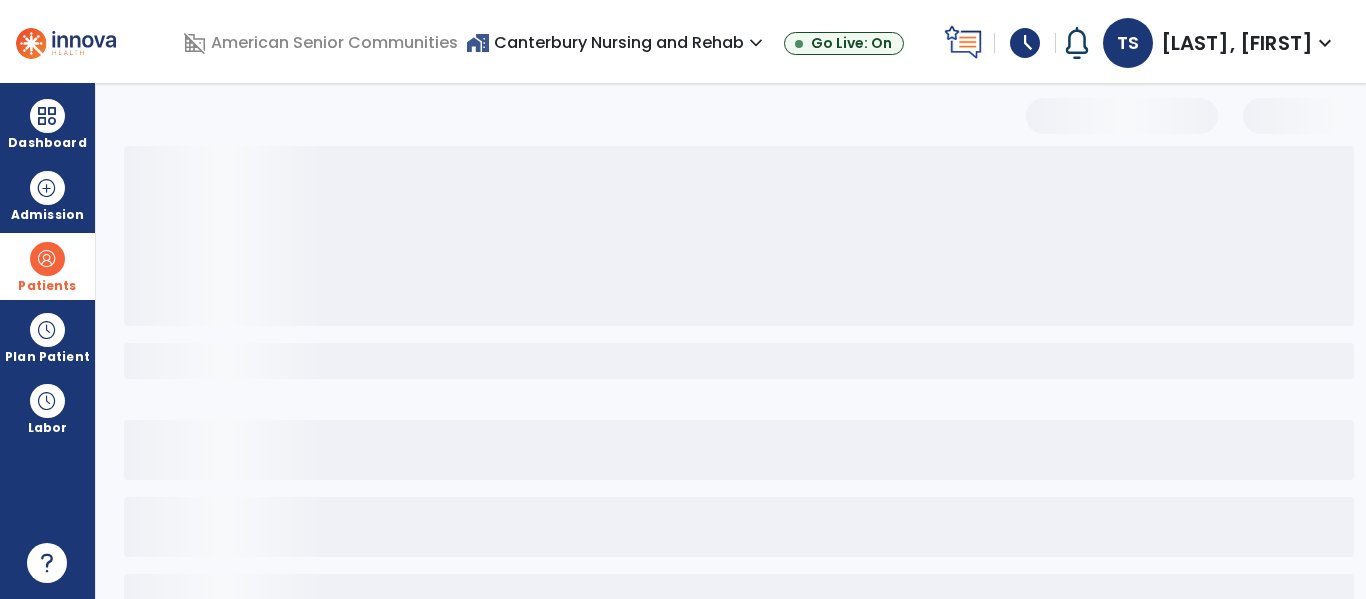 select on "***" 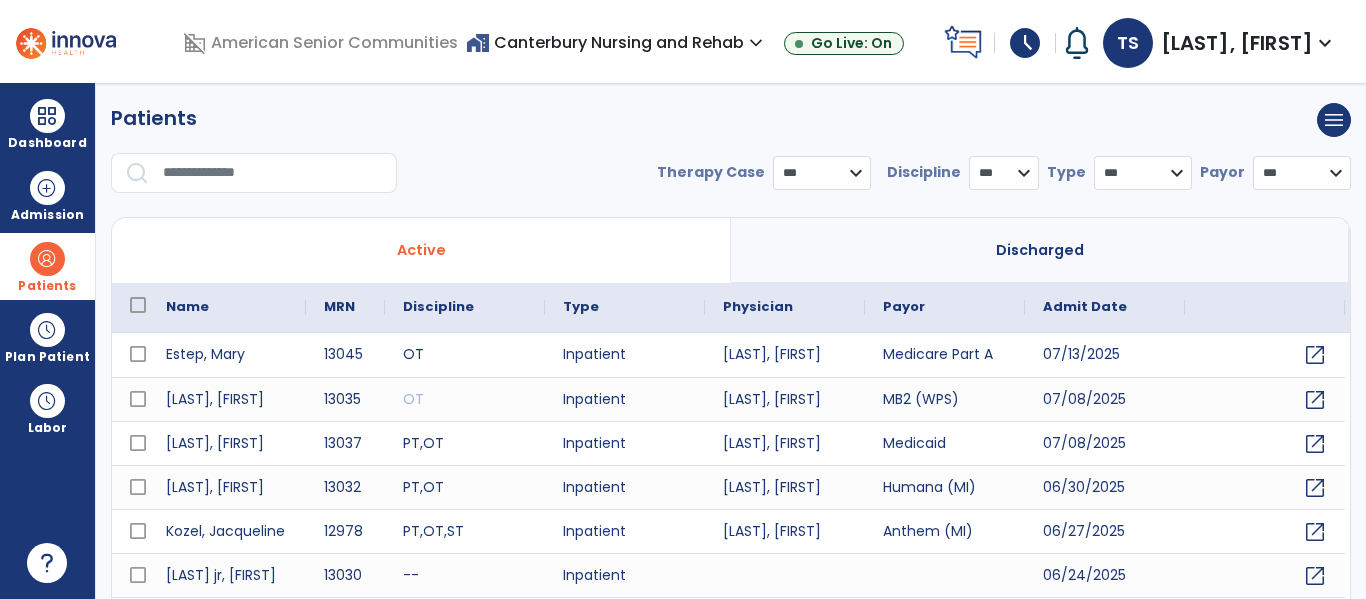 click at bounding box center [273, 173] 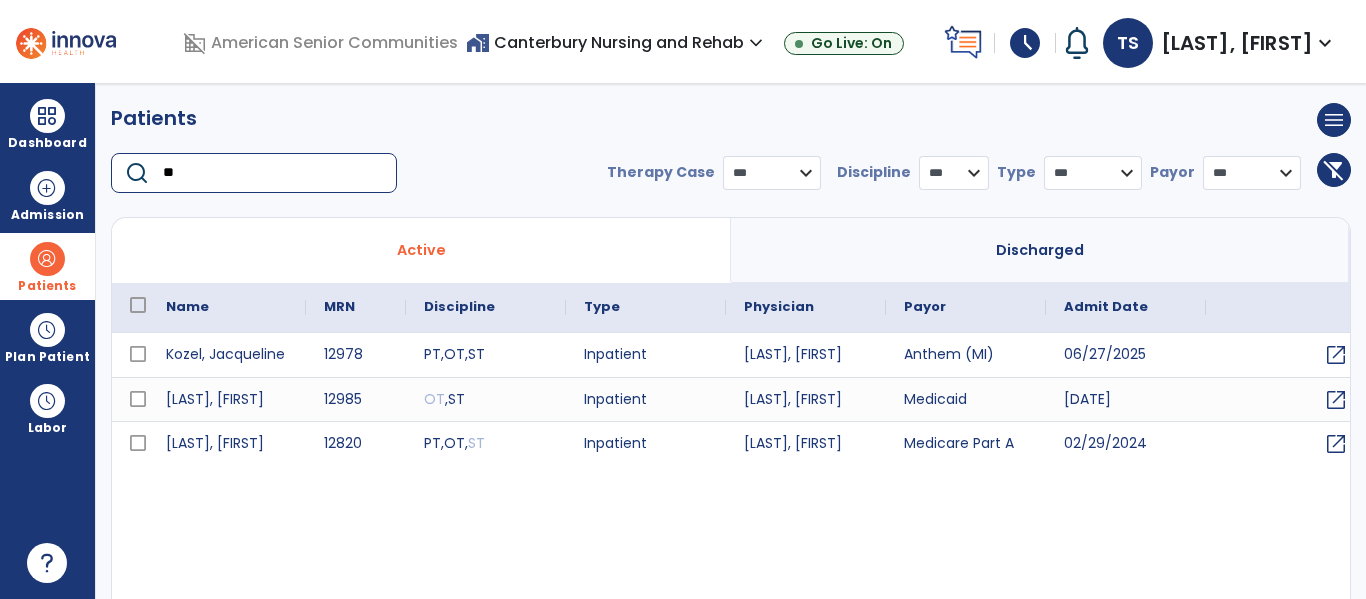 type on "**" 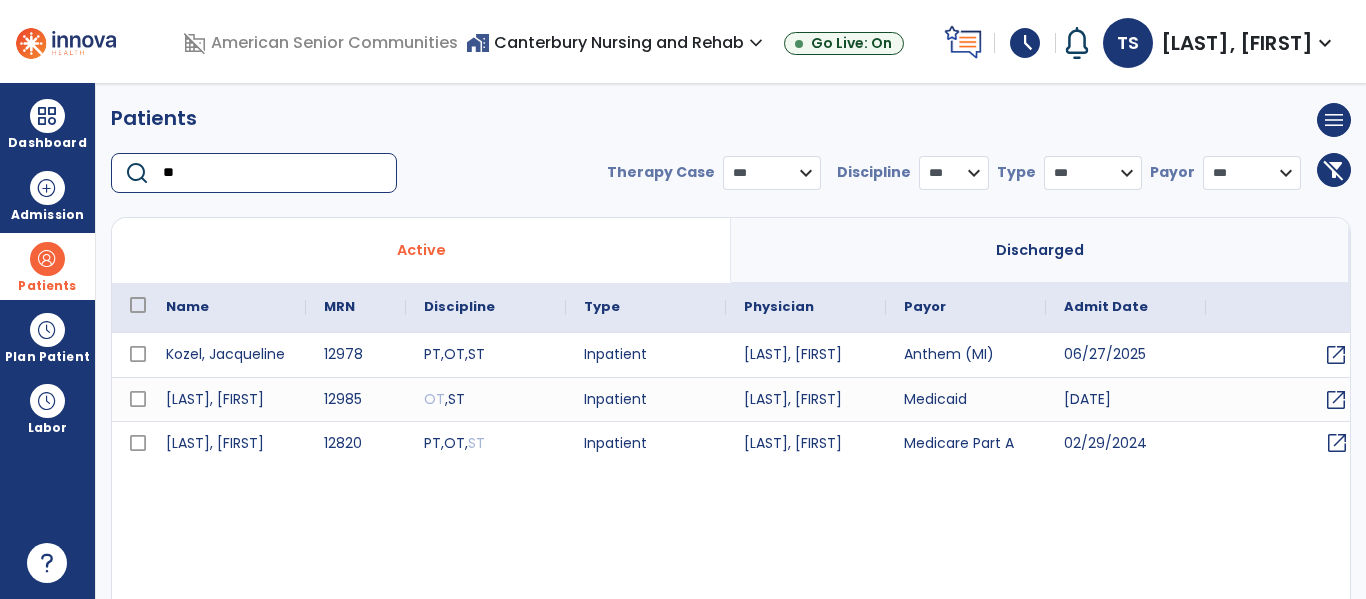 click on "open_in_new" at bounding box center [1337, 443] 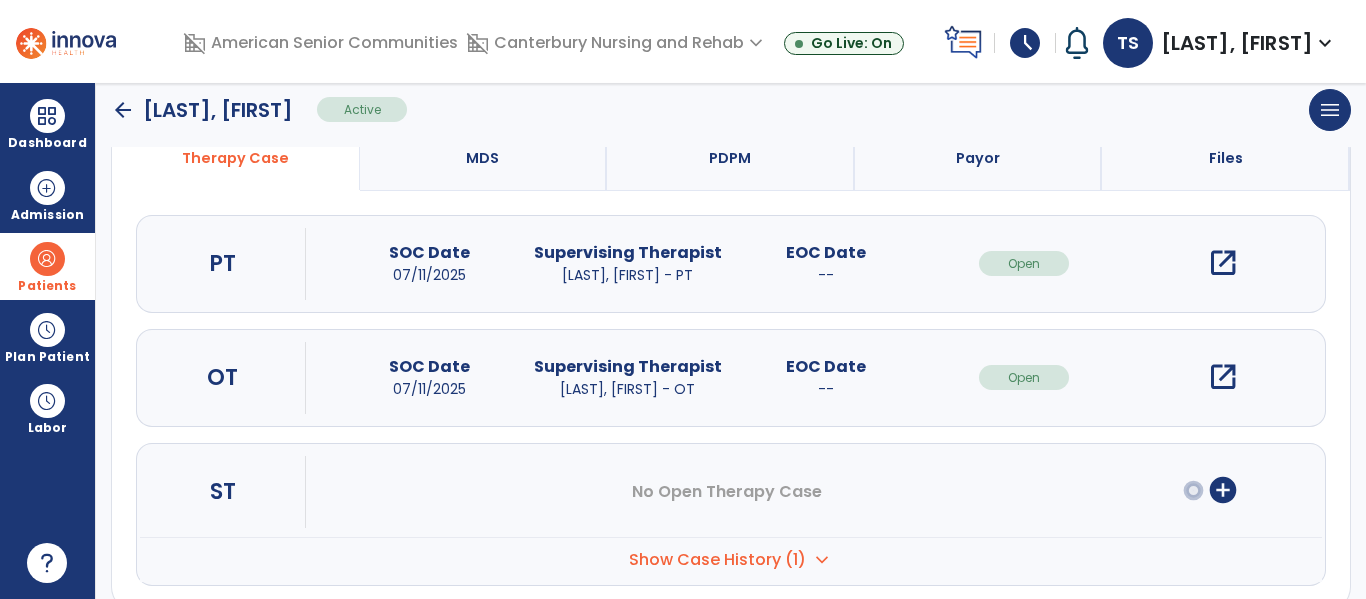 scroll, scrollTop: 218, scrollLeft: 0, axis: vertical 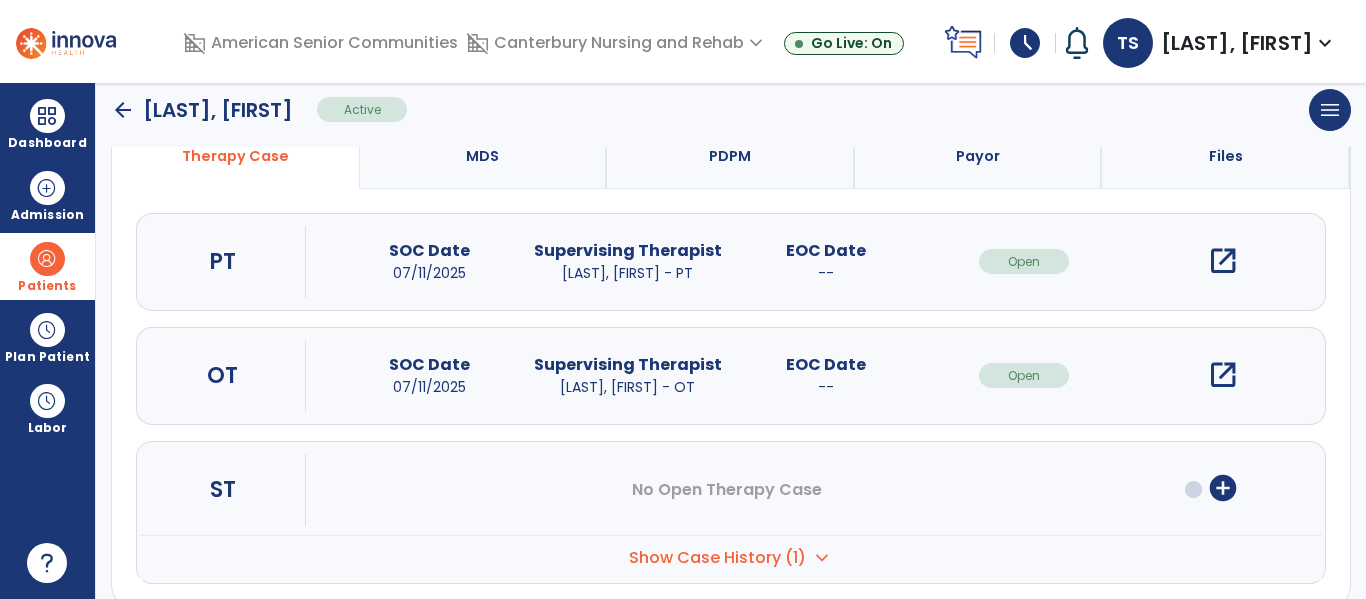 click on "open_in_new" at bounding box center [1223, 375] 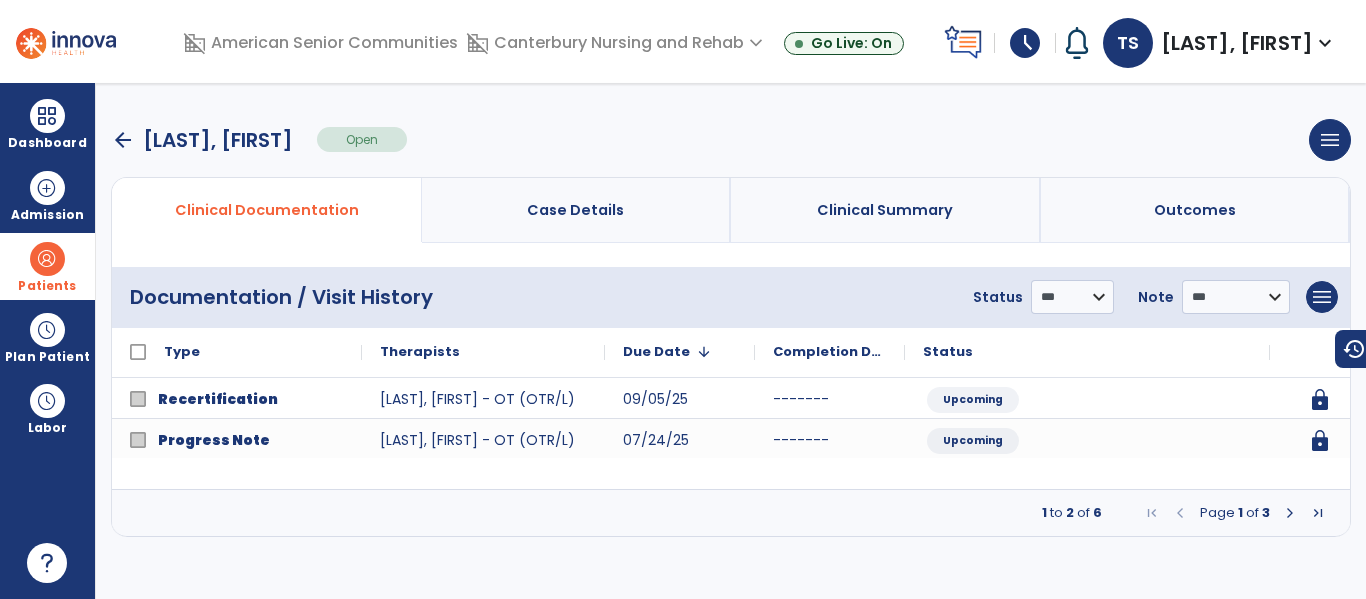 scroll, scrollTop: 0, scrollLeft: 0, axis: both 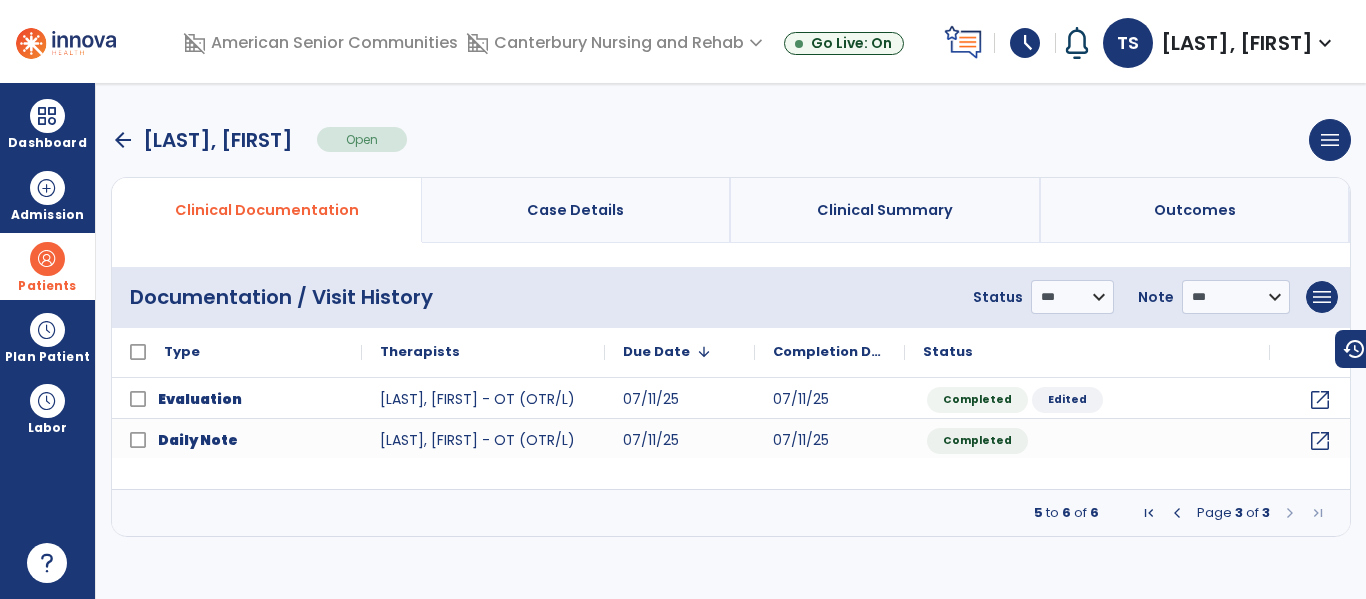 click at bounding box center [1318, 513] 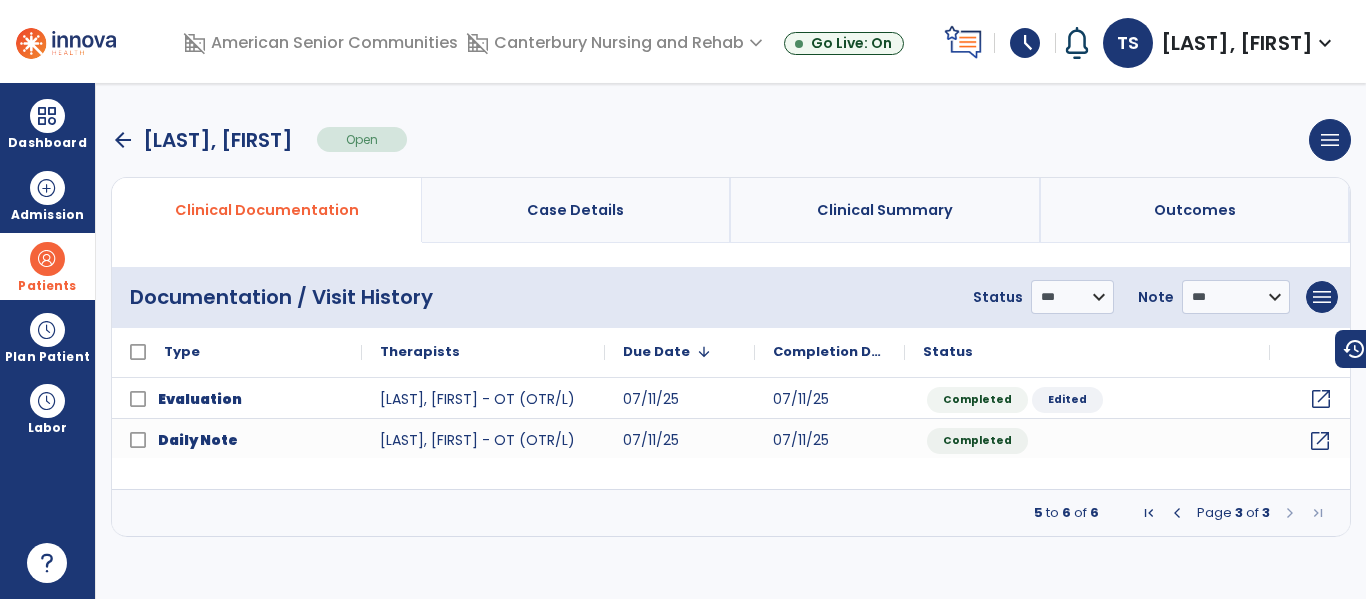 click on "open_in_new" 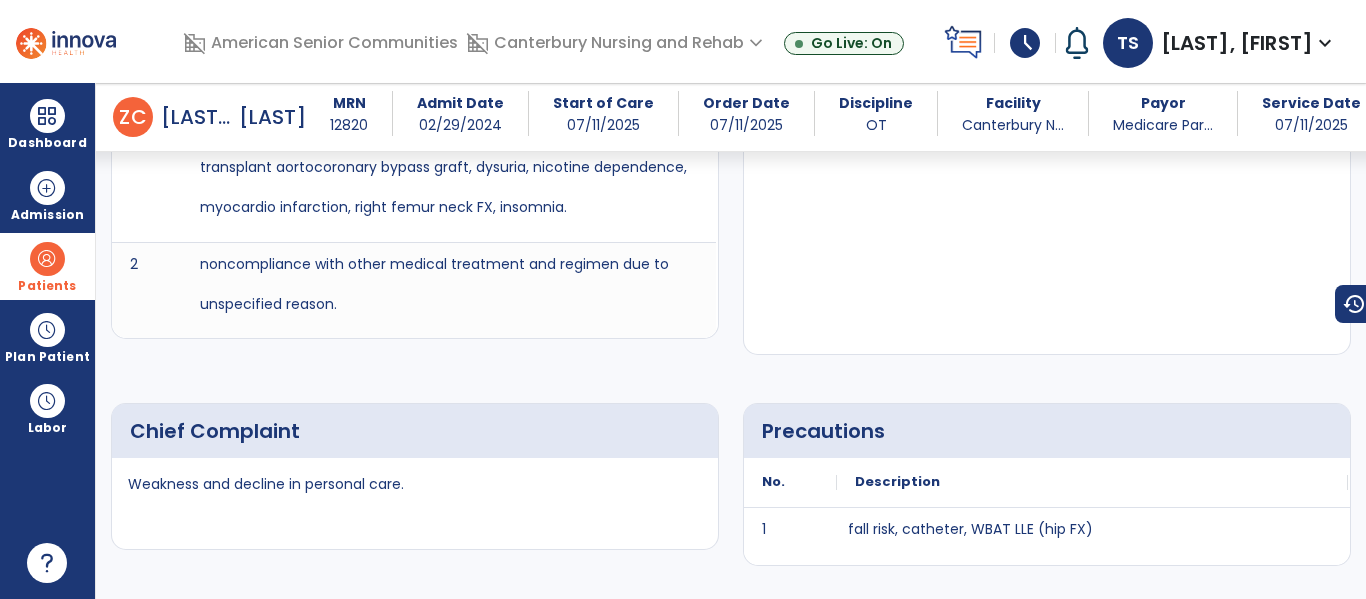 scroll, scrollTop: 1331, scrollLeft: 0, axis: vertical 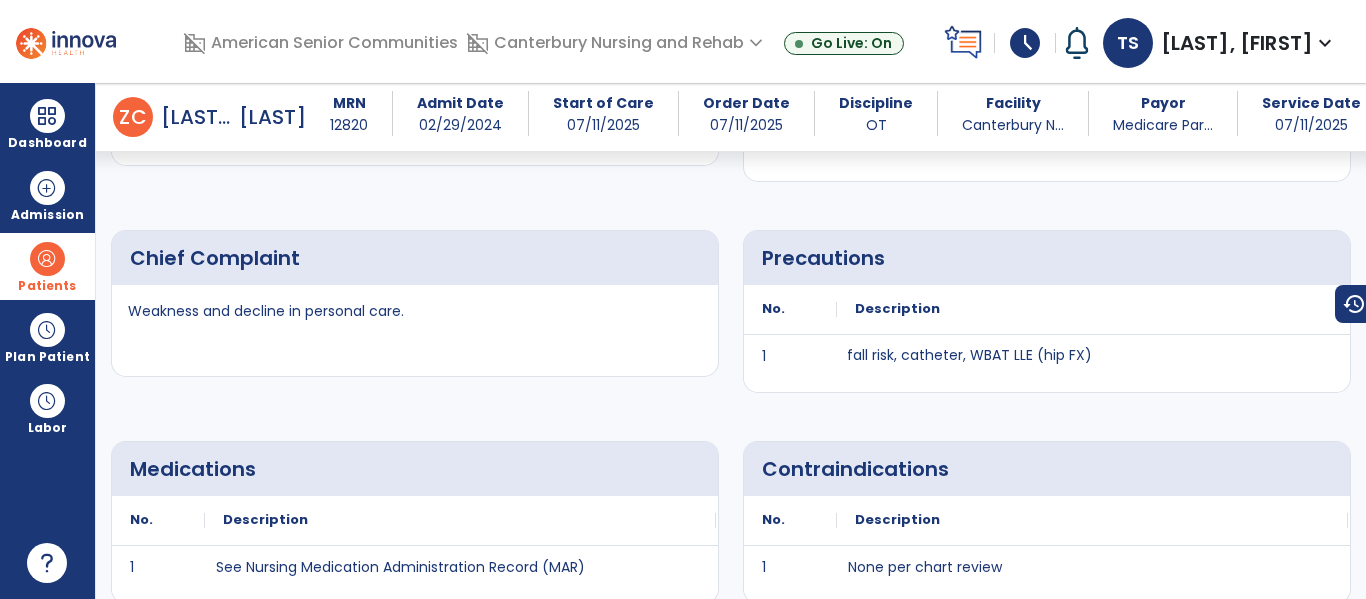 click on "fall risk, catheter, WBAT LLE (hip FX)" at bounding box center [969, 355] 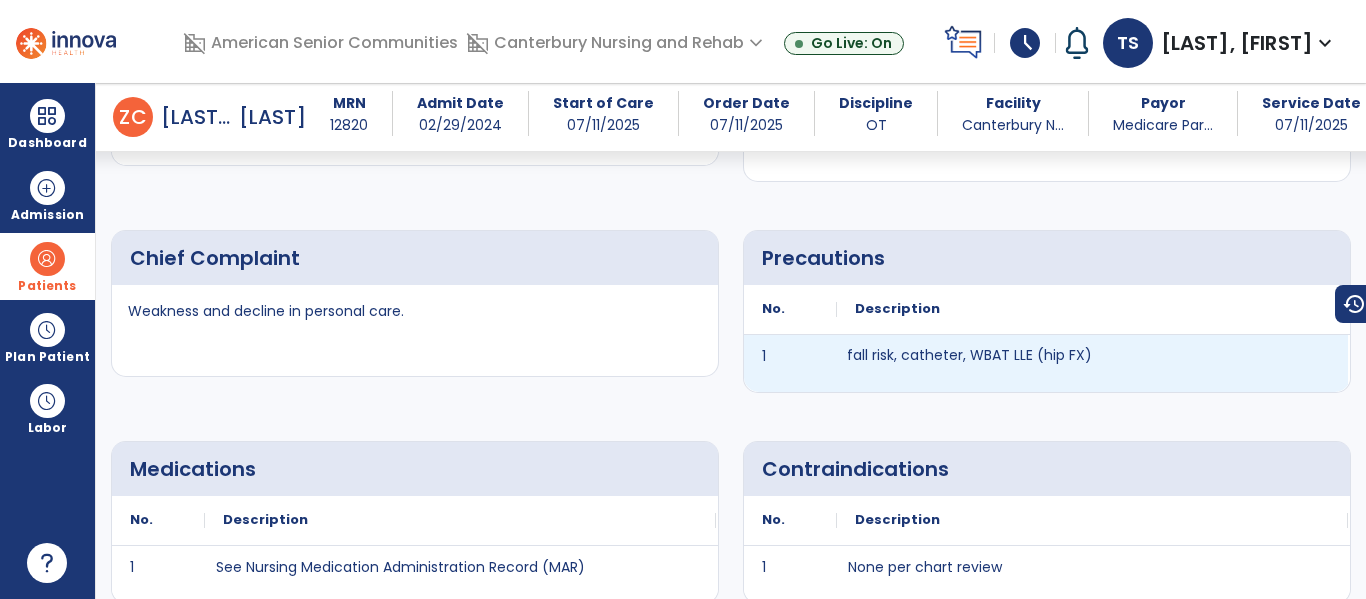 click on "Precautions" at bounding box center [1050, 258] 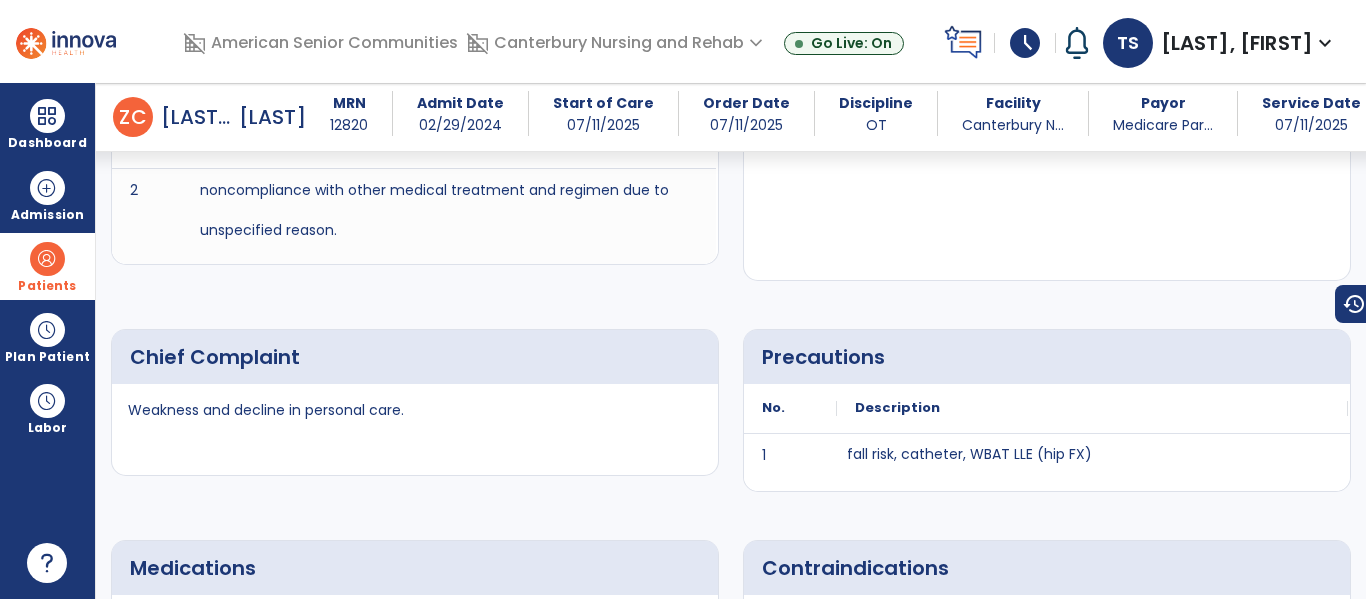 scroll, scrollTop: 1230, scrollLeft: 0, axis: vertical 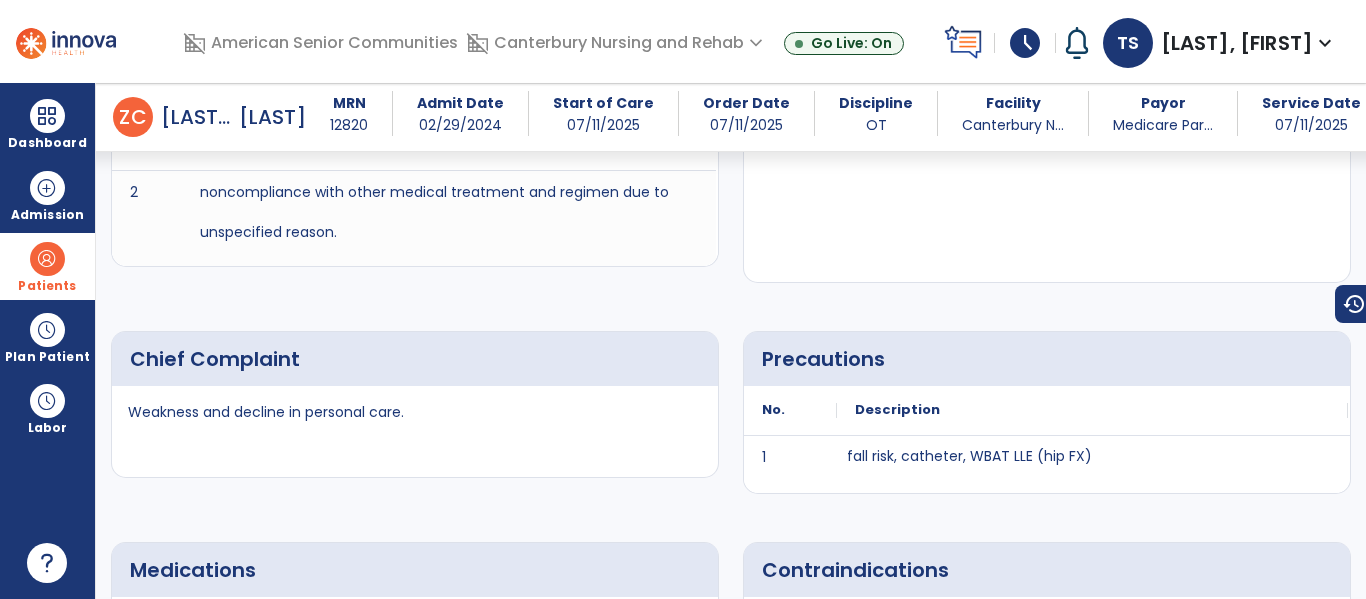 click on "fall risk, catheter, WBAT LLE (hip FX)" at bounding box center (1092, 464) 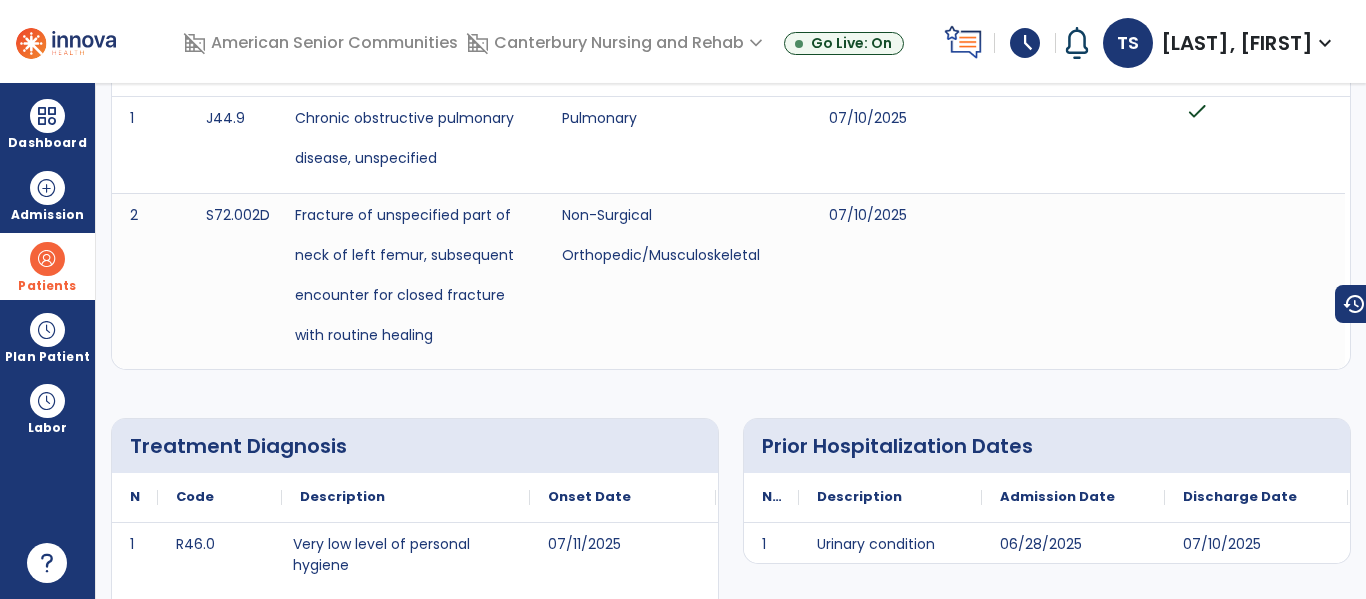 scroll, scrollTop: 0, scrollLeft: 0, axis: both 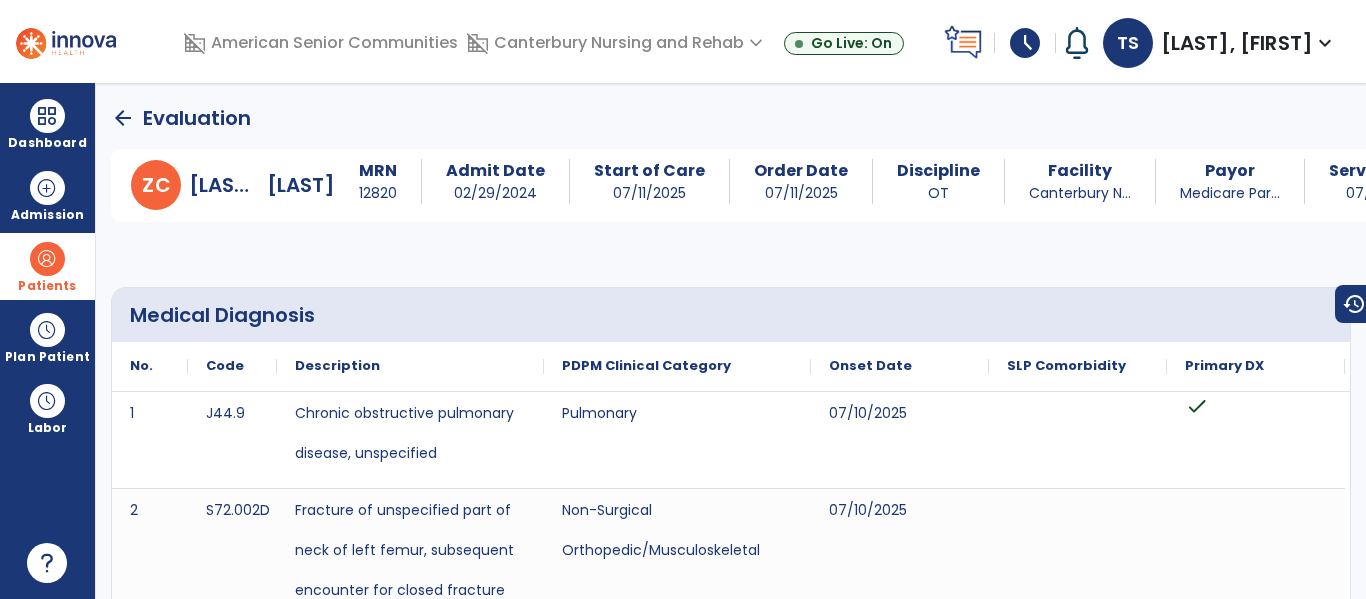 click on "arrow_back" 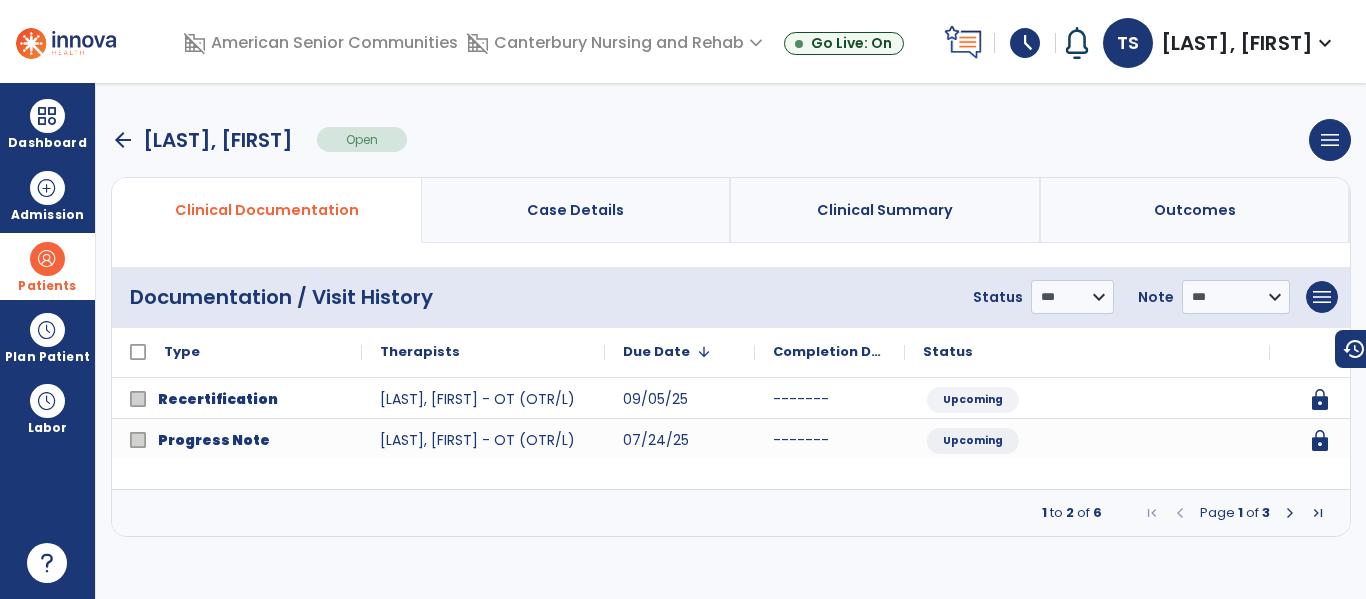 click at bounding box center [1180, 513] 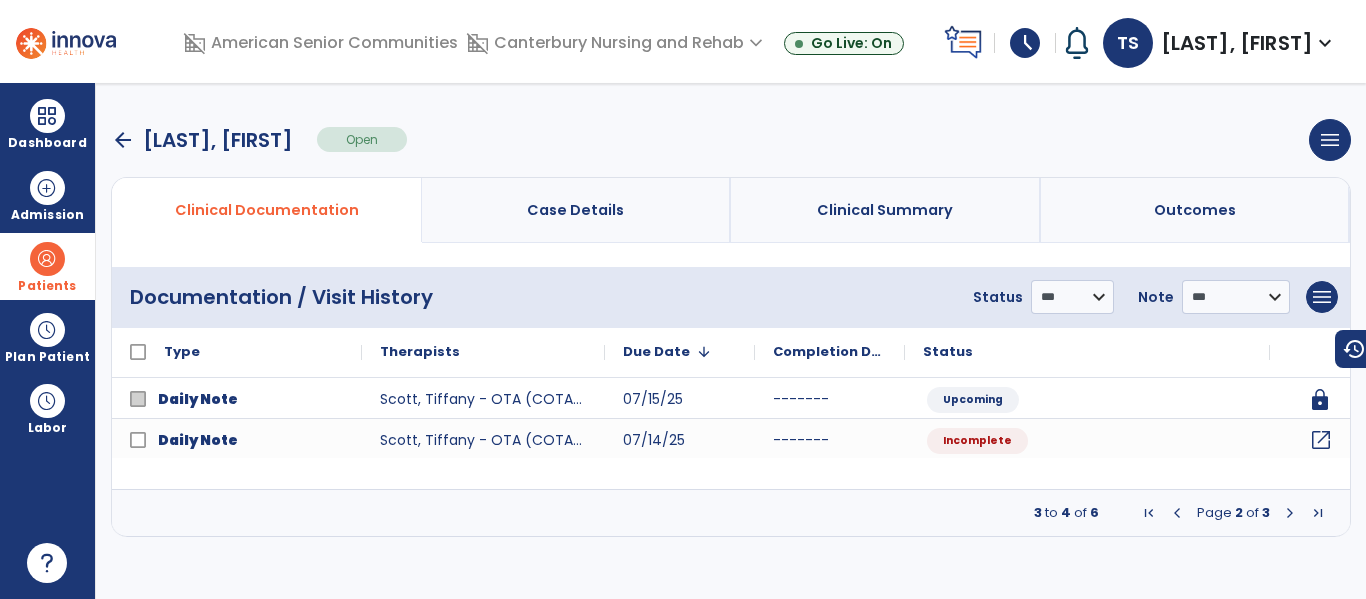 click on "open_in_new" 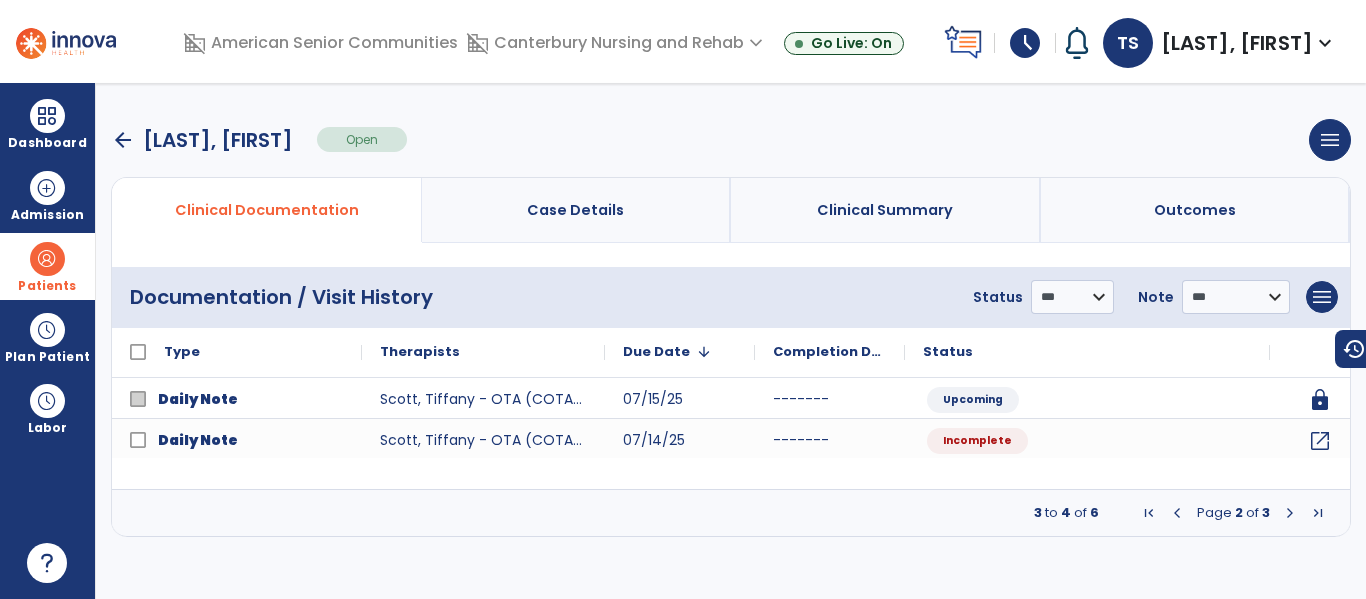 select on "*" 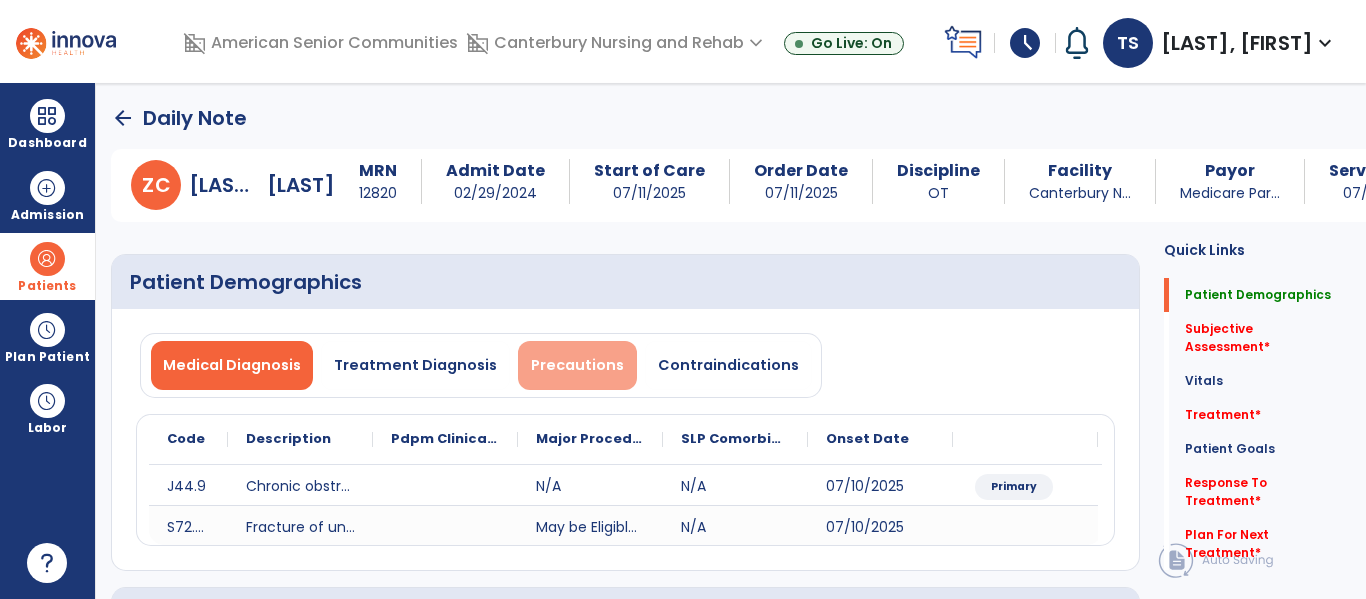 click on "Precautions" at bounding box center (577, 365) 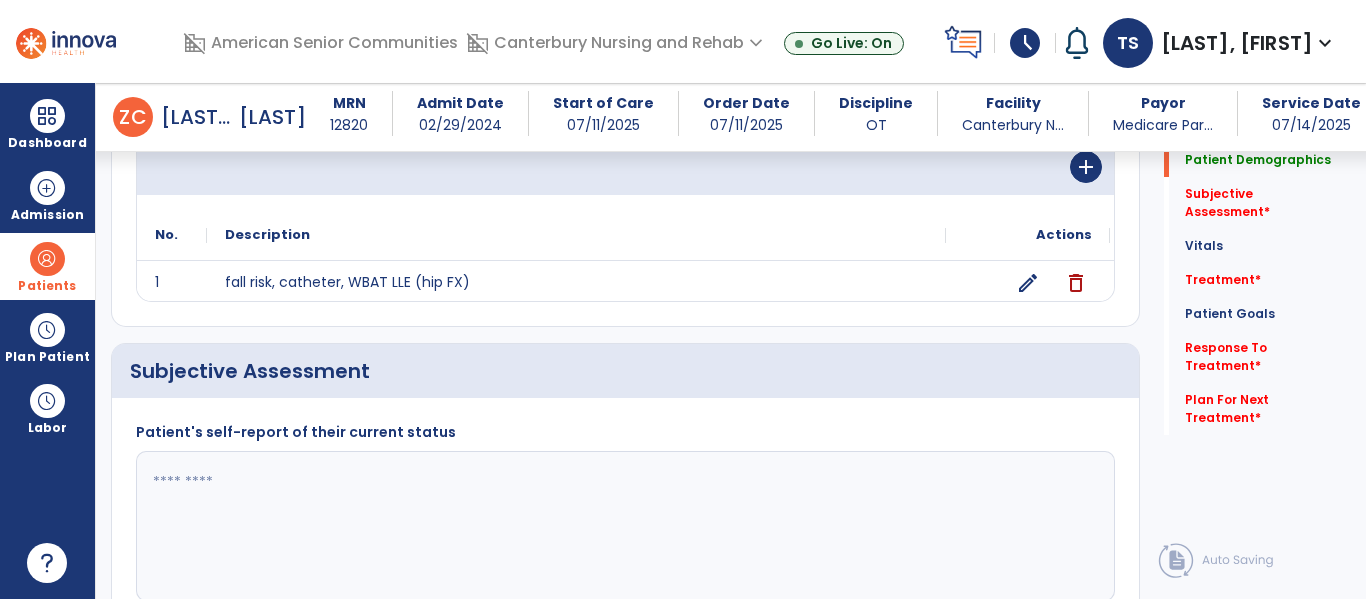 scroll, scrollTop: 258, scrollLeft: 0, axis: vertical 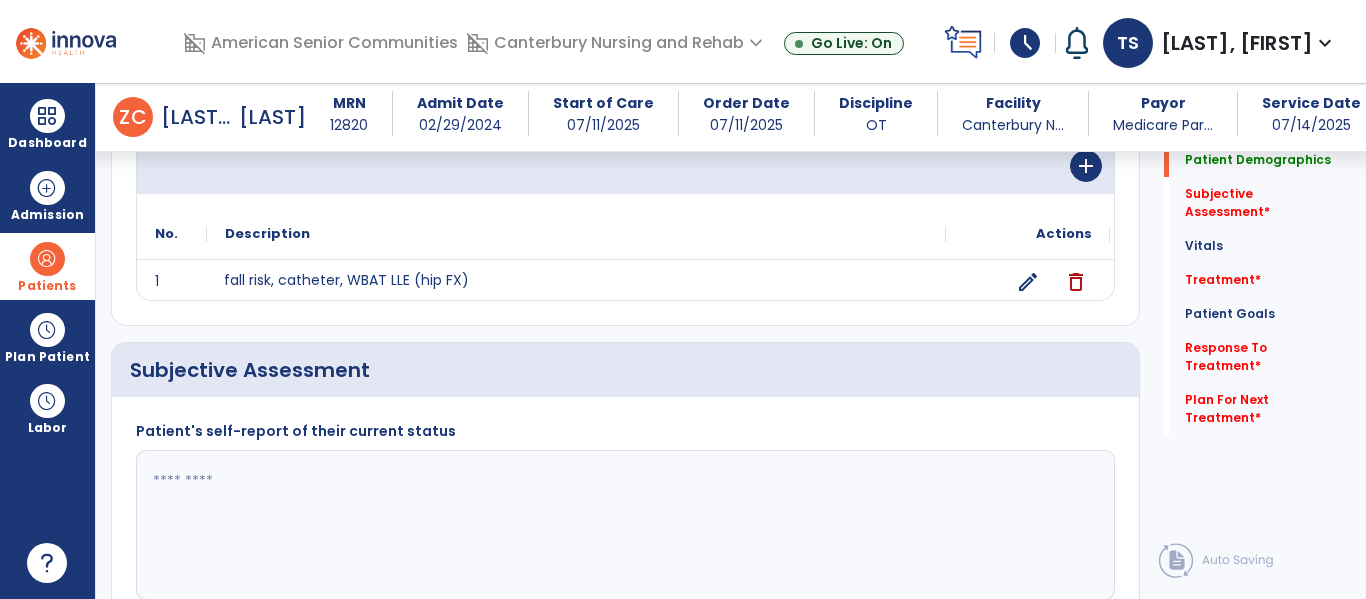 click on "fall risk, catheter, WBAT LLE (hip FX)" 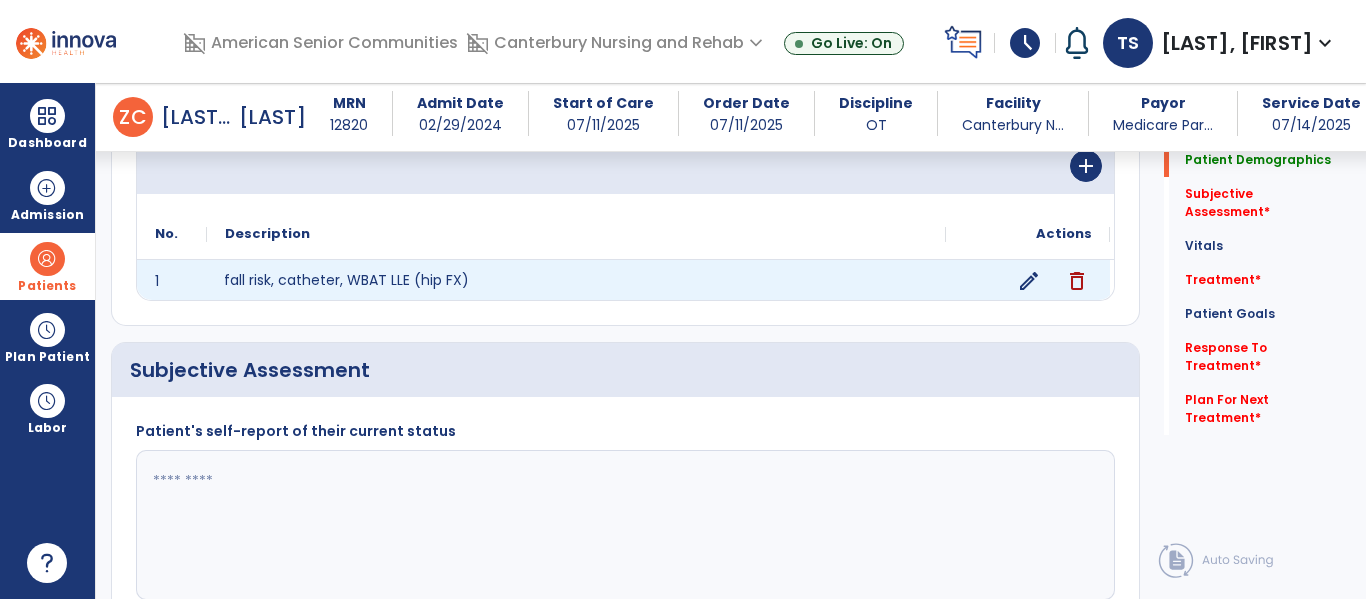 click on "edit" 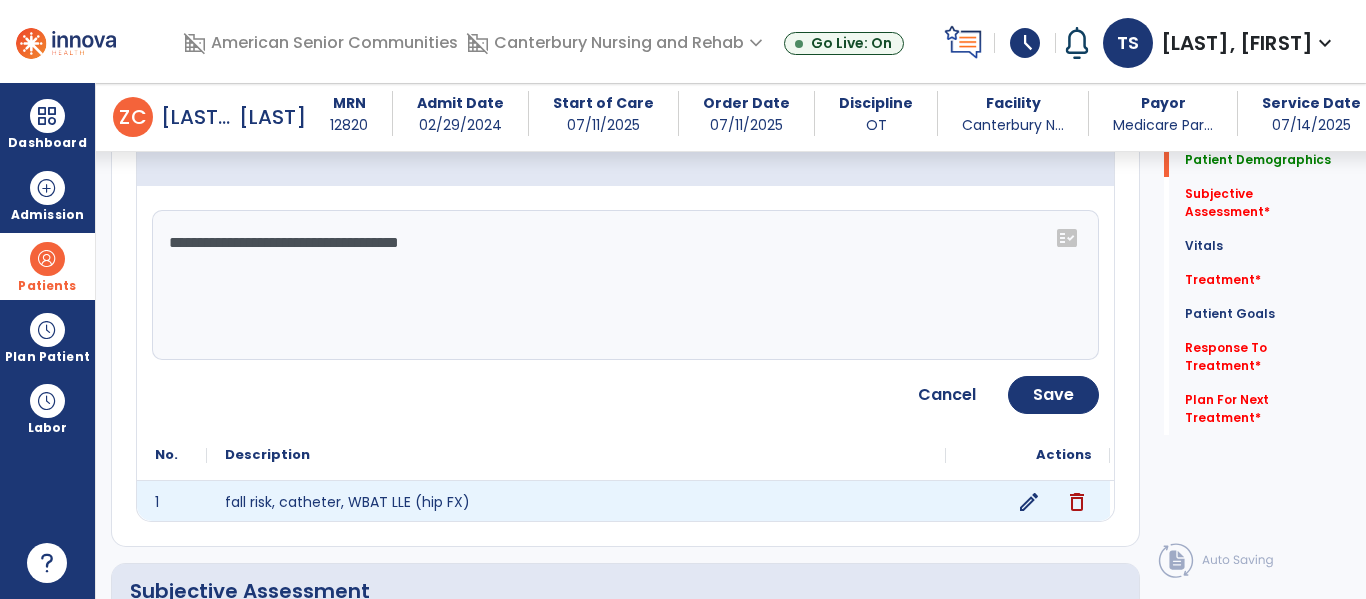 click on "**********" 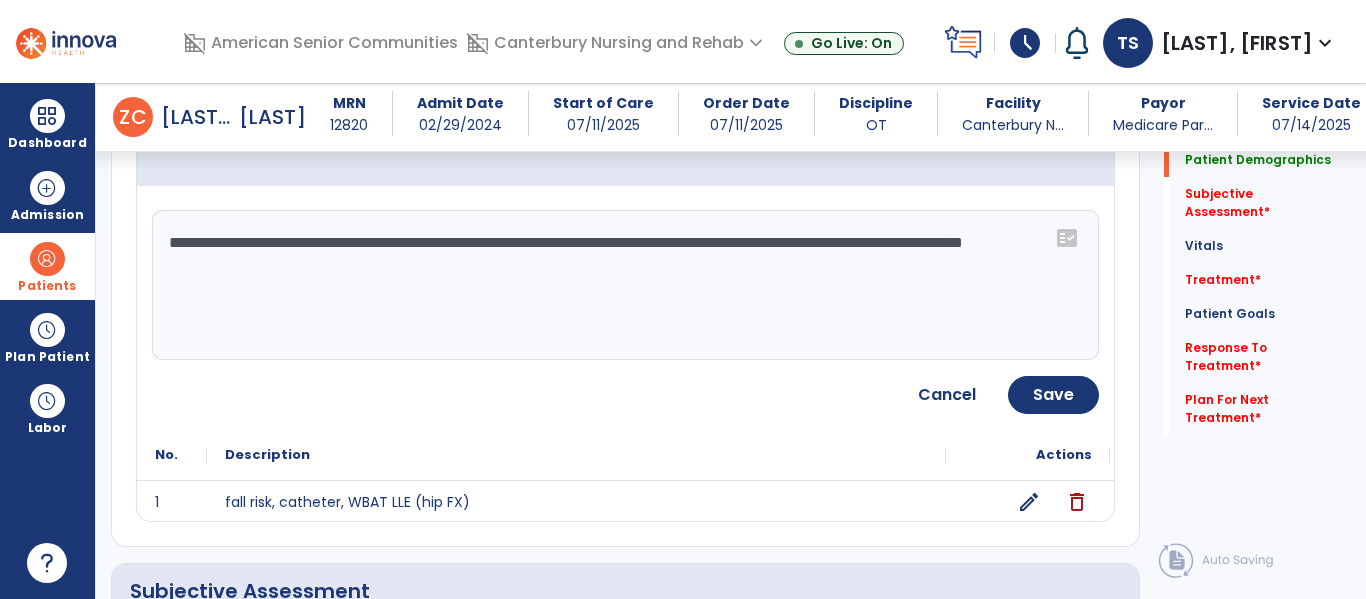 type on "**********" 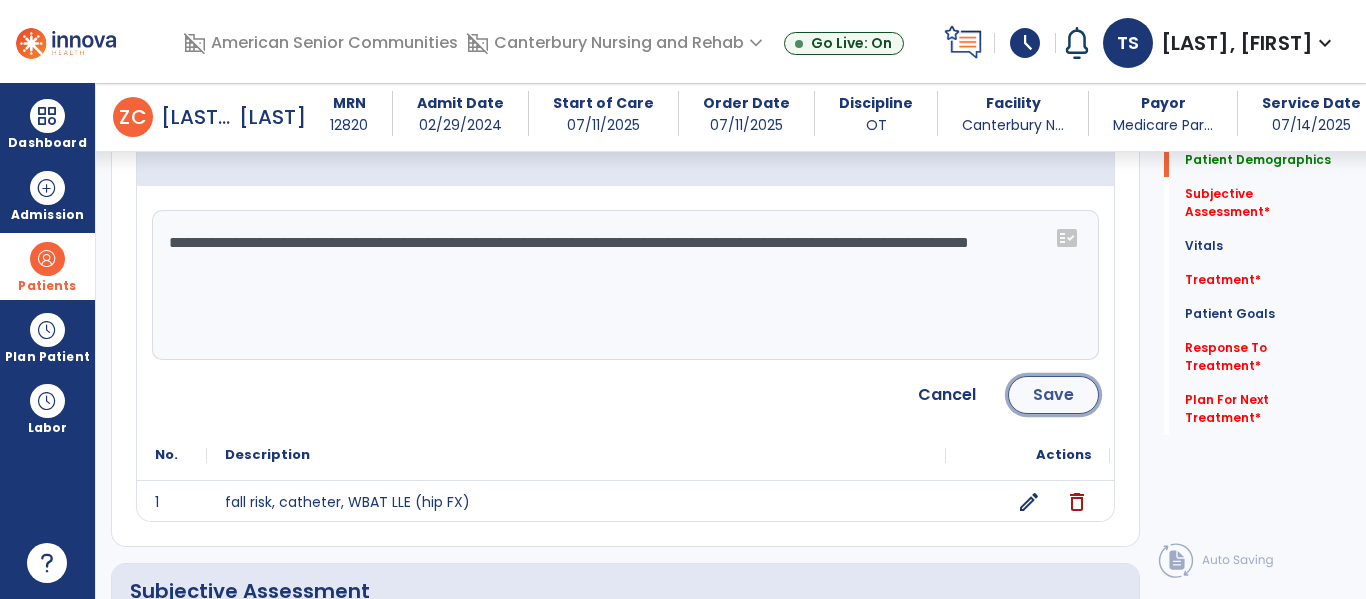click on "Save" 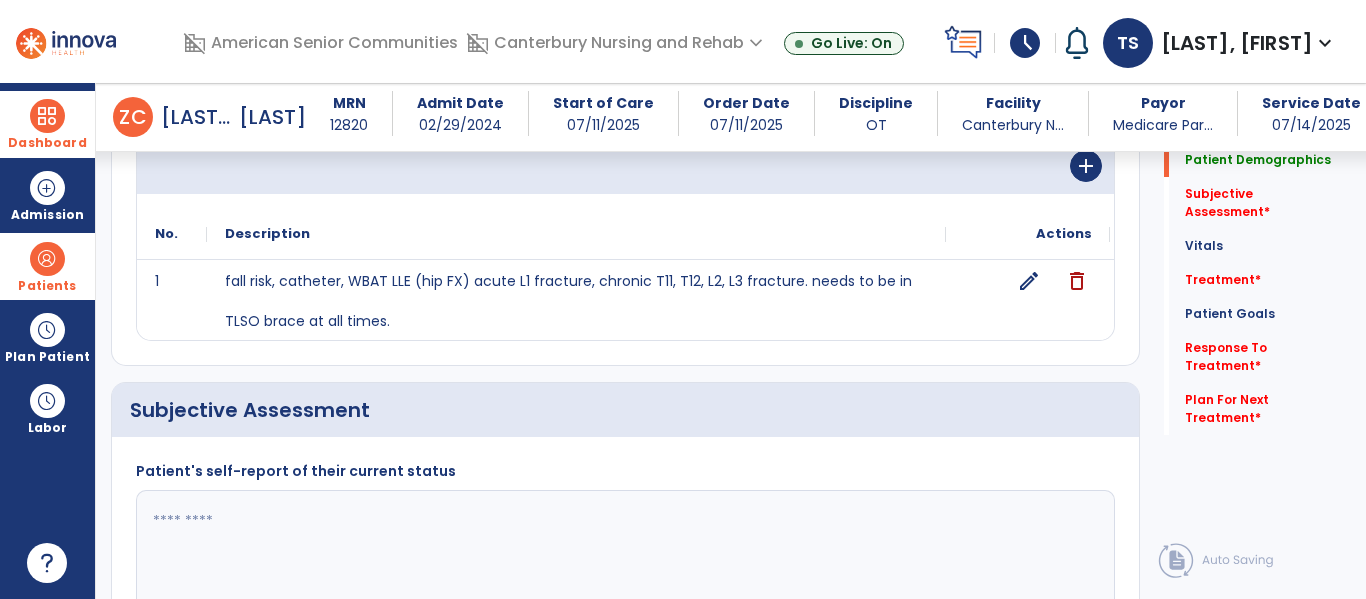 click at bounding box center (47, 116) 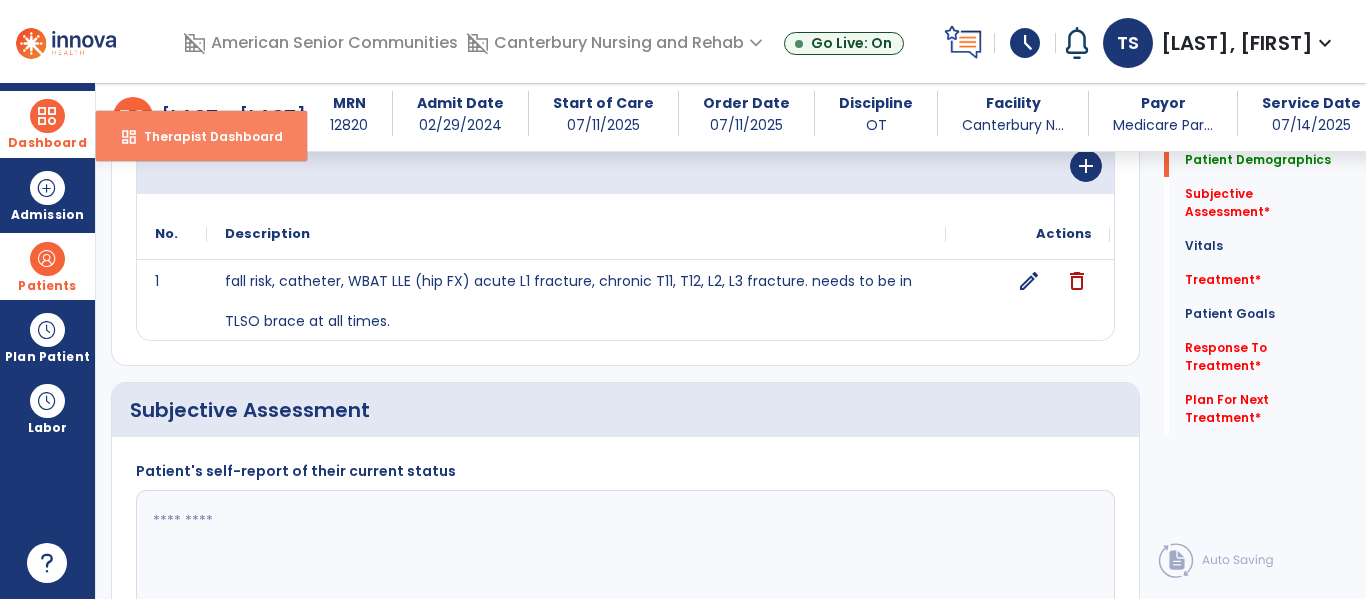 click on "dashboard  Therapist Dashboard" at bounding box center (201, 136) 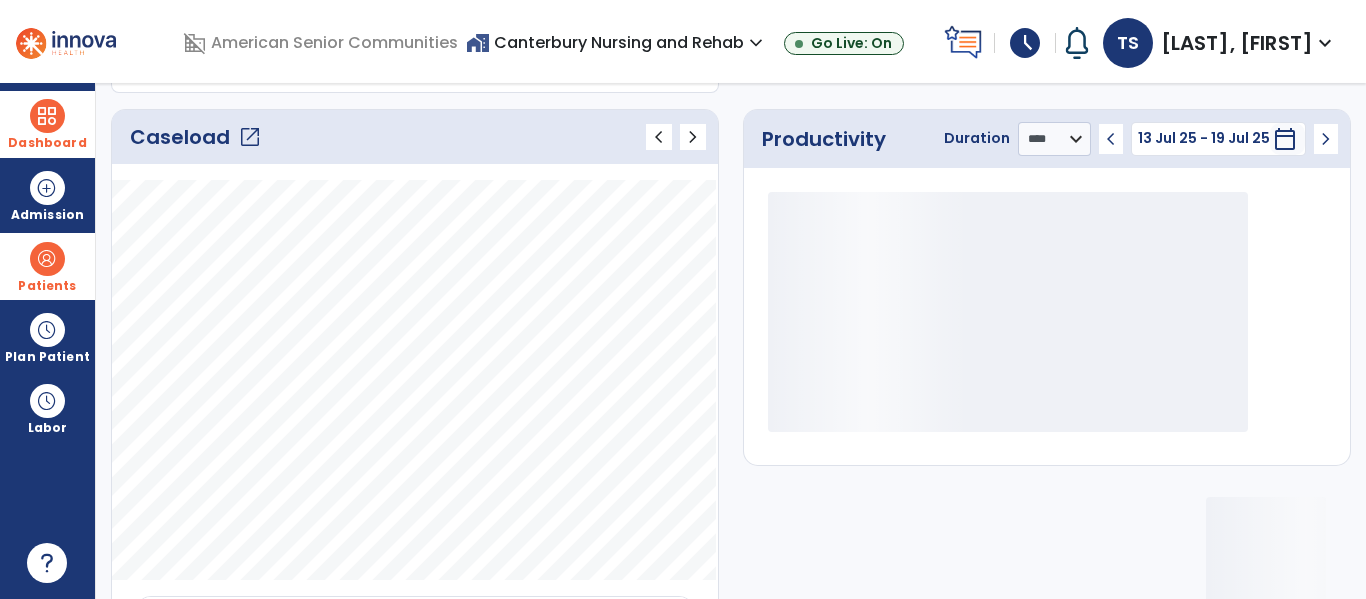 click on "Caseload   open_in_new" 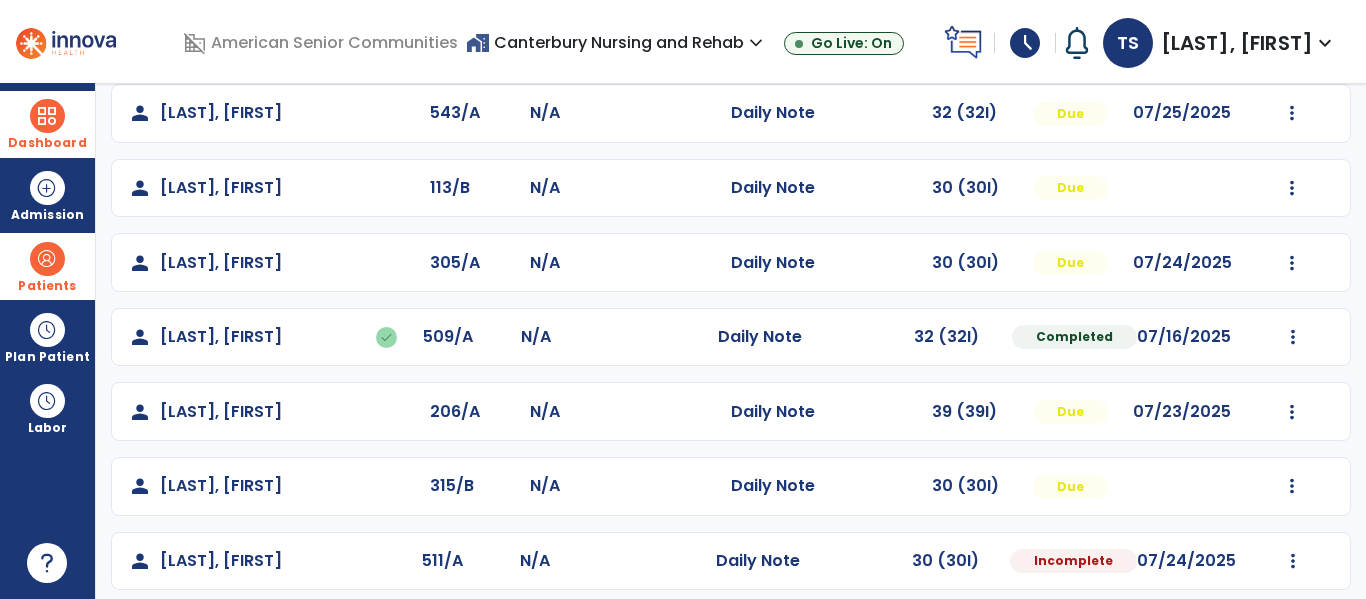 scroll, scrollTop: 637, scrollLeft: 0, axis: vertical 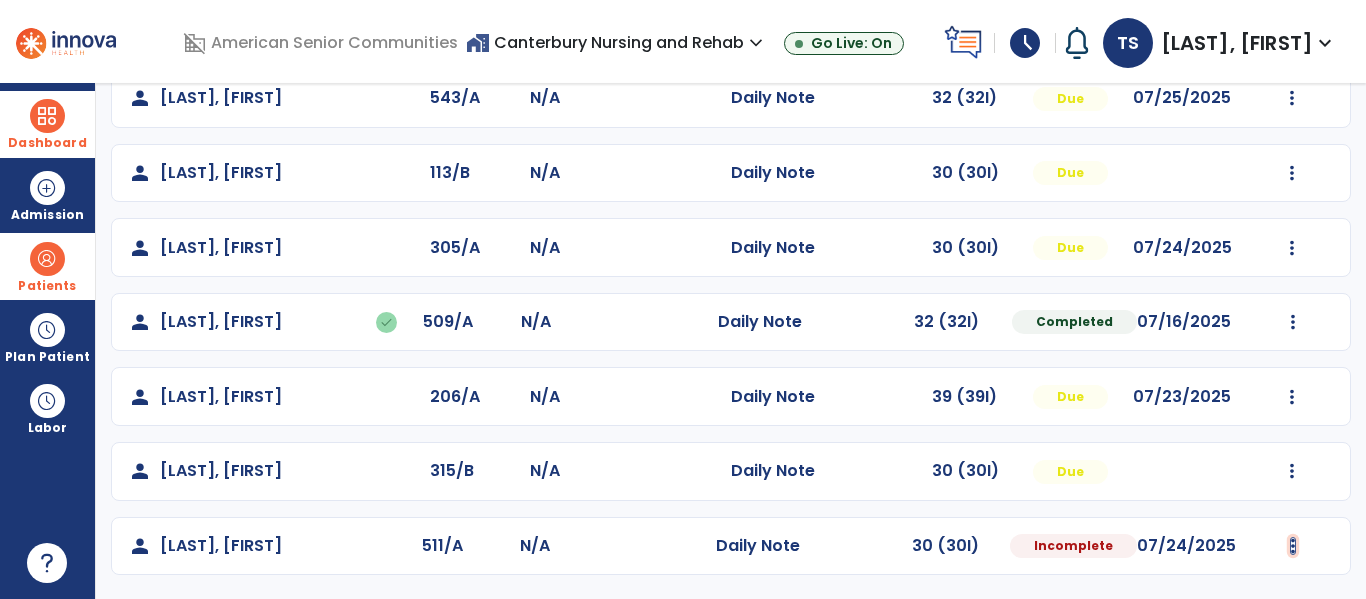 click at bounding box center (1292, -349) 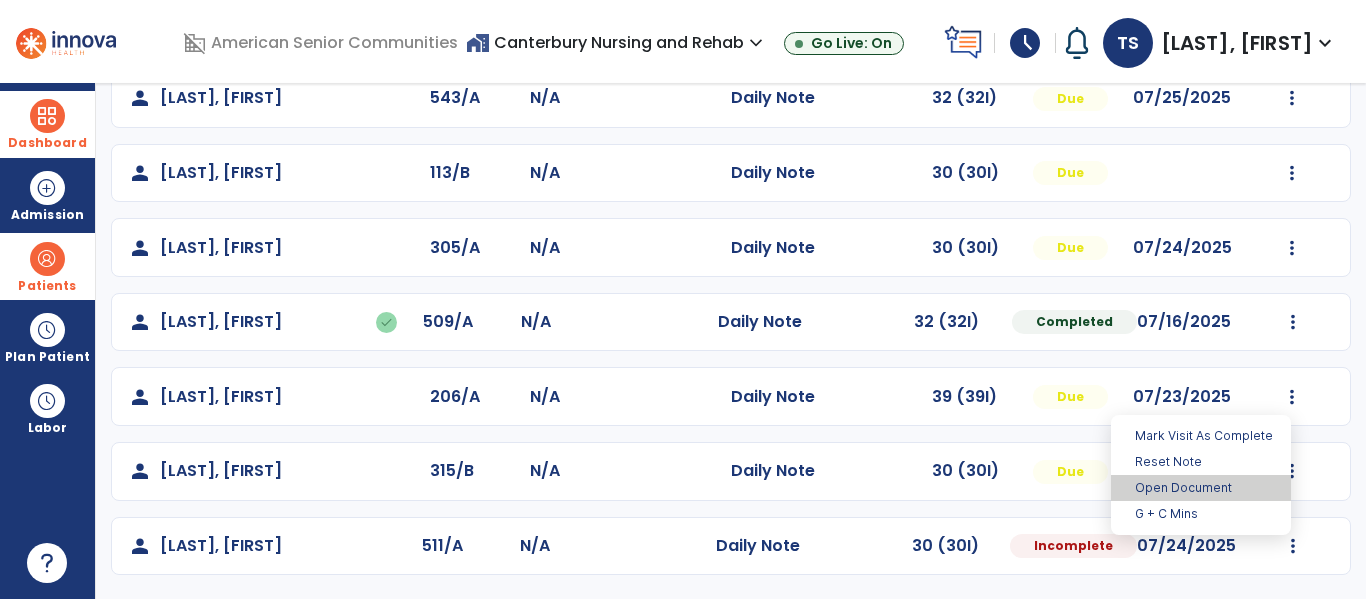 click on "Open Document" at bounding box center [1201, 488] 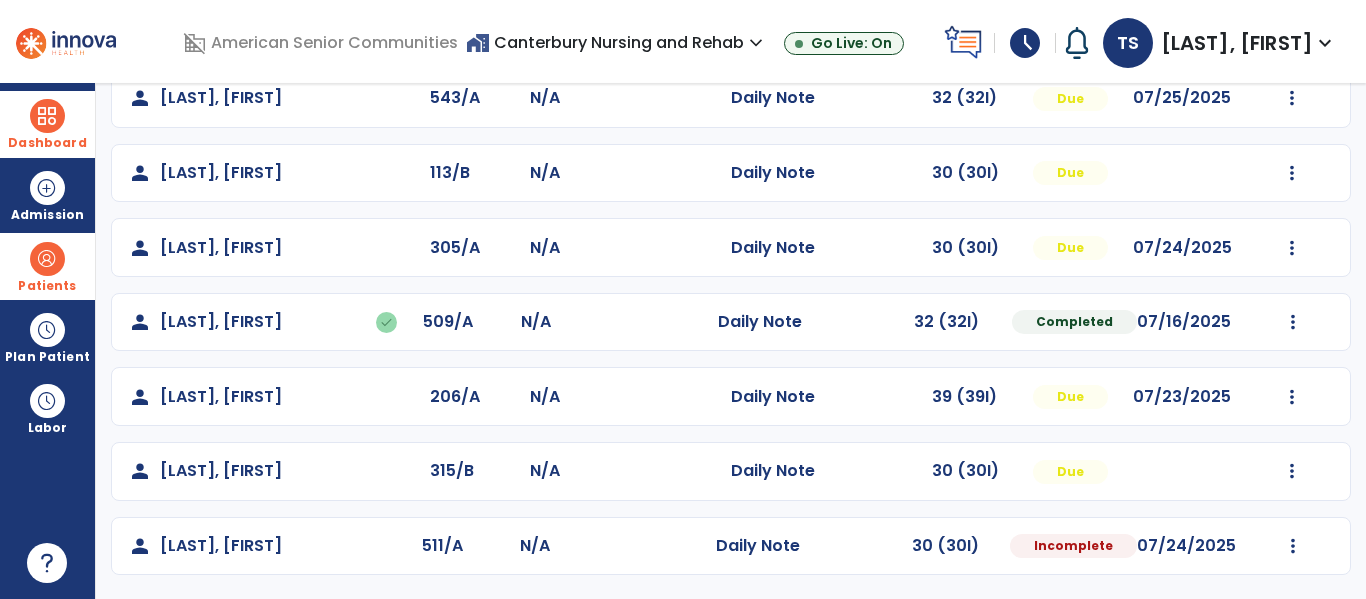 select on "*" 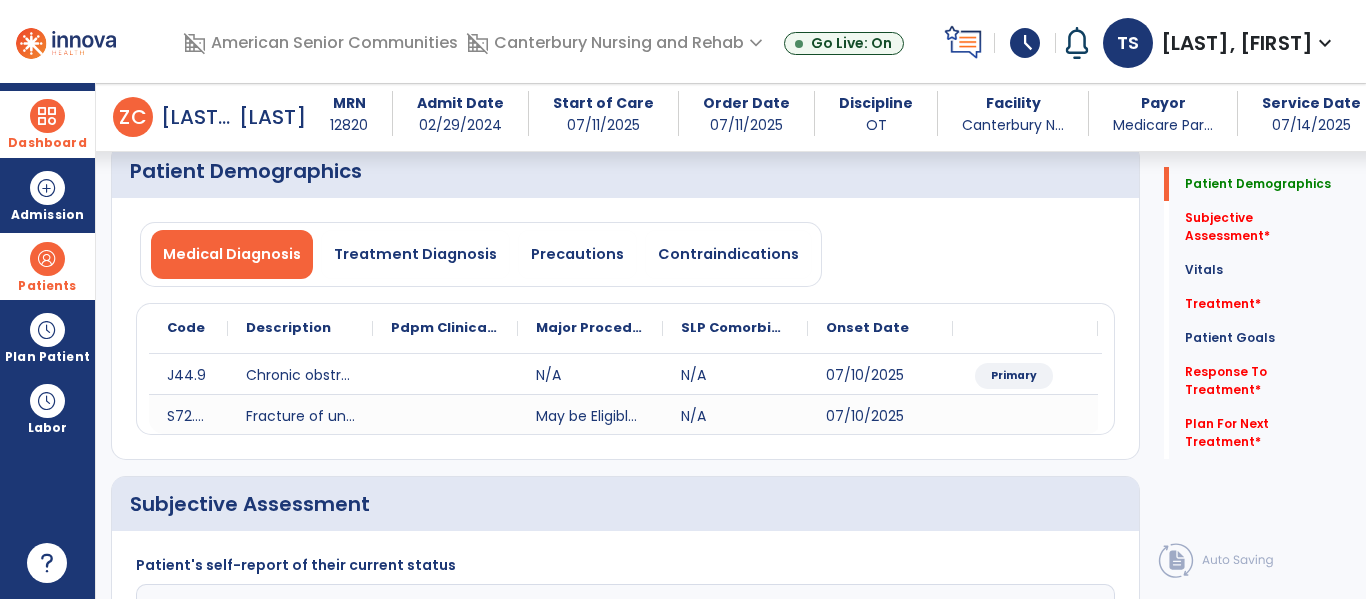 scroll, scrollTop: 97, scrollLeft: 0, axis: vertical 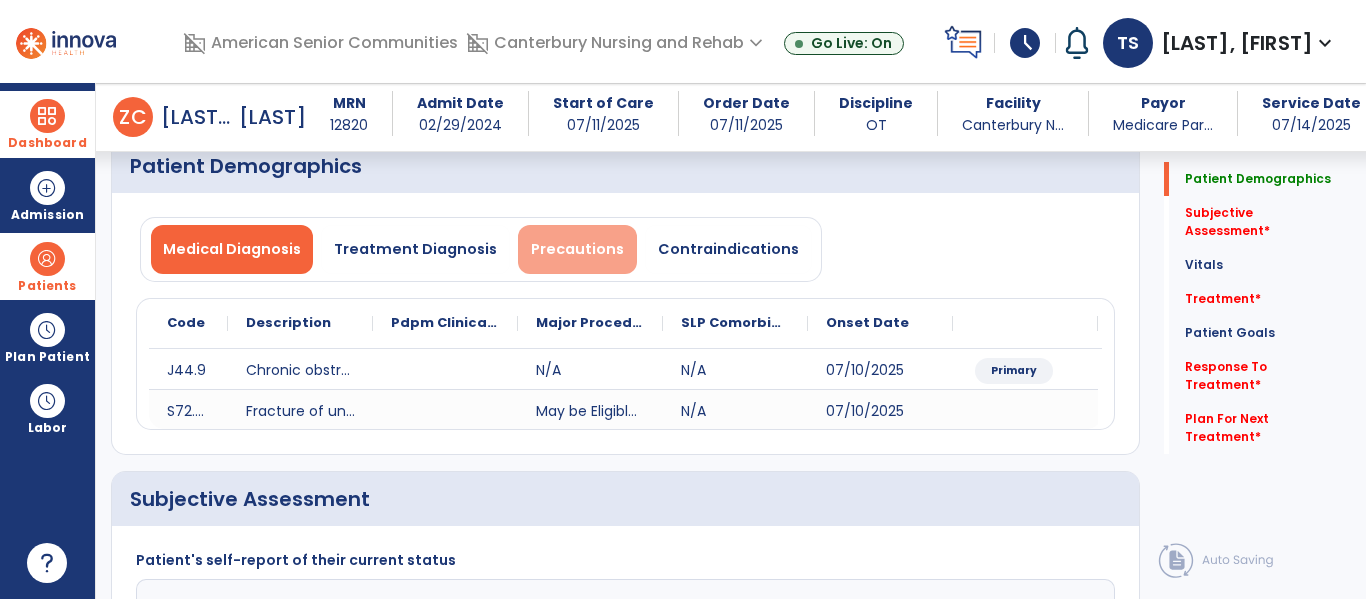 click on "Precautions" at bounding box center [577, 249] 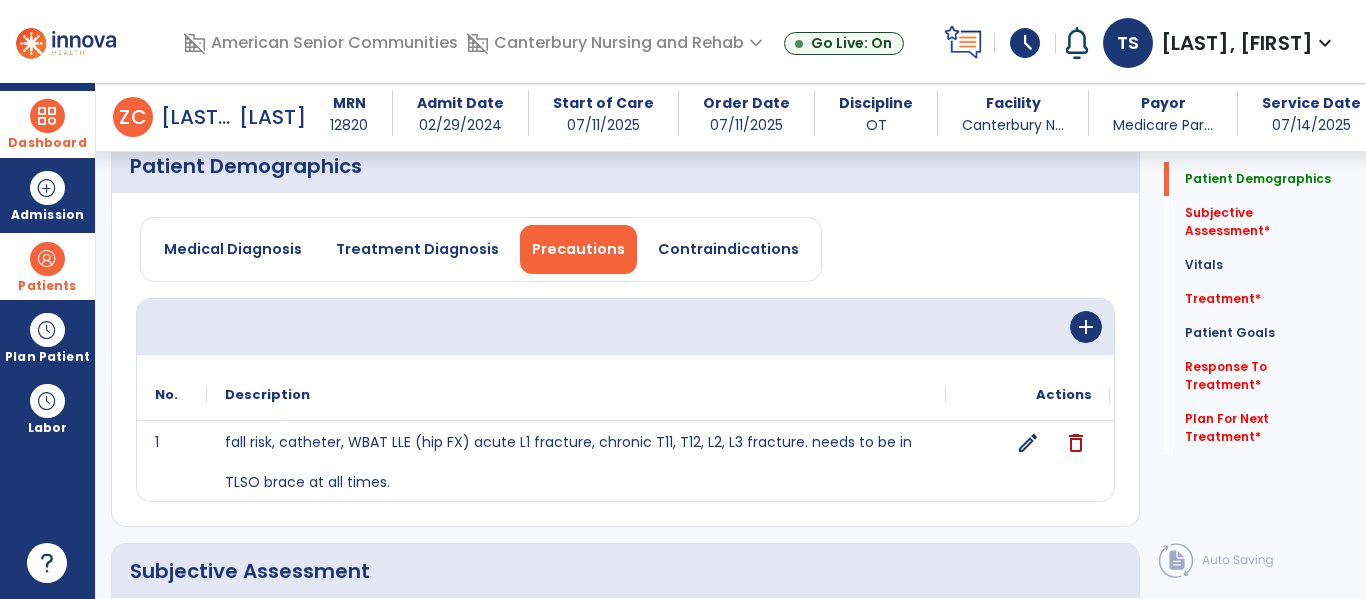 click on "Dashboard" at bounding box center (47, 124) 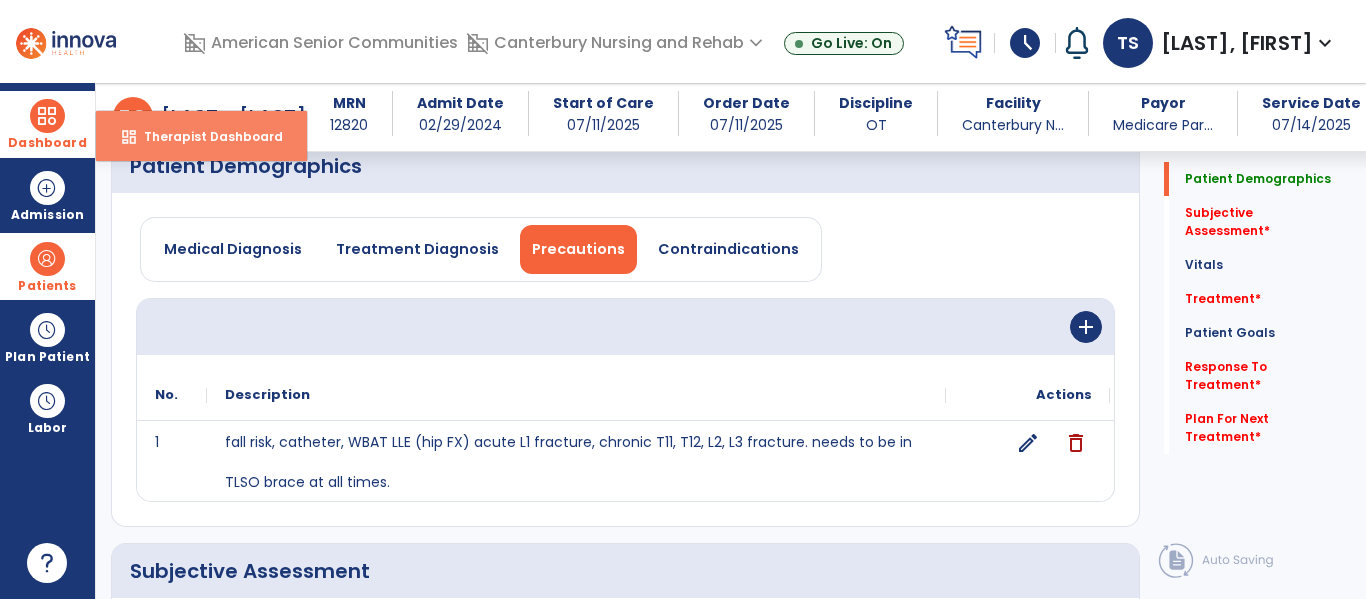 click on "dashboard  Therapist Dashboard" at bounding box center [201, 136] 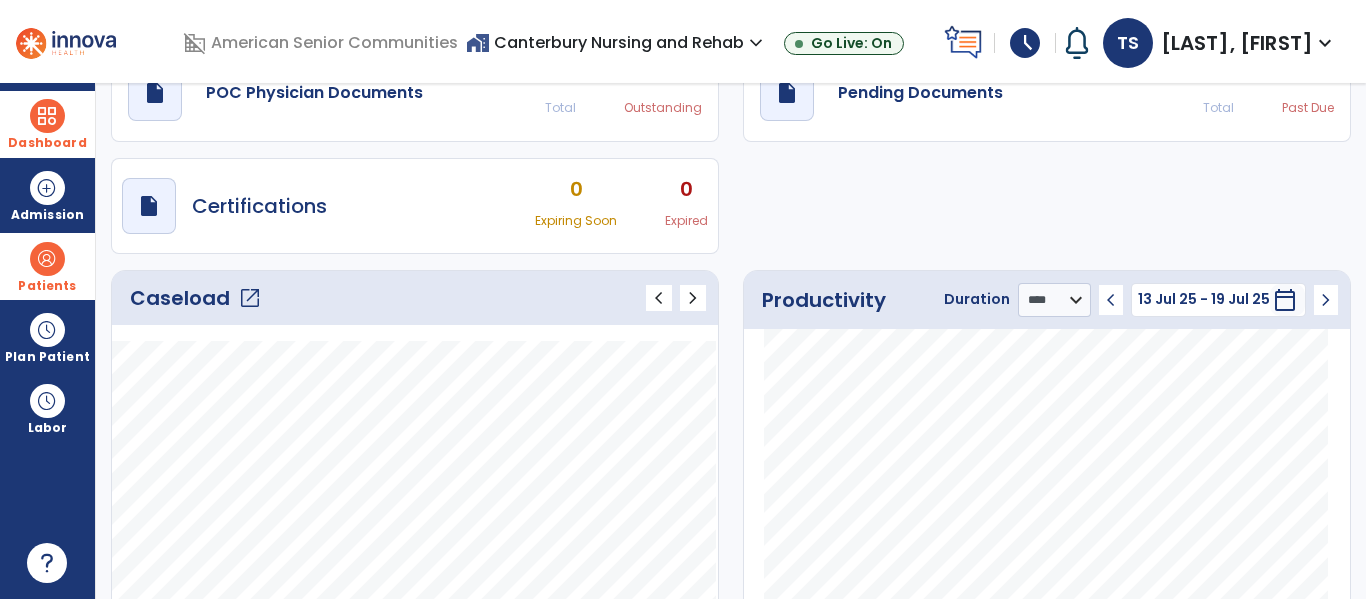 click on "Caseload   open_in_new" 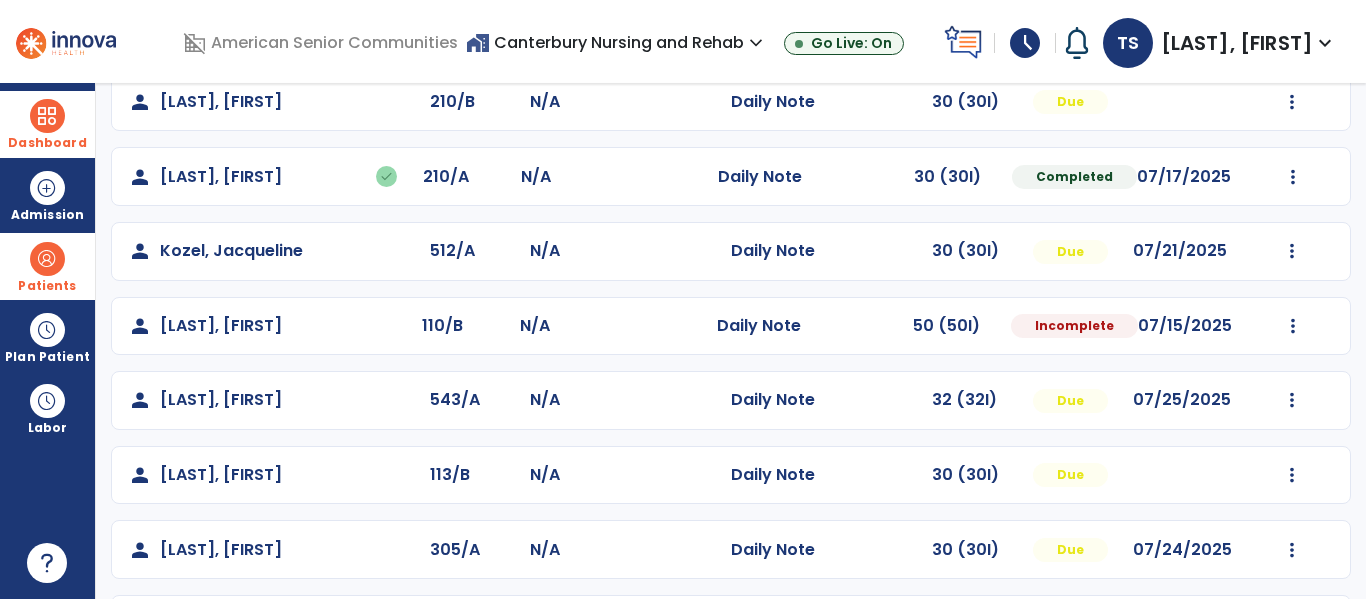 scroll, scrollTop: 355, scrollLeft: 0, axis: vertical 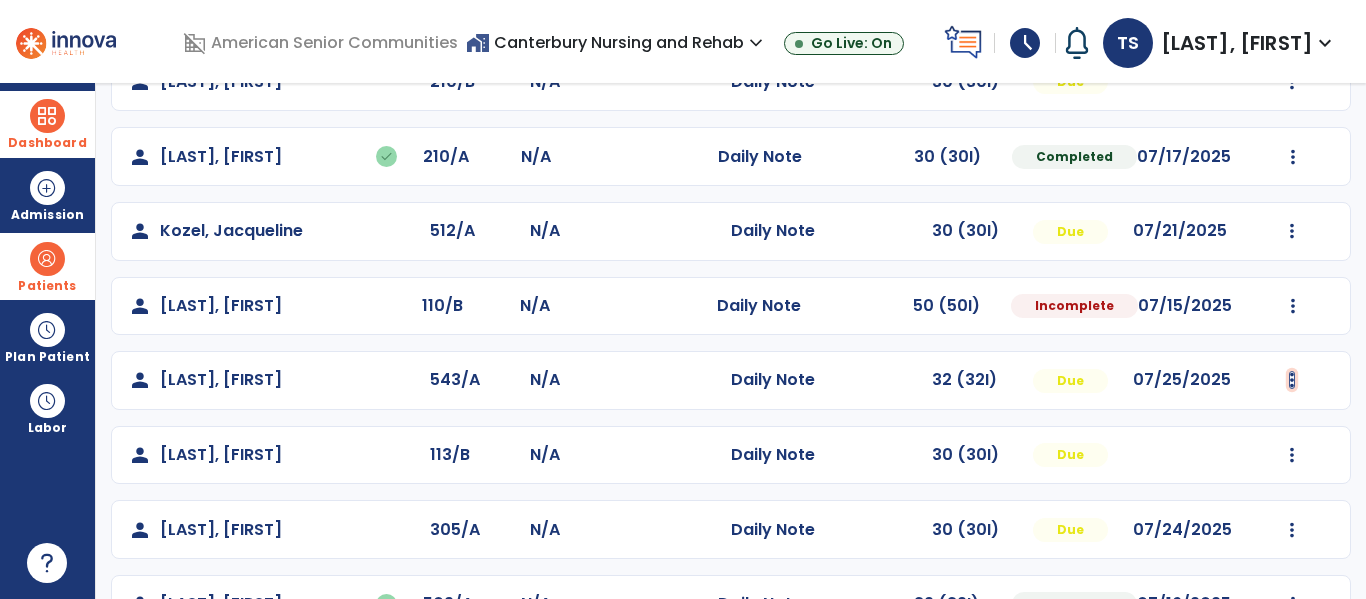 click at bounding box center (1292, -67) 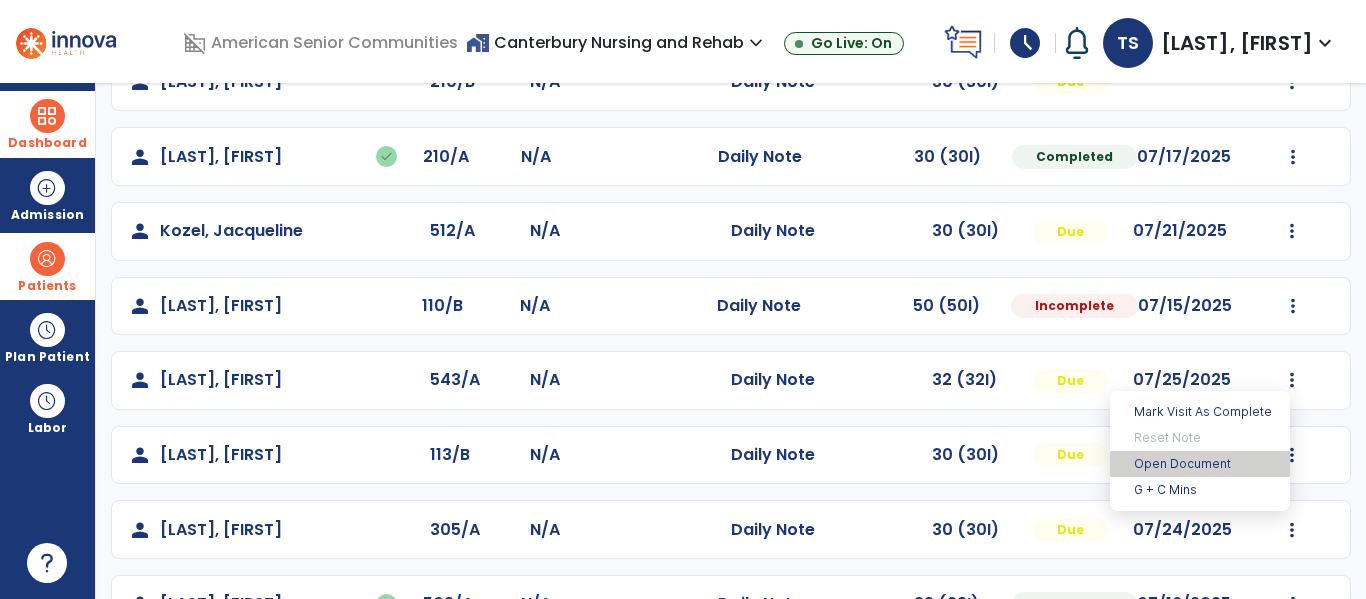 click on "Open Document" at bounding box center (1200, 464) 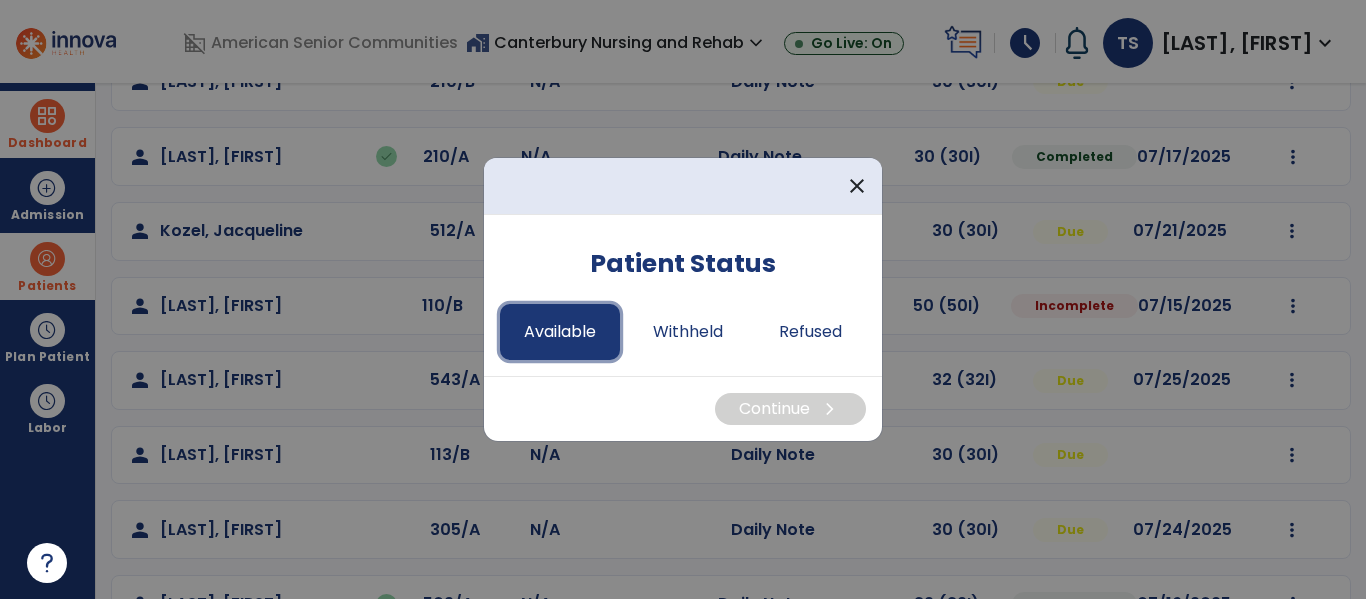 click on "Available" at bounding box center [560, 332] 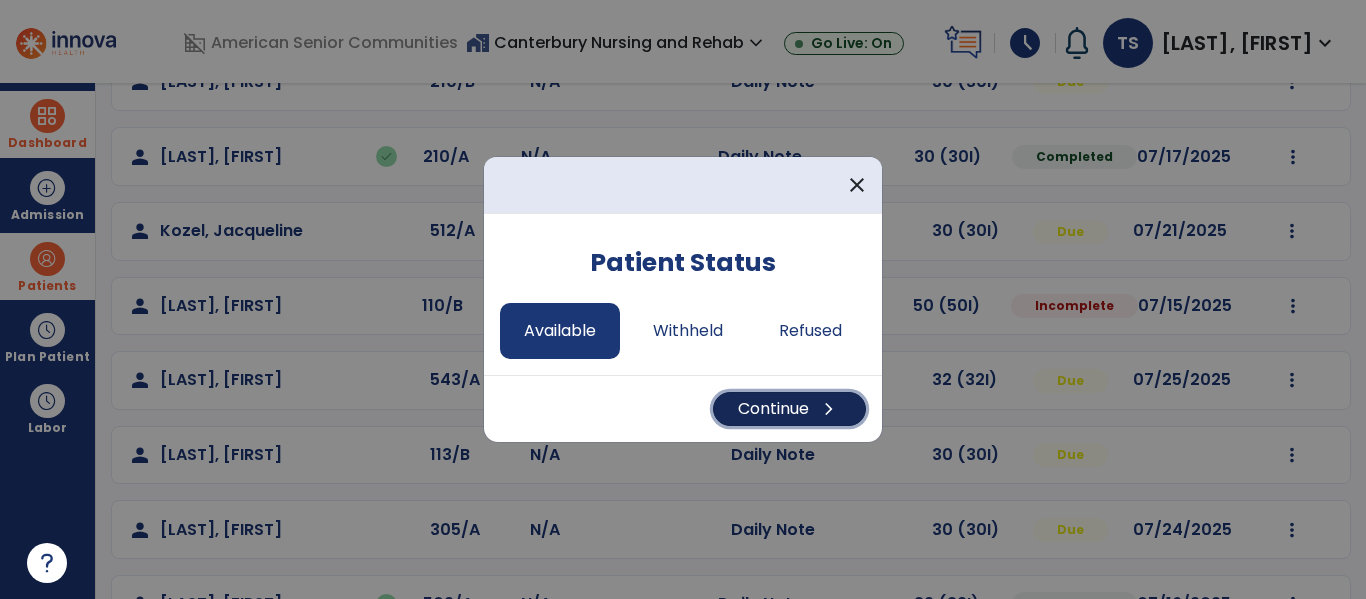 click on "Continue   chevron_right" at bounding box center (789, 409) 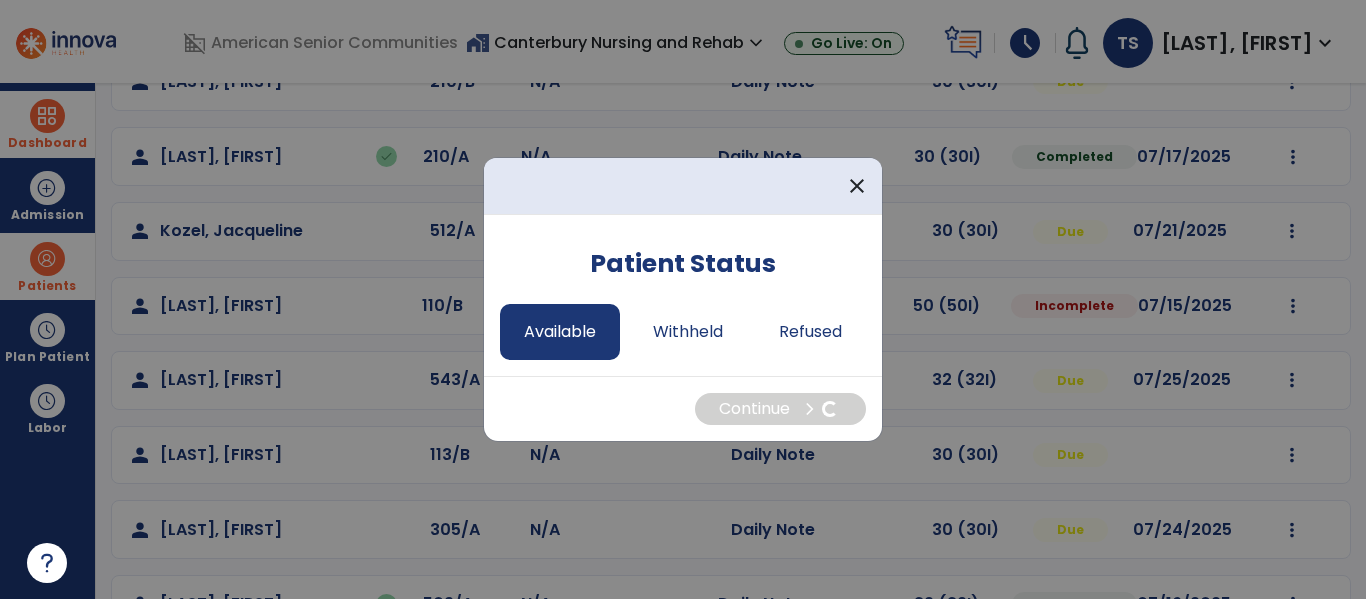 select on "*" 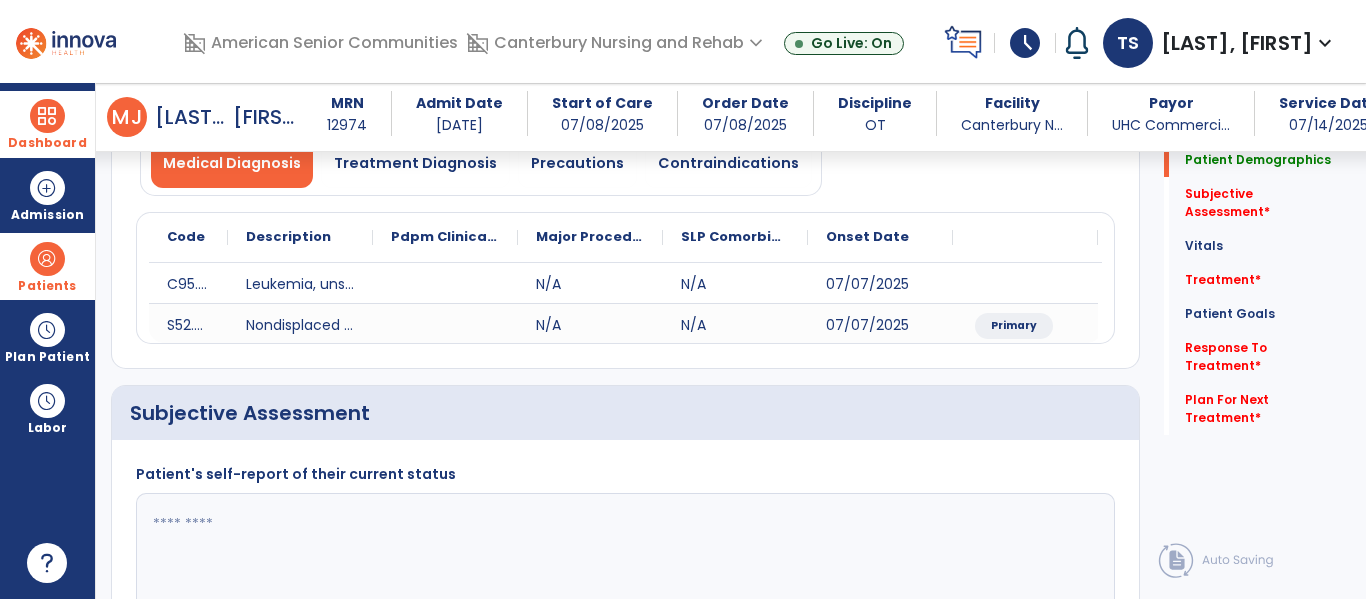 scroll, scrollTop: 165, scrollLeft: 0, axis: vertical 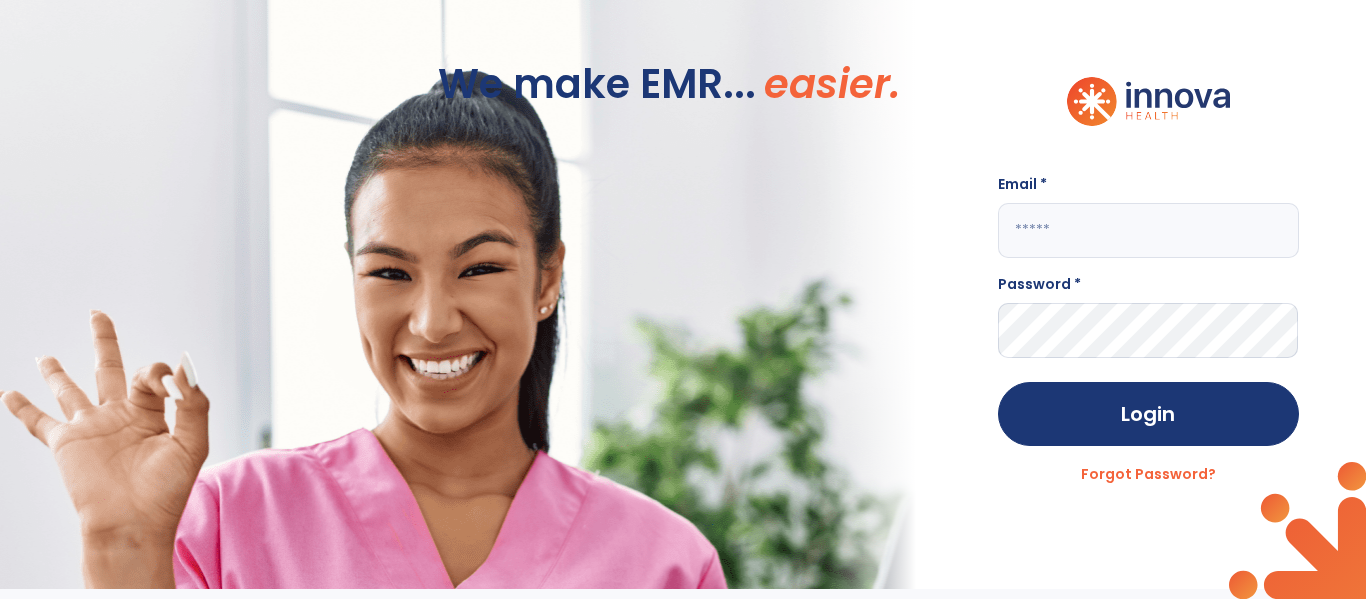 click 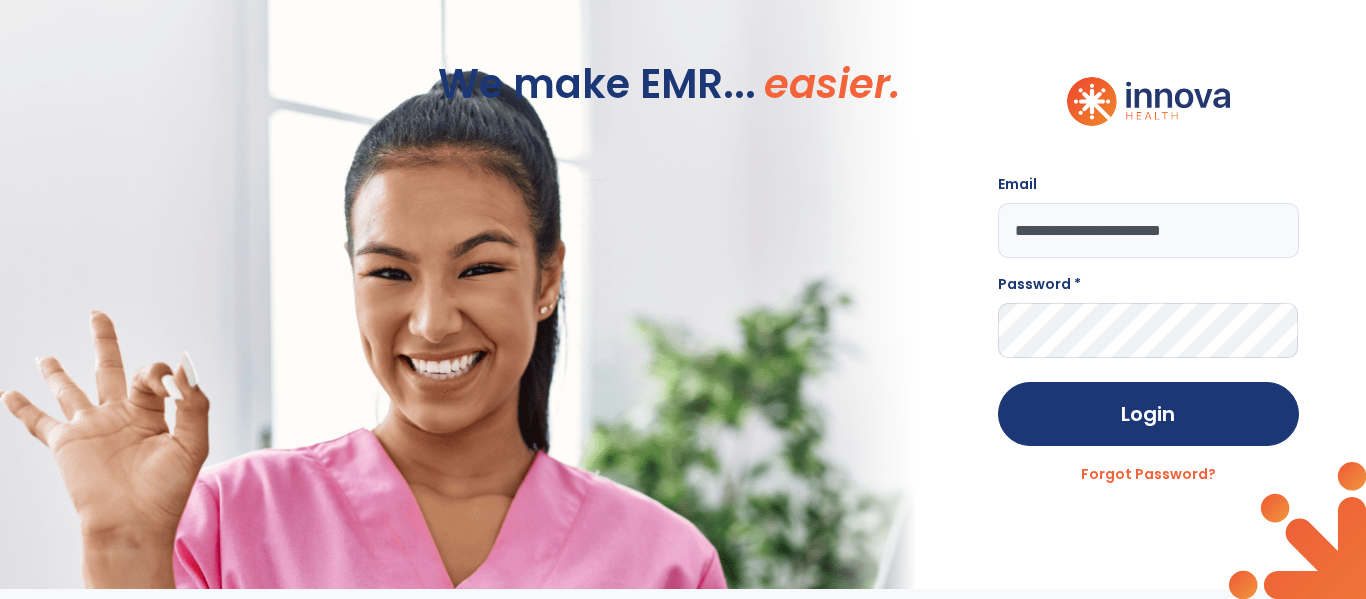 type on "**********" 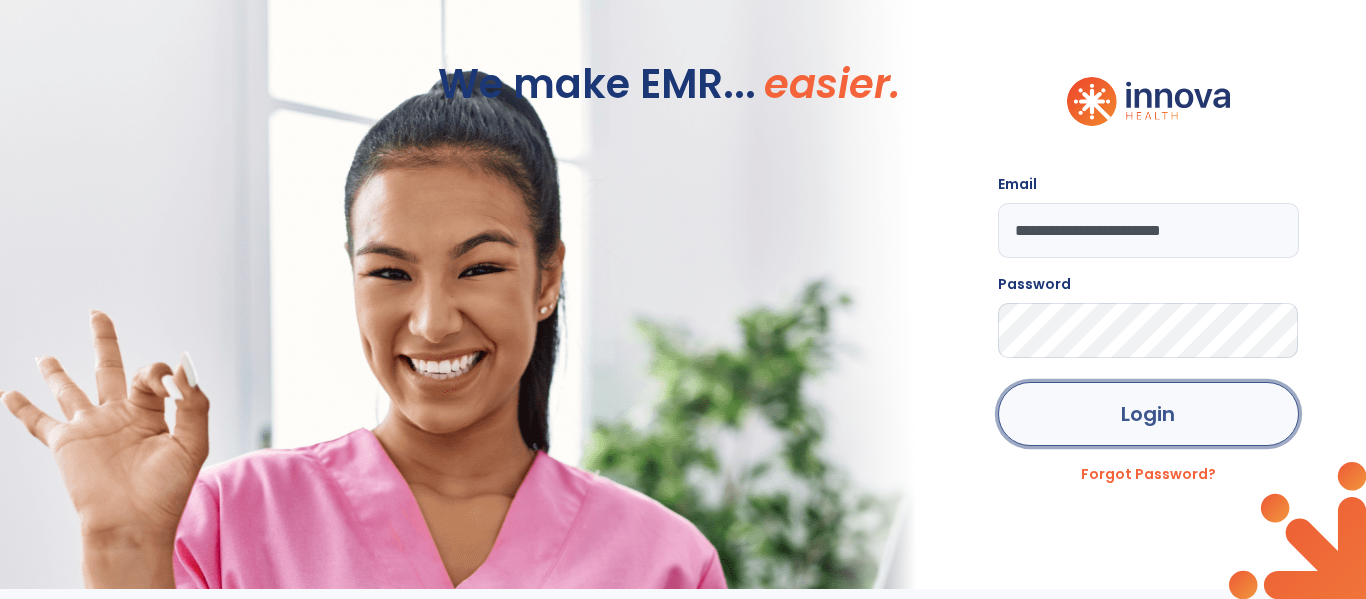 click on "Login" 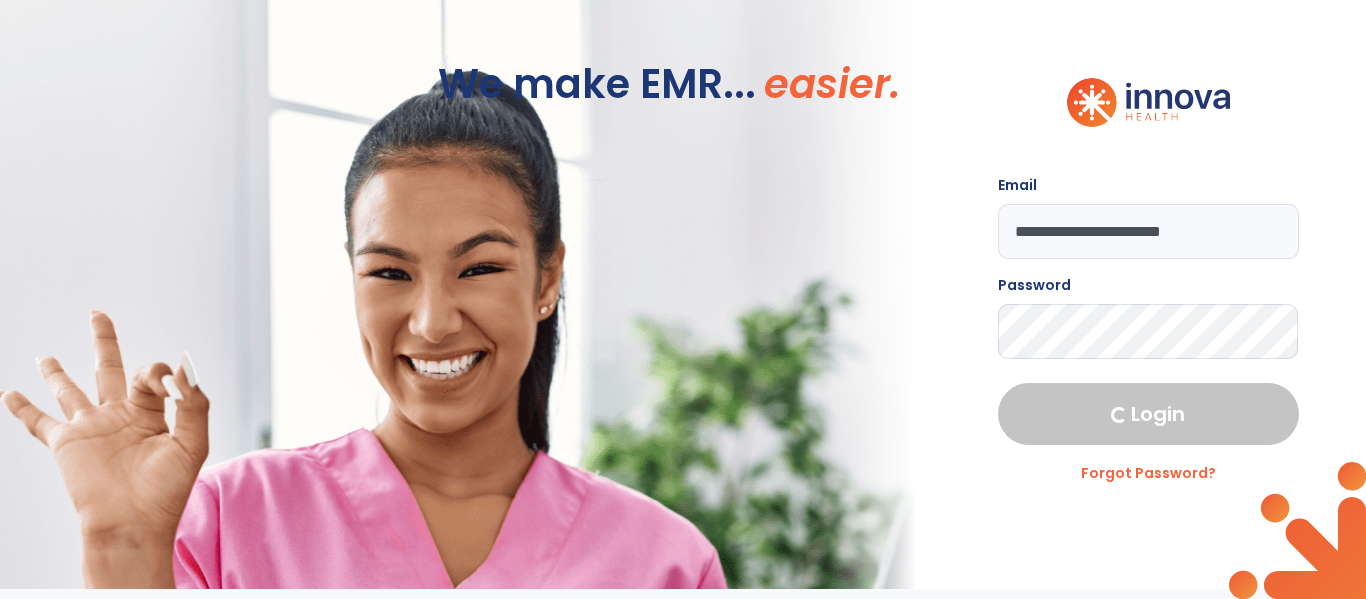 select on "****" 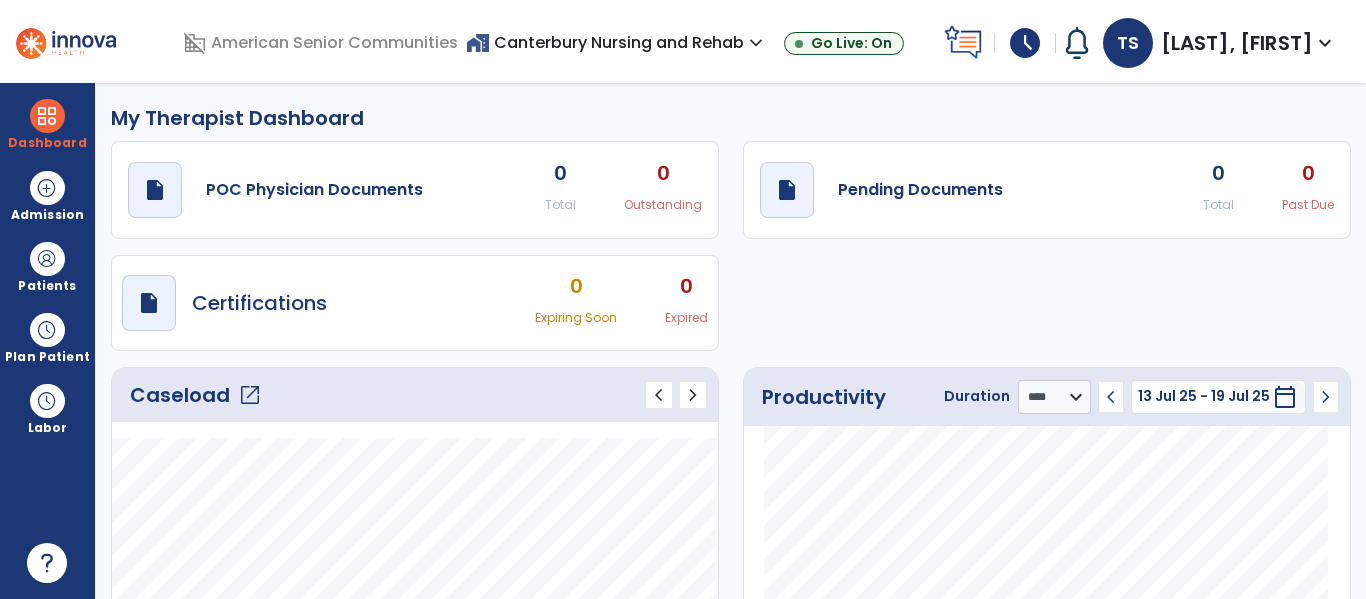 click on "Caseload   open_in_new" 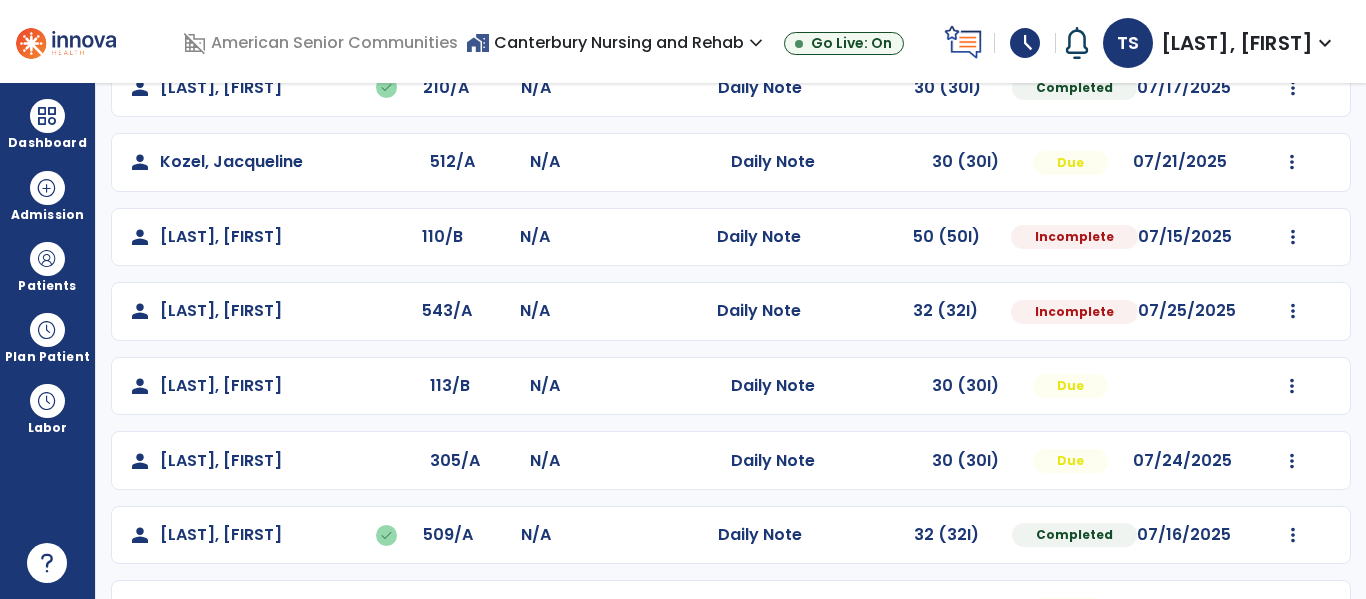 scroll, scrollTop: 429, scrollLeft: 0, axis: vertical 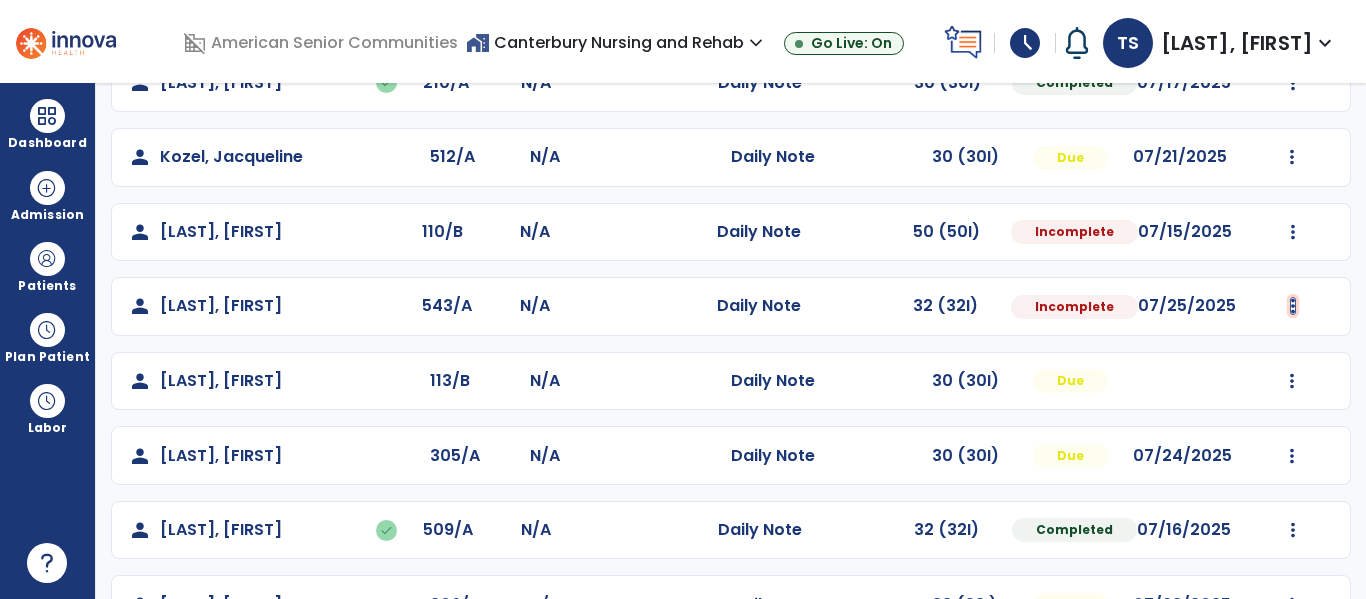 click at bounding box center [1292, -141] 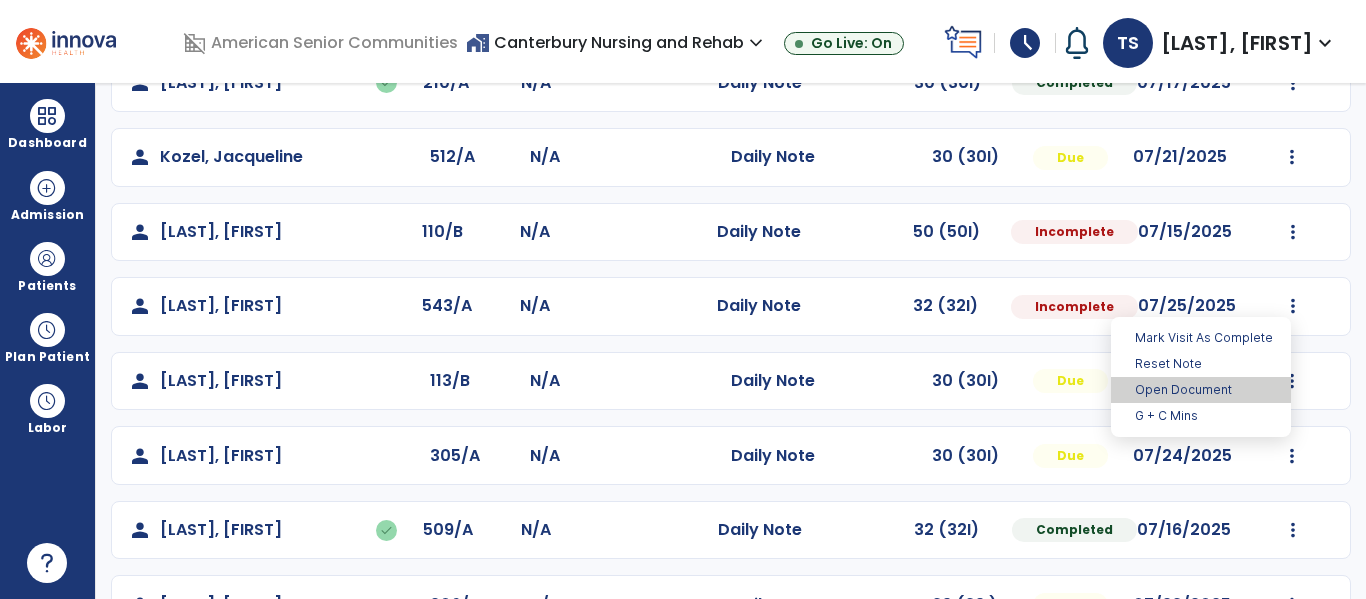 click on "Open Document" at bounding box center [1201, 390] 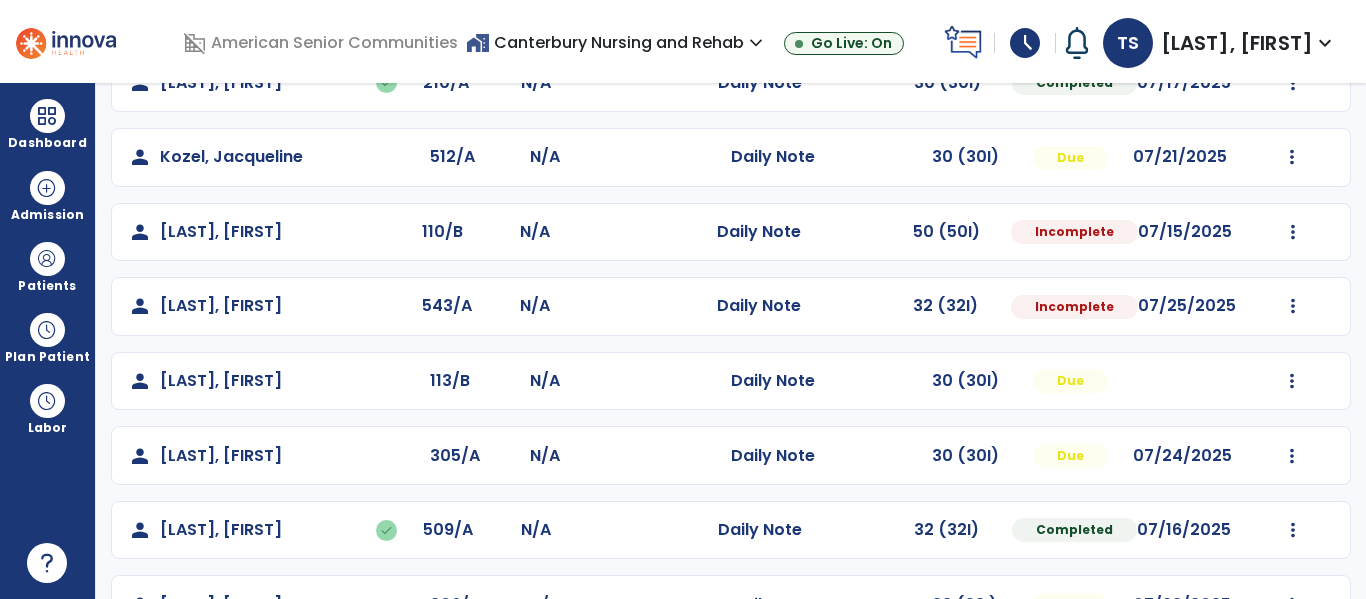select on "*" 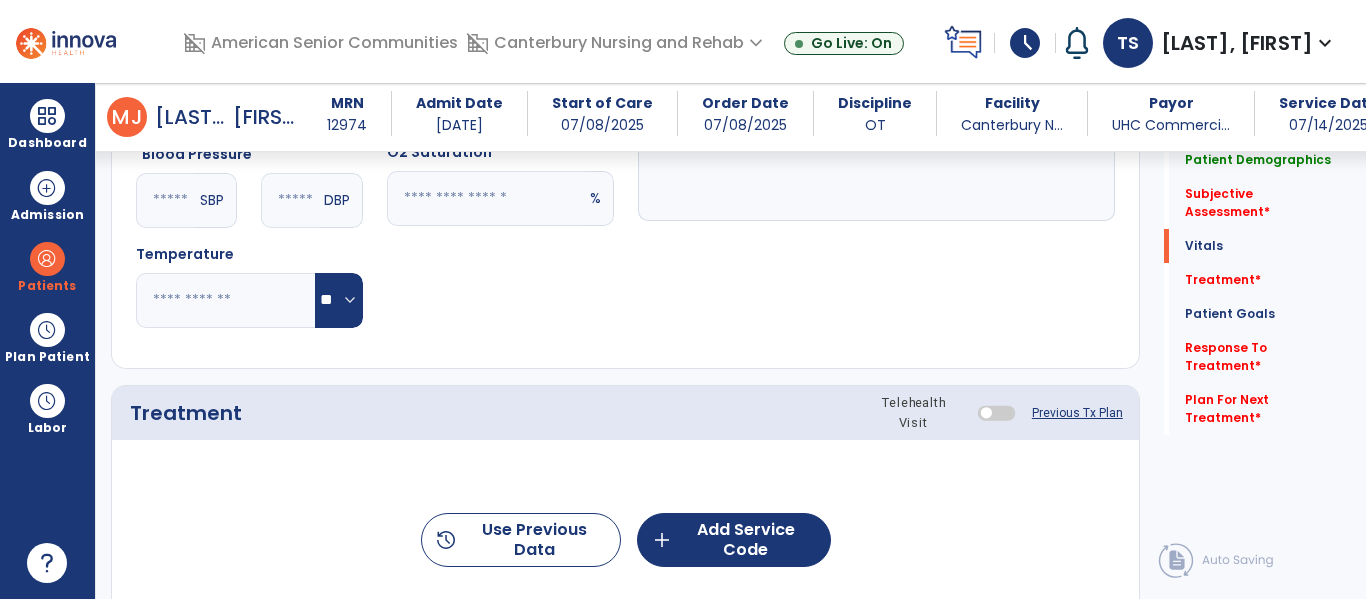 scroll, scrollTop: 899, scrollLeft: 0, axis: vertical 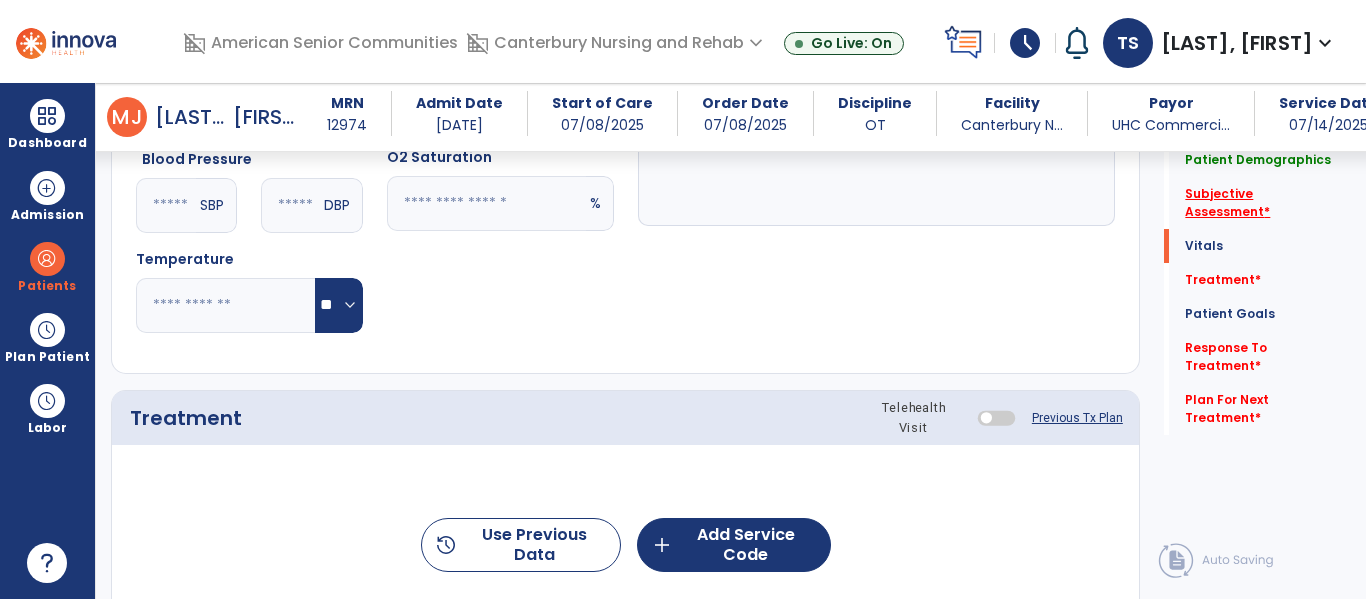click on "Subjective Assessment   *" 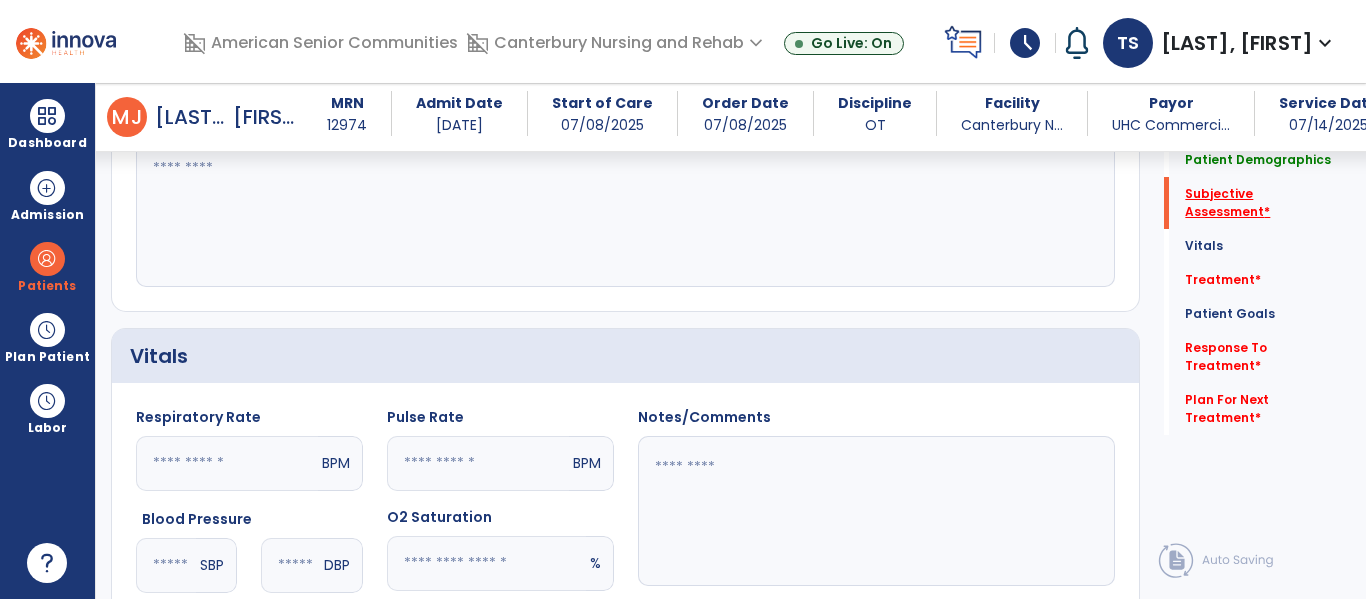 scroll, scrollTop: 368, scrollLeft: 0, axis: vertical 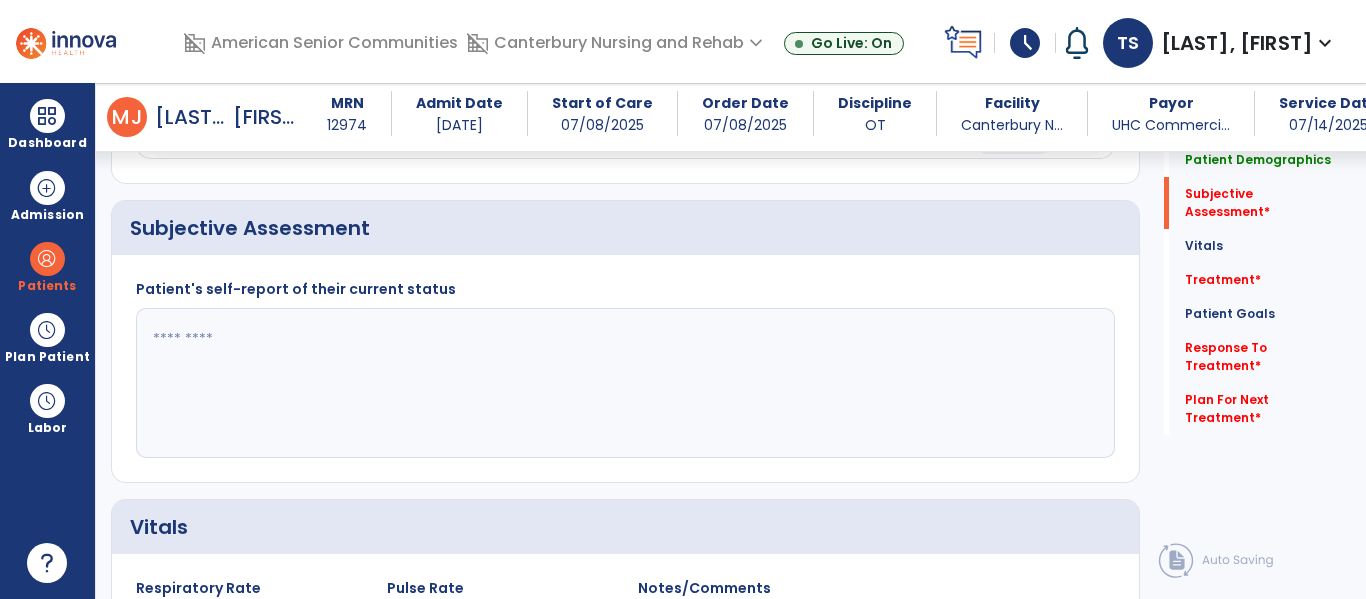 click 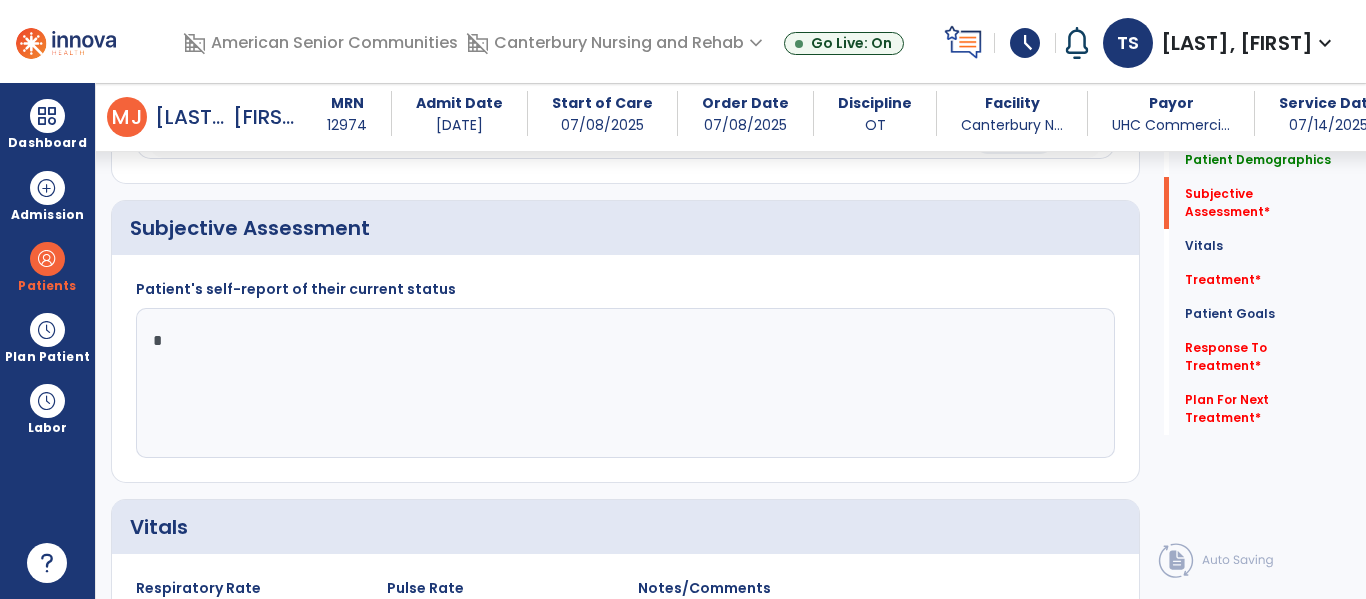 scroll, scrollTop: 348, scrollLeft: 0, axis: vertical 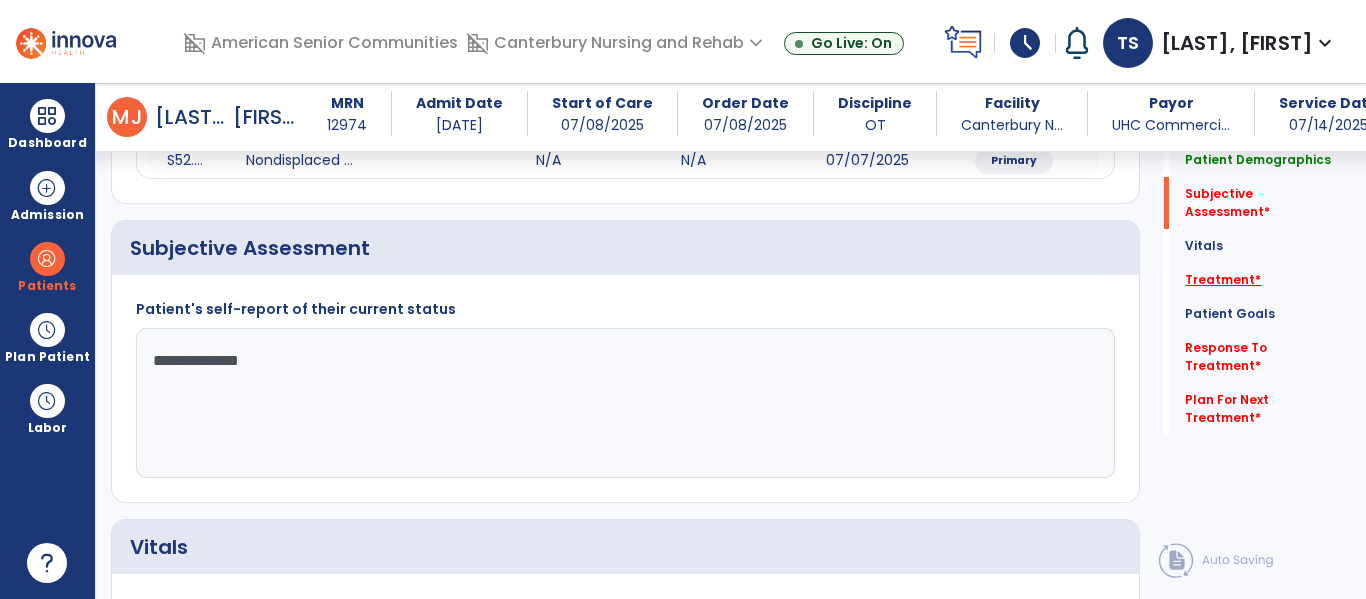 type on "**********" 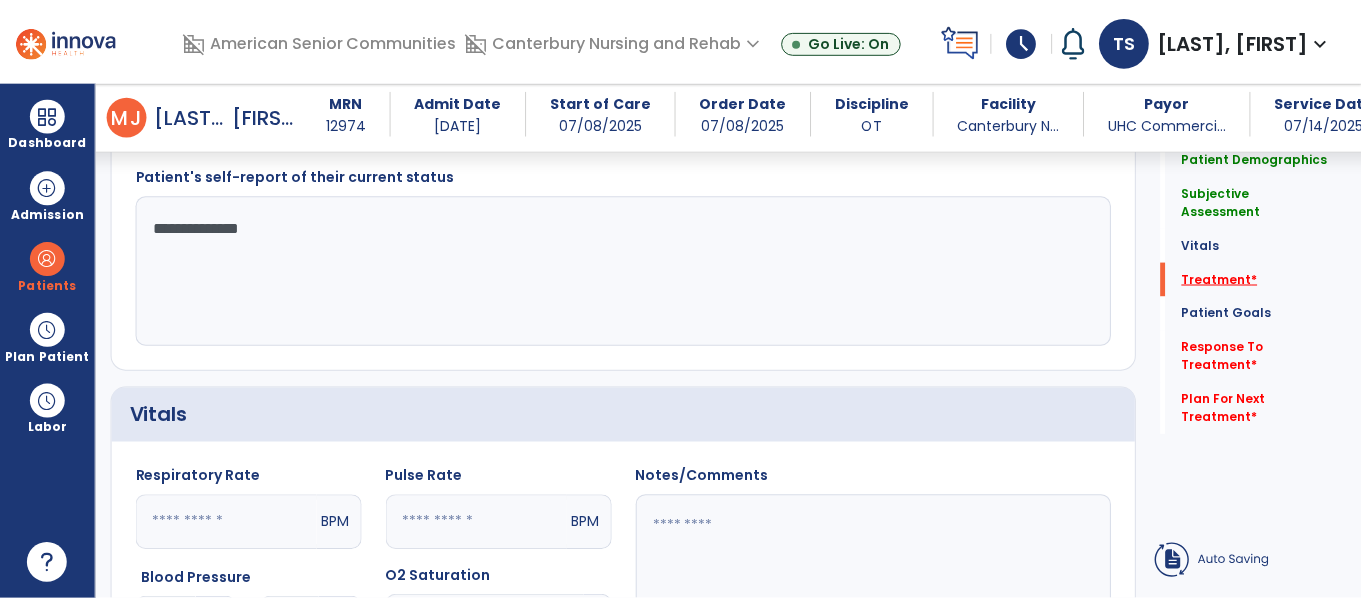 scroll, scrollTop: 1076, scrollLeft: 0, axis: vertical 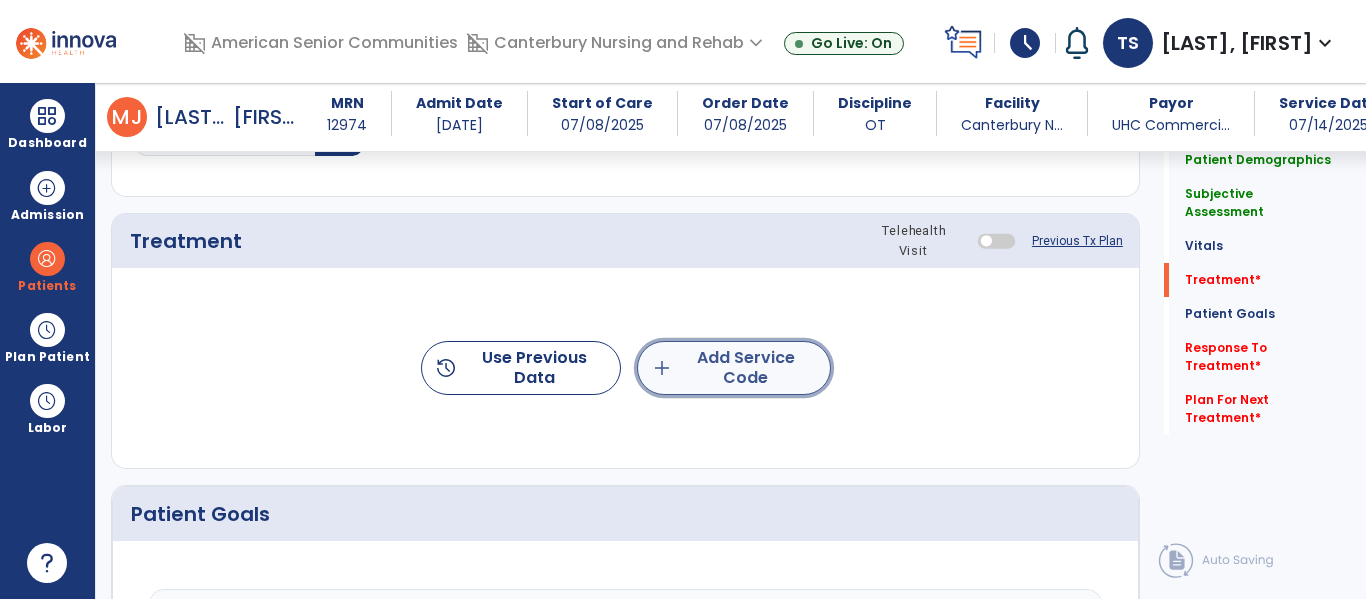click on "add  Add Service Code" 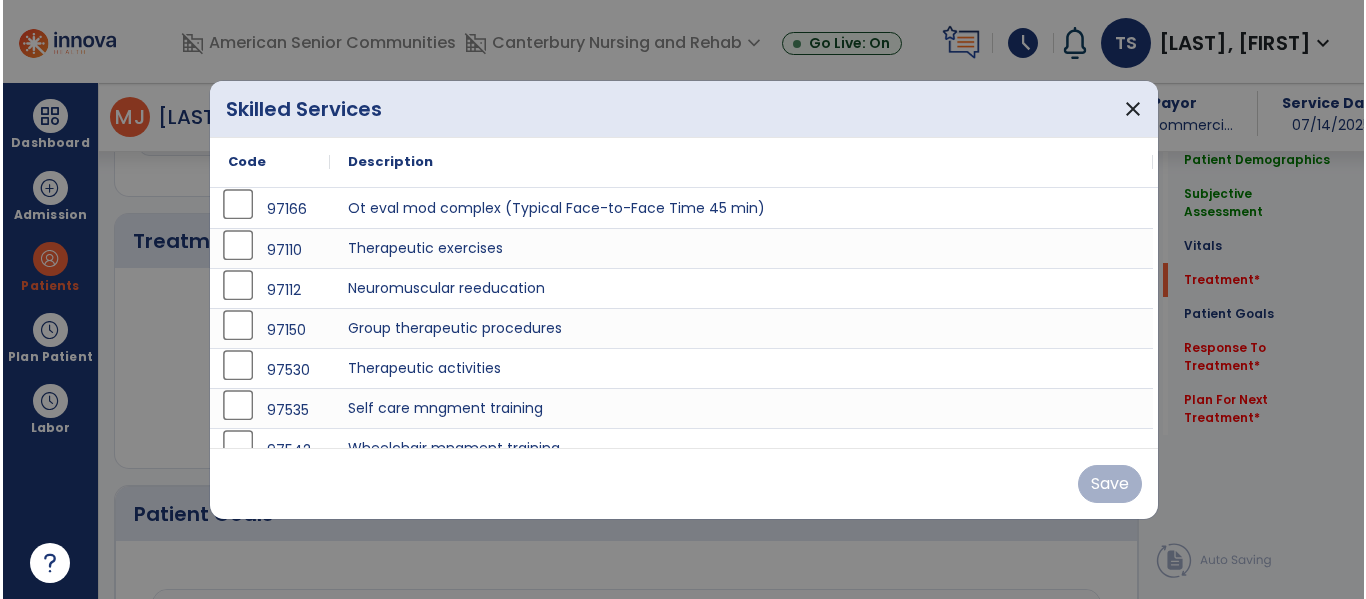 scroll, scrollTop: 1076, scrollLeft: 0, axis: vertical 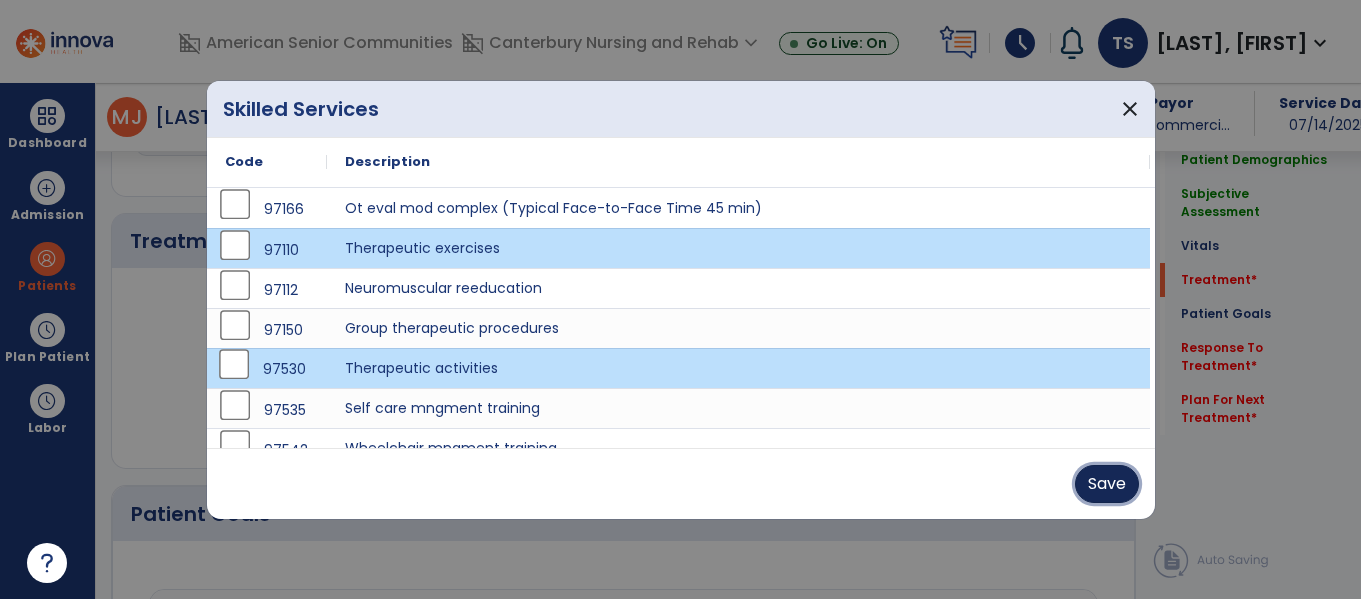 click on "Save" at bounding box center [1107, 484] 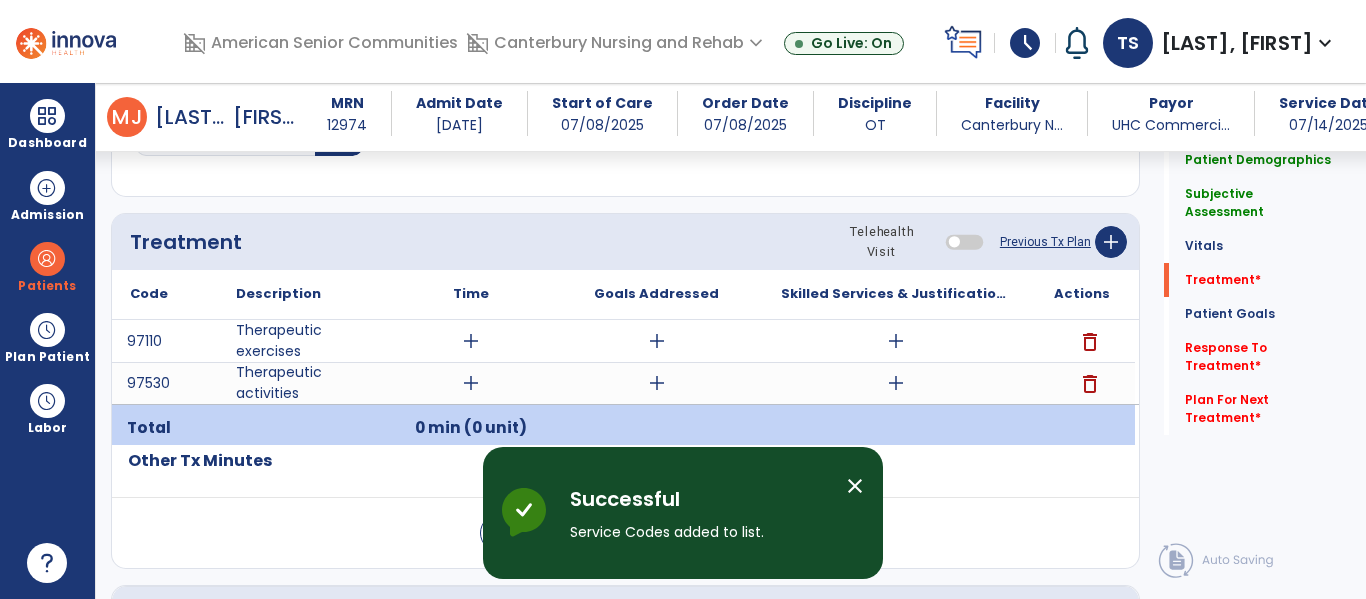 click on "add" at bounding box center (471, 341) 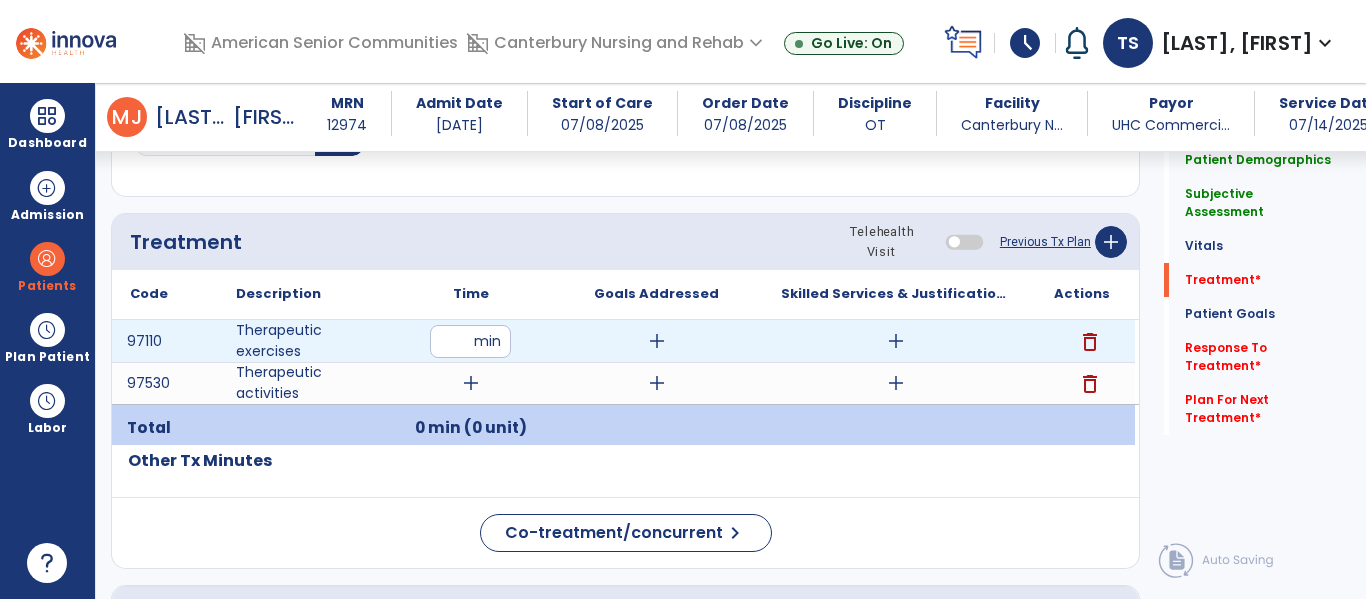 type on "**" 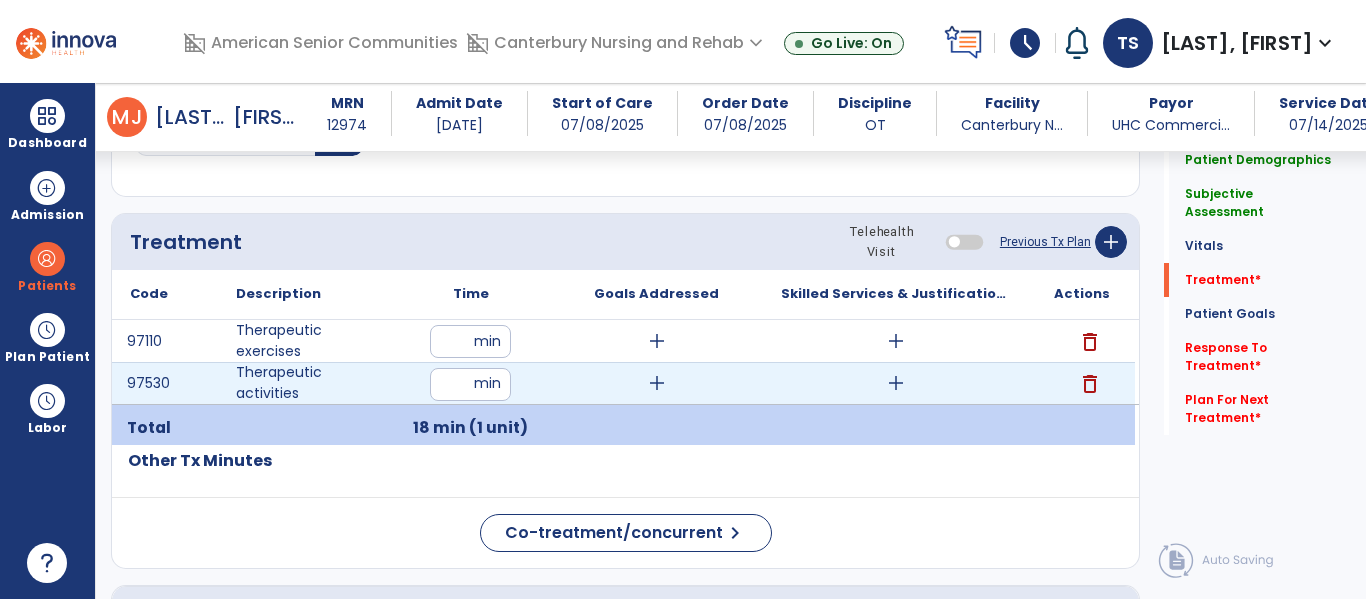 type on "**" 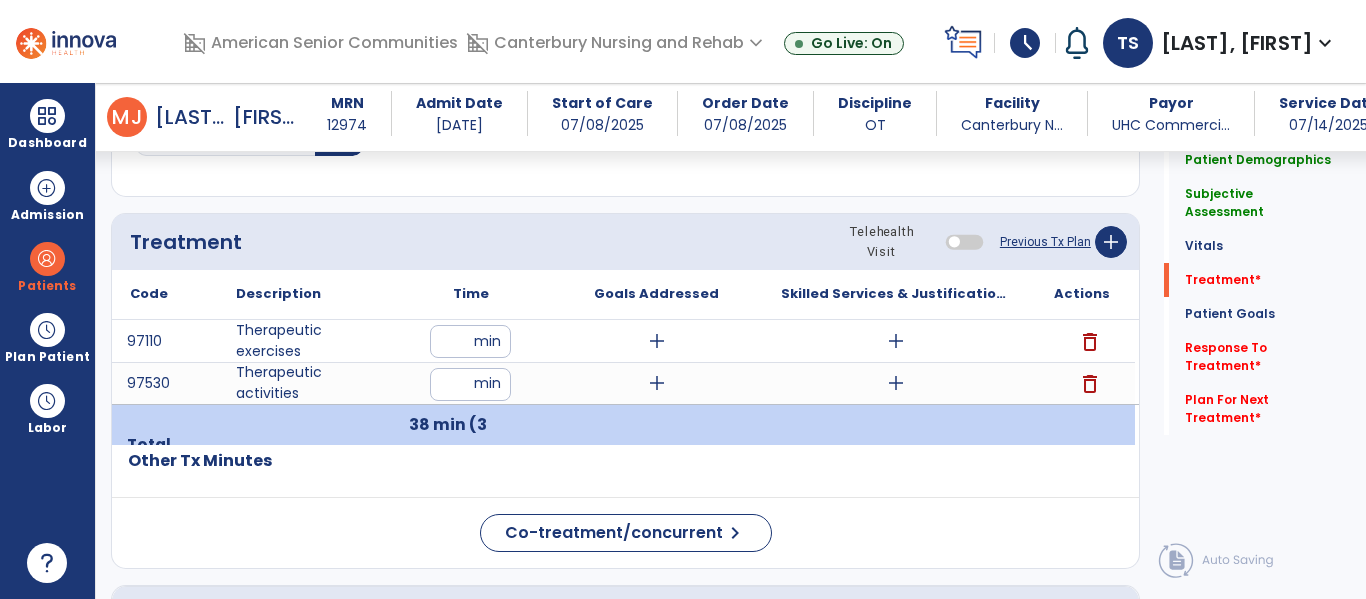 click on "**" at bounding box center [470, 384] 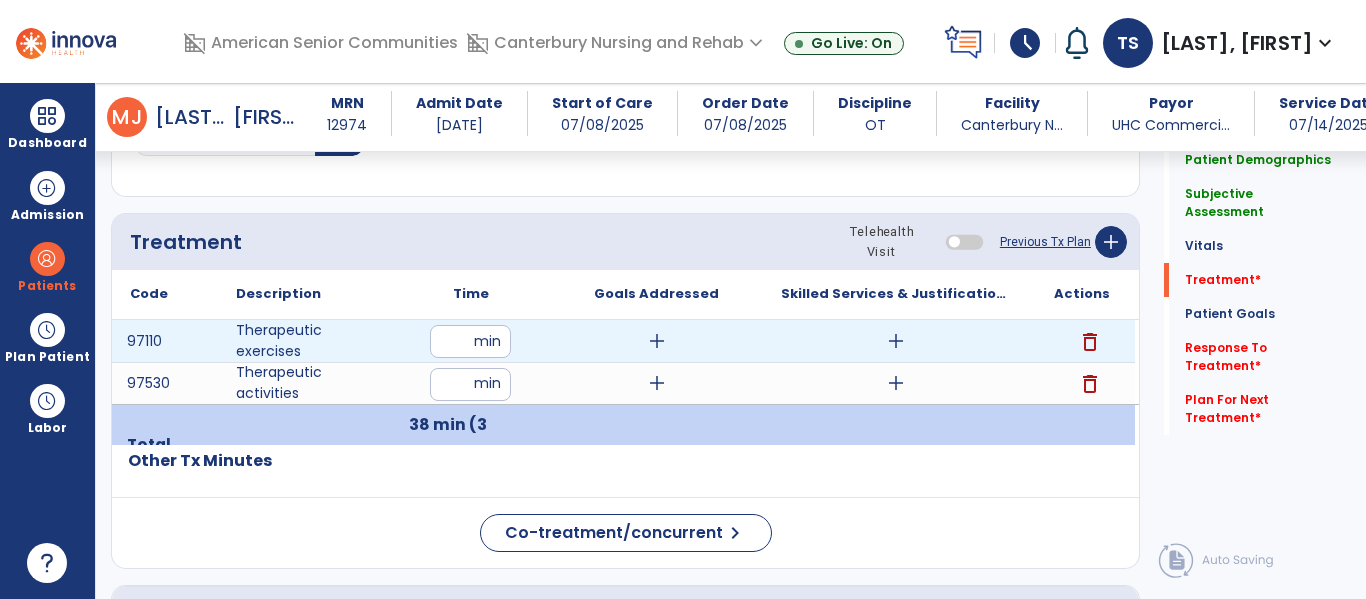 type on "**" 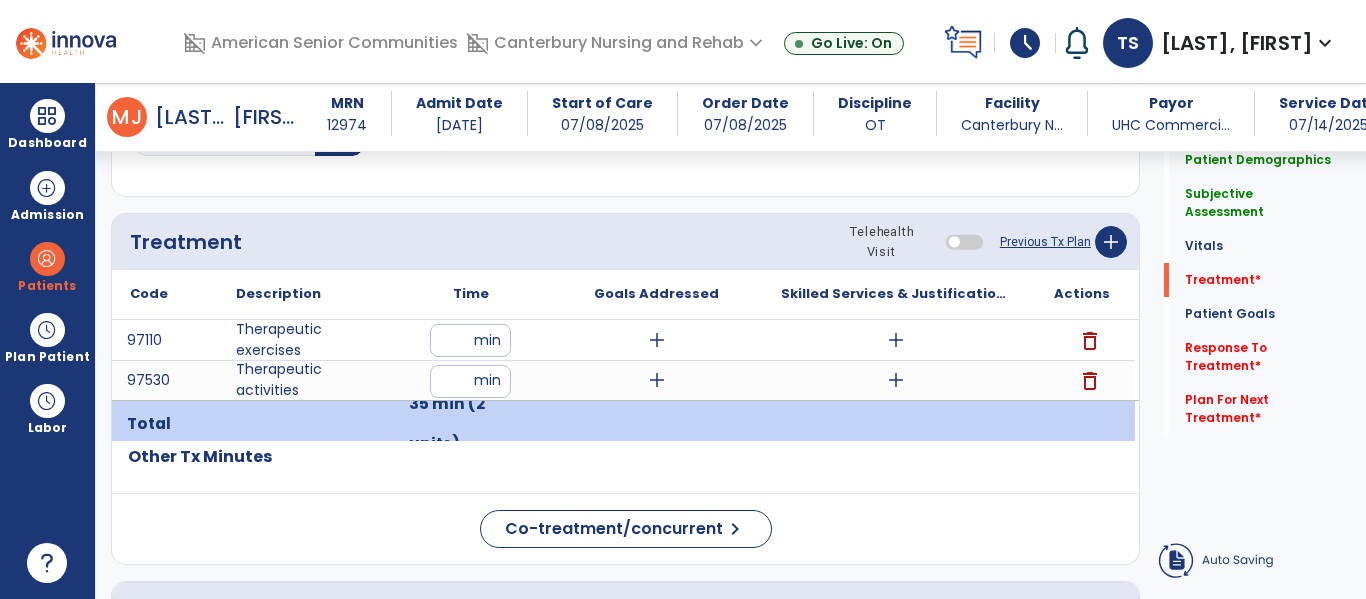 click on "**" at bounding box center (470, 381) 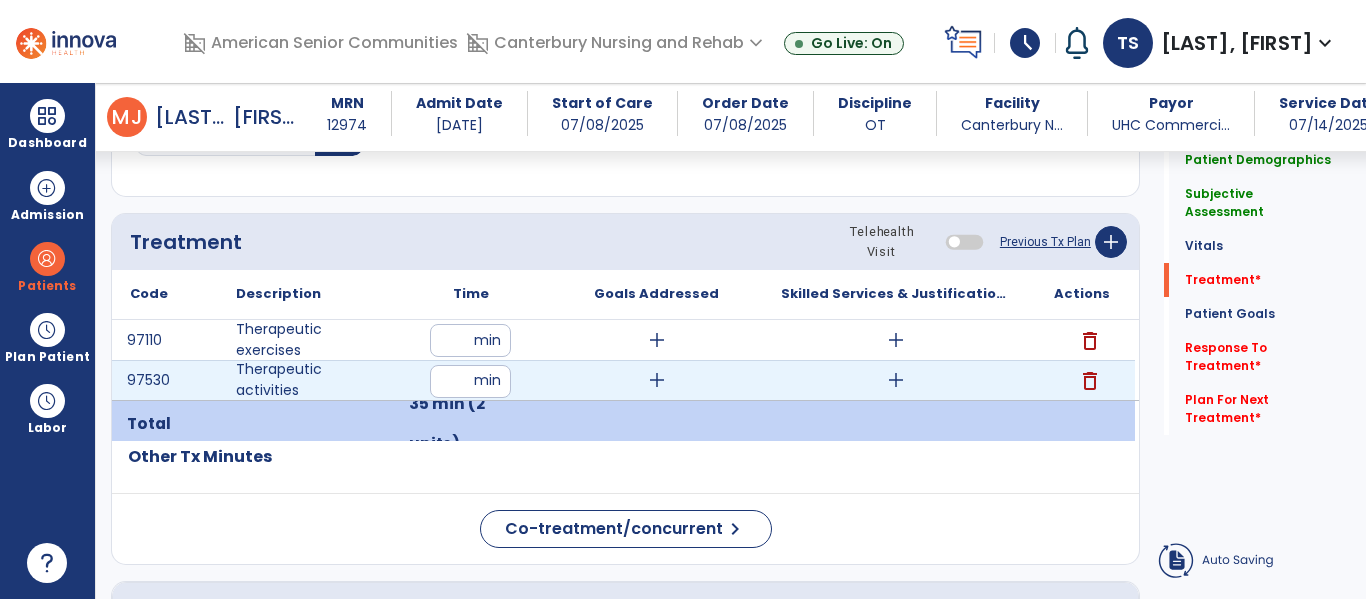 type on "*" 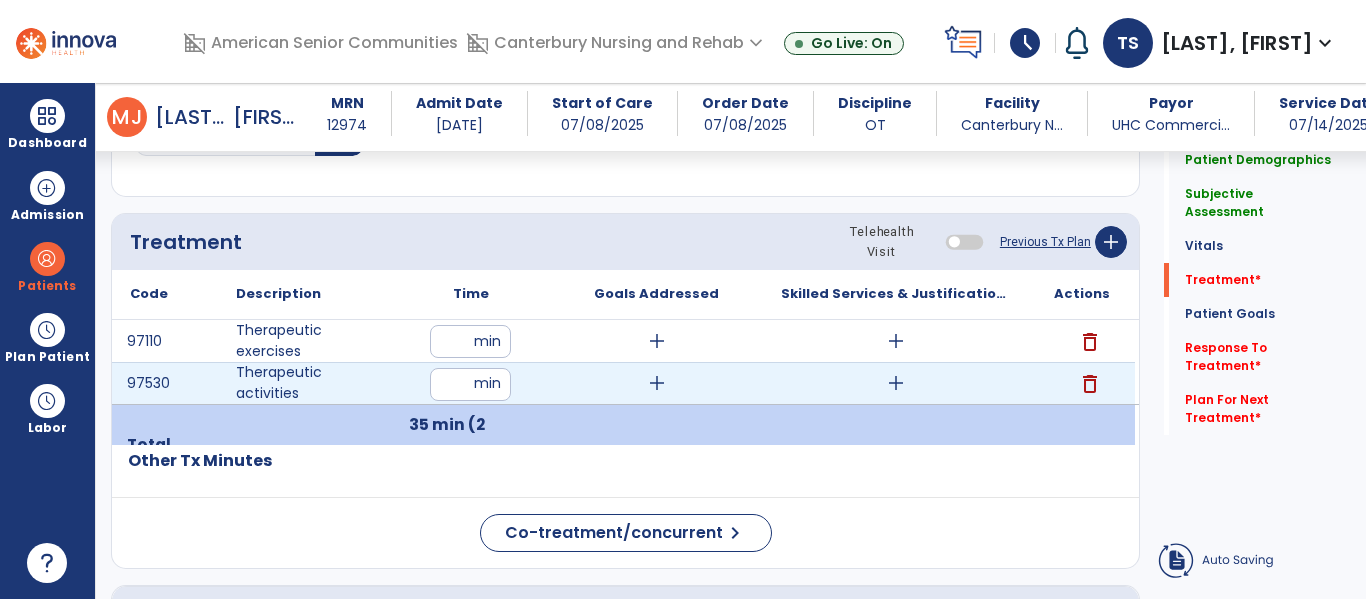 type on "**" 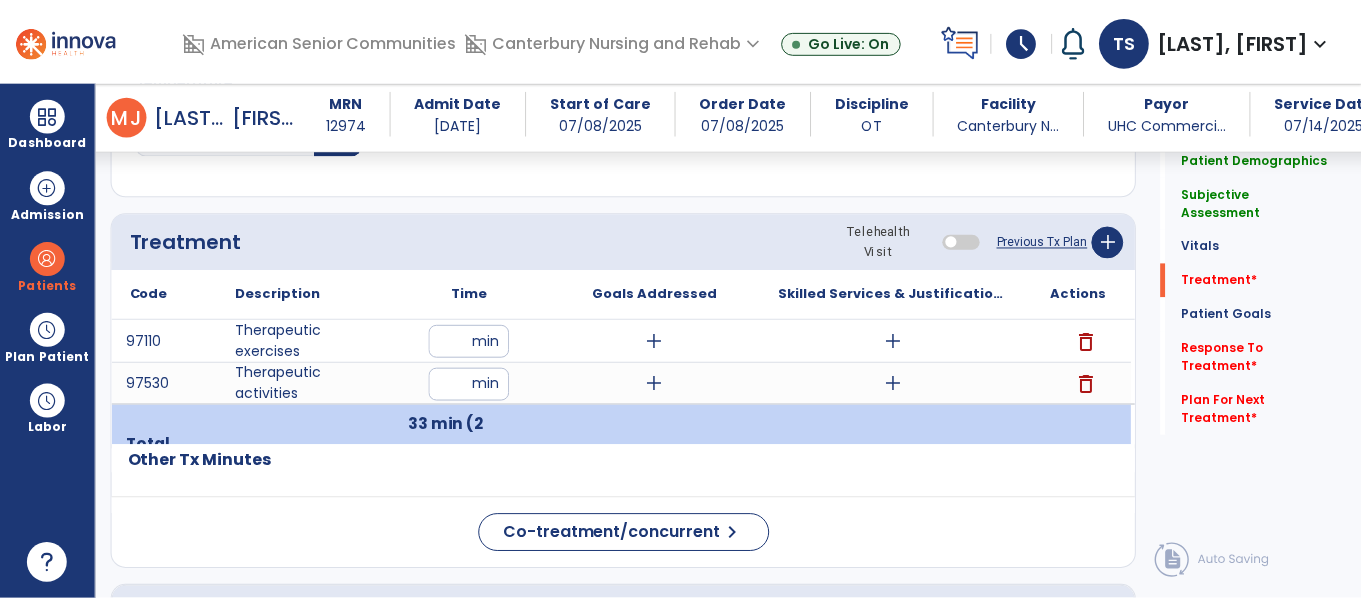 scroll, scrollTop: 1054, scrollLeft: 0, axis: vertical 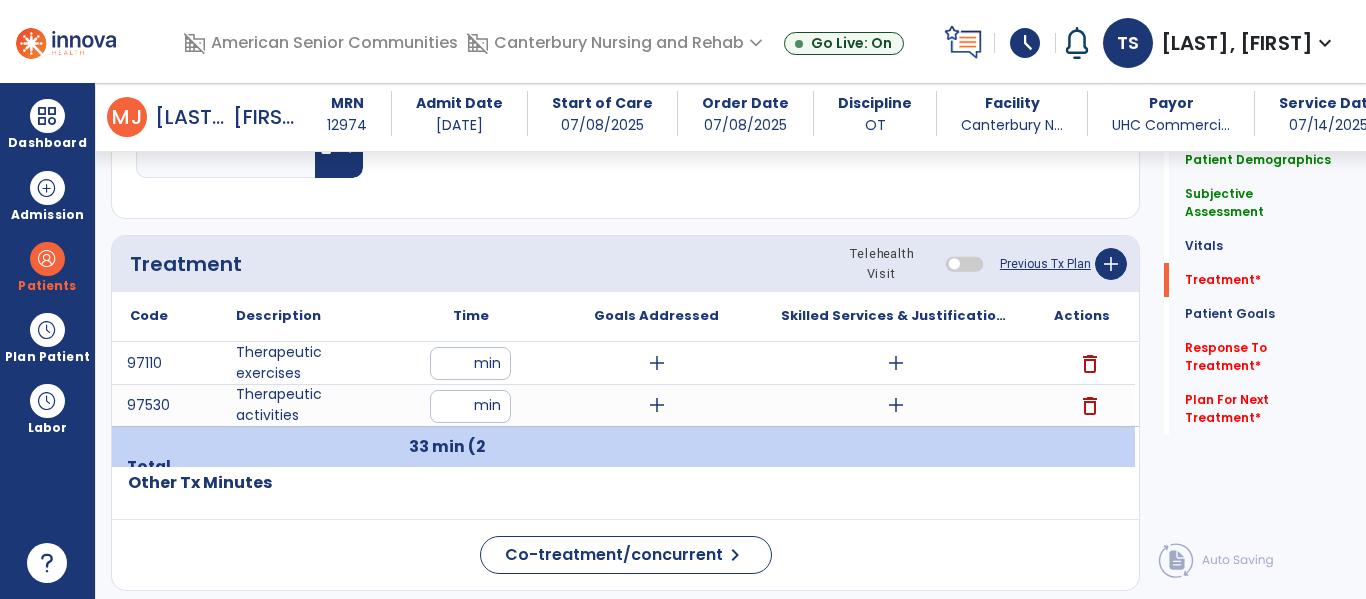 click on "**" at bounding box center [470, 406] 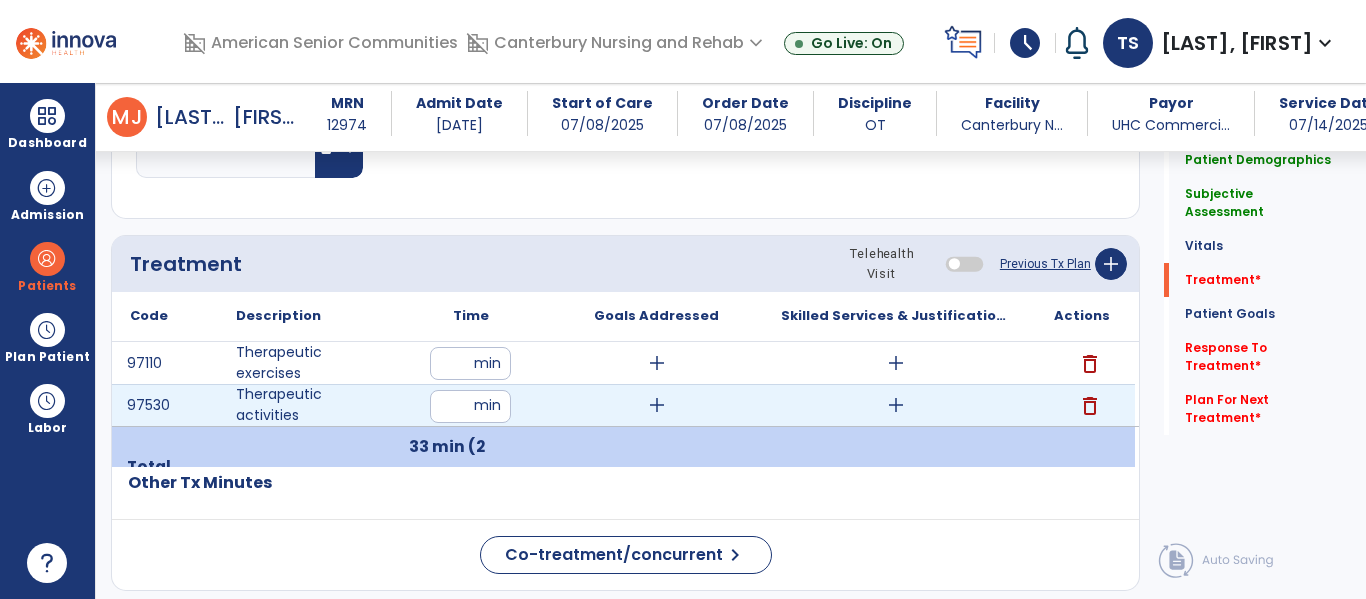 type on "*" 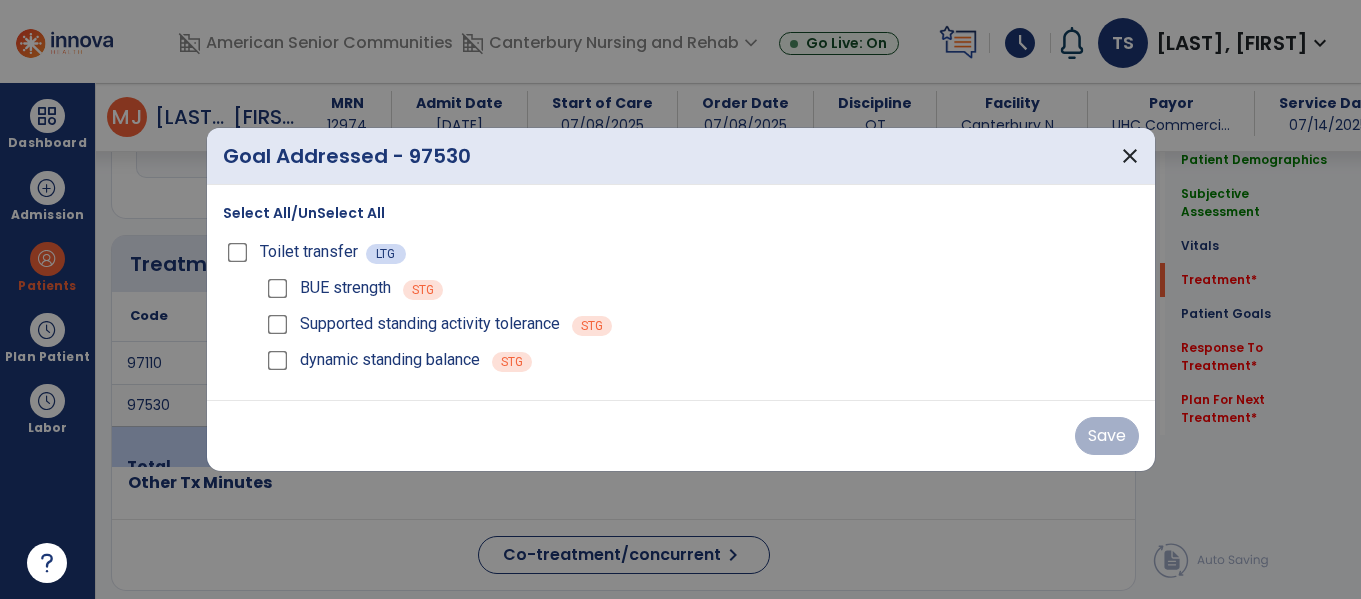 scroll, scrollTop: 1054, scrollLeft: 0, axis: vertical 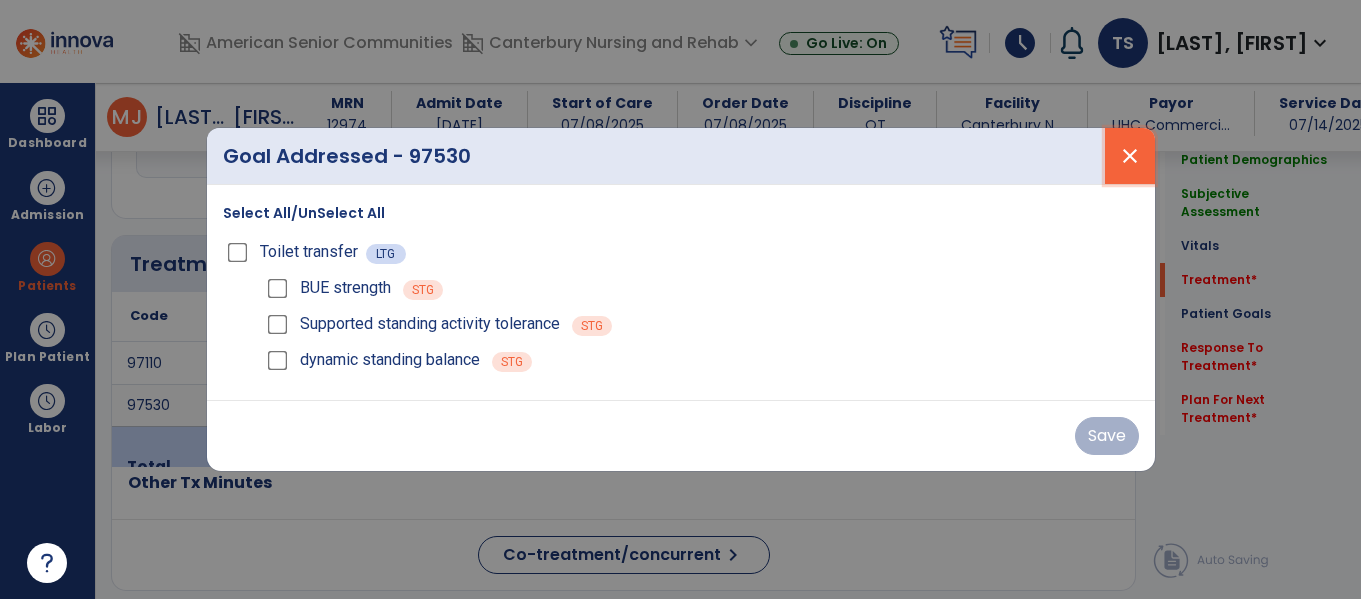 click on "close" at bounding box center [1130, 156] 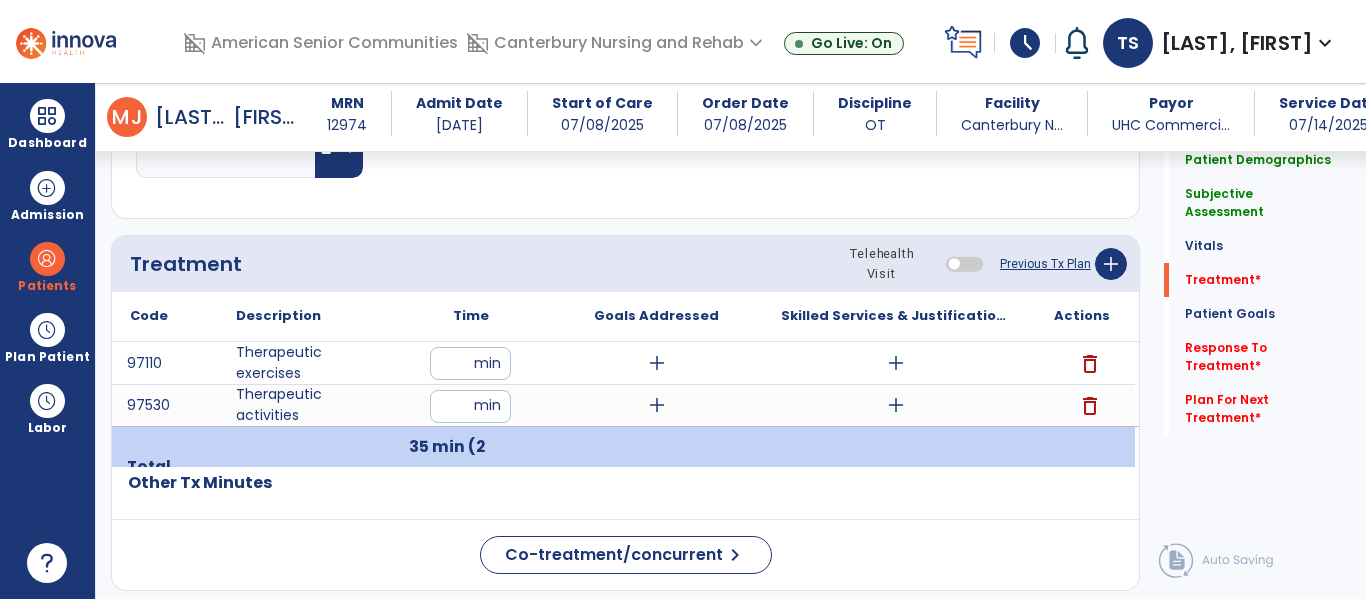 click on "add" at bounding box center [896, 363] 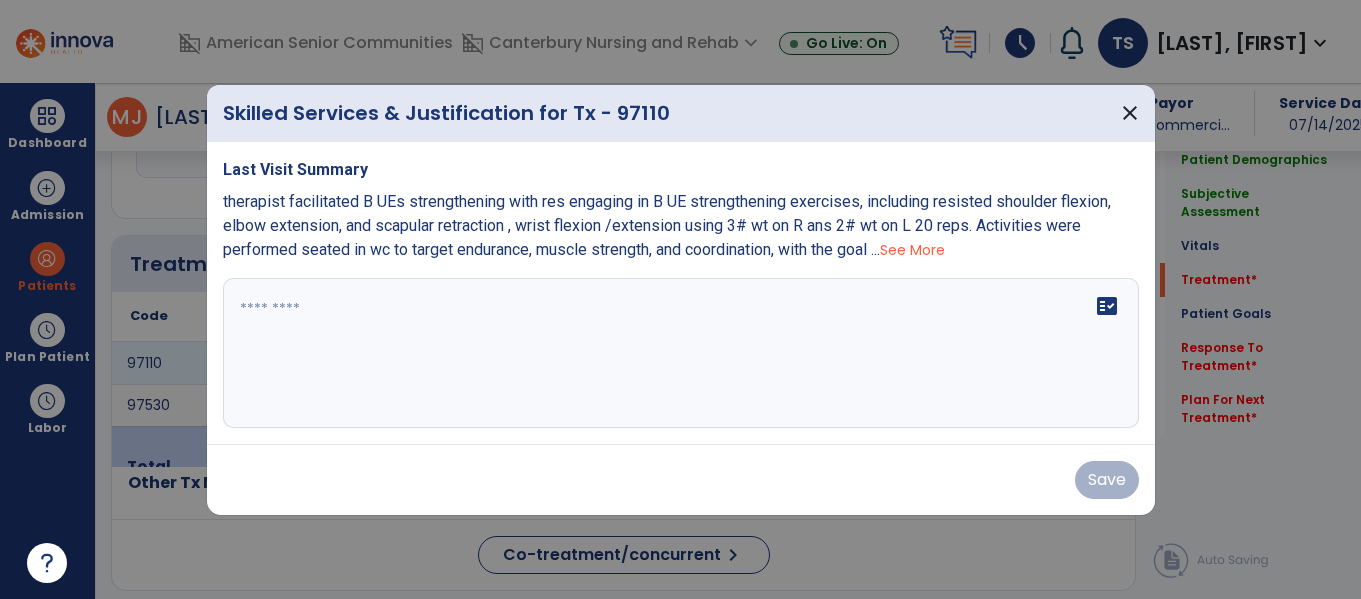scroll, scrollTop: 1054, scrollLeft: 0, axis: vertical 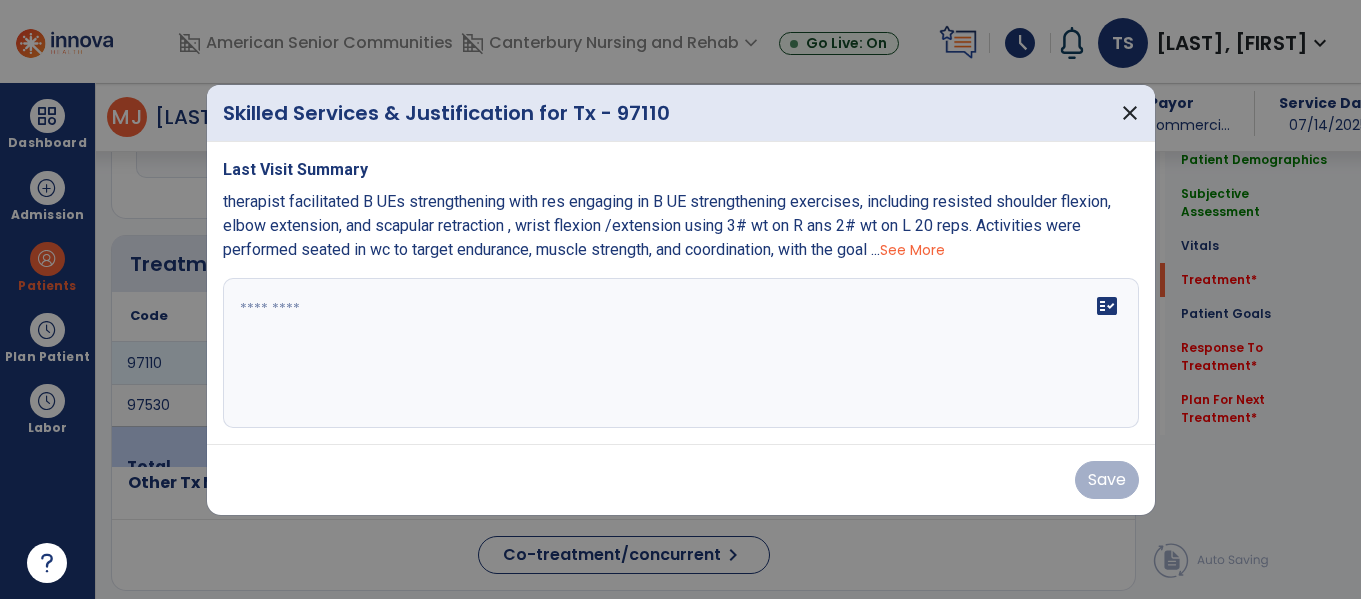 click on "See More" at bounding box center (912, 250) 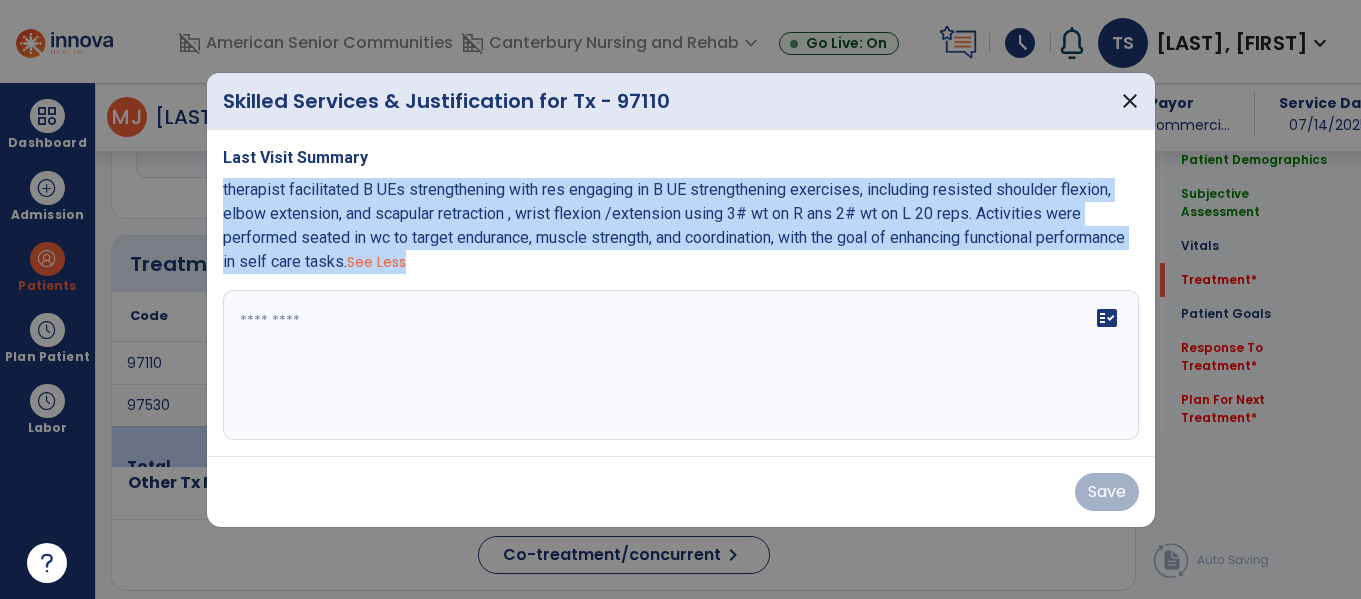 copy on "therapist facilitated B UEs strengthening with res engaging in B UE strengthening exercises, including resisted shoulder flexion, elbow extension, and scapular retraction , wrist flexion /extension using 3# wt on R ans 2# wt on L 20 reps. Activities were performed seated in wc to target endurance, muscle strength, and coordination, with the goal of enhancing functional performance in self care tasks.
See Less" 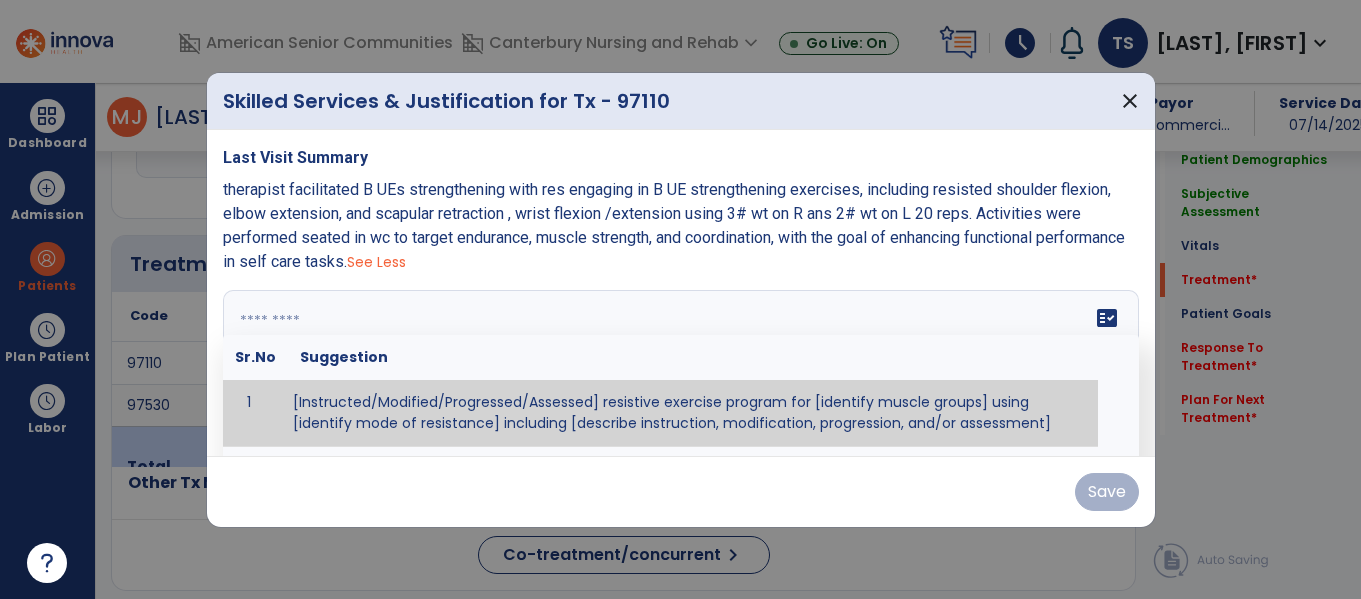 paste on "**********" 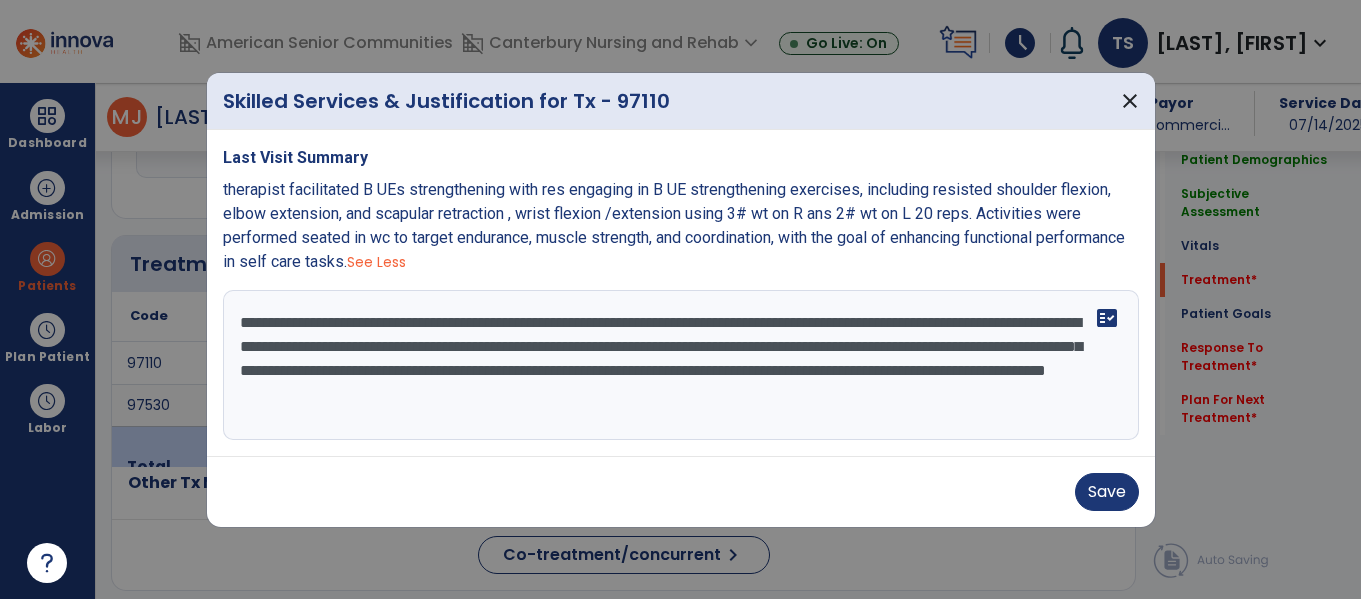 scroll, scrollTop: 24, scrollLeft: 0, axis: vertical 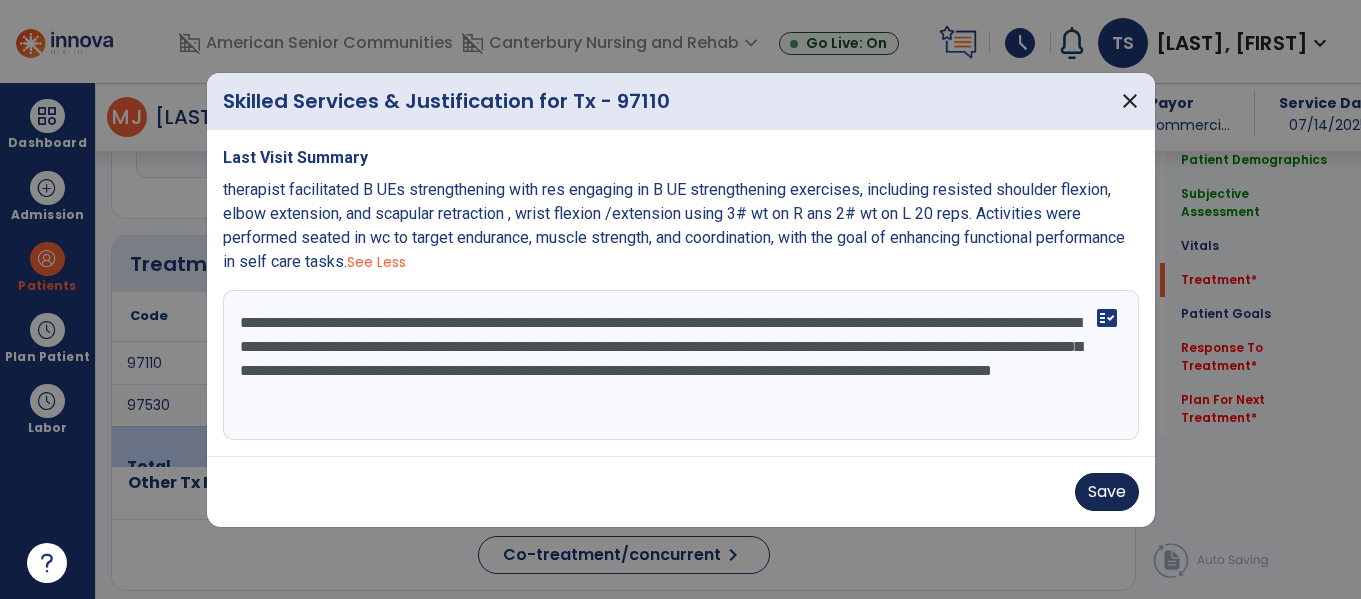type on "**********" 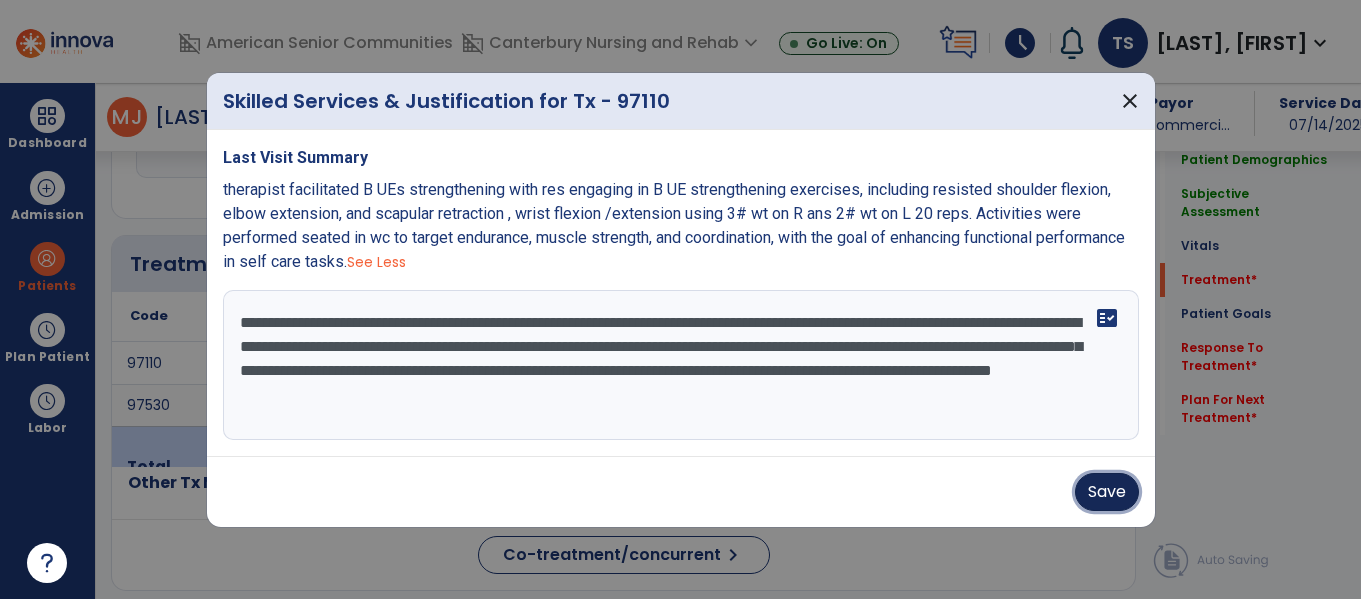 click on "Save" at bounding box center [1107, 492] 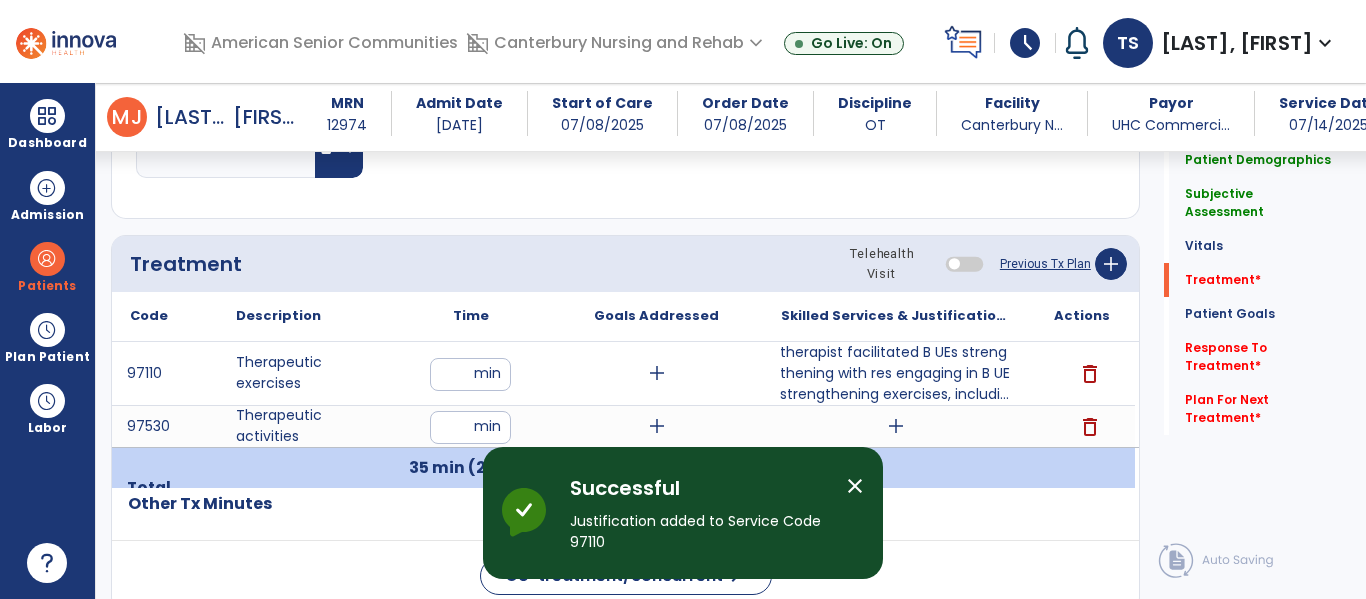 click on "add" at bounding box center (896, 426) 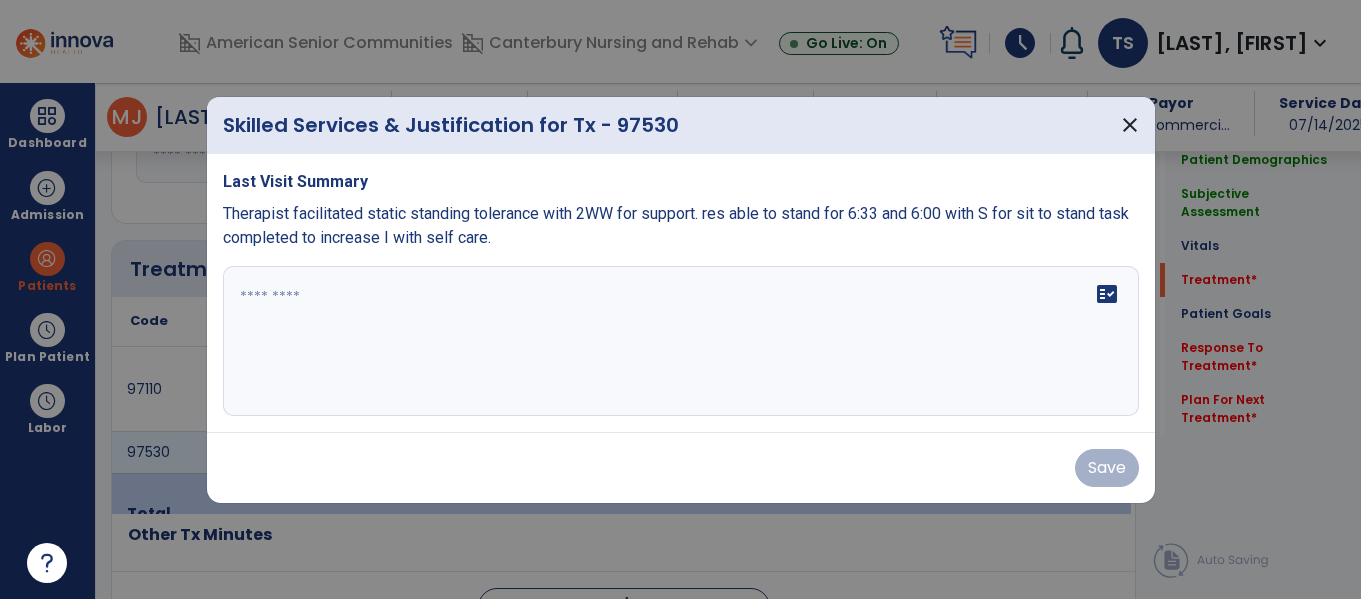 click at bounding box center (681, 341) 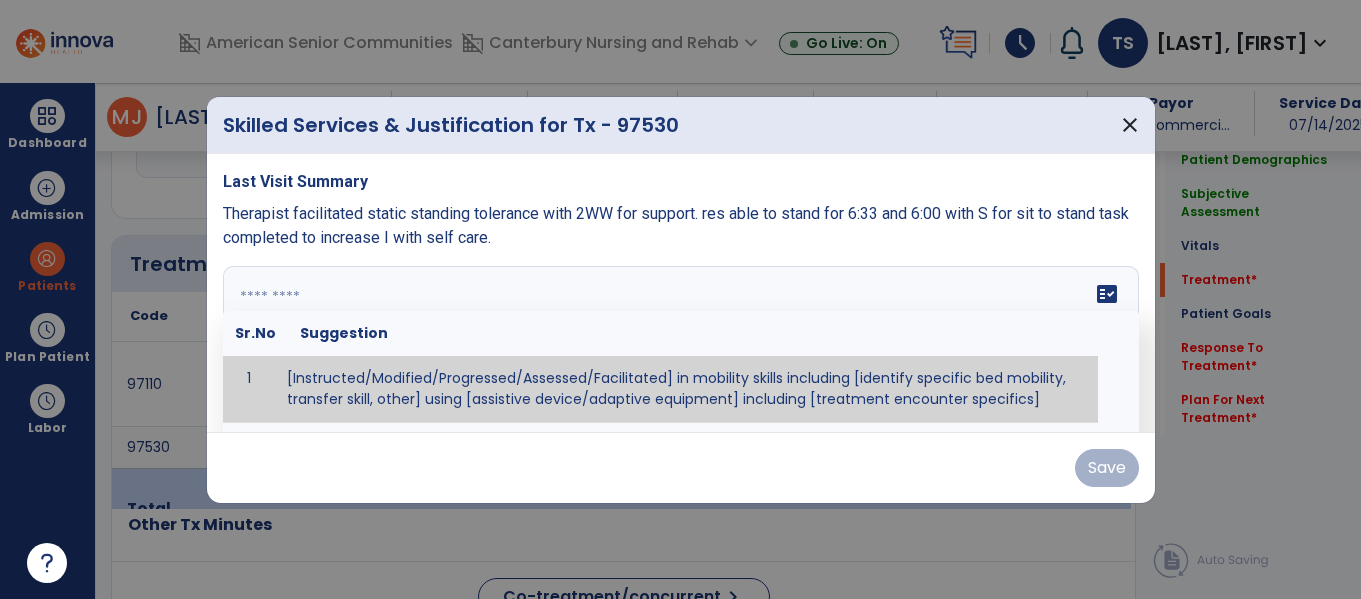 scroll, scrollTop: 1054, scrollLeft: 0, axis: vertical 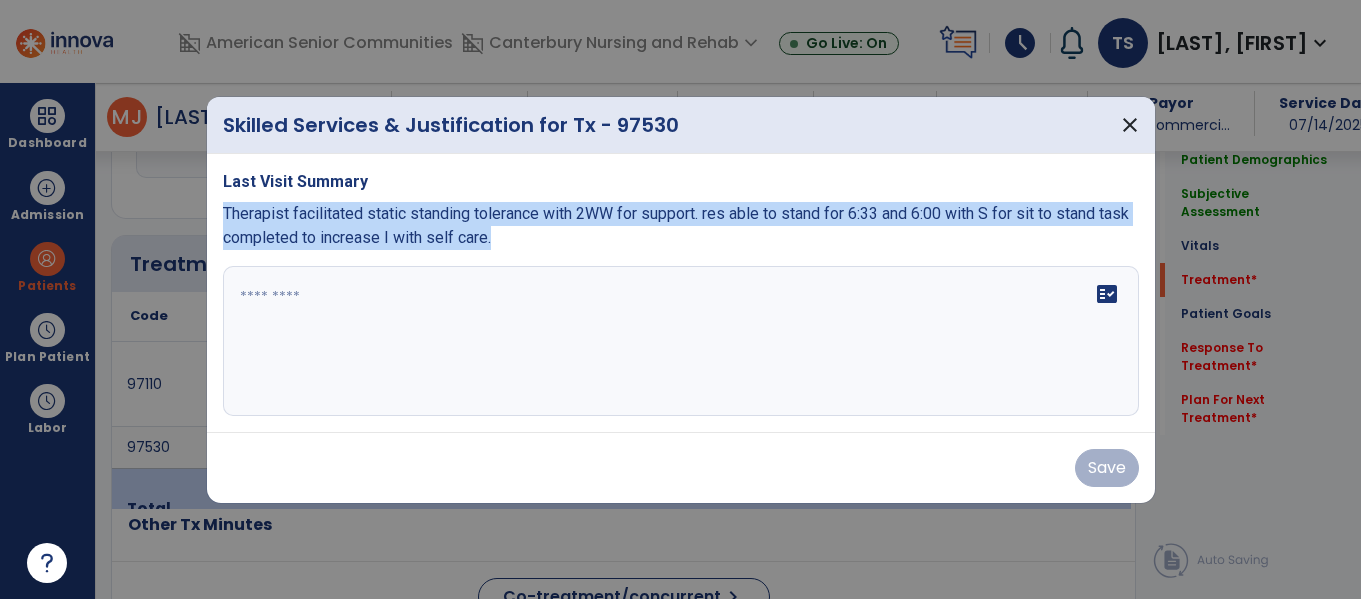 copy on "Therapist facilitated static standing tolerance with 2WW for support. res able to stand for 6:33 and 6:00 with S for sit to stand    task completed to increase I with self care." 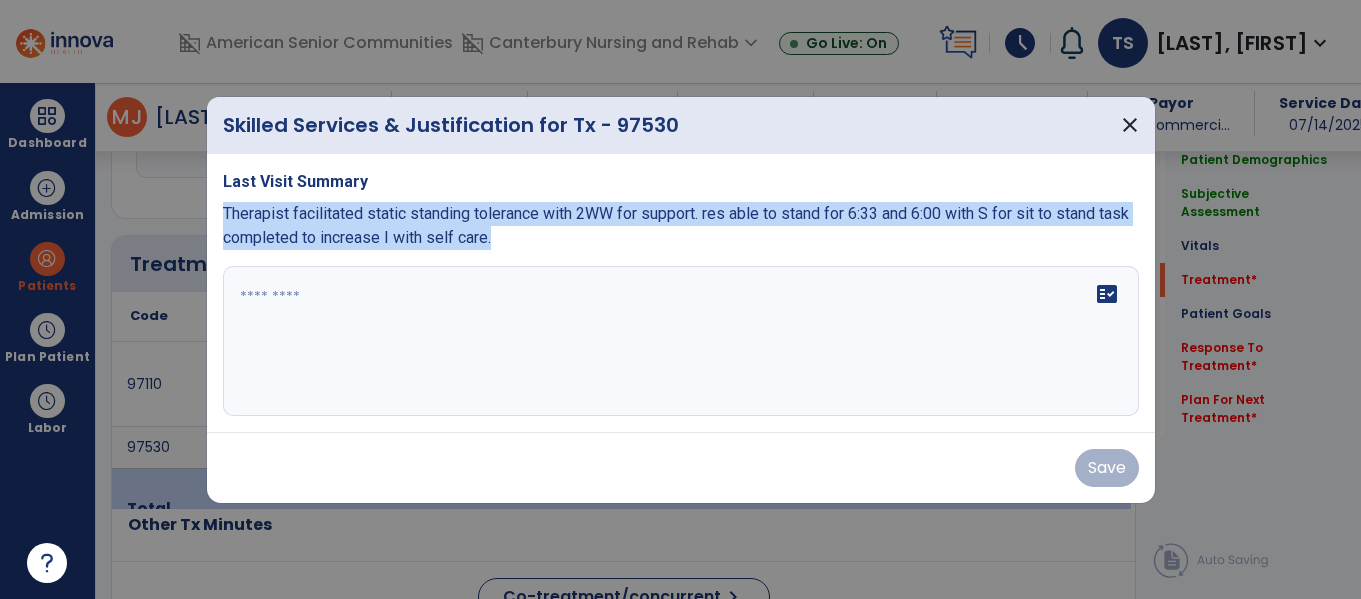 click at bounding box center (681, 341) 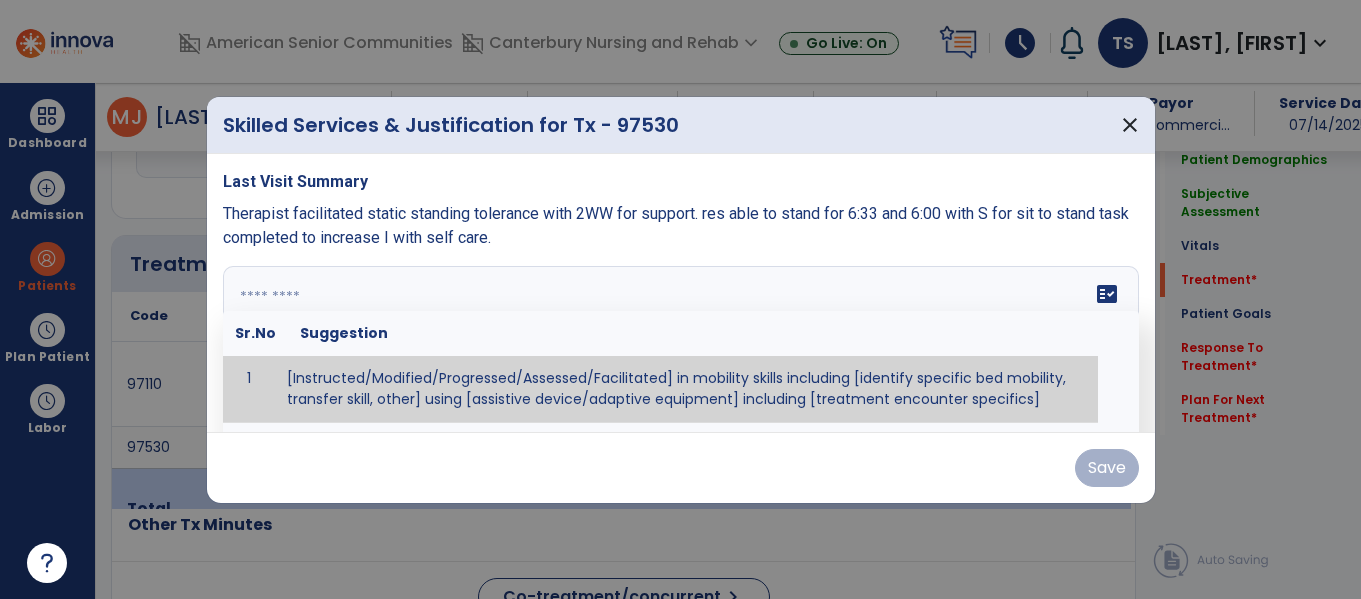 paste on "**********" 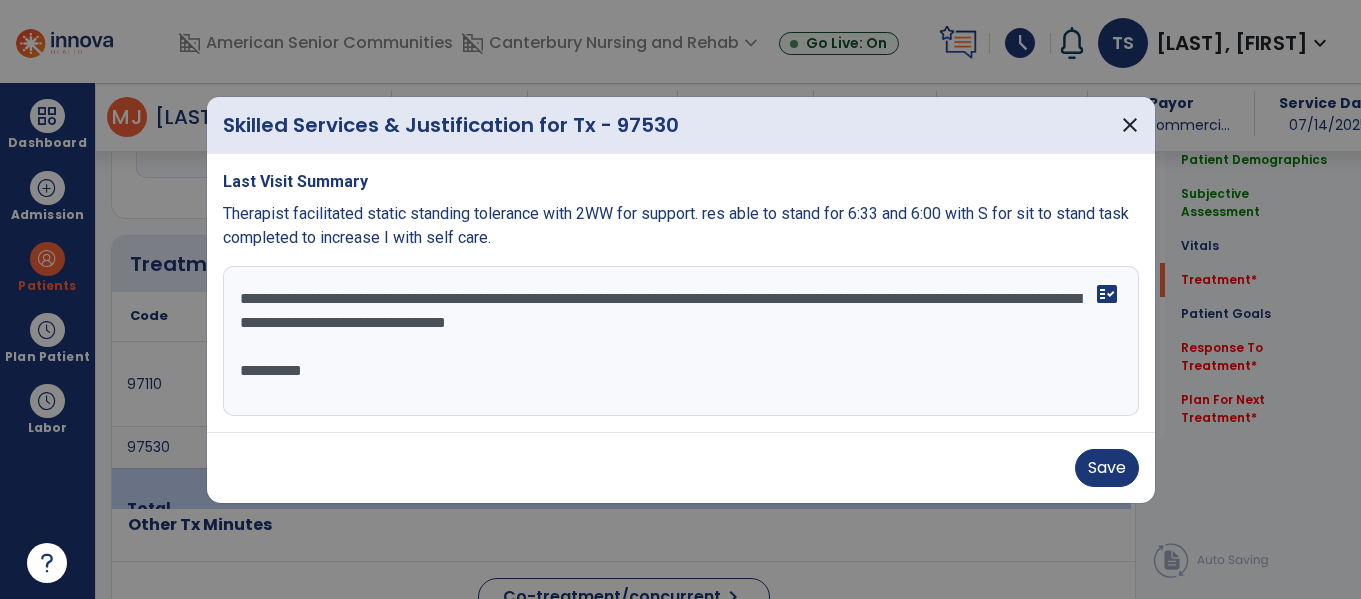 click on "**********" at bounding box center (681, 341) 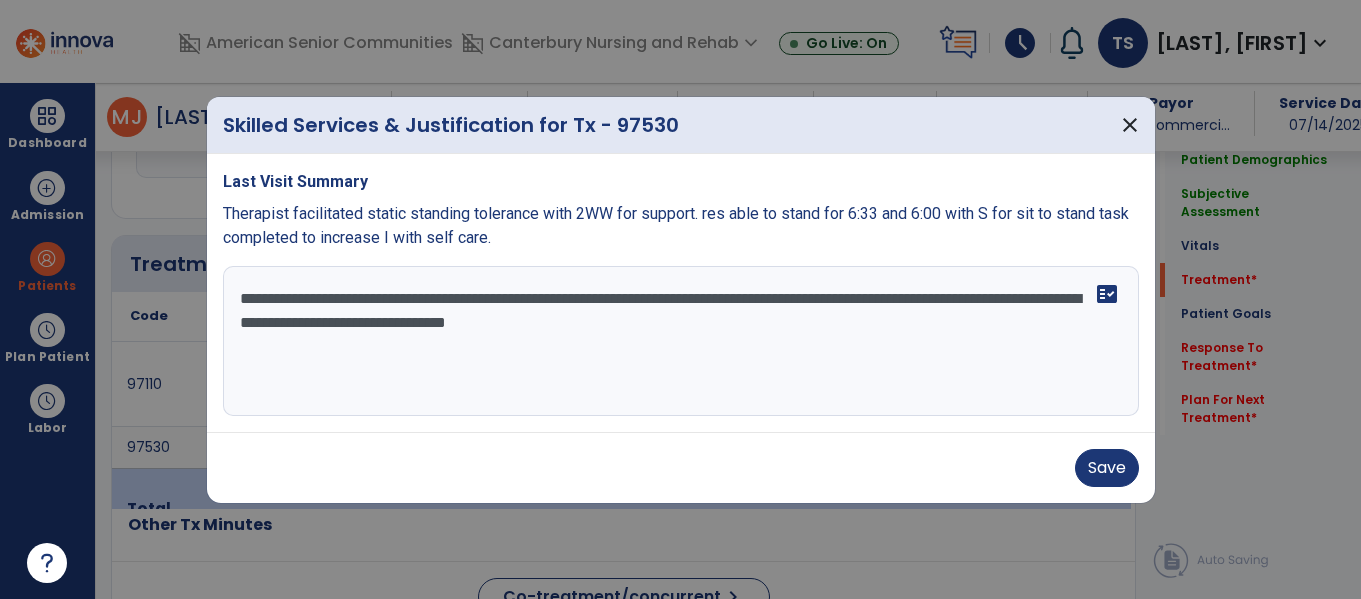 click on "**********" at bounding box center (681, 341) 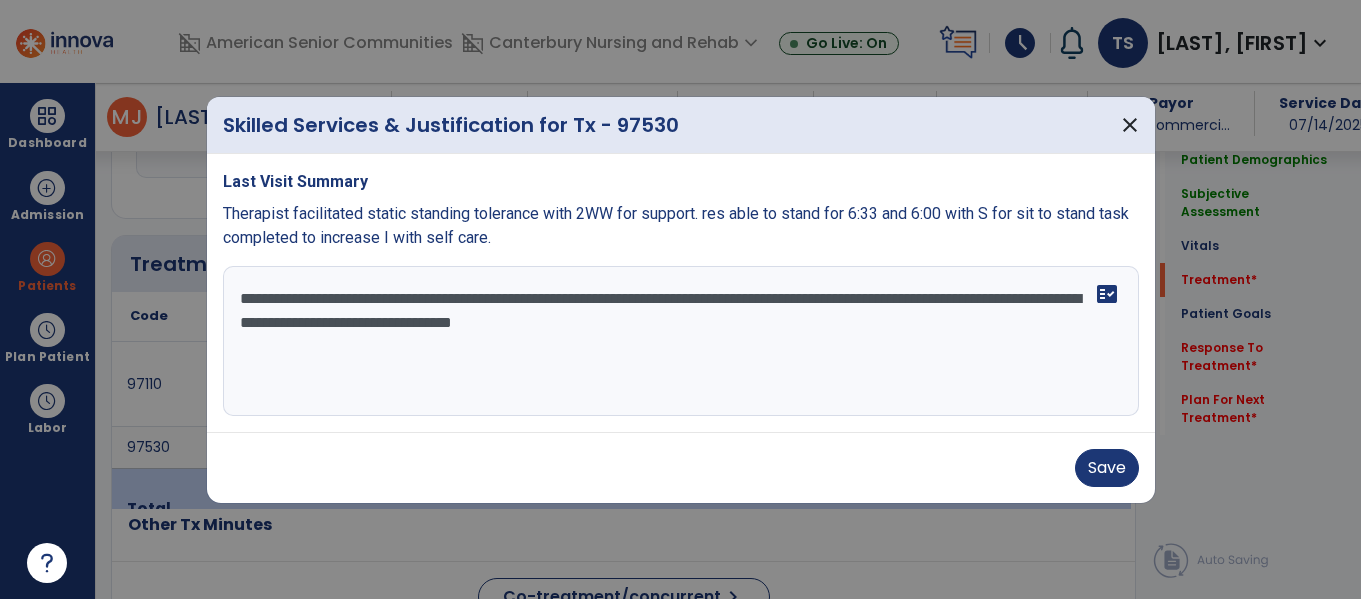 click on "**********" at bounding box center (681, 341) 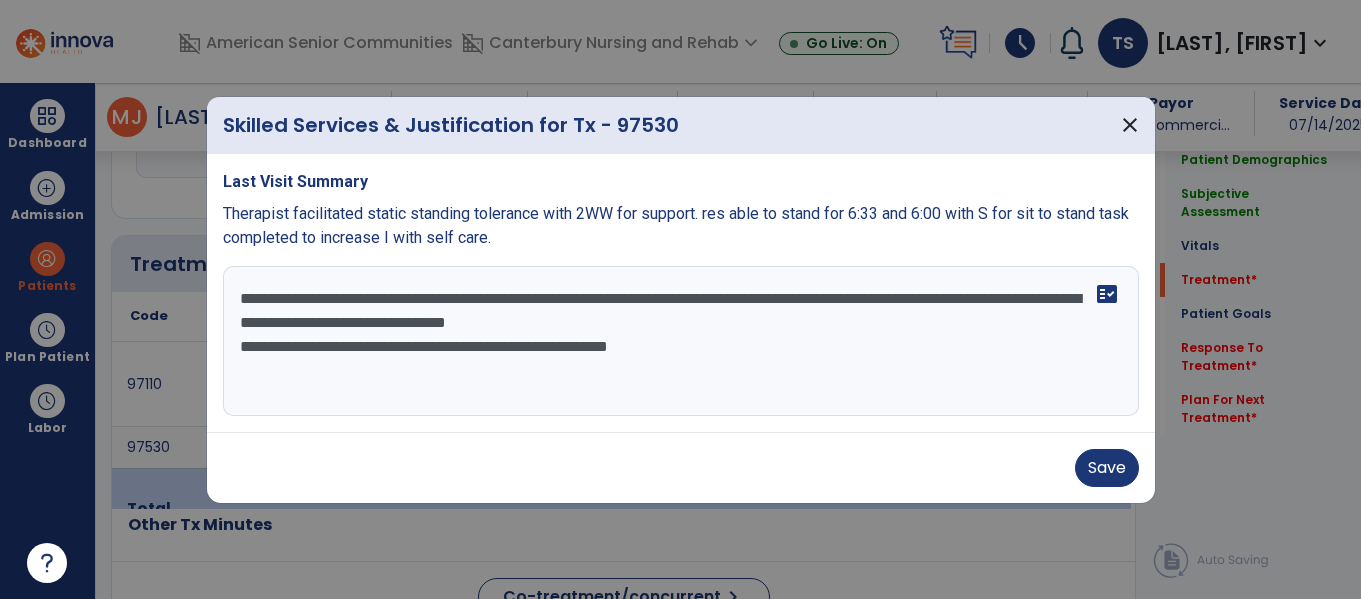 click on "**********" at bounding box center [681, 341] 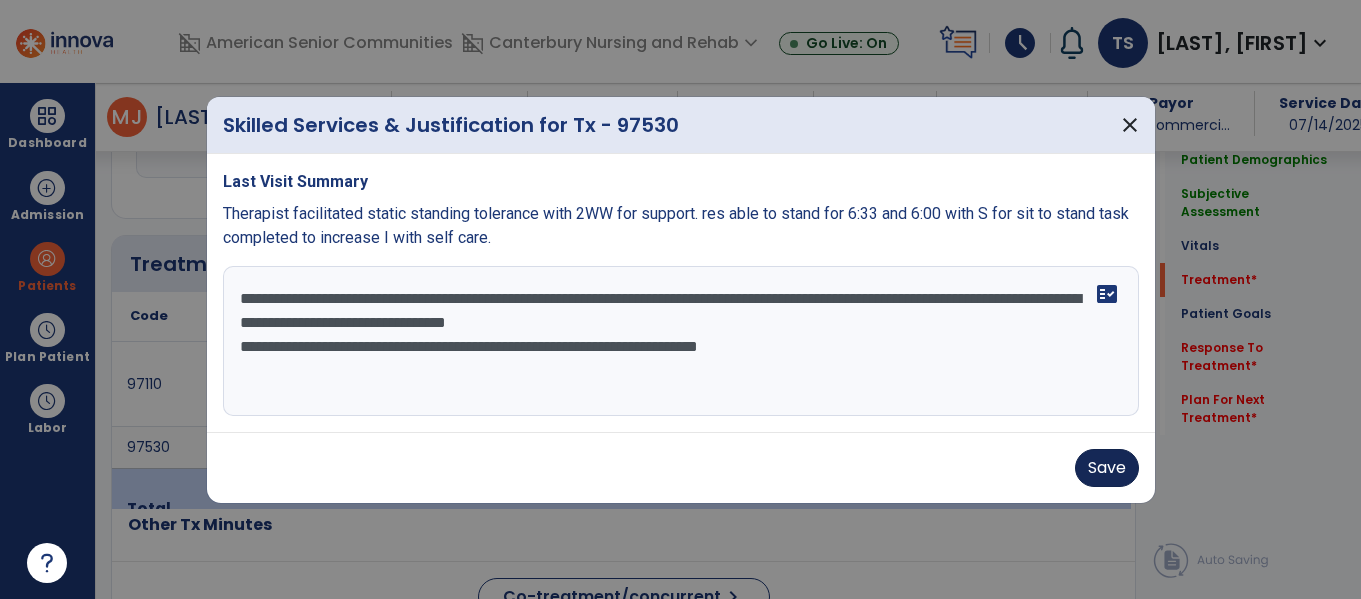 type on "**********" 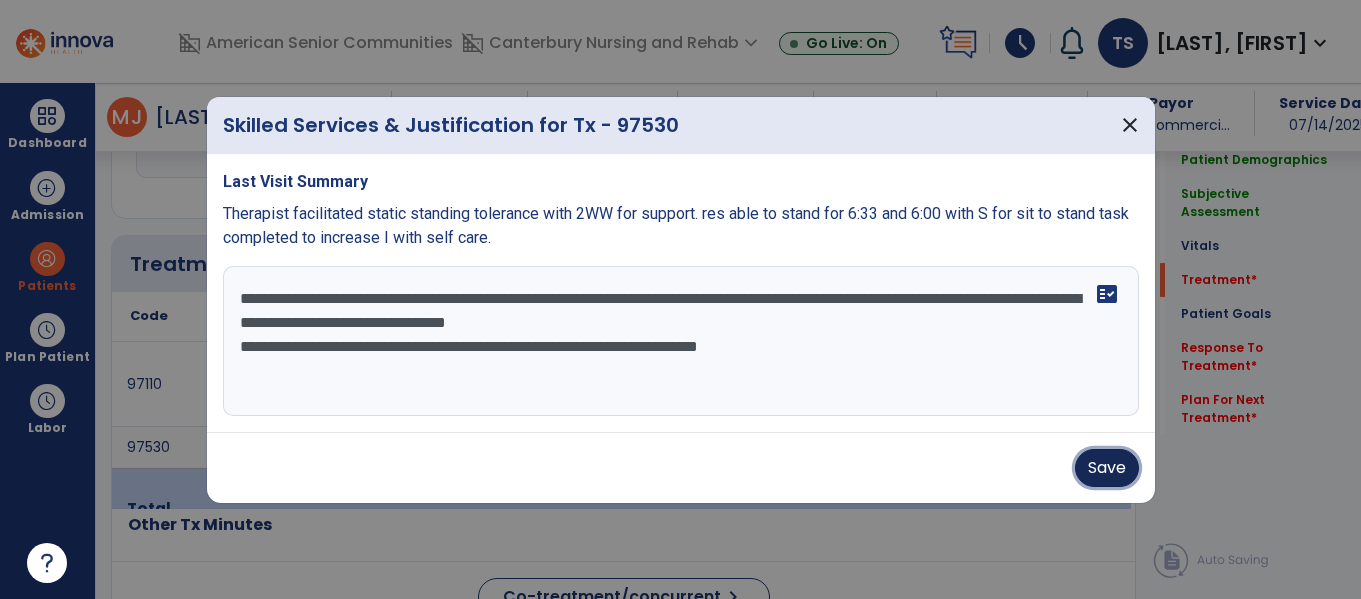 click on "Save" at bounding box center (1107, 468) 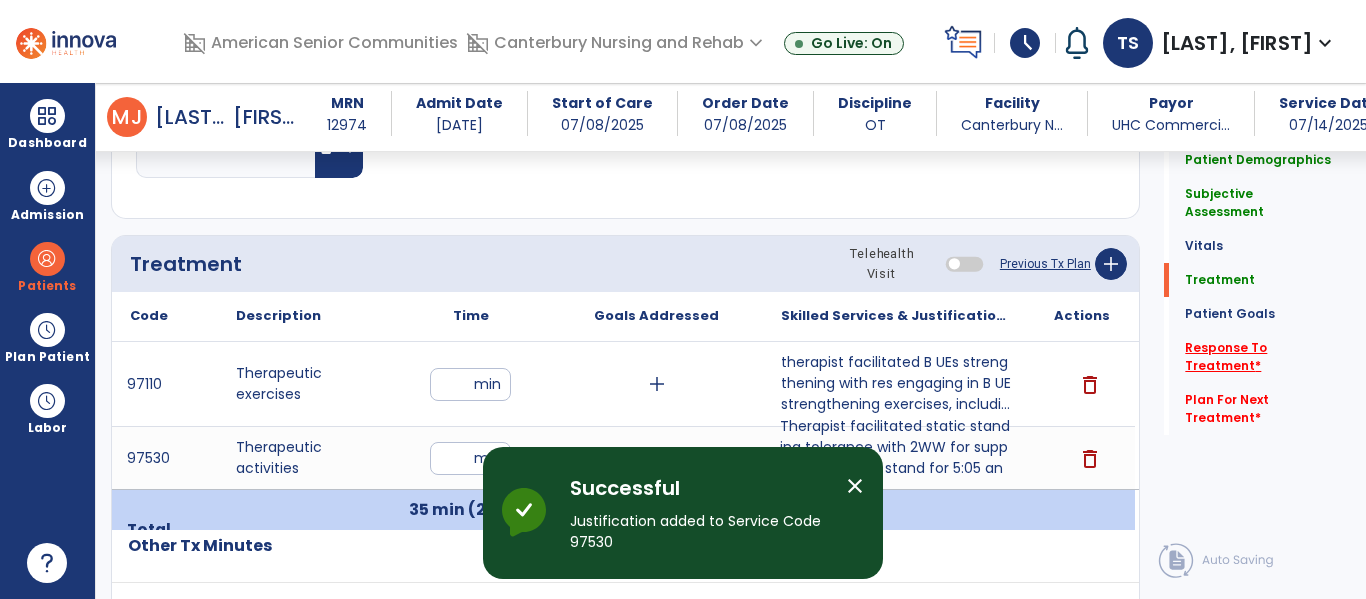 click on "Response To Treatment   *" 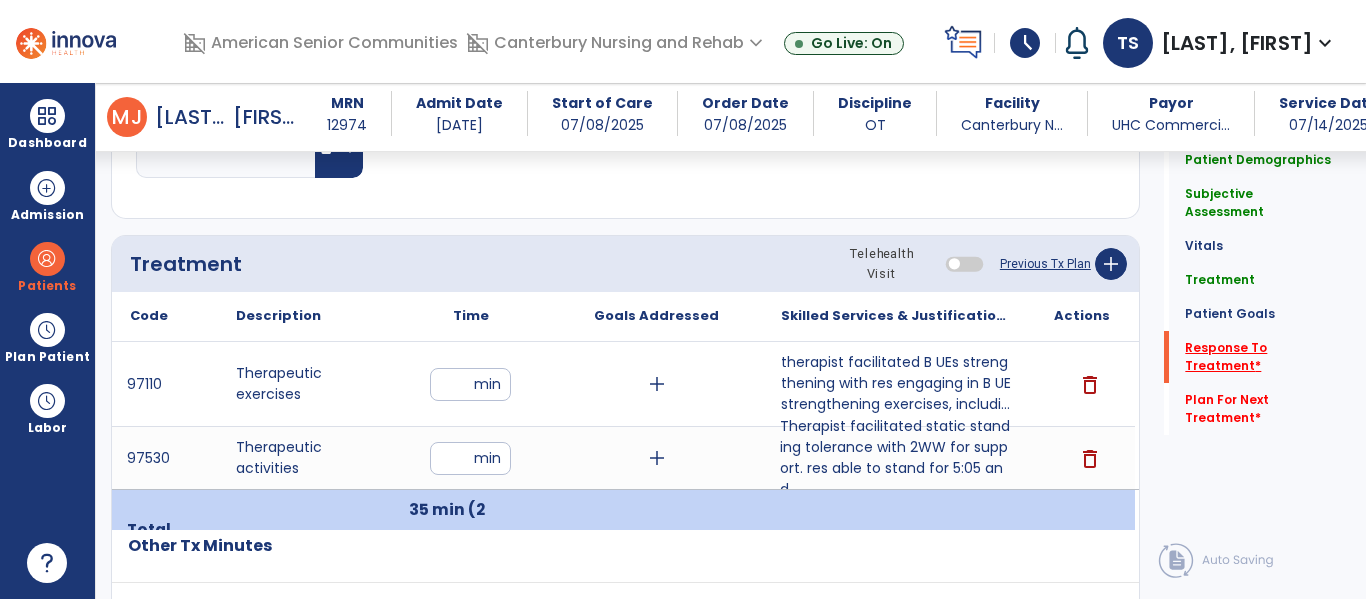 scroll, scrollTop: 1305, scrollLeft: 0, axis: vertical 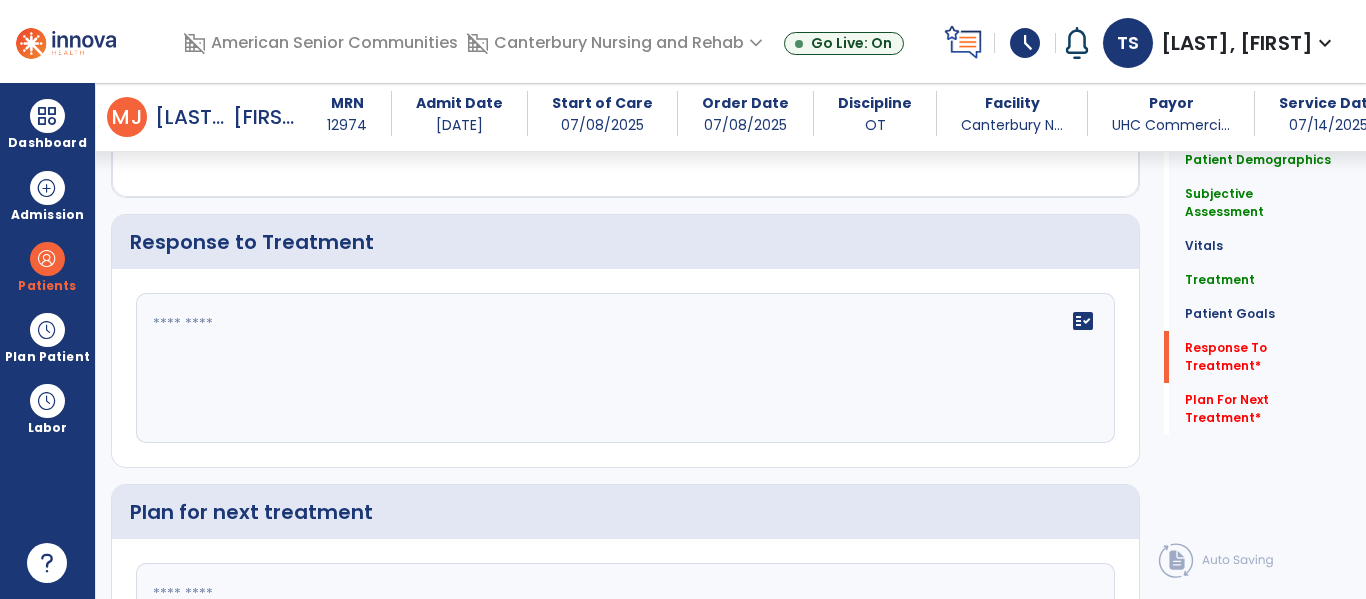 click 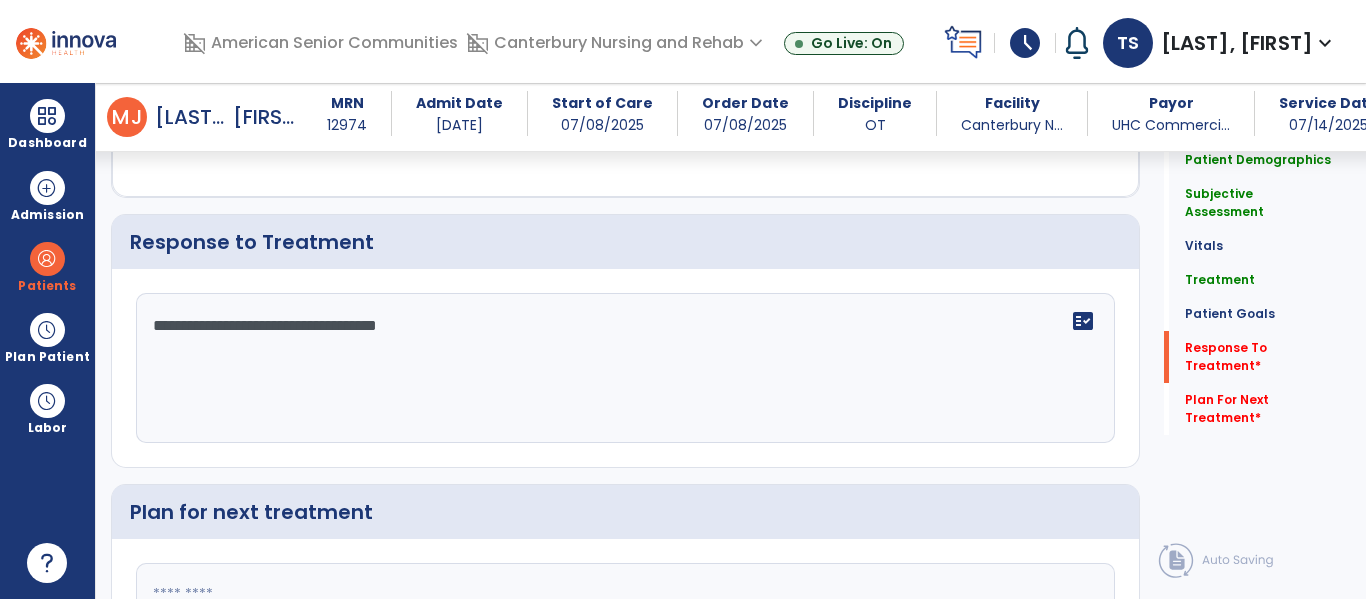 type on "**********" 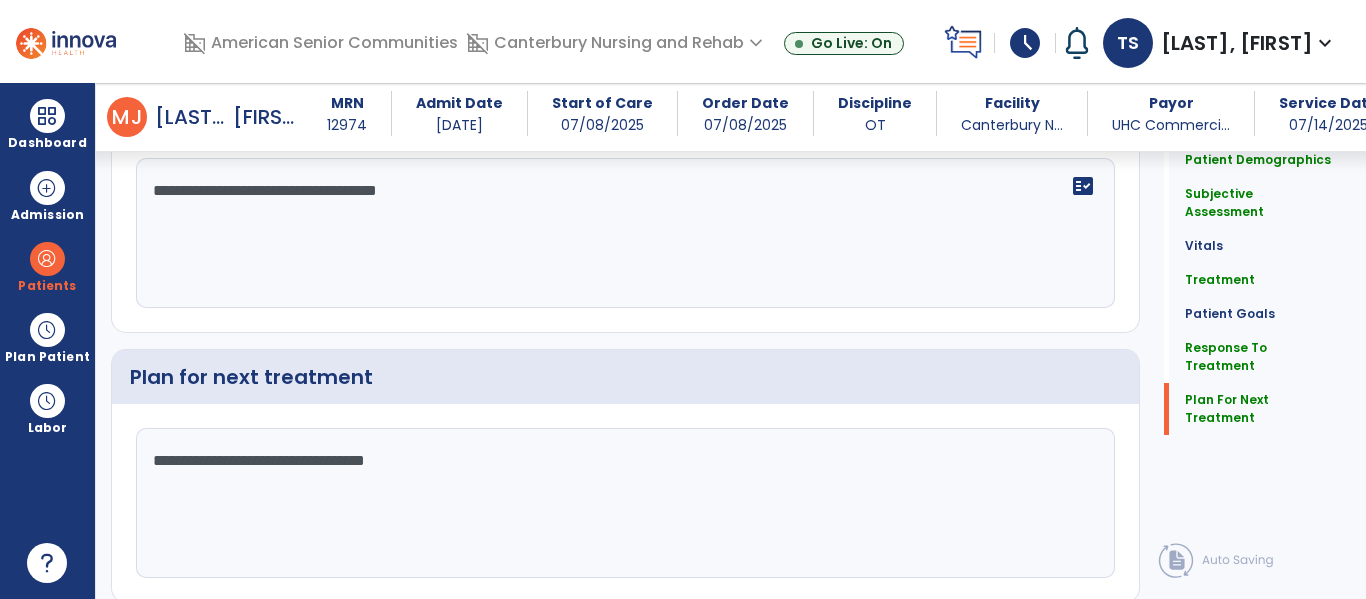 scroll, scrollTop: 2423, scrollLeft: 0, axis: vertical 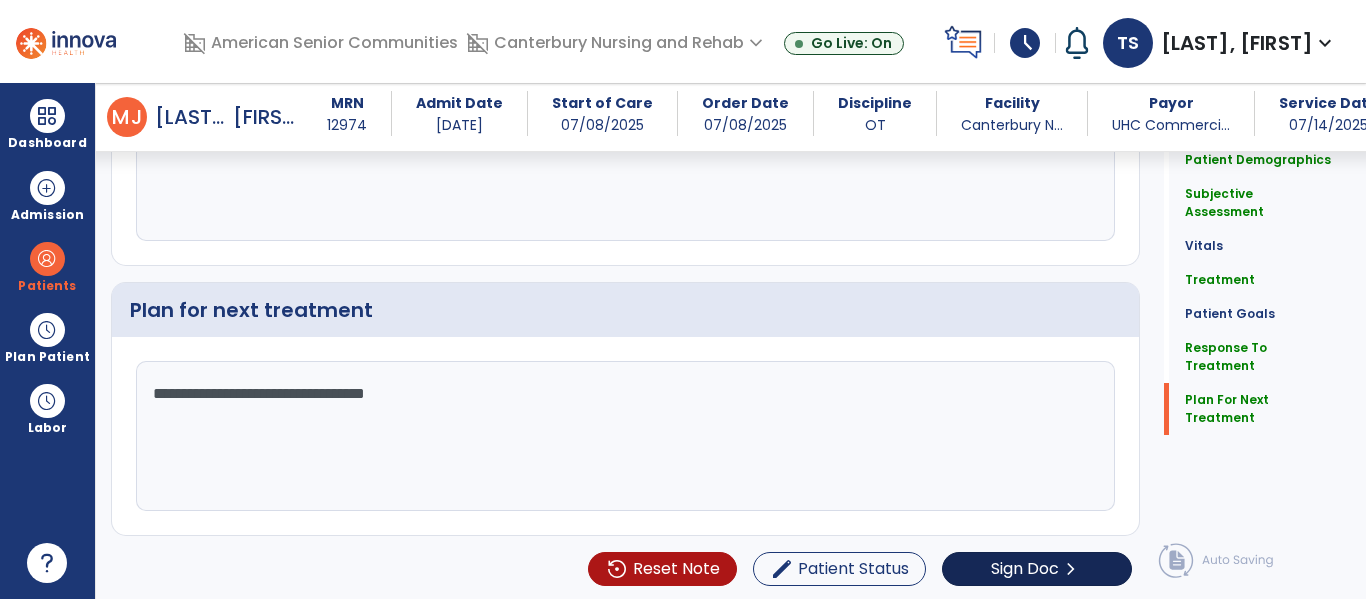 type on "**********" 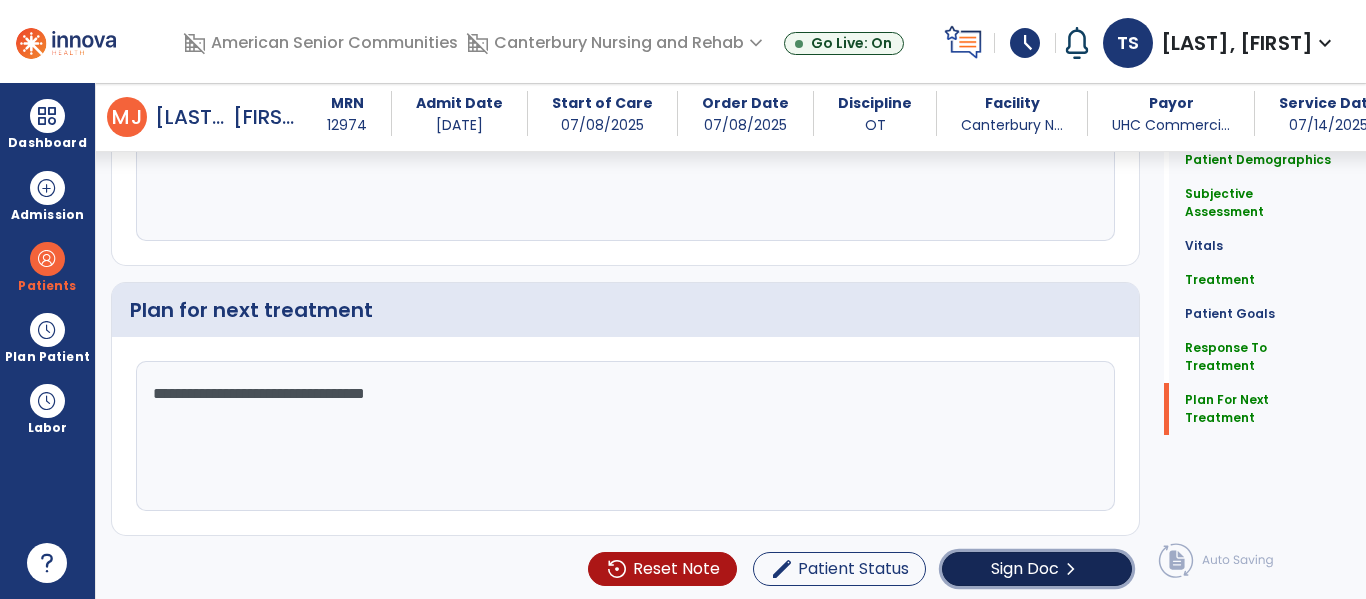 click on "Sign Doc" 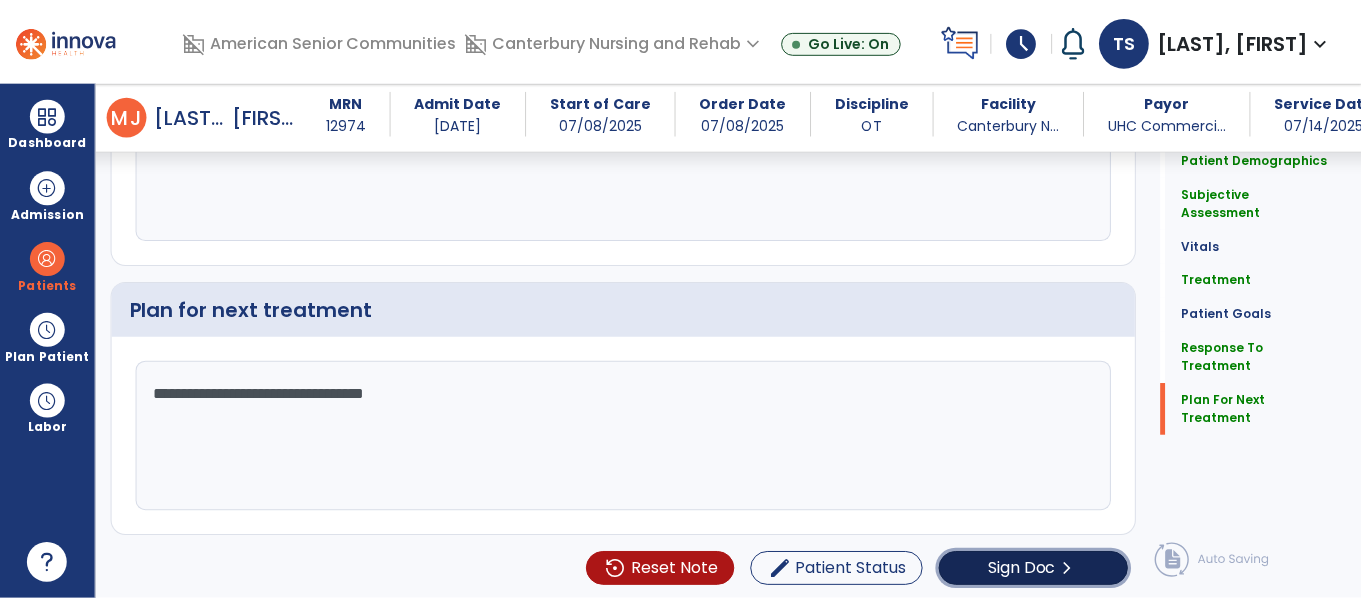 scroll, scrollTop: 0, scrollLeft: 0, axis: both 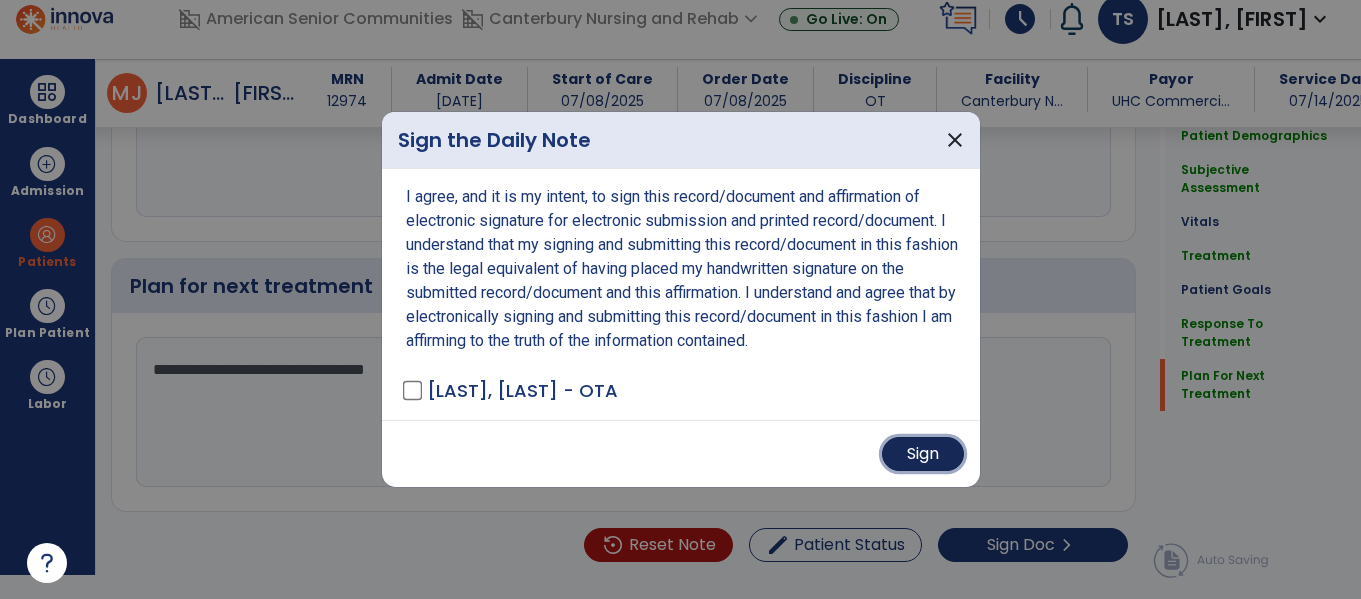 click on "Sign" at bounding box center [923, 454] 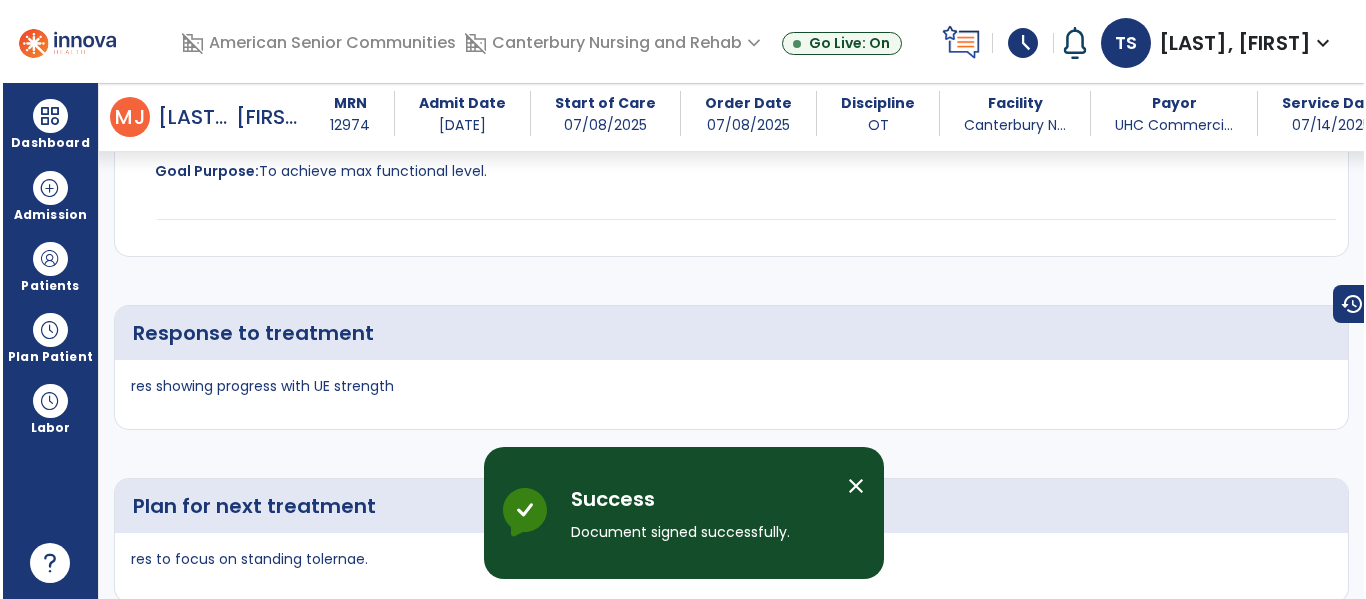 scroll, scrollTop: 24, scrollLeft: 0, axis: vertical 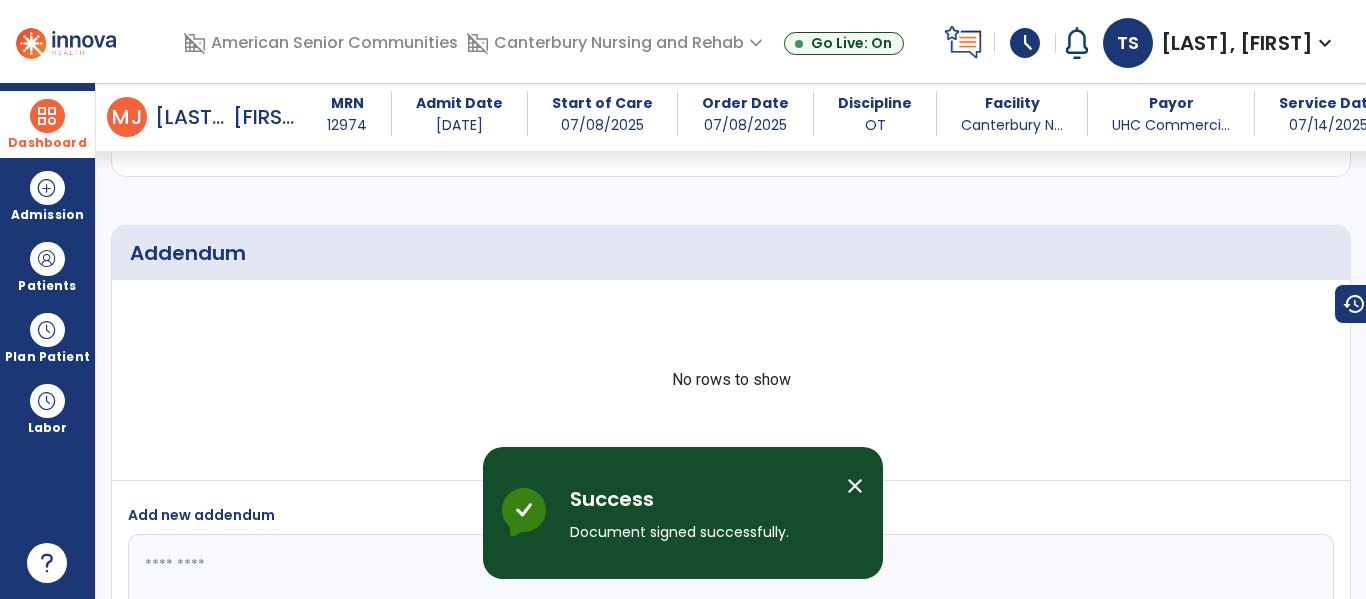 click at bounding box center [47, 116] 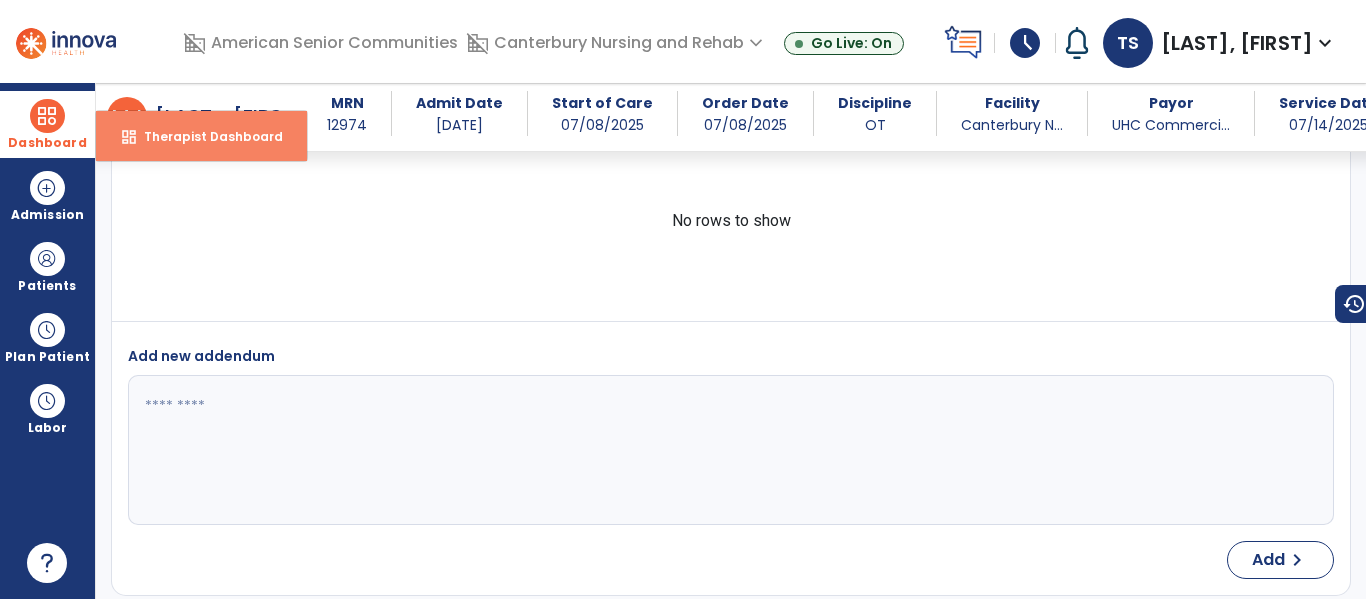 click on "Therapist Dashboard" at bounding box center [205, 136] 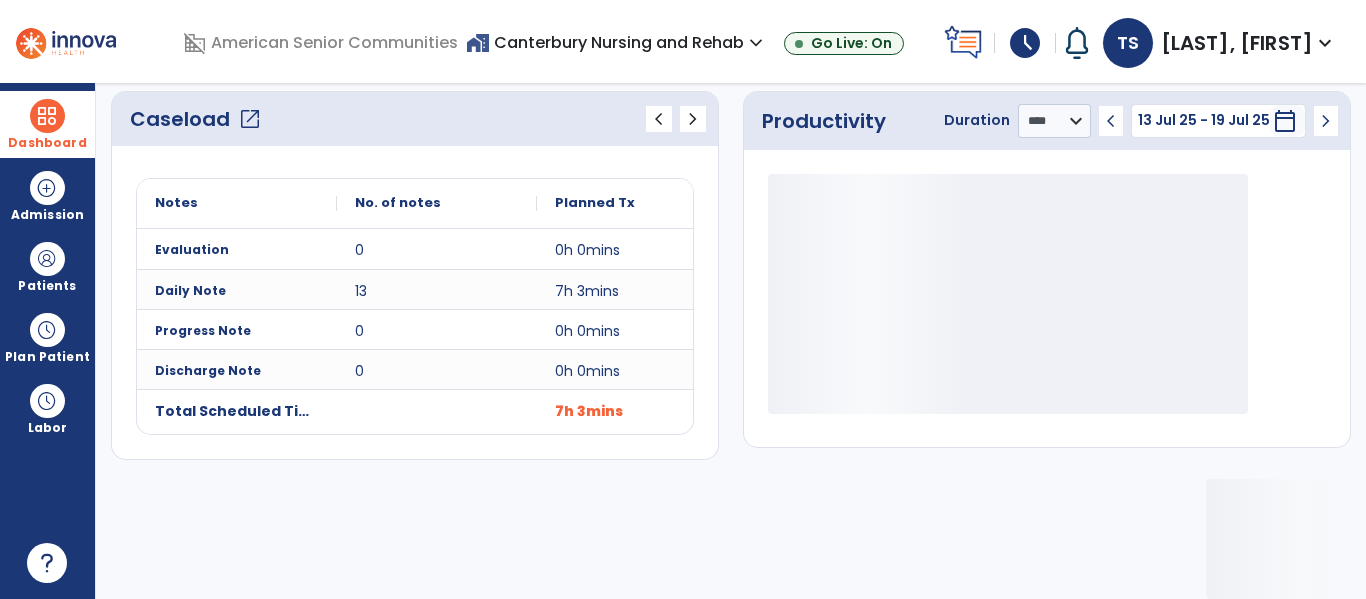 scroll, scrollTop: 276, scrollLeft: 0, axis: vertical 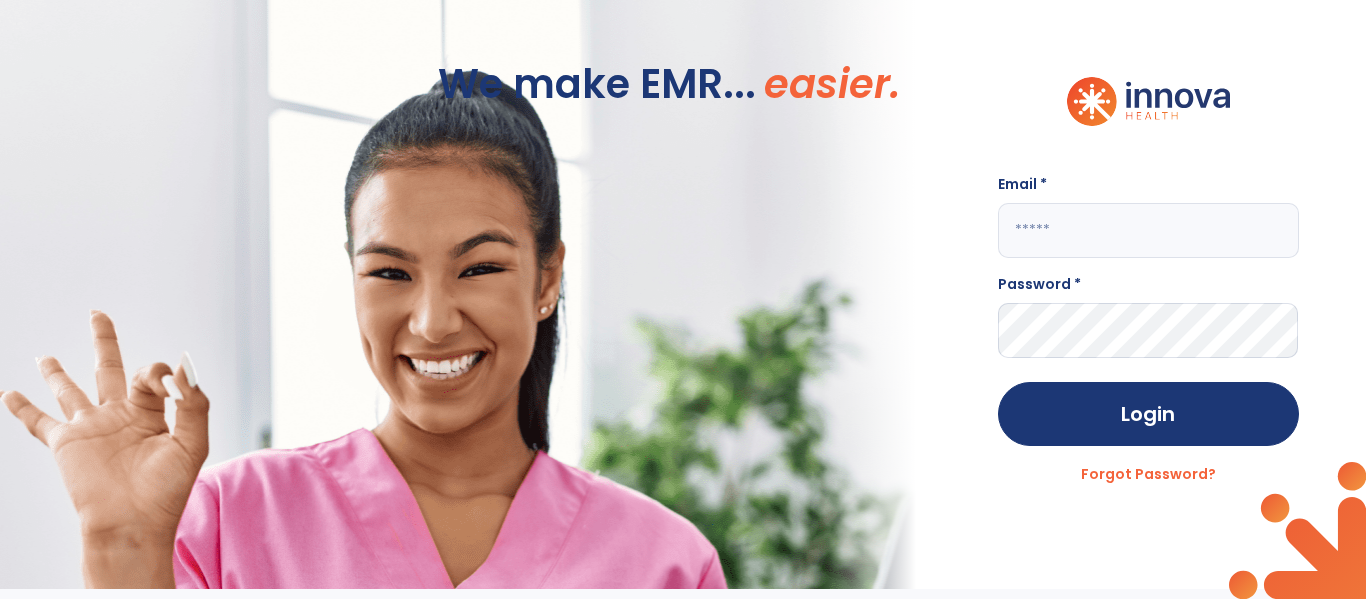 click 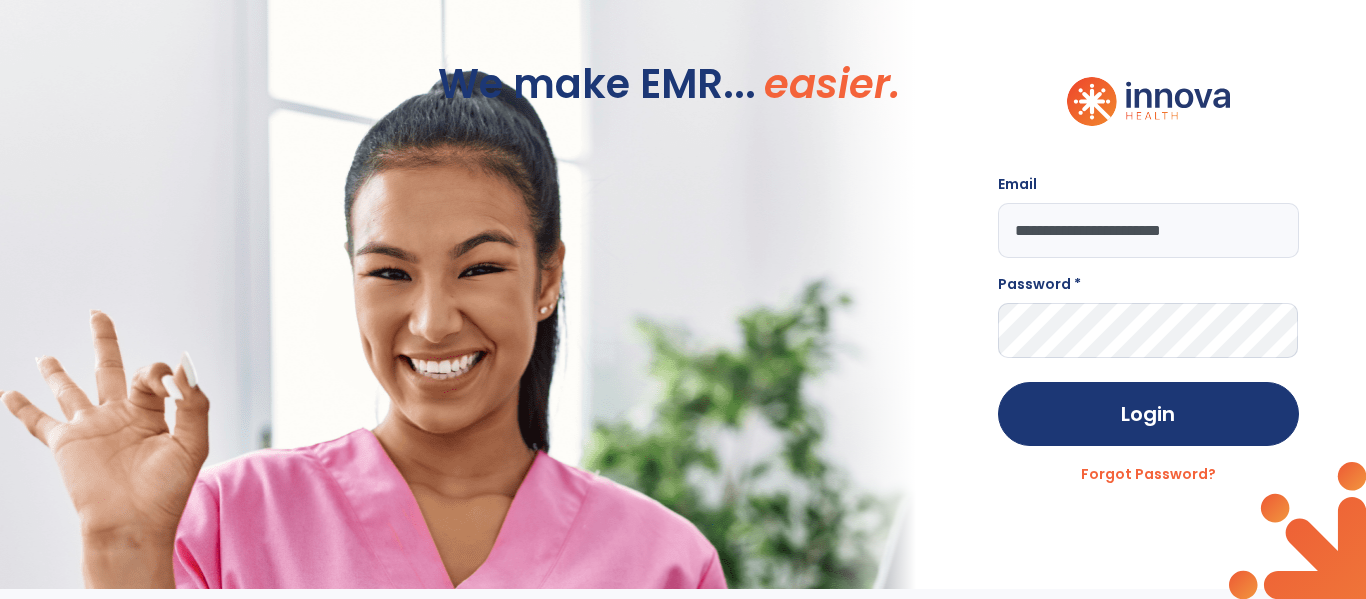 type on "**********" 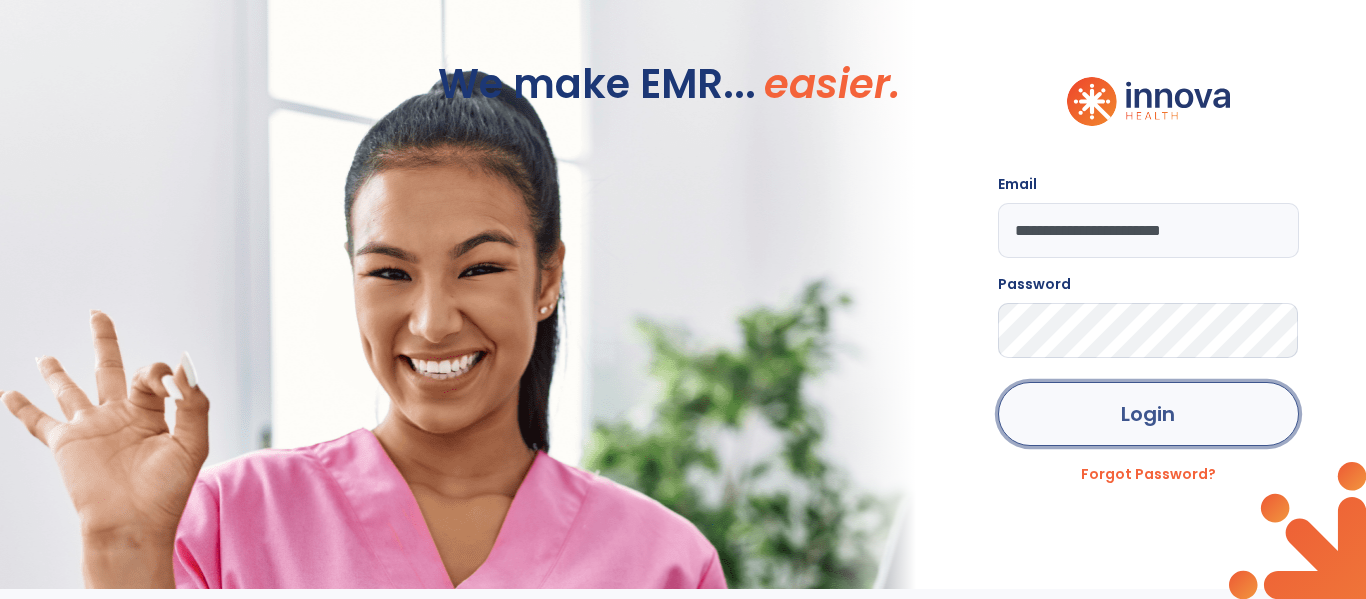 click on "Login" 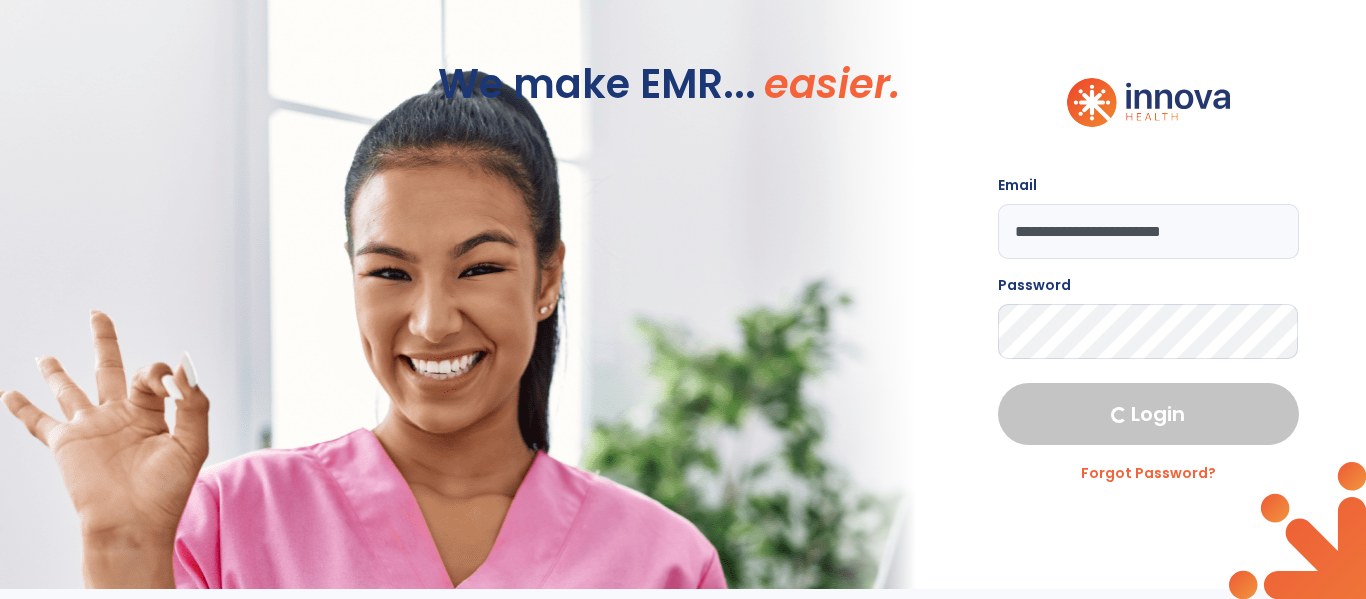 scroll, scrollTop: 24, scrollLeft: 0, axis: vertical 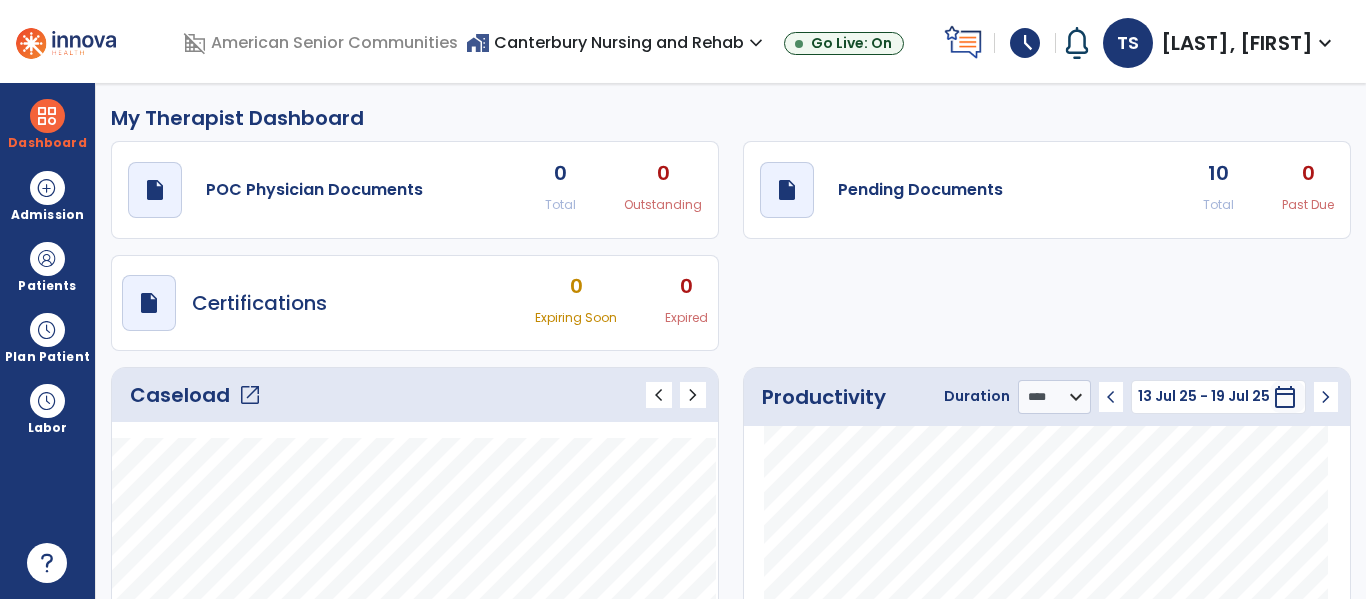 click on "Caseload   open_in_new" 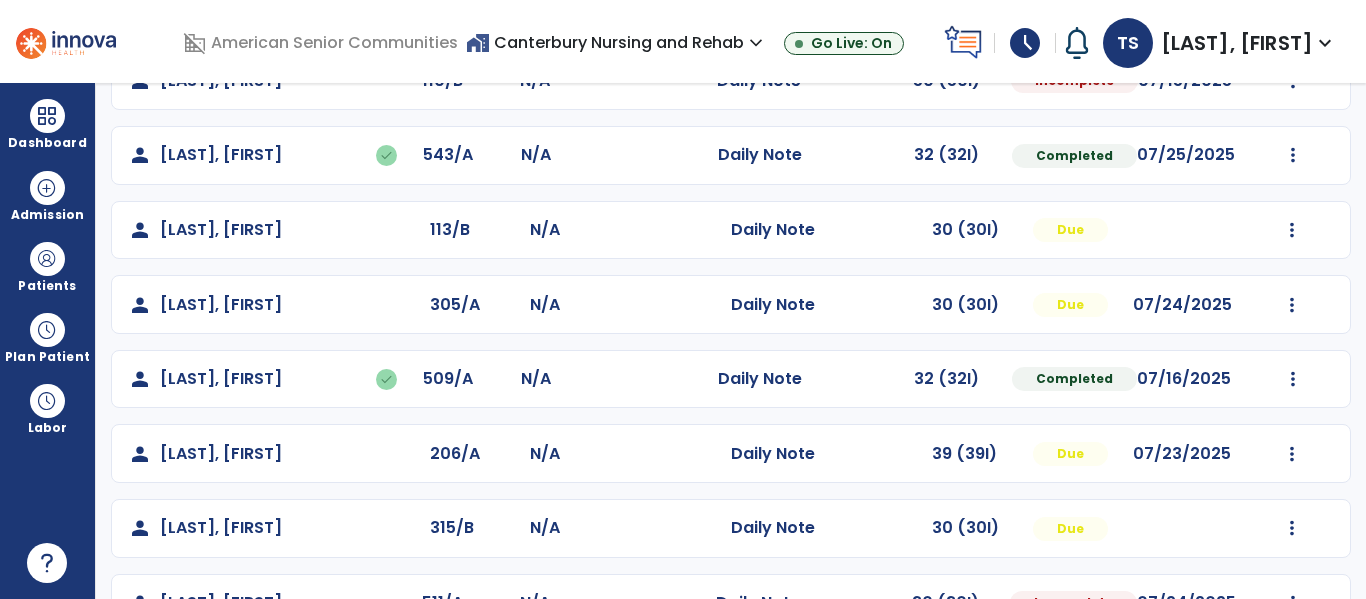 scroll, scrollTop: 581, scrollLeft: 0, axis: vertical 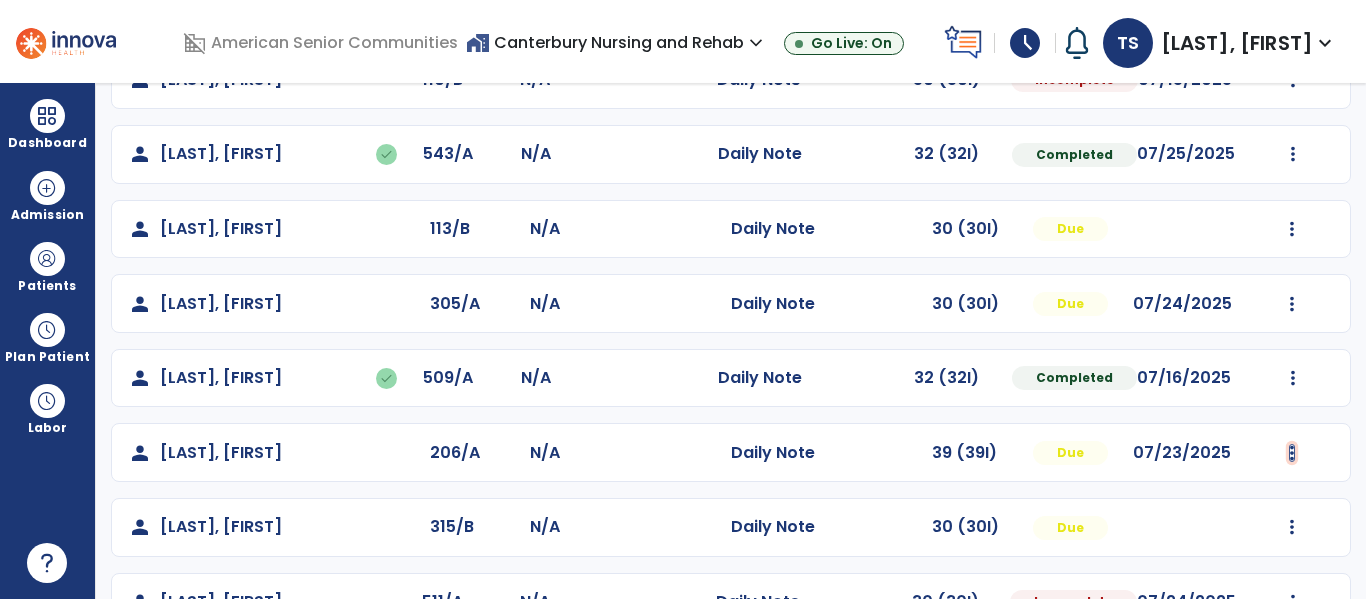 click at bounding box center (1292, -293) 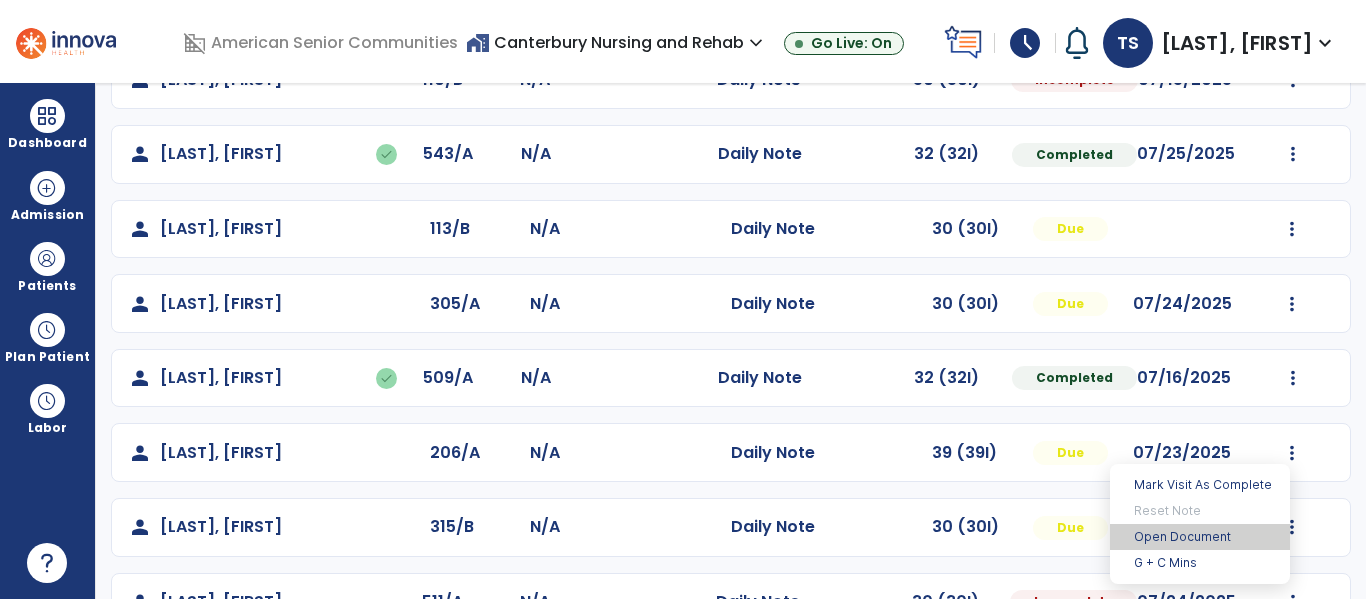 click on "Open Document" at bounding box center [1200, 537] 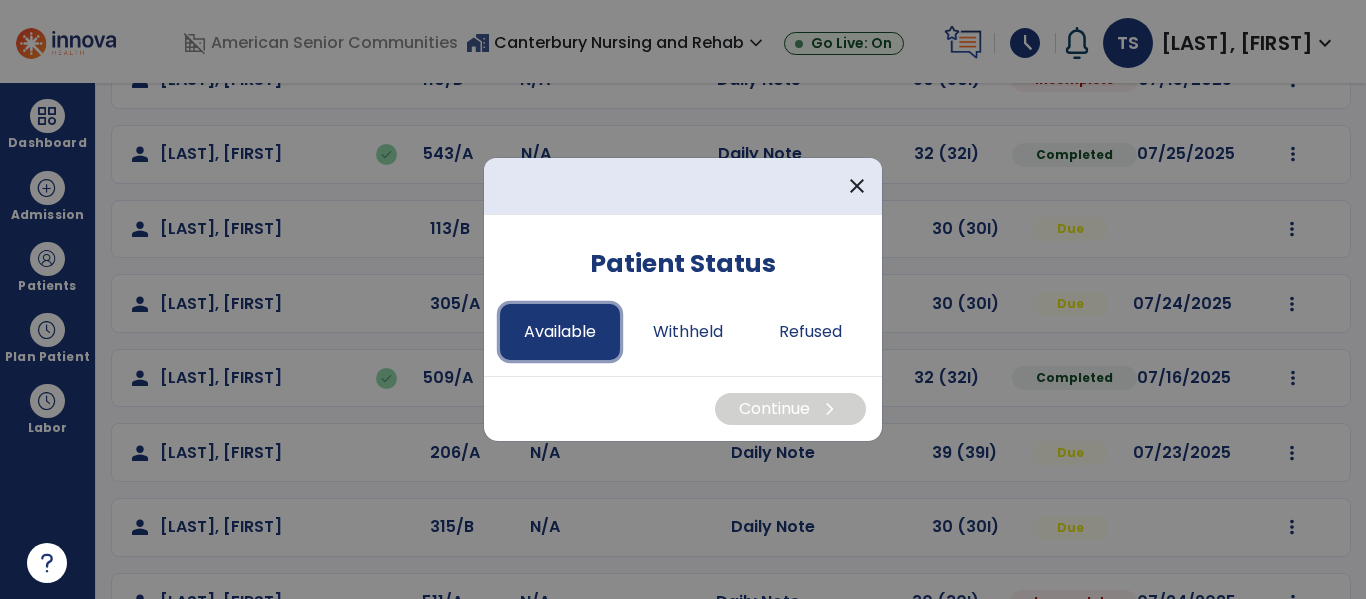 click on "Available" at bounding box center (560, 332) 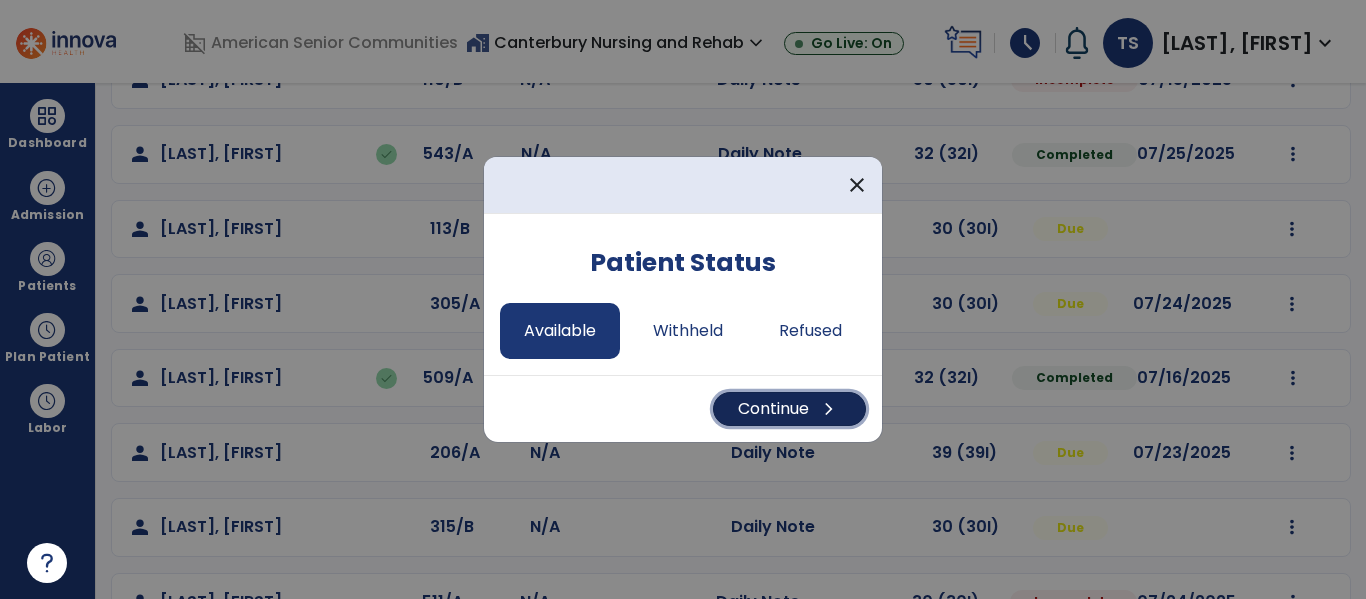 click on "Continue   chevron_right" at bounding box center (789, 409) 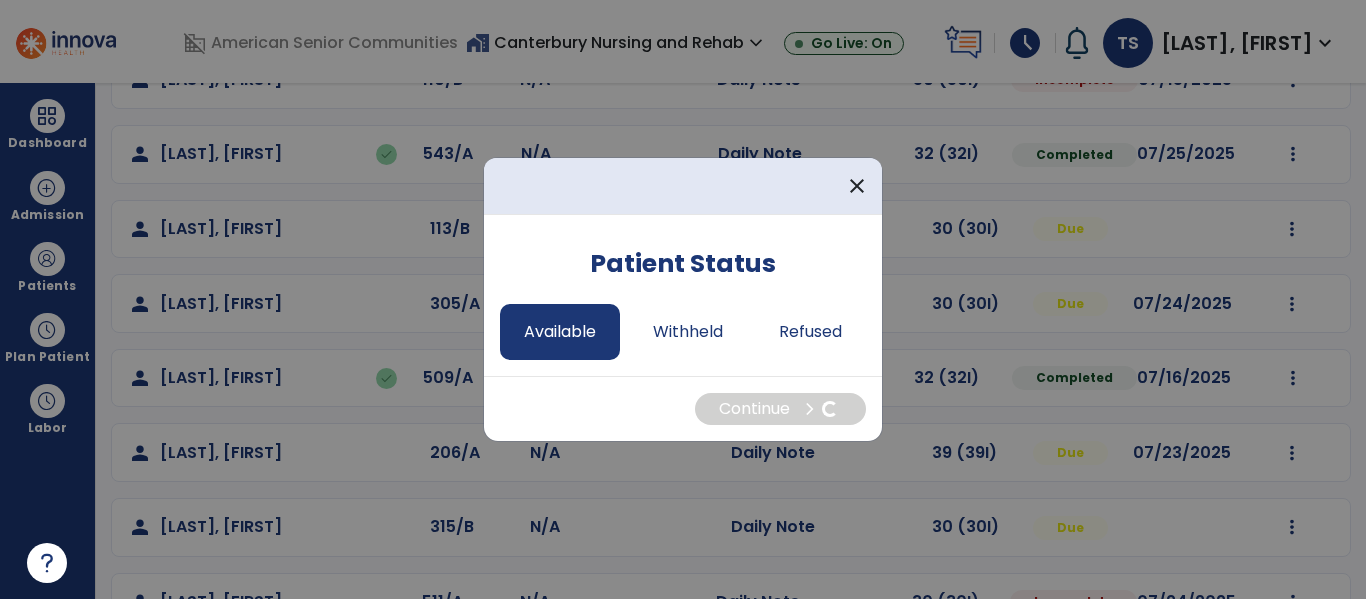 select on "*" 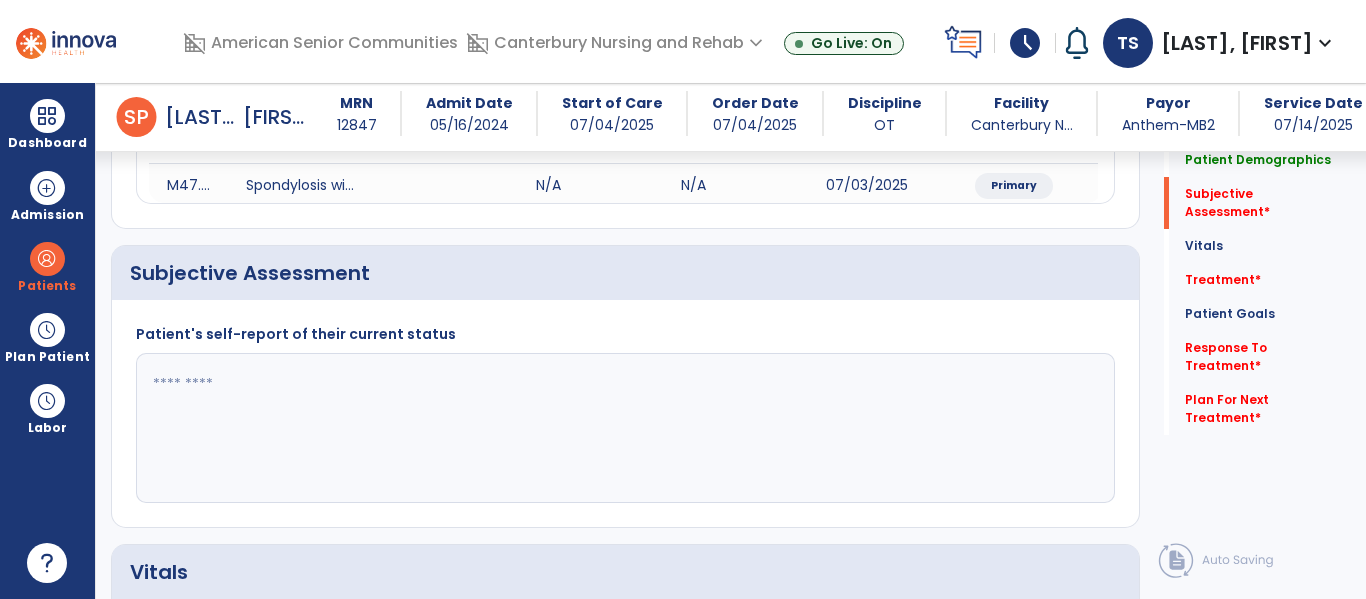 scroll, scrollTop: 322, scrollLeft: 0, axis: vertical 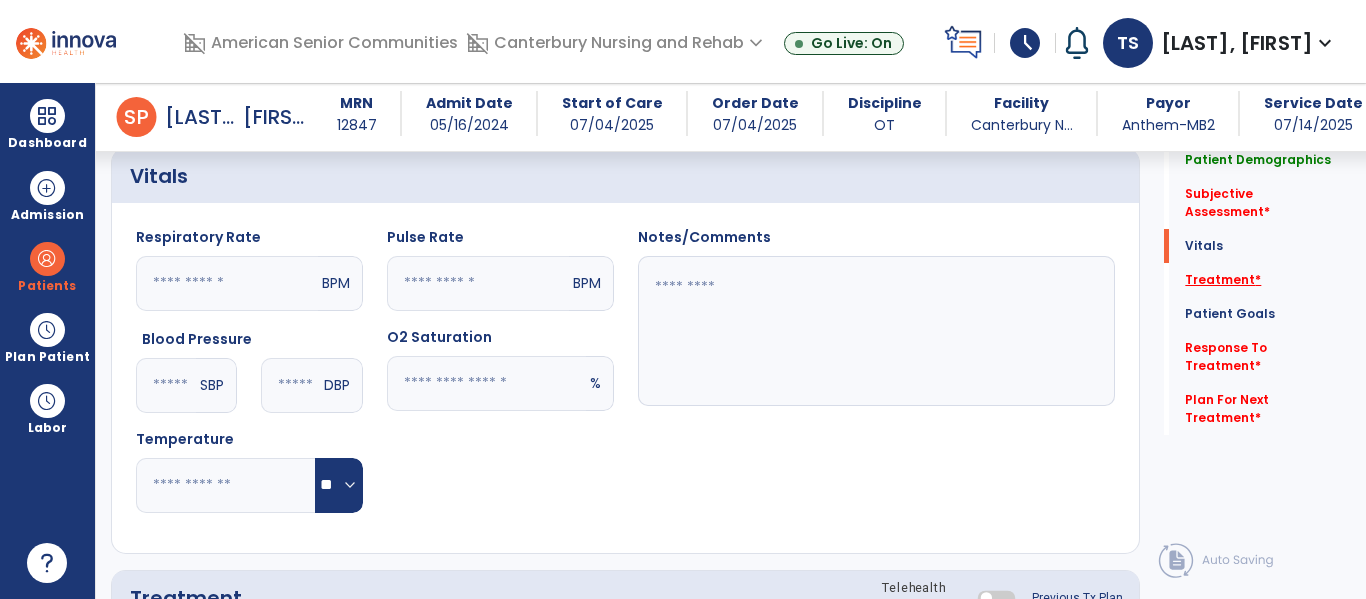 click on "Treatment   *" 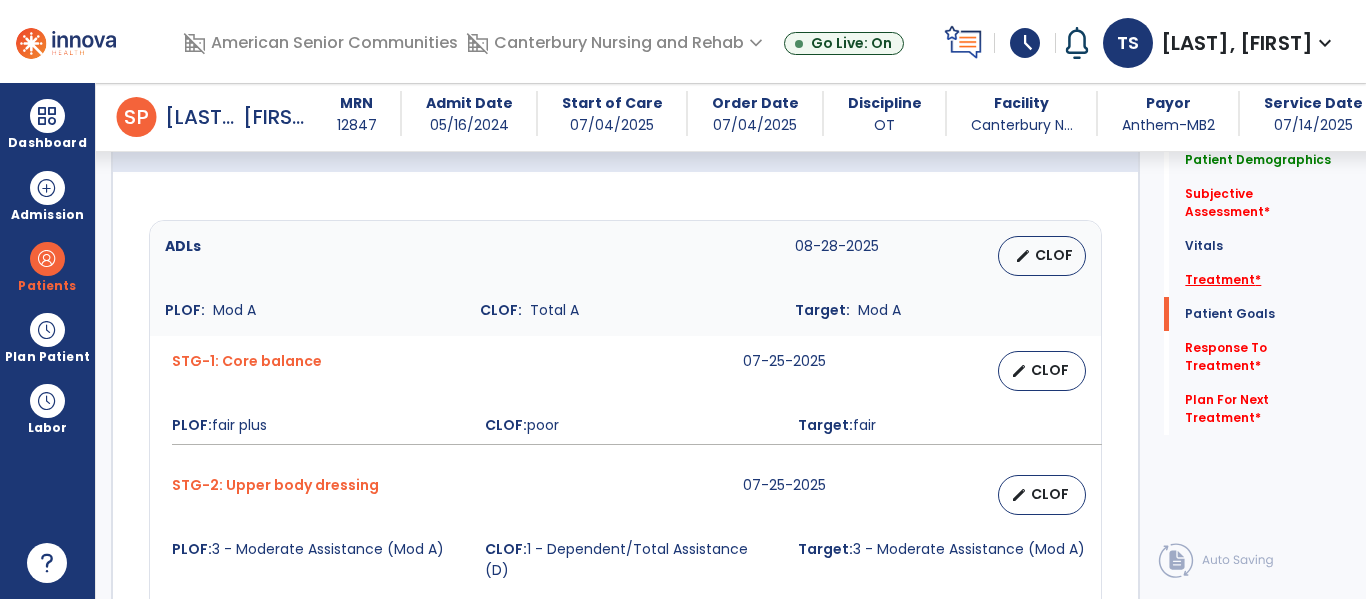 scroll, scrollTop: 1390, scrollLeft: 0, axis: vertical 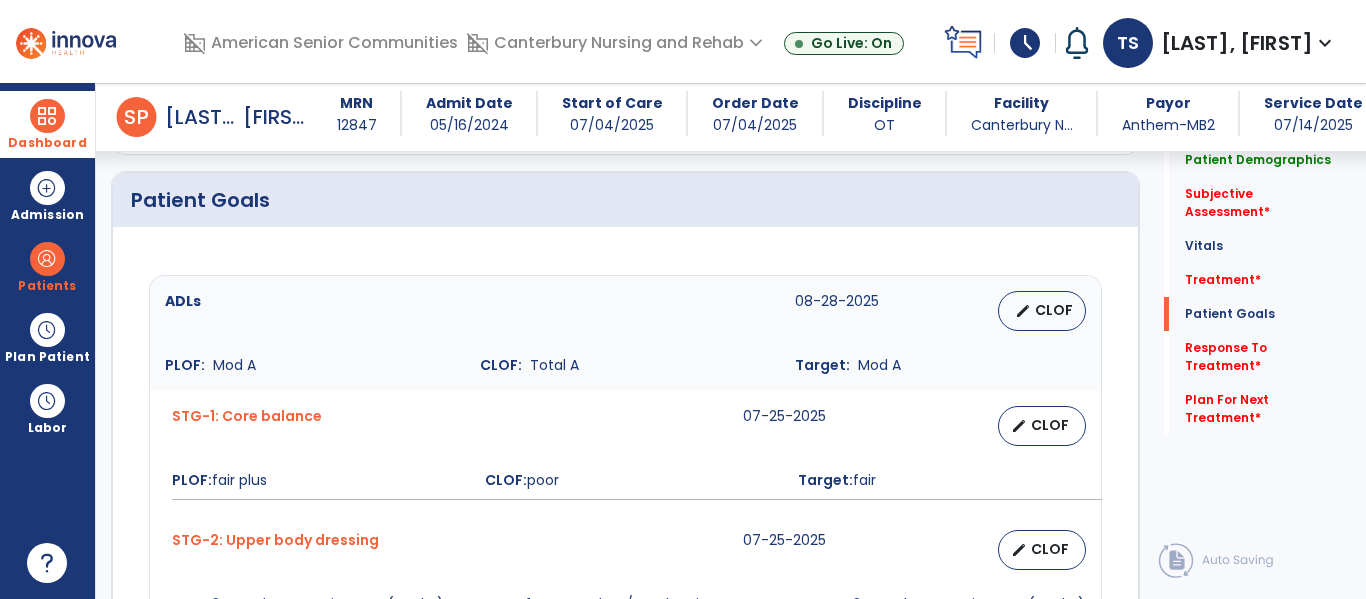 click at bounding box center (47, 116) 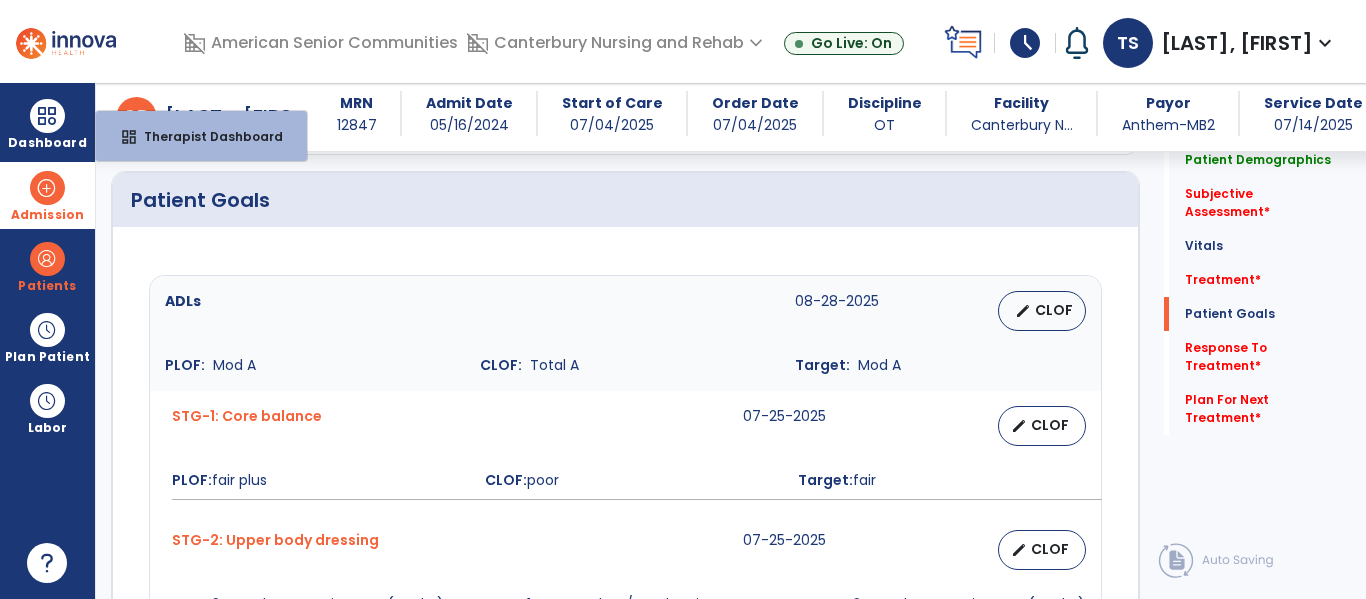 click at bounding box center [47, 188] 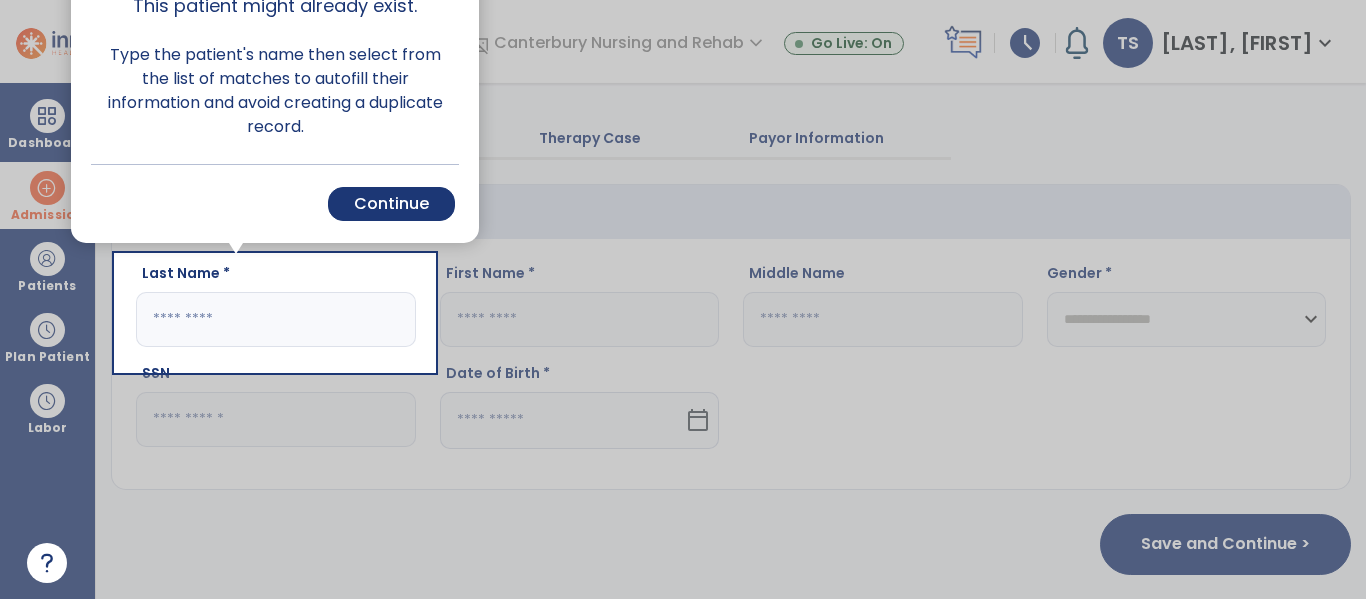 scroll, scrollTop: 29, scrollLeft: 0, axis: vertical 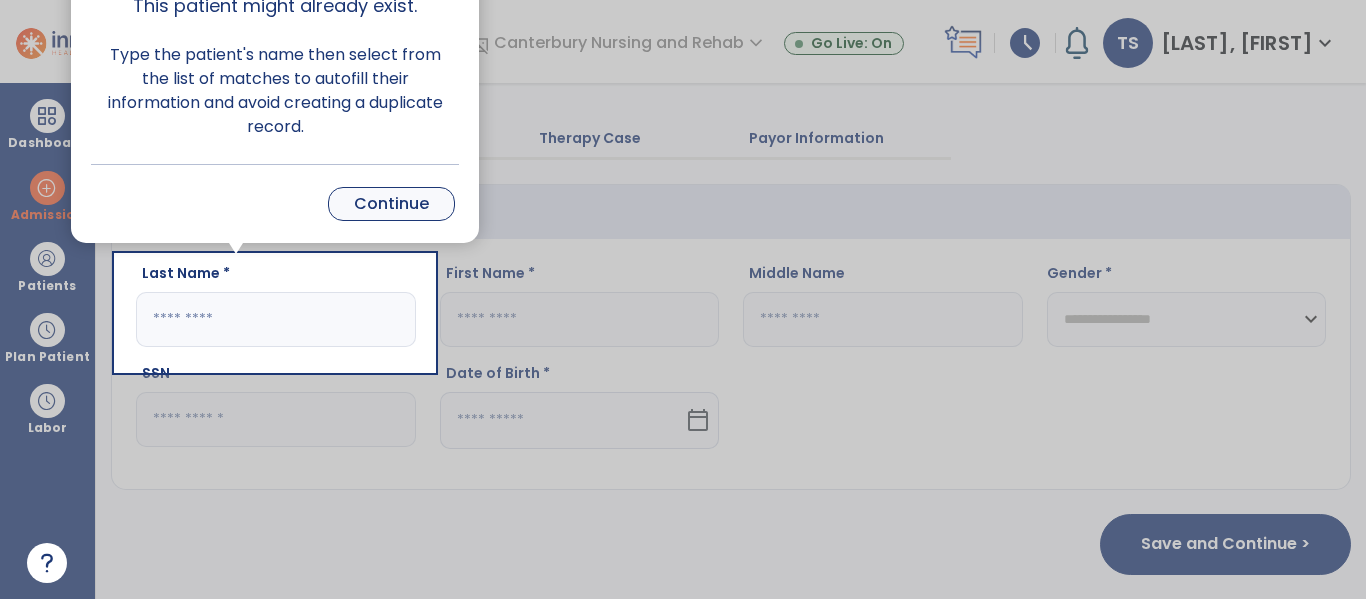 click on "Continue" at bounding box center (391, 204) 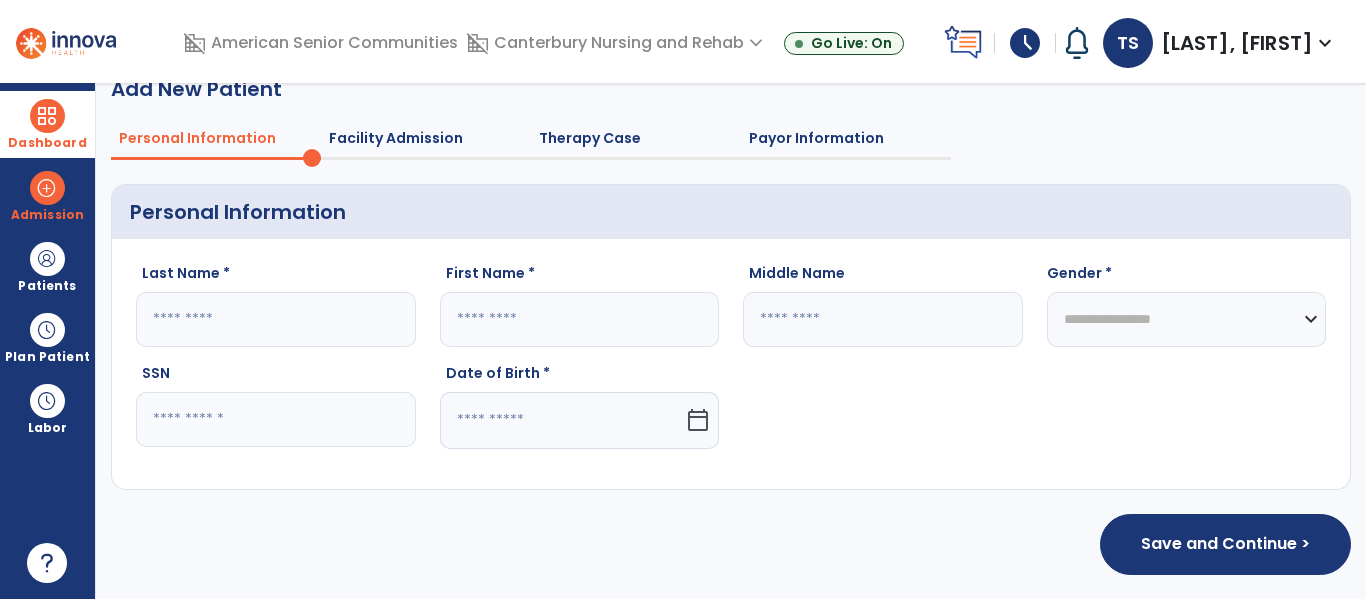 click at bounding box center [47, 116] 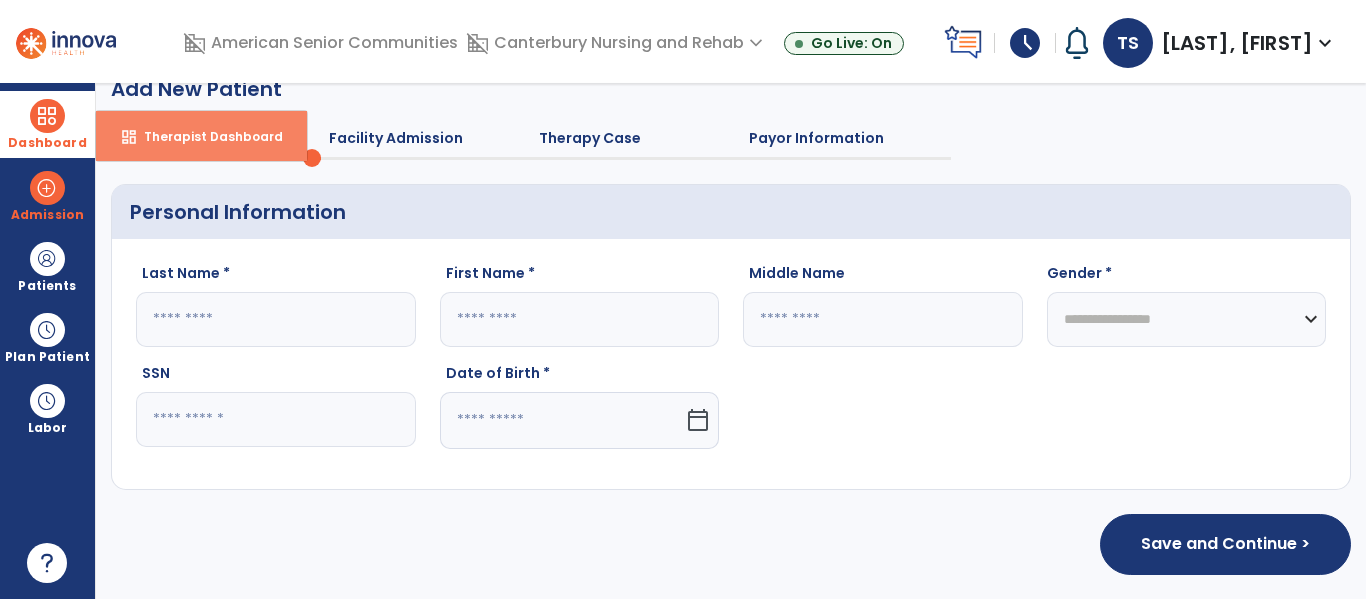 click on "Therapist Dashboard" at bounding box center [205, 136] 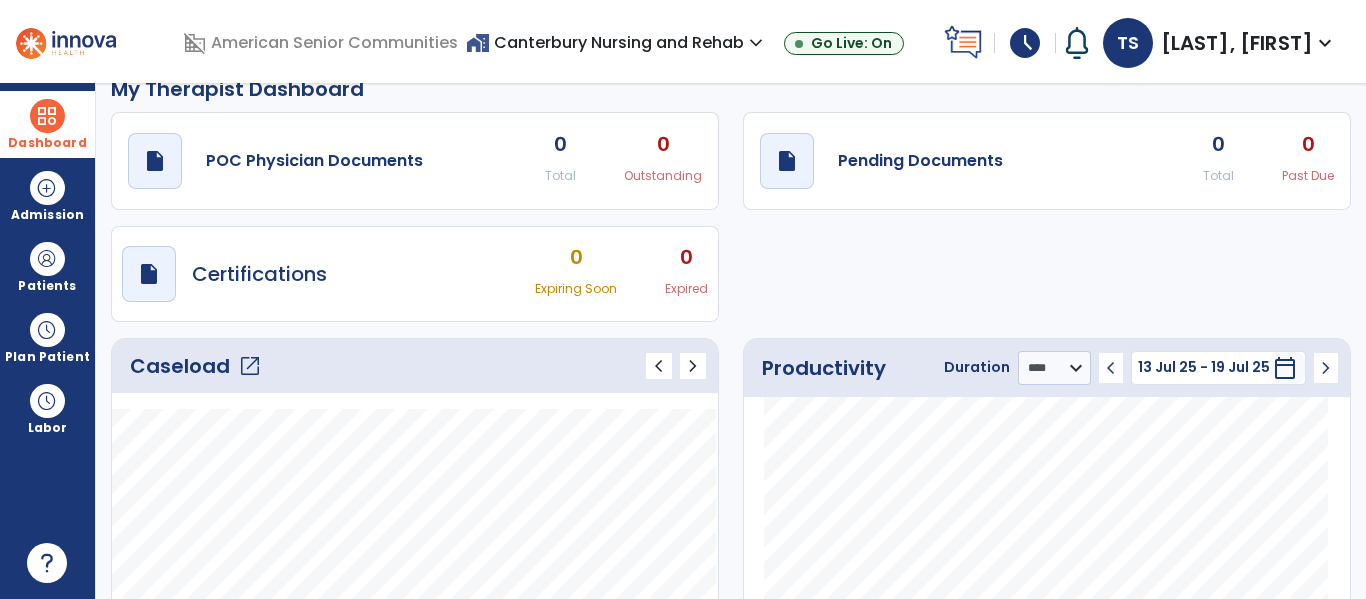 click on "Caseload   open_in_new" 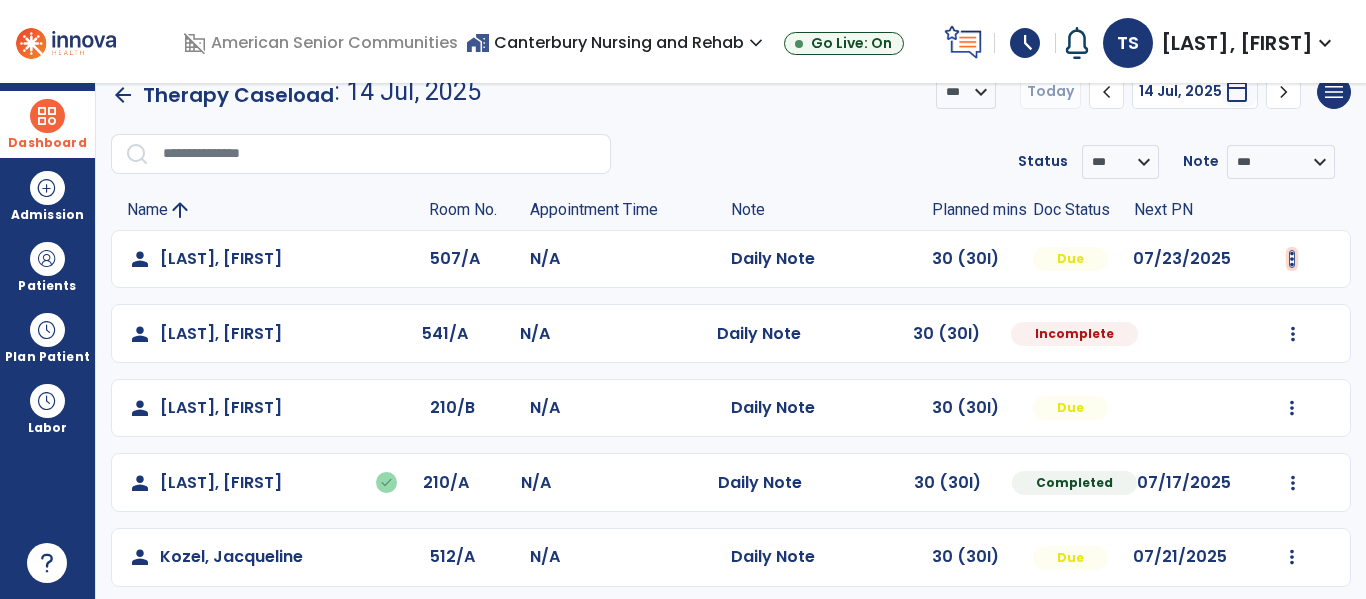 click at bounding box center [1292, 259] 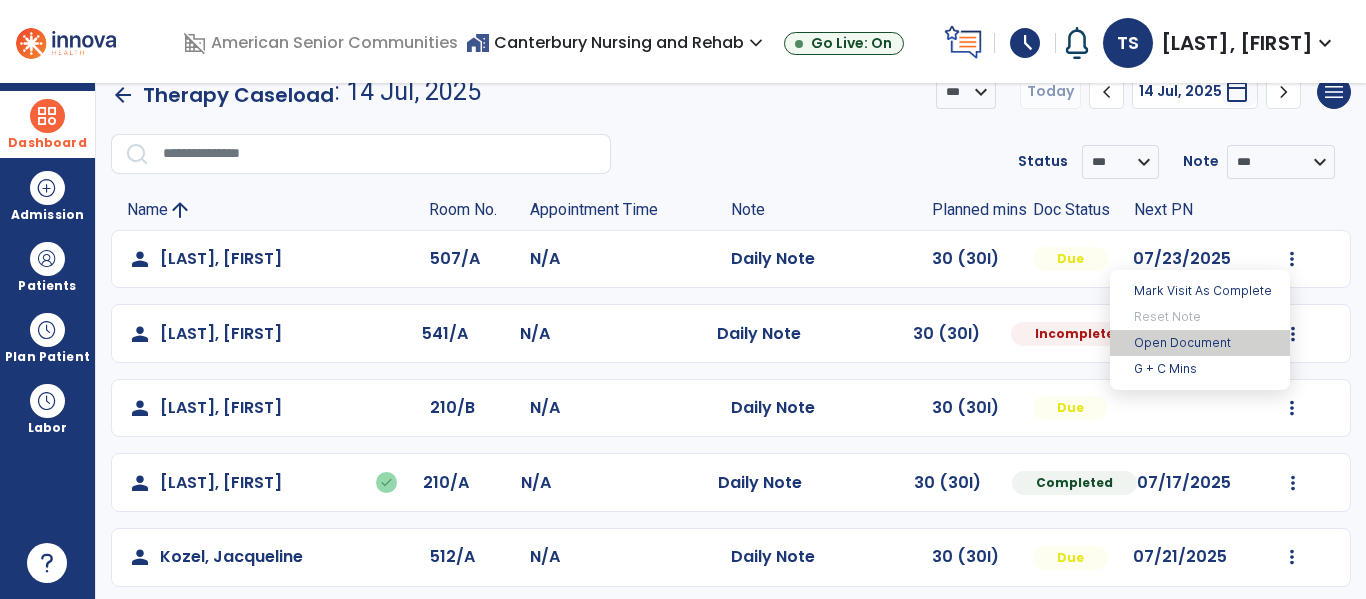 click on "Open Document" at bounding box center [1200, 343] 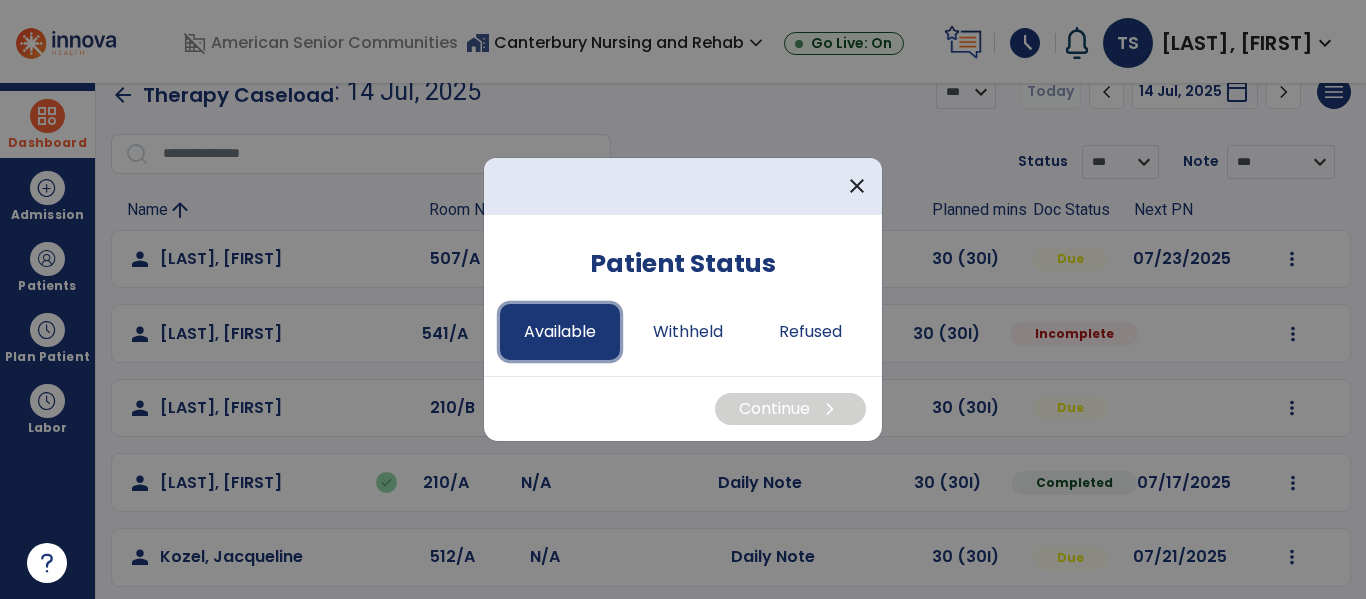 click on "Available" at bounding box center [560, 332] 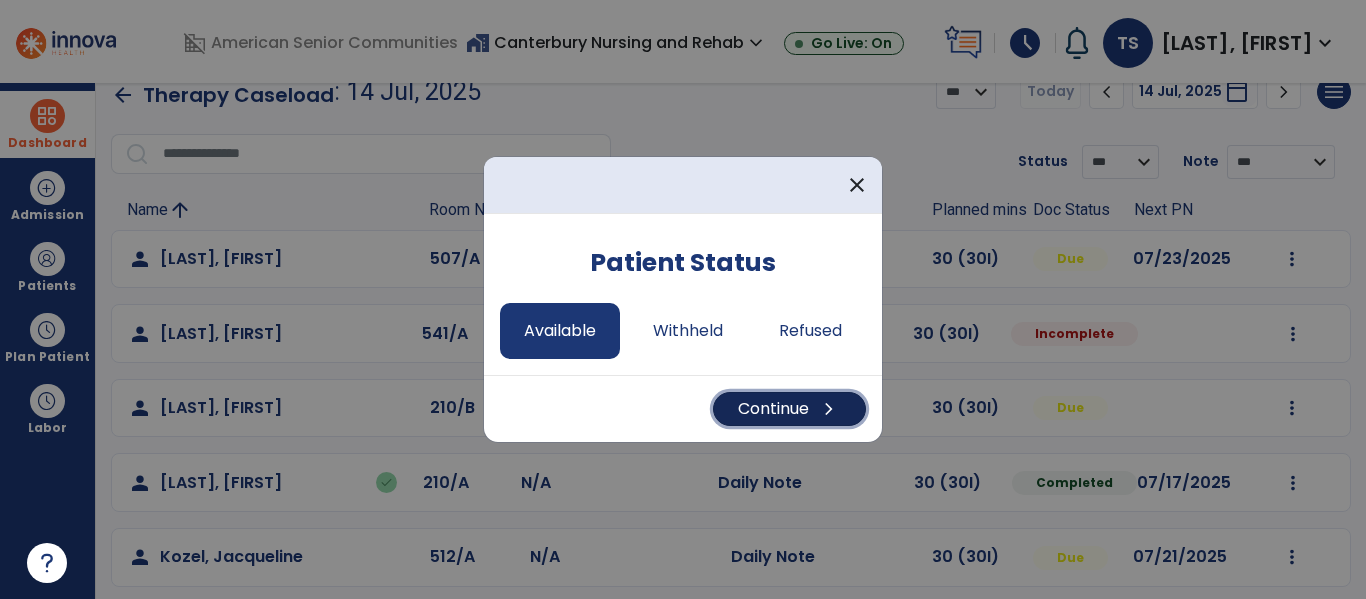 click on "Continue   chevron_right" at bounding box center (789, 409) 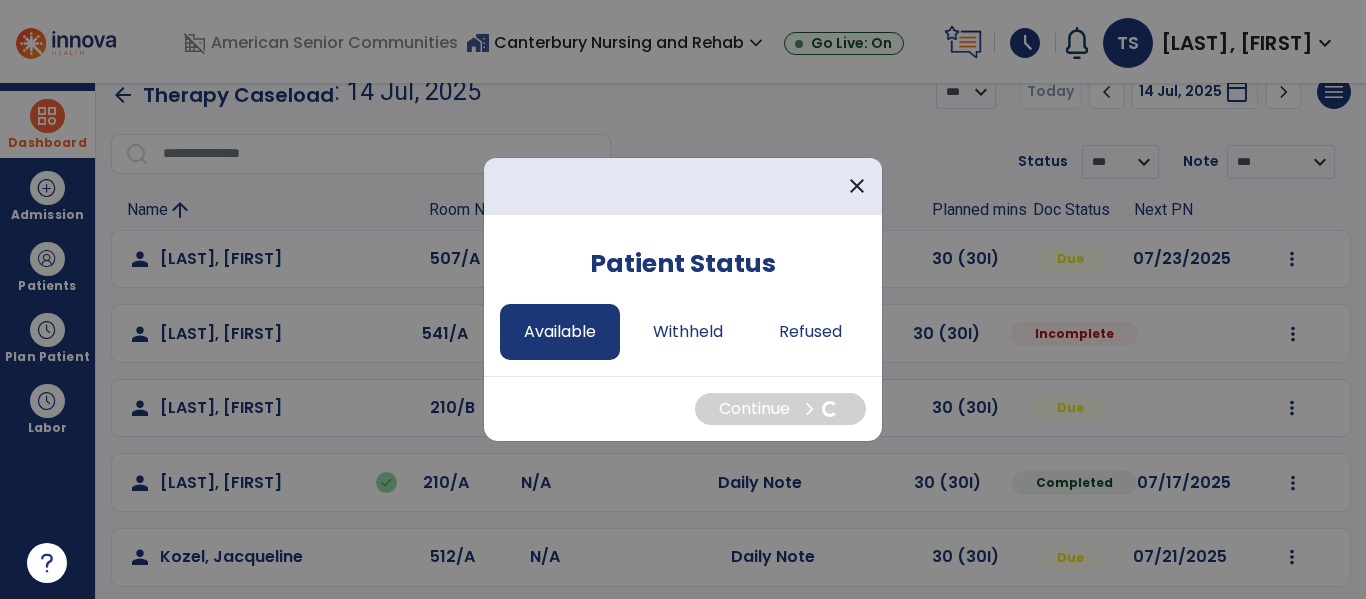 select on "*" 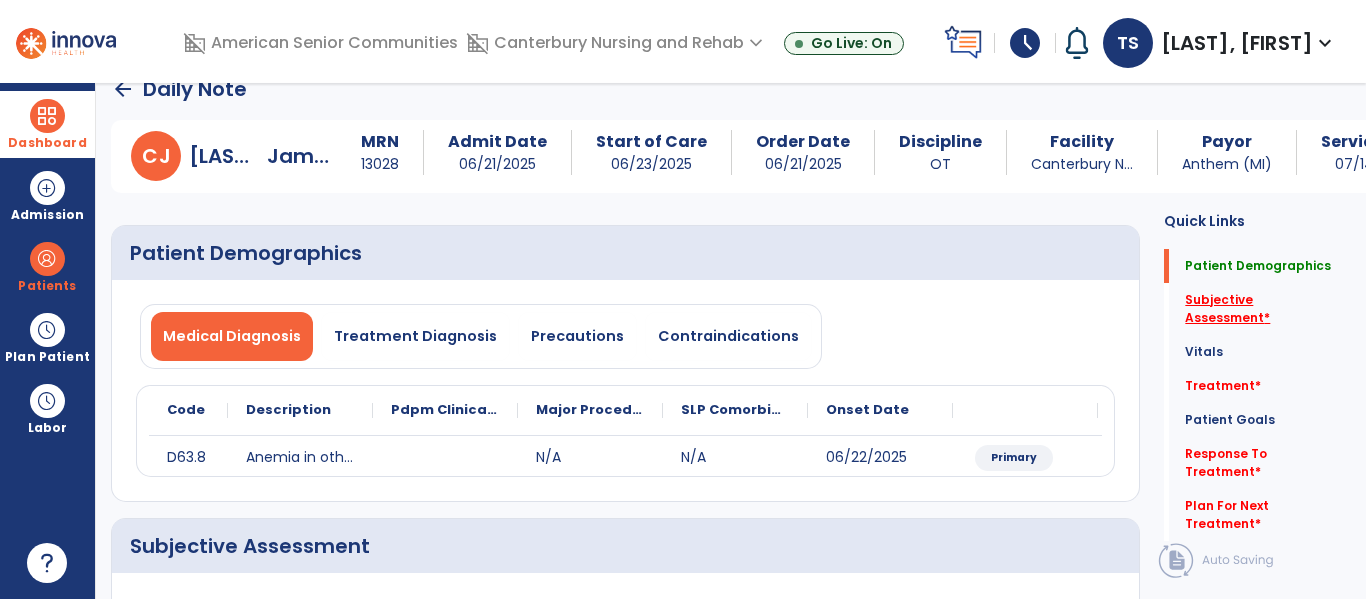 click on "Subjective Assessment   *" 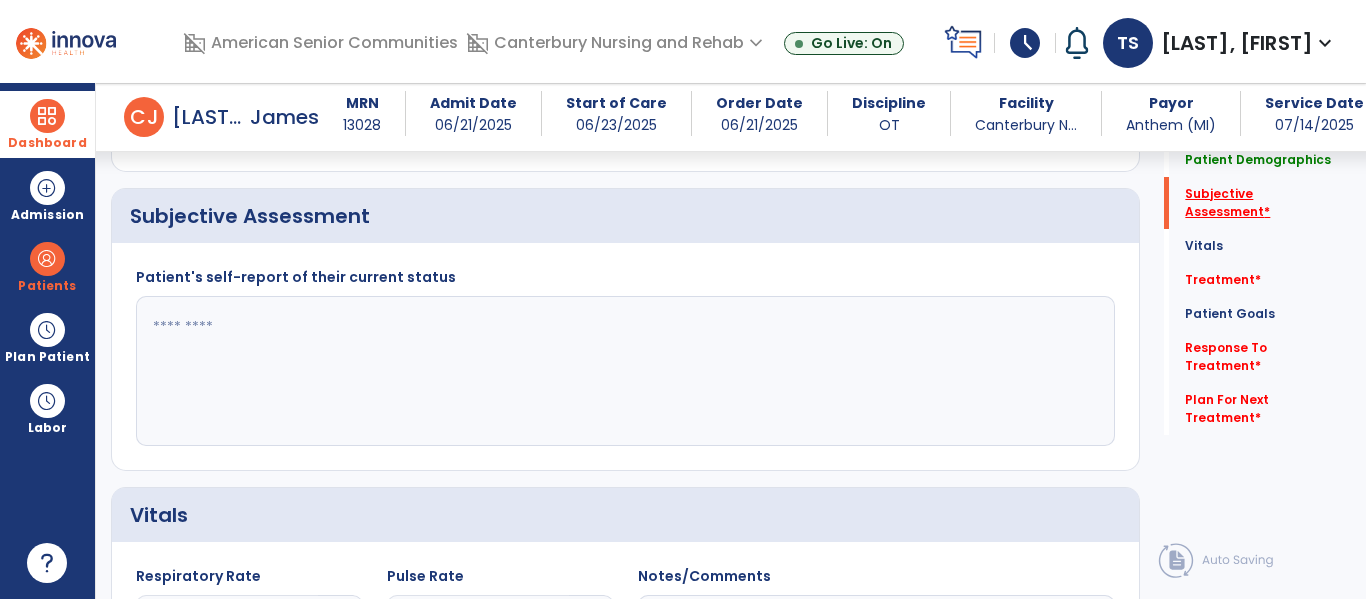 scroll, scrollTop: 347, scrollLeft: 0, axis: vertical 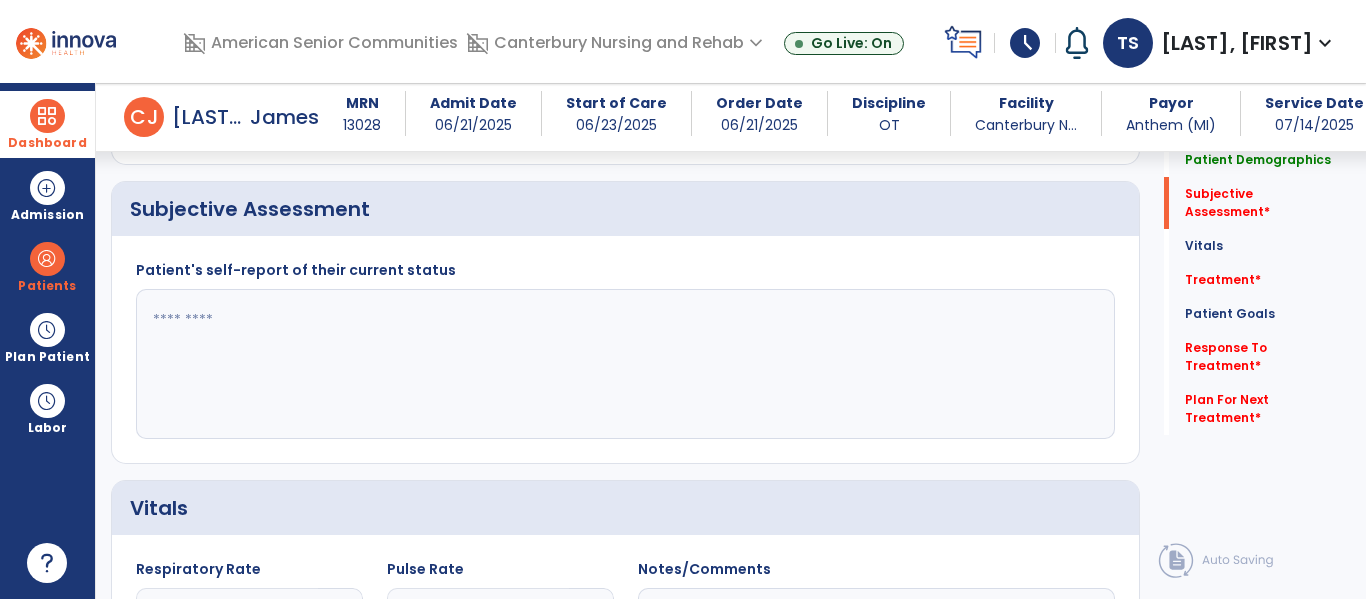 click 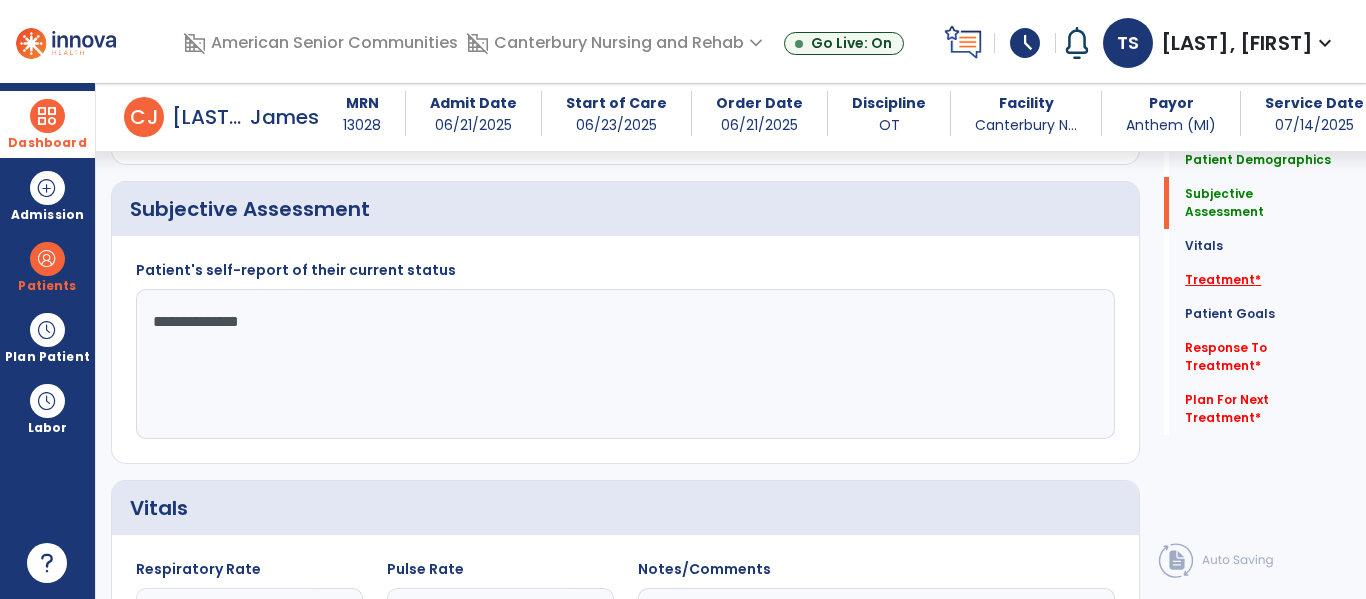 type on "**********" 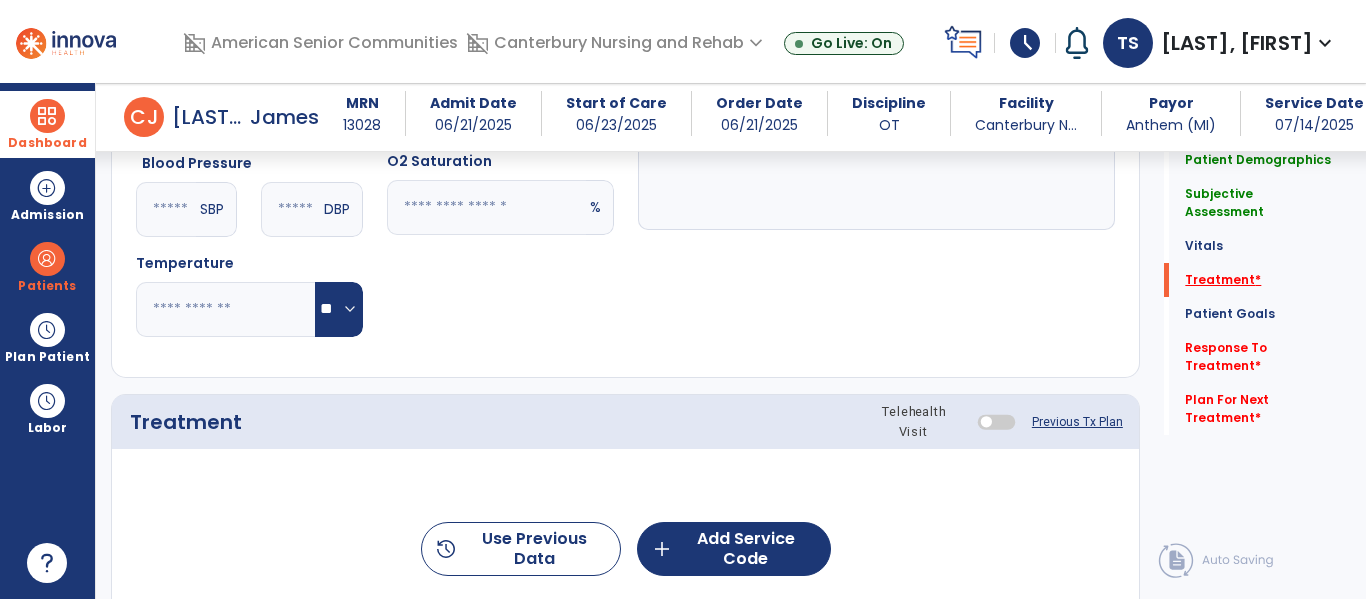 scroll, scrollTop: 1036, scrollLeft: 0, axis: vertical 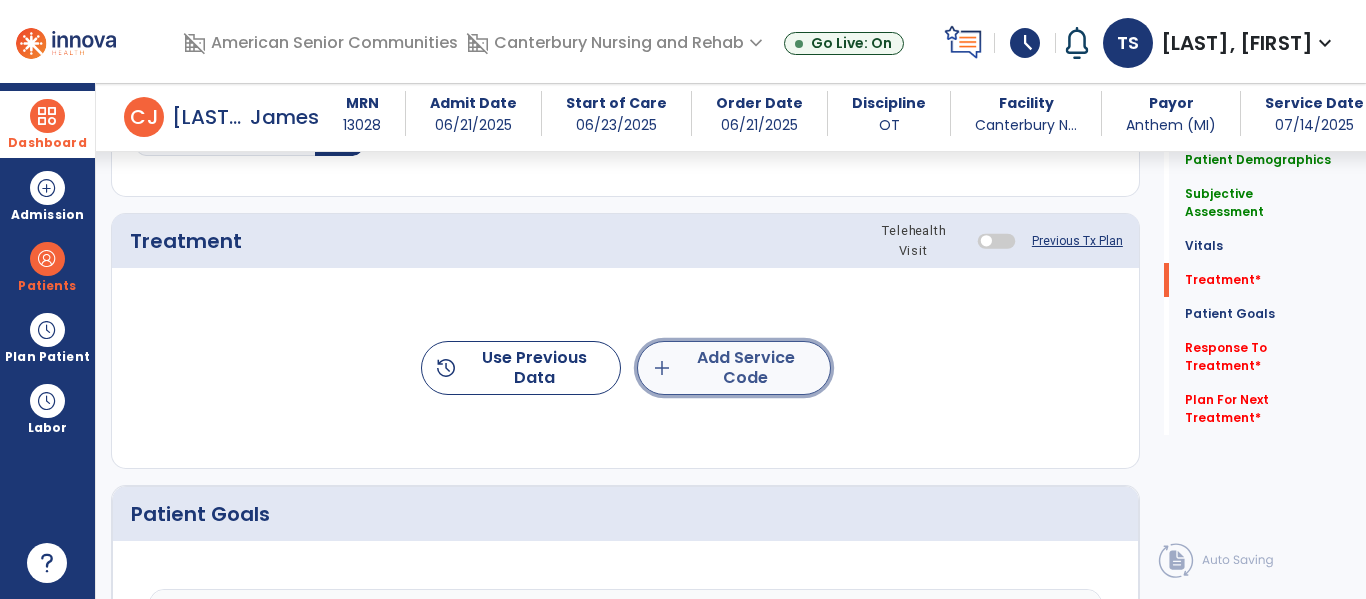 click on "add  Add Service Code" 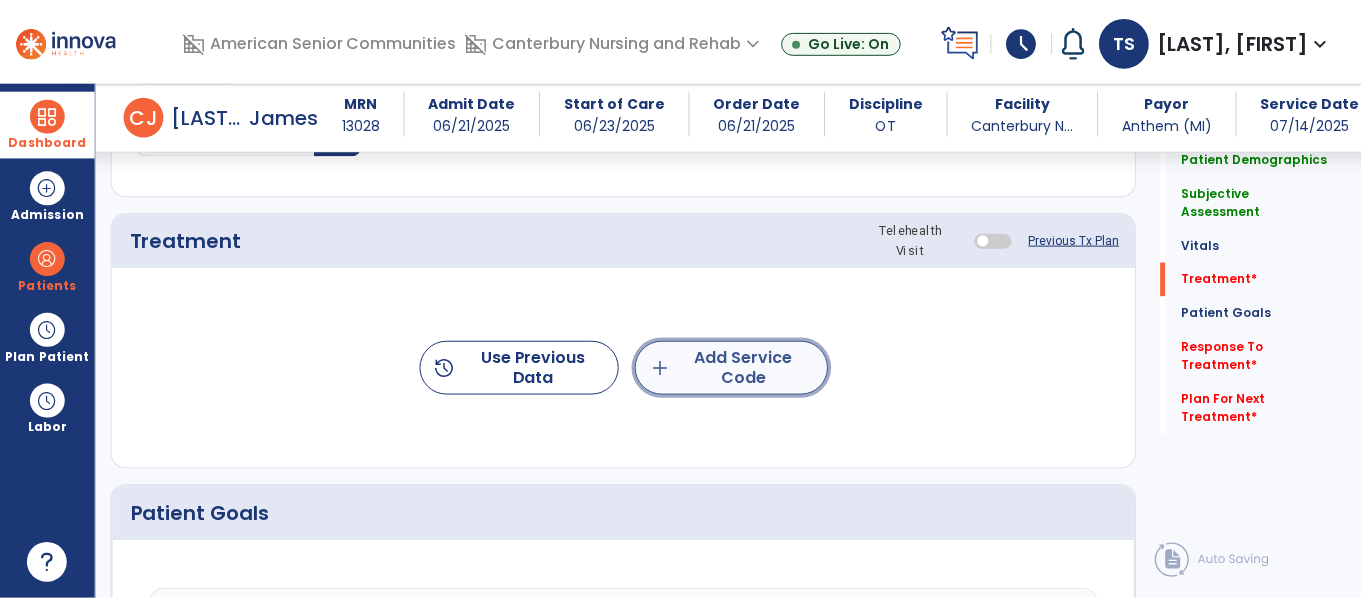 scroll, scrollTop: 0, scrollLeft: 0, axis: both 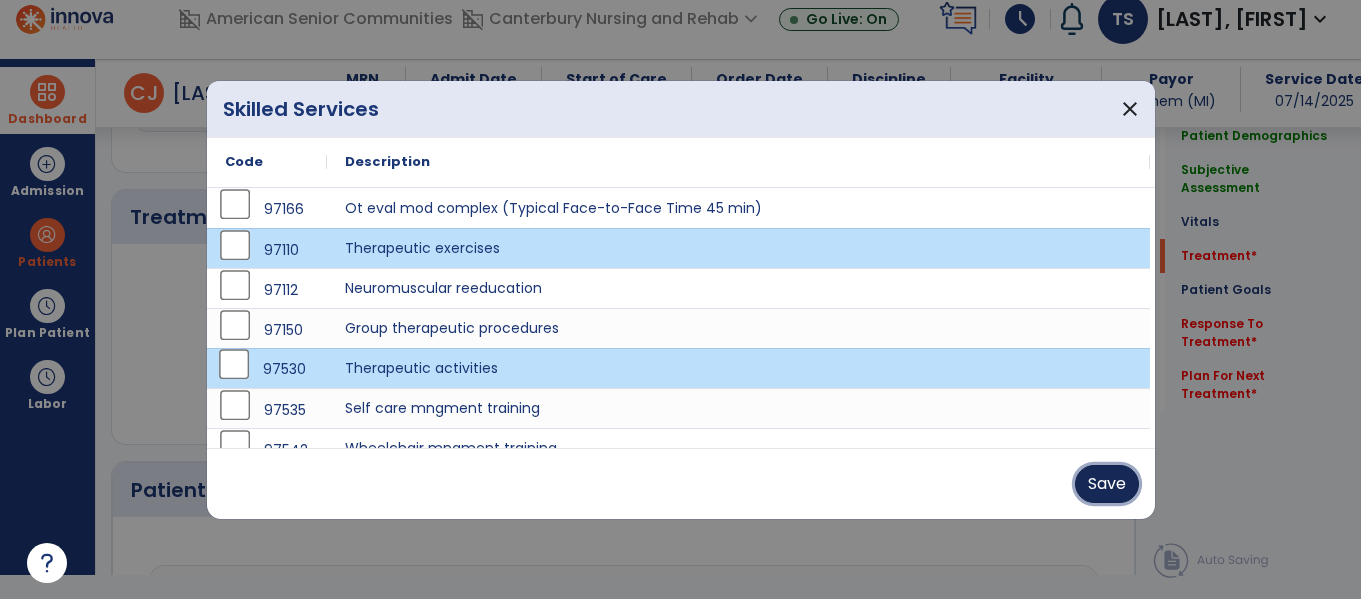 click on "Save" at bounding box center [1107, 484] 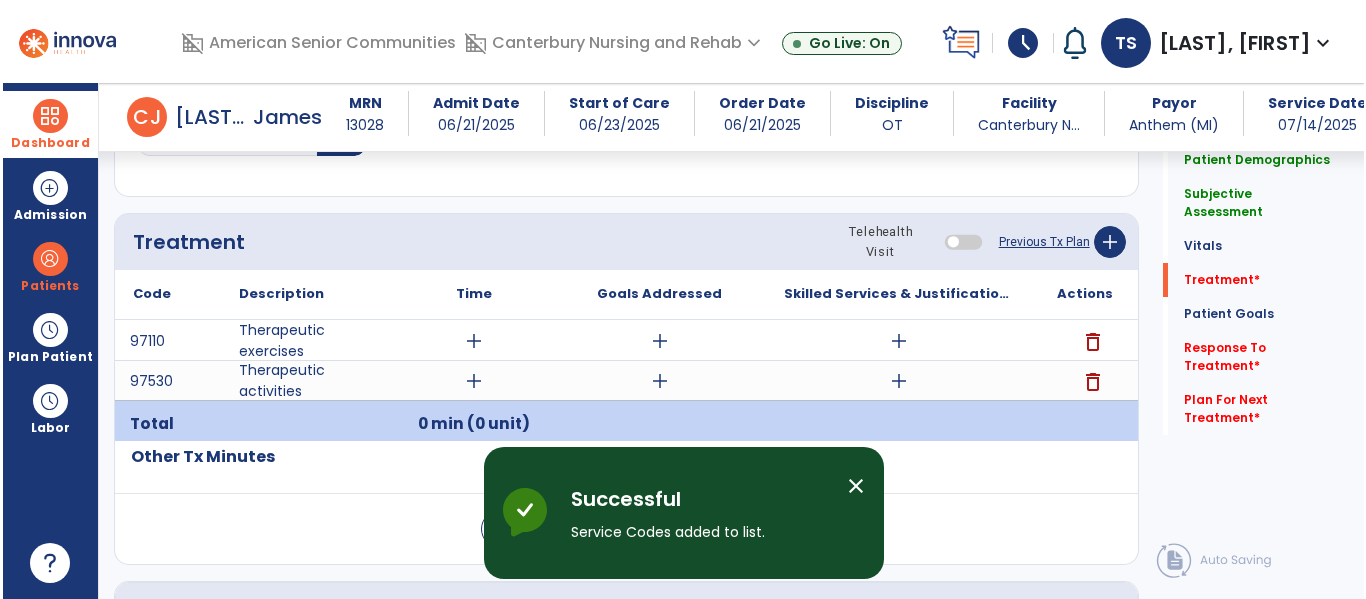 scroll, scrollTop: 24, scrollLeft: 0, axis: vertical 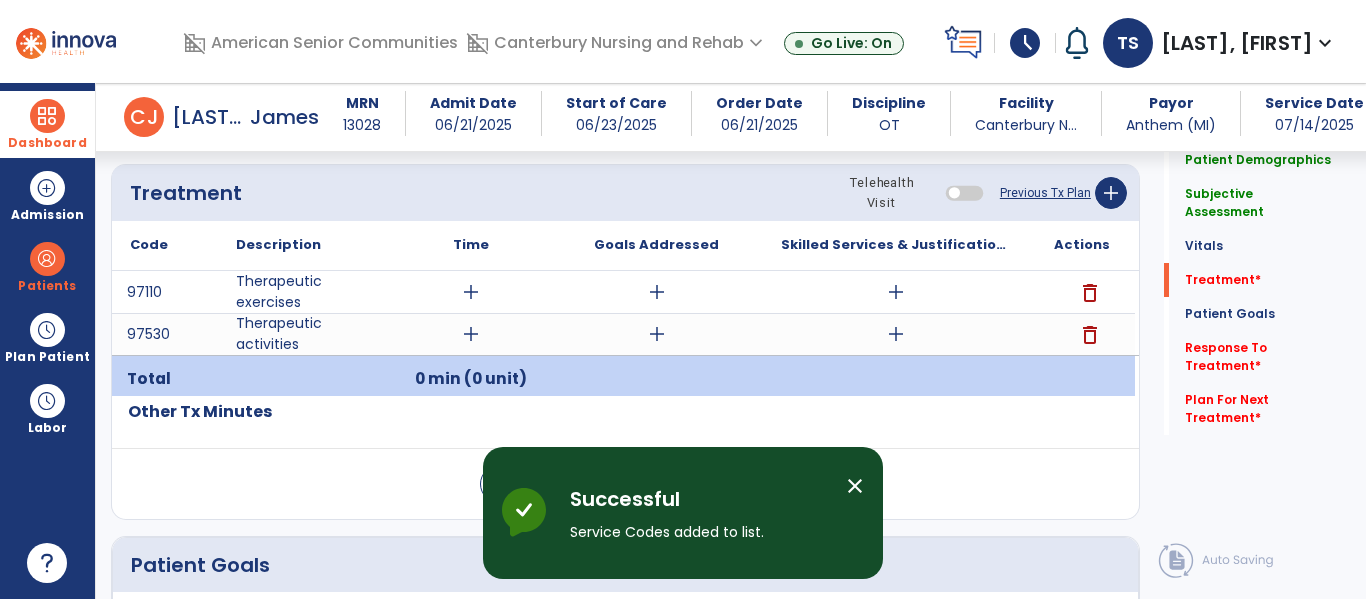 click on "add" at bounding box center [471, 292] 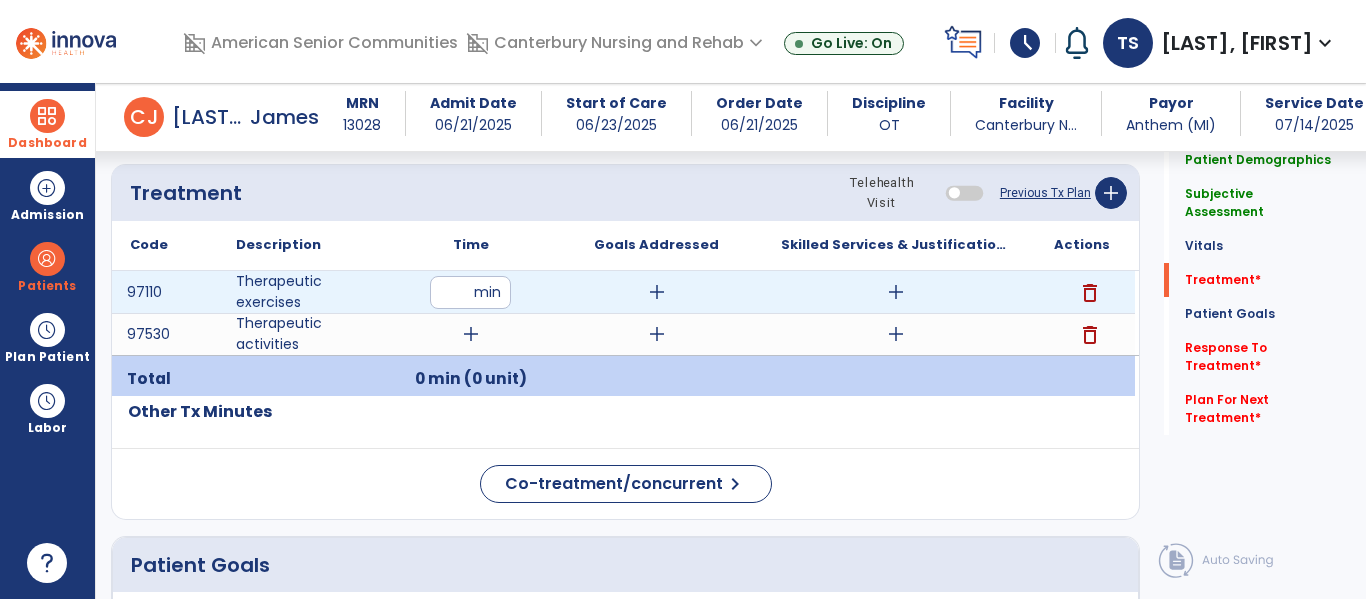type on "**" 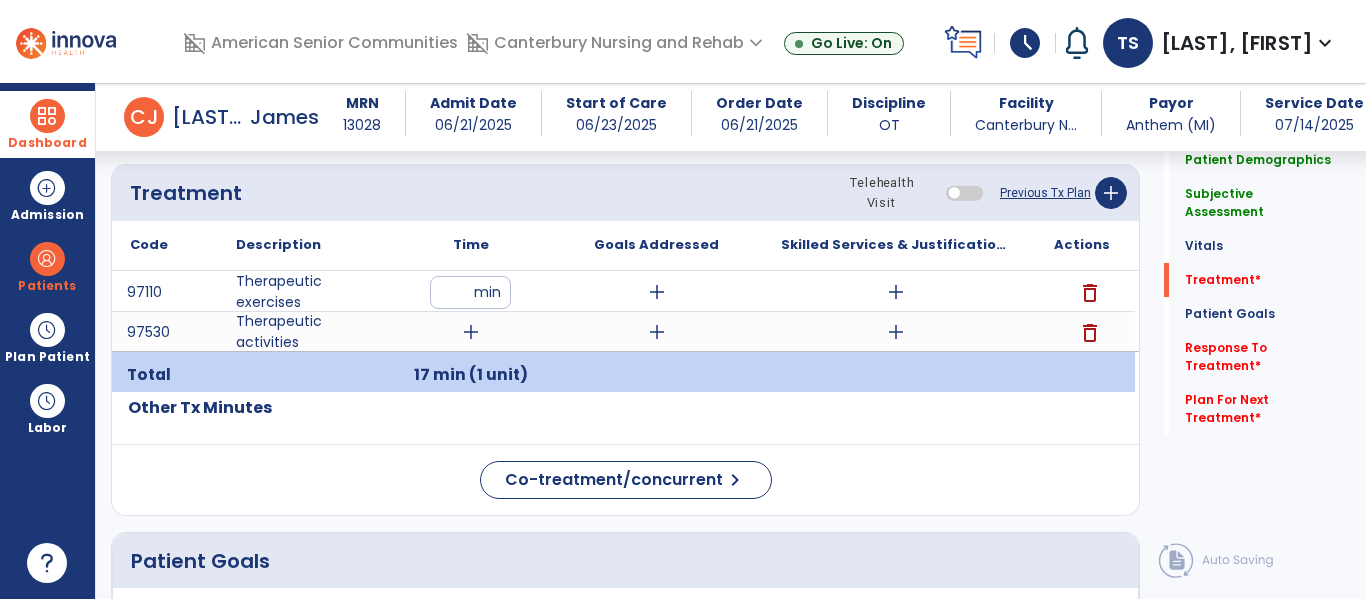 click on "add" at bounding box center (471, 332) 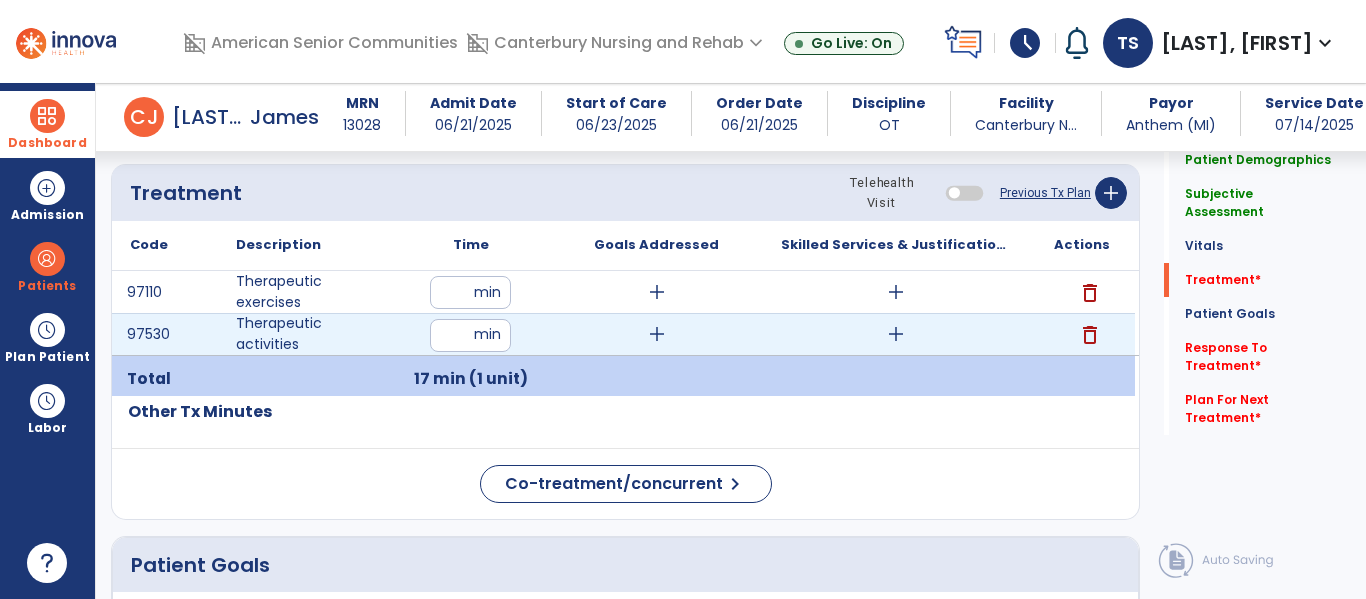 type on "**" 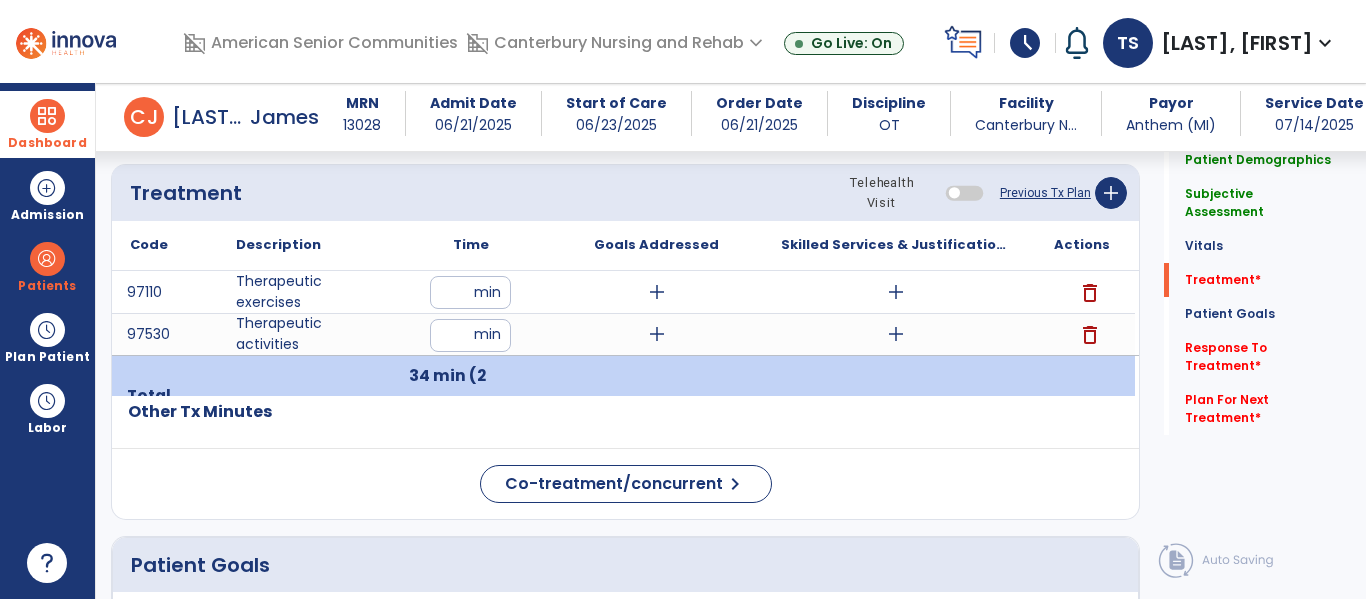 click on "**" at bounding box center (470, 335) 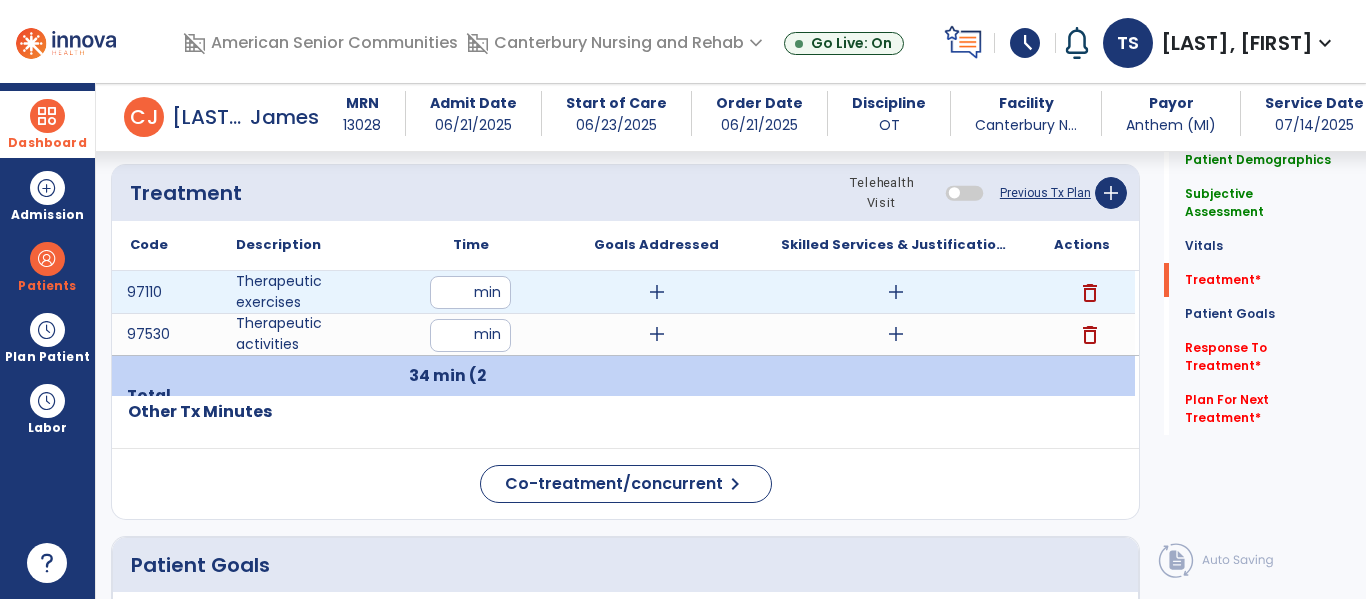 type on "**" 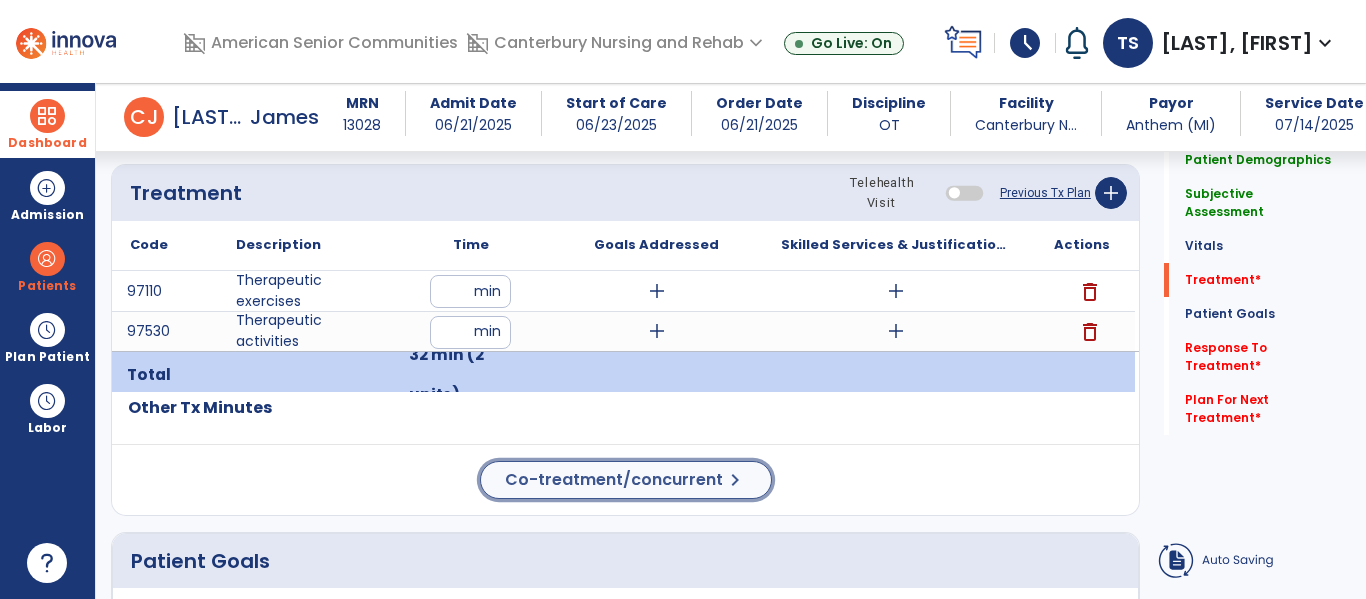 click on "Co-treatment/concurrent" 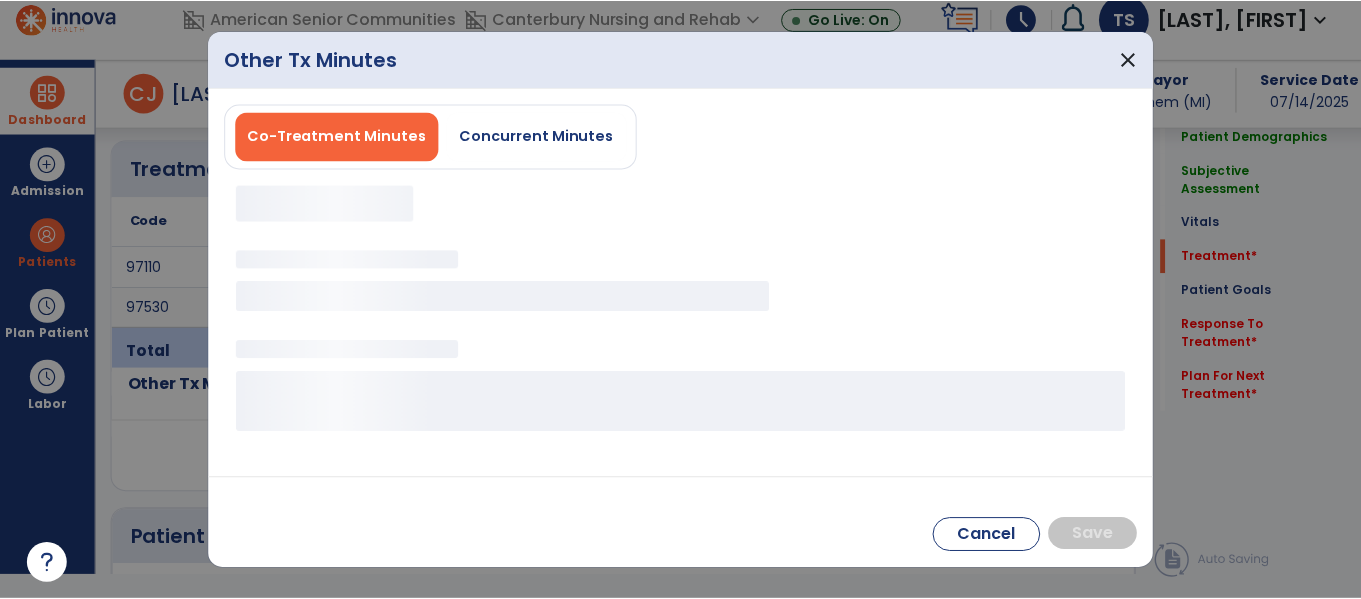 scroll, scrollTop: 0, scrollLeft: 0, axis: both 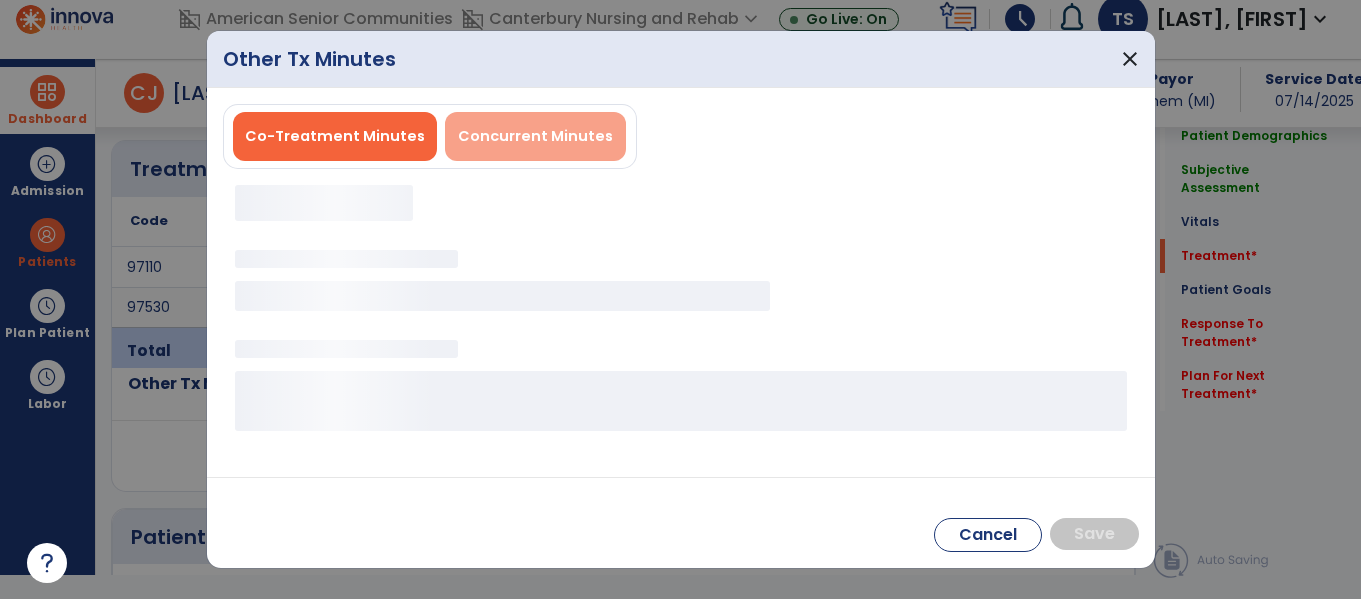click on "Concurrent Minutes" at bounding box center (535, 136) 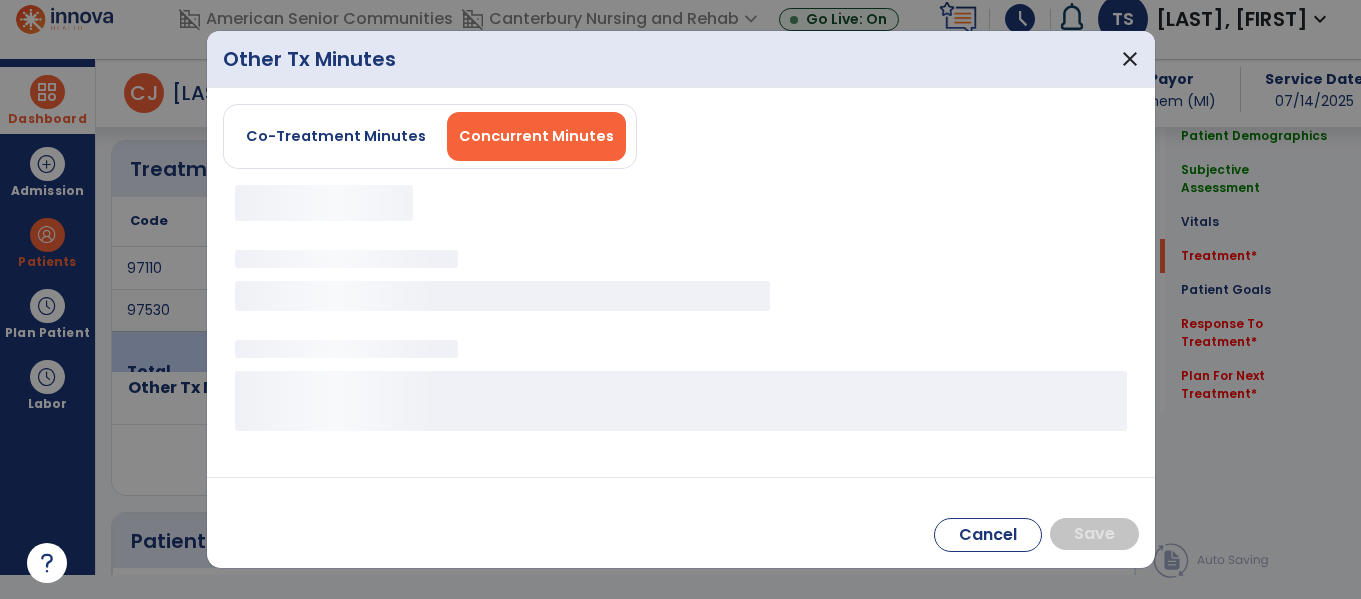 scroll, scrollTop: 1085, scrollLeft: 0, axis: vertical 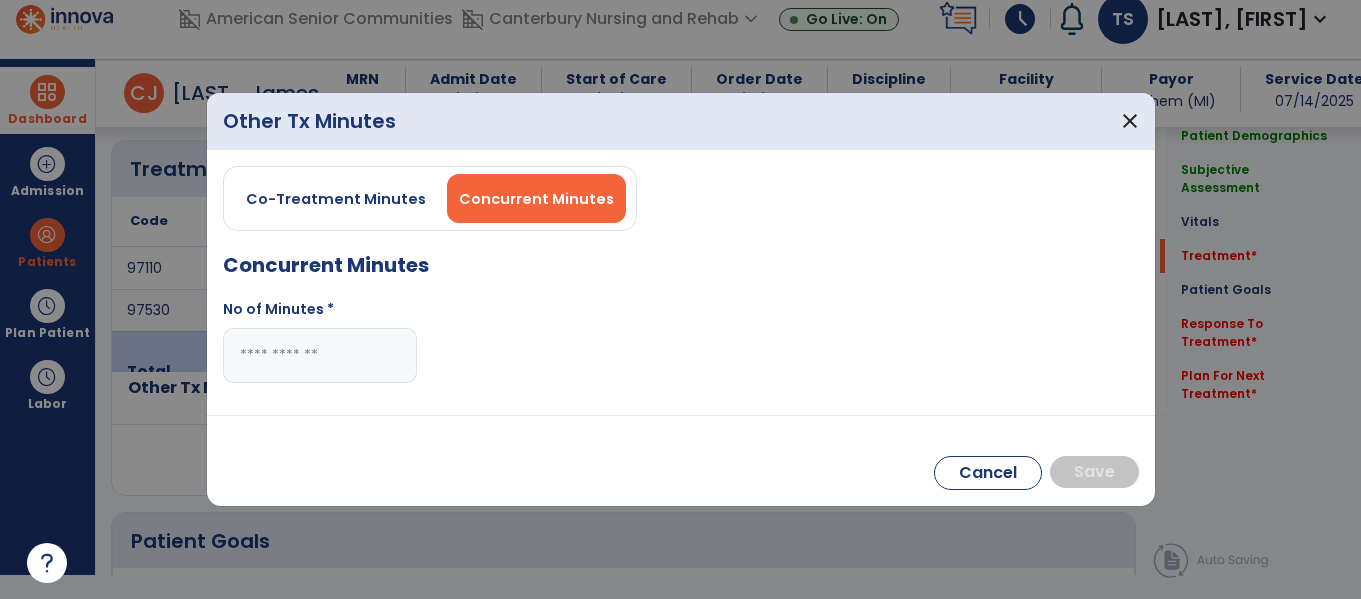 click at bounding box center (320, 355) 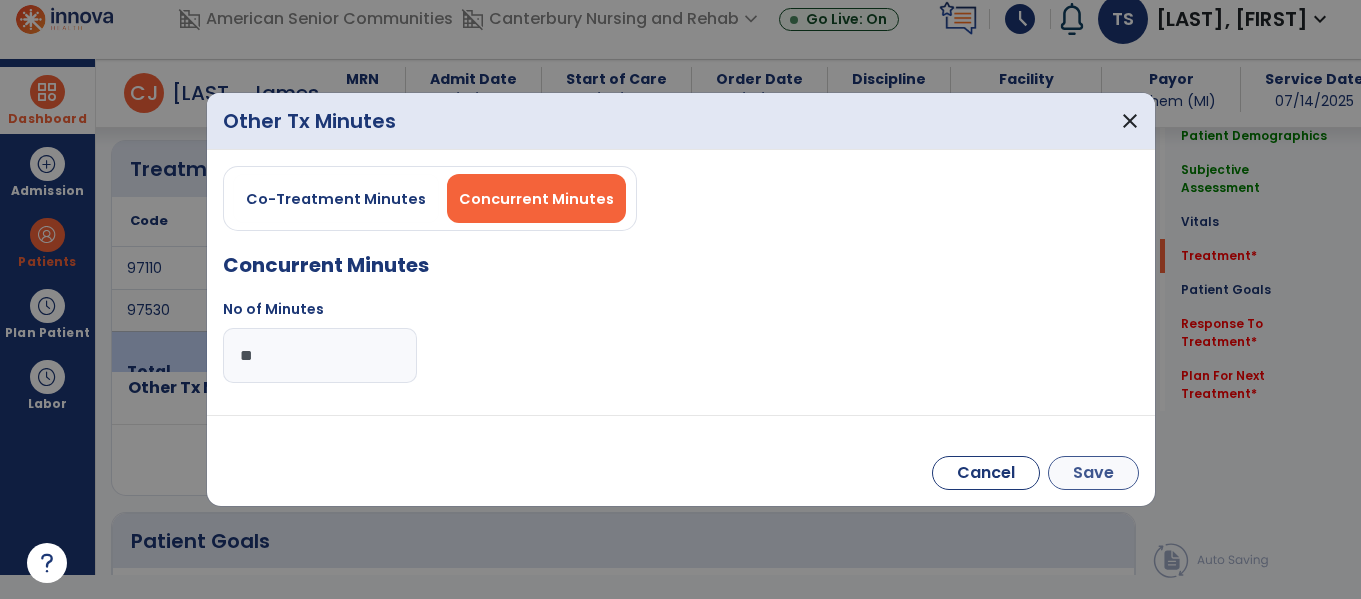 type on "**" 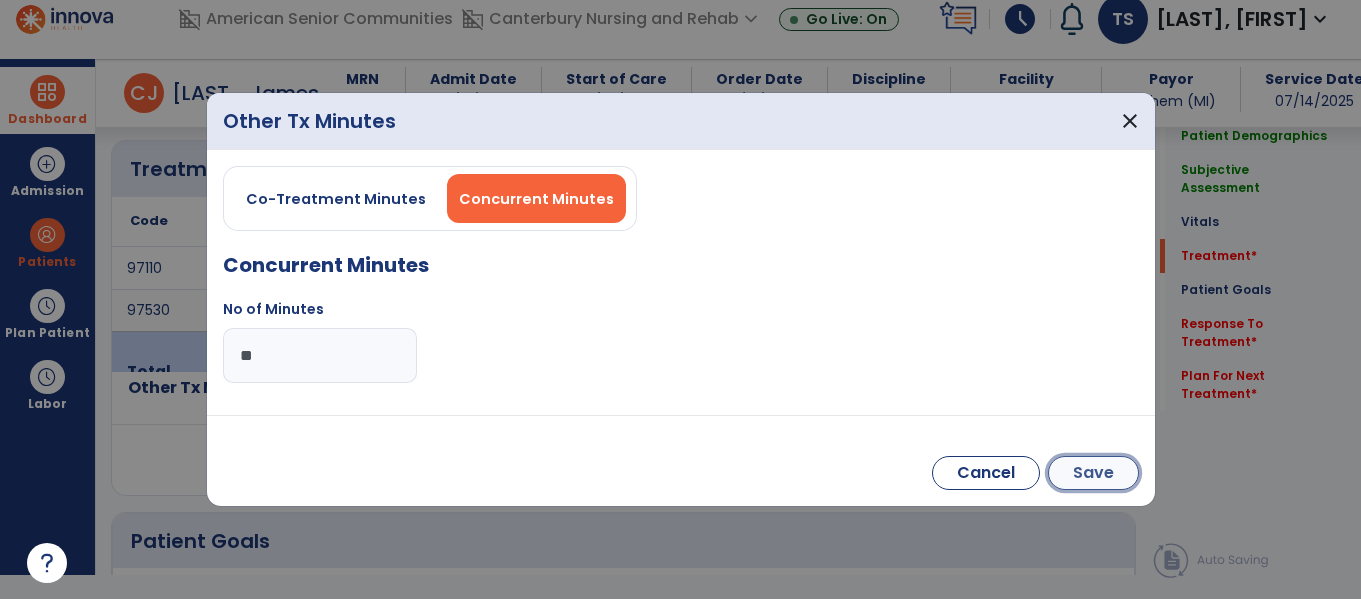 click on "Save" at bounding box center [1093, 473] 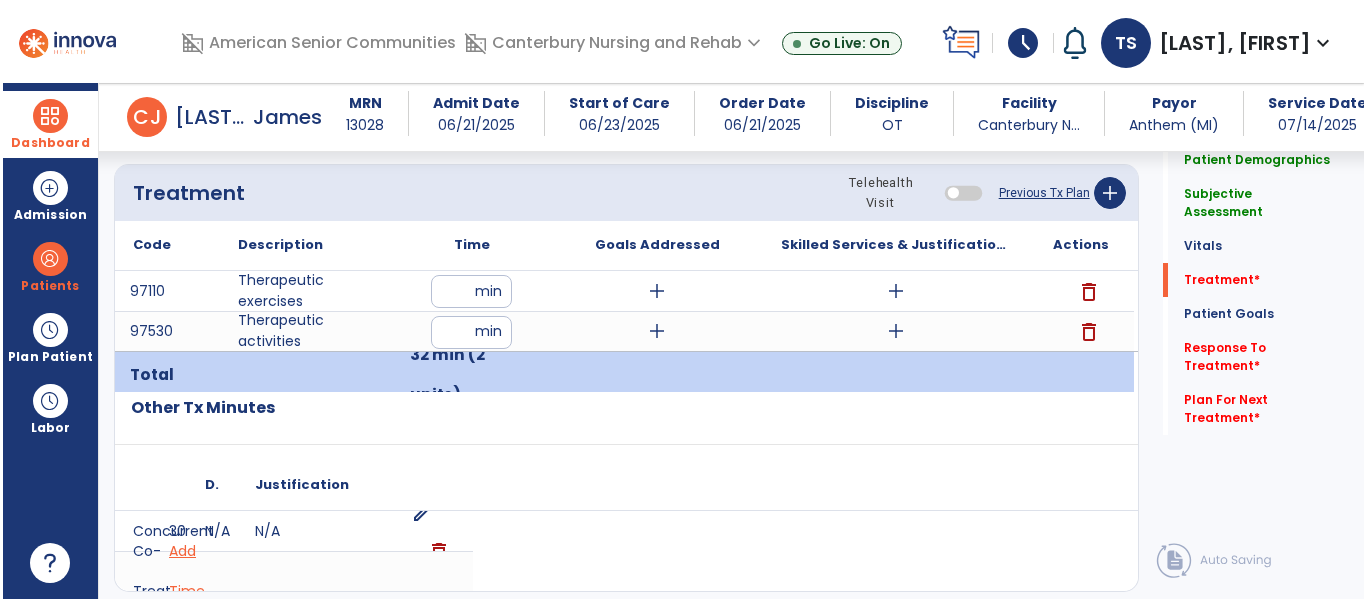scroll, scrollTop: 24, scrollLeft: 0, axis: vertical 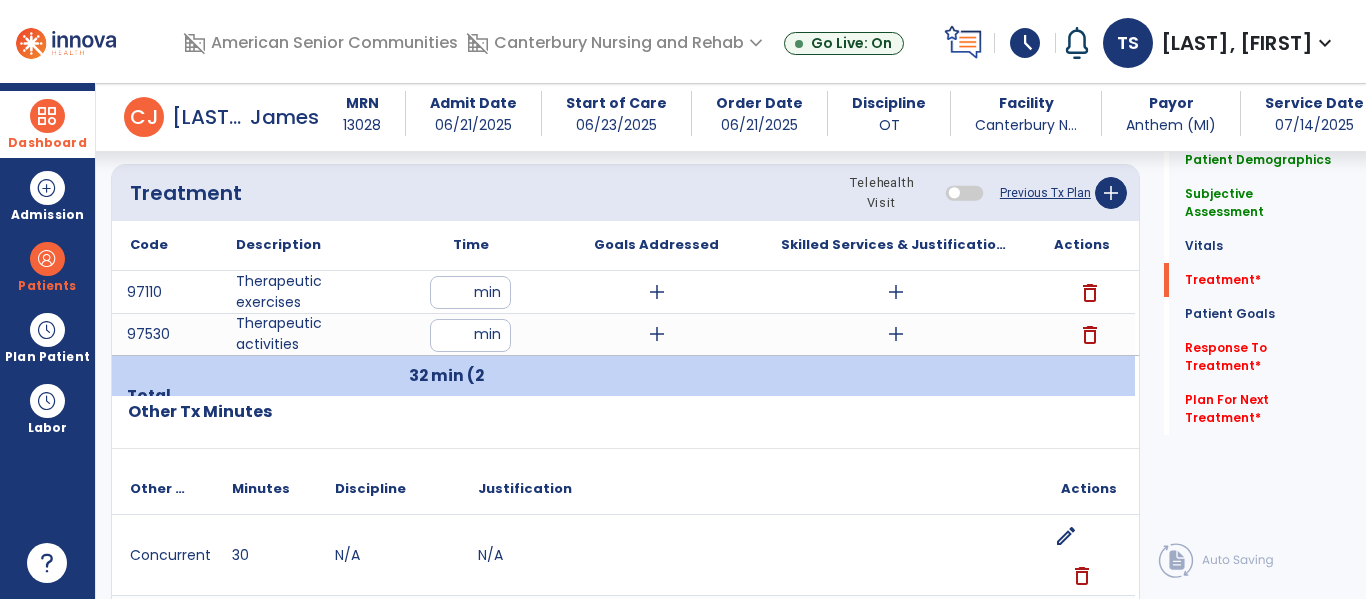 click on "add" at bounding box center (896, 292) 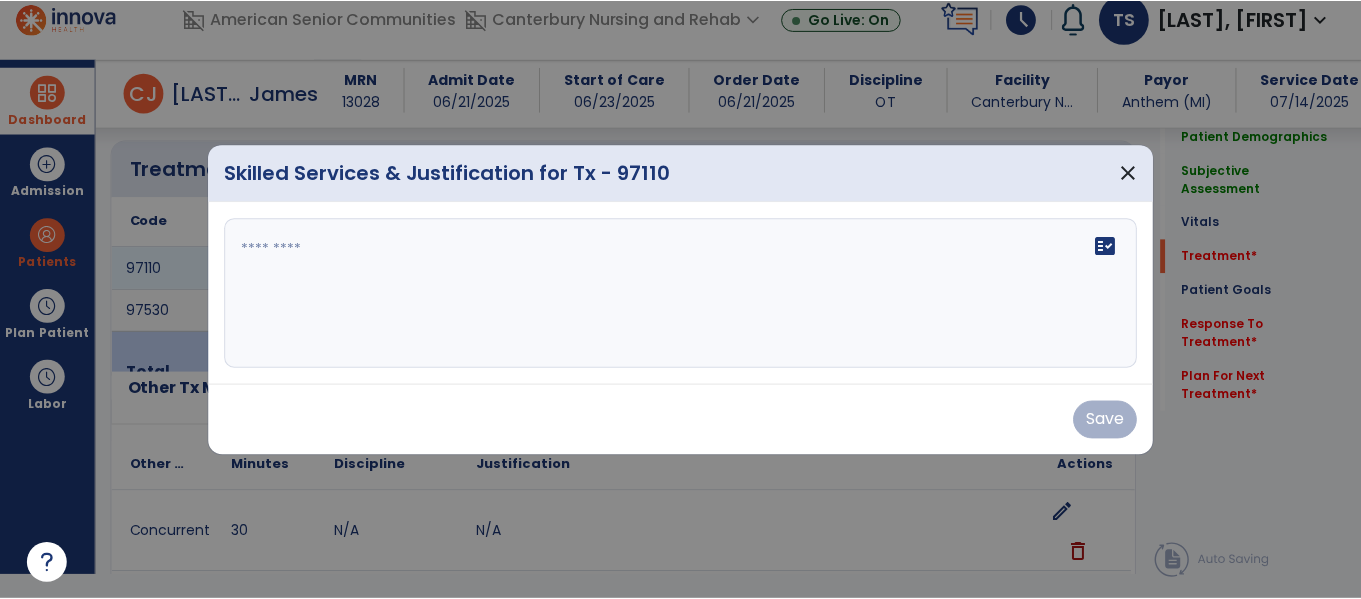 scroll, scrollTop: 0, scrollLeft: 0, axis: both 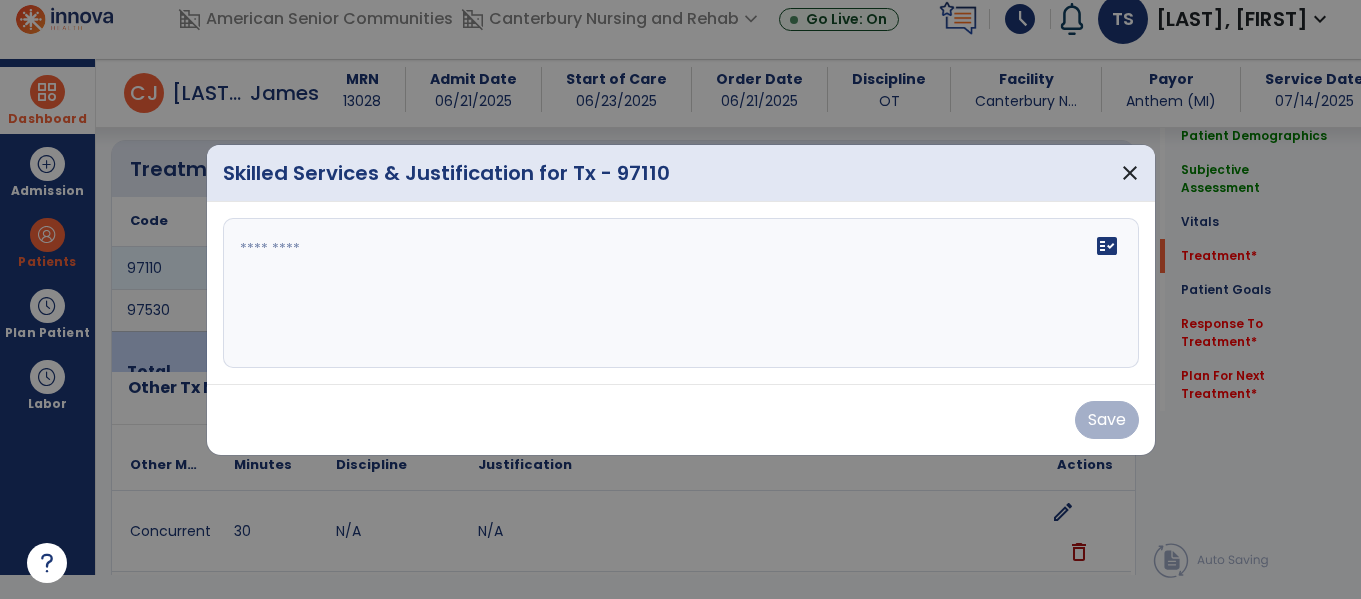 click at bounding box center (681, 293) 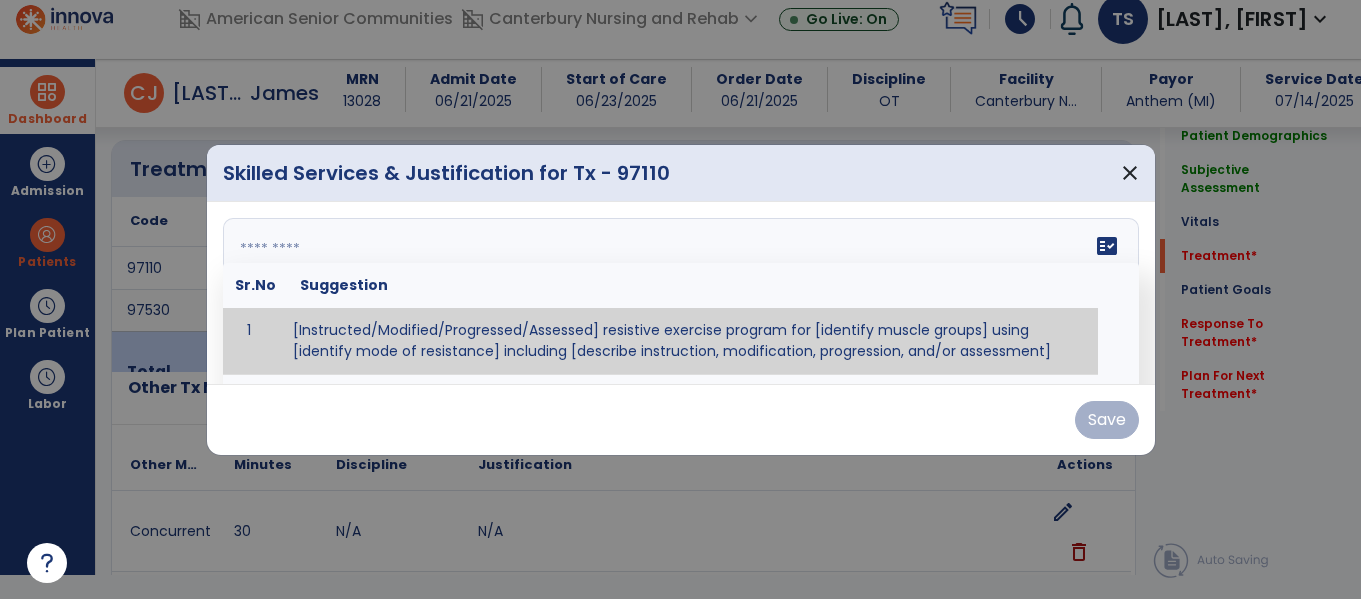 click at bounding box center (678, 293) 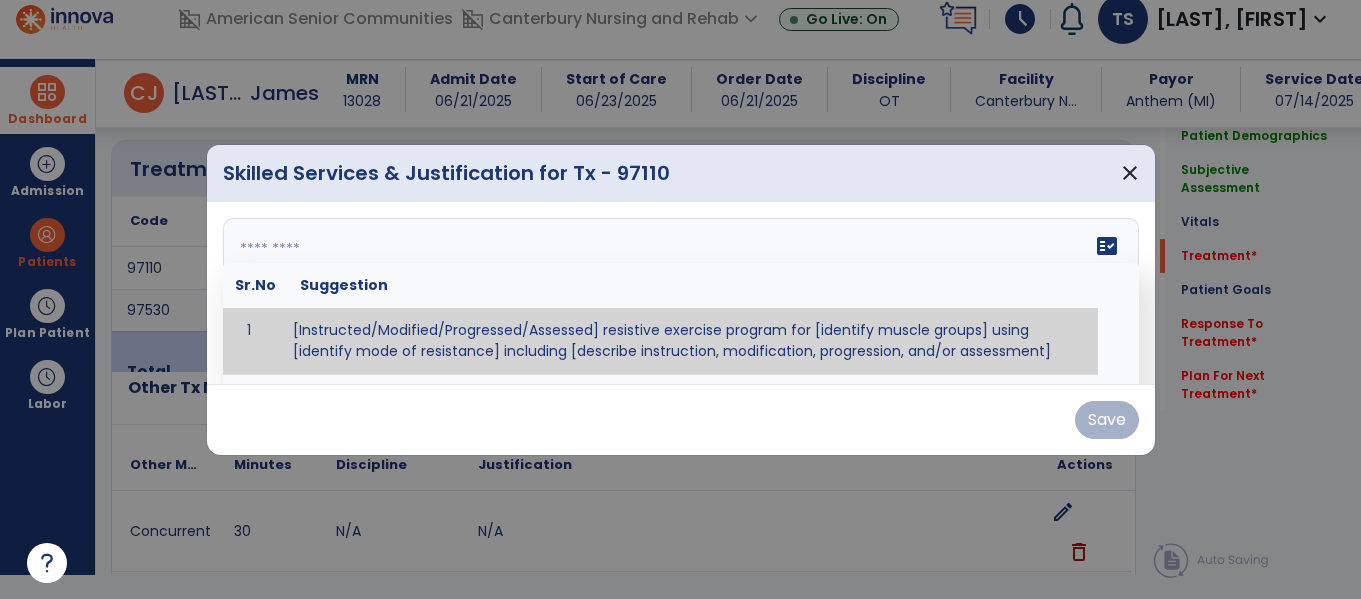 paste on "**********" 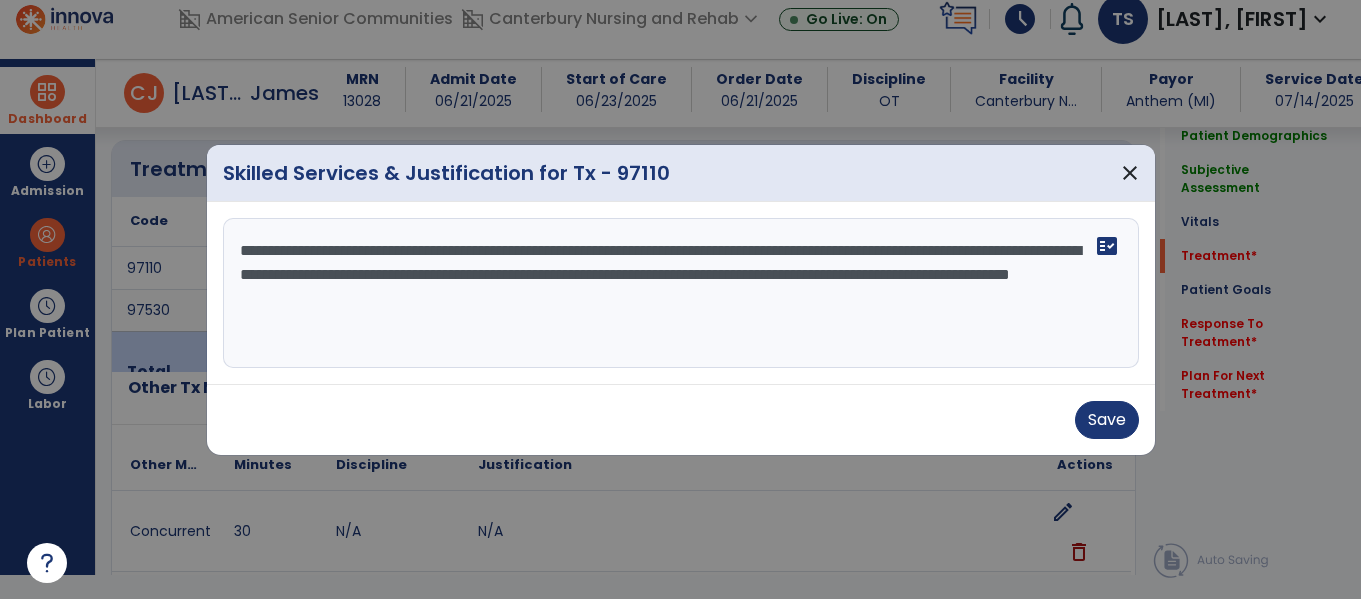 click on "**********" at bounding box center (681, 293) 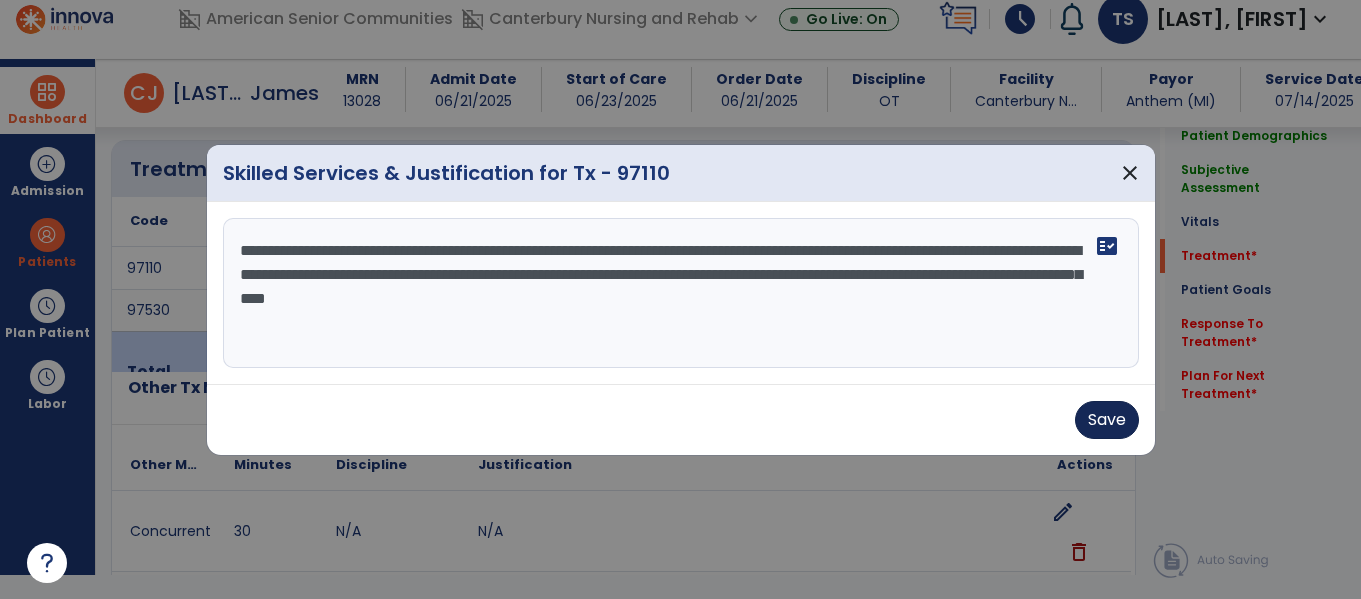 type on "**********" 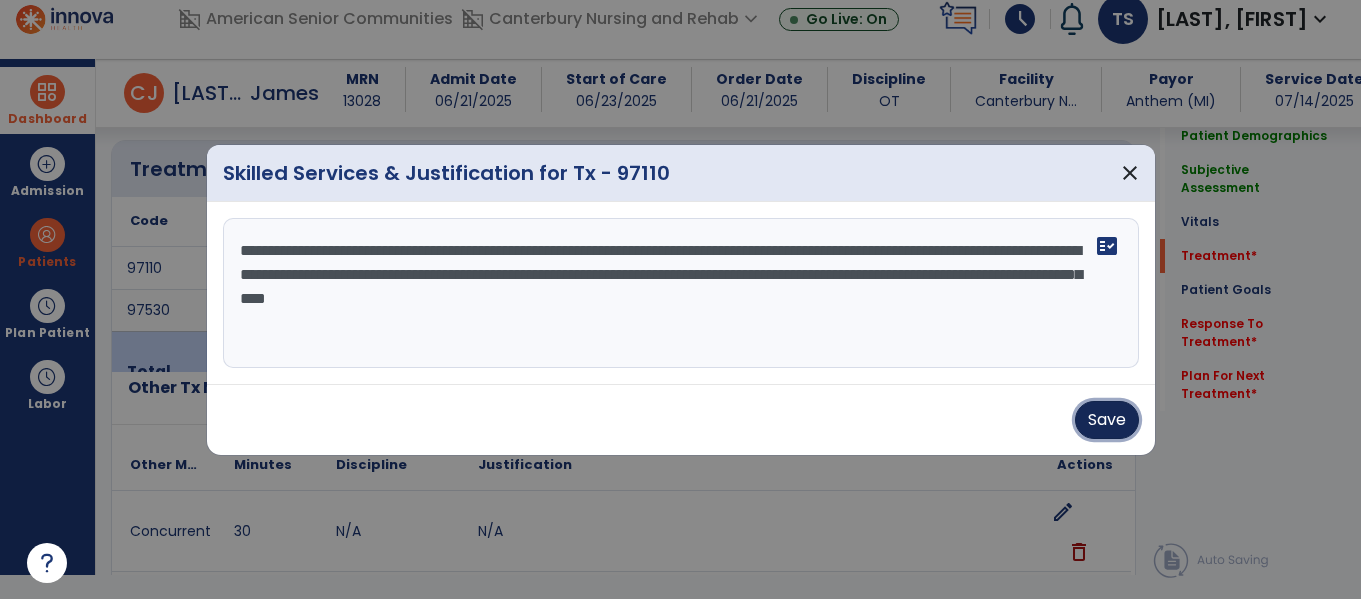 click on "Save" at bounding box center [1107, 420] 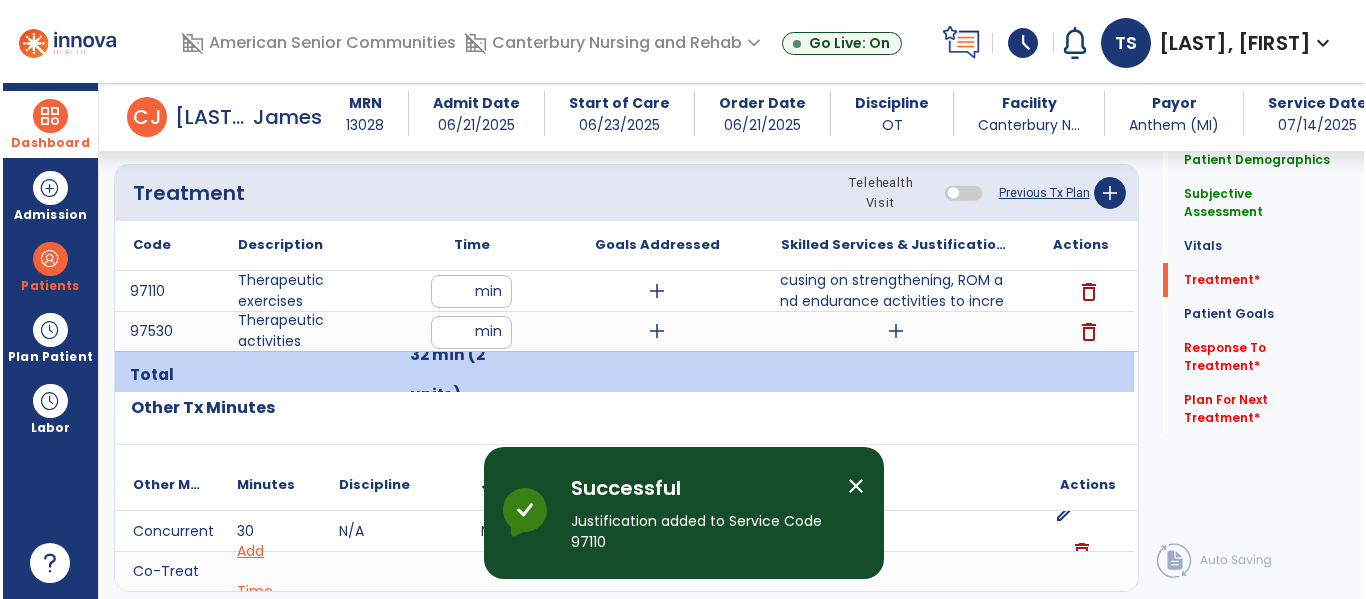 scroll, scrollTop: 24, scrollLeft: 0, axis: vertical 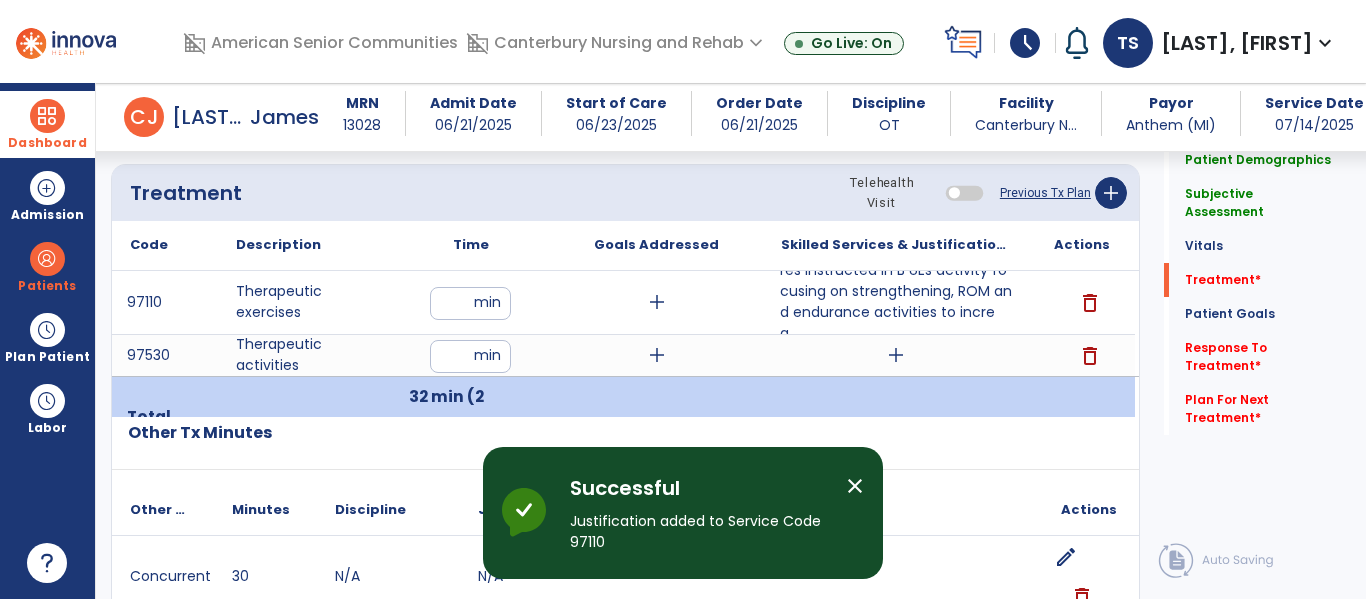 click on "add" at bounding box center (896, 355) 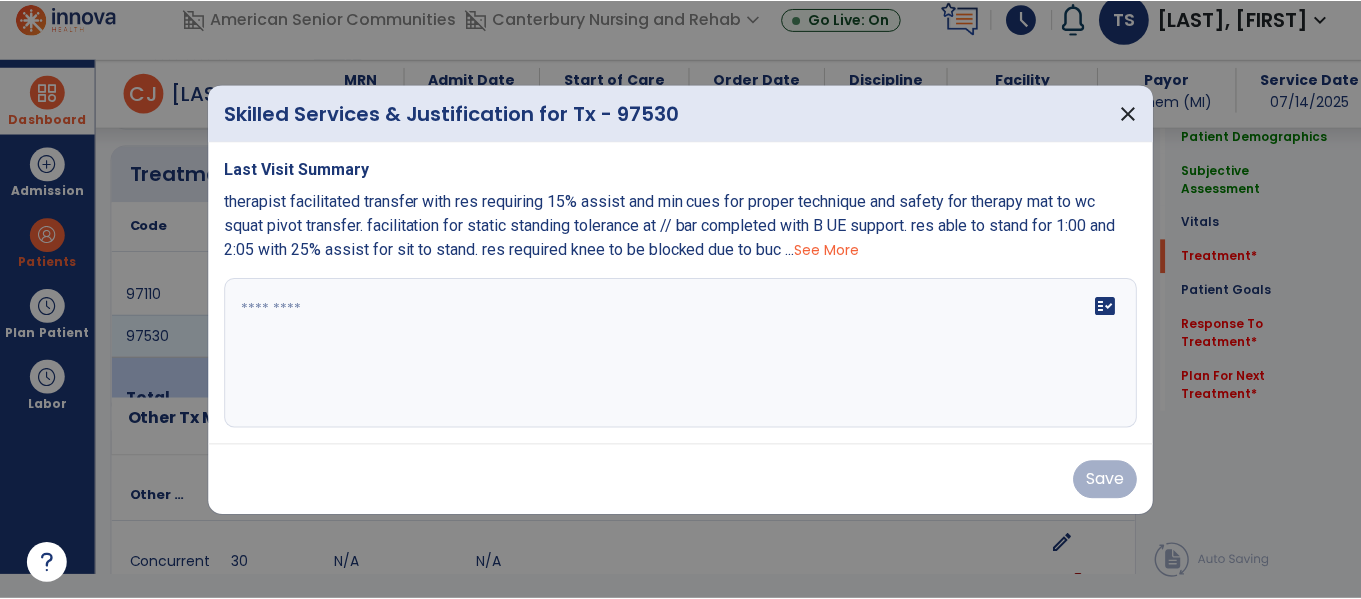 scroll, scrollTop: 0, scrollLeft: 0, axis: both 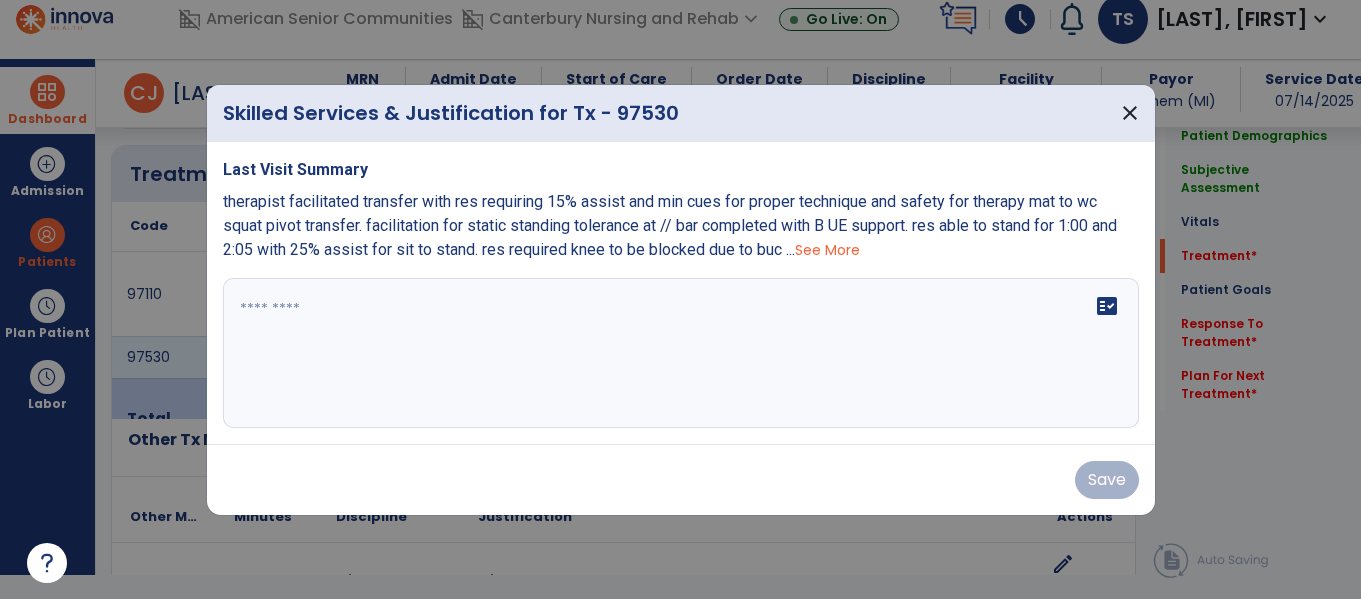 click at bounding box center (681, 353) 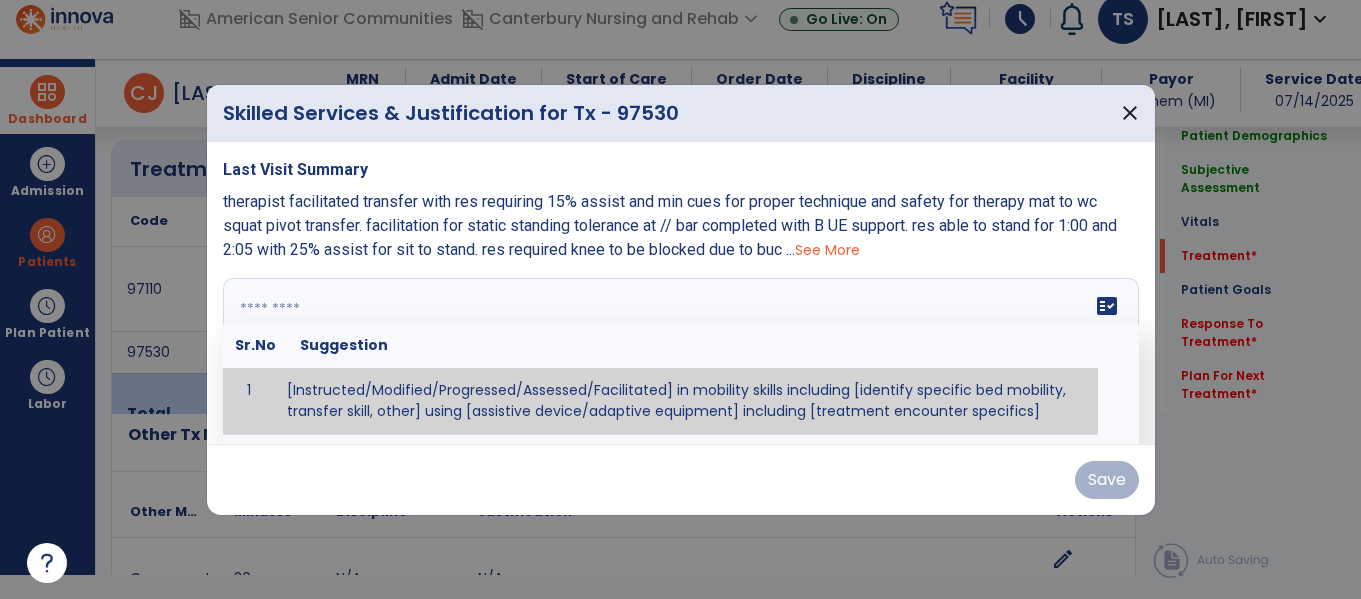 scroll, scrollTop: 1085, scrollLeft: 0, axis: vertical 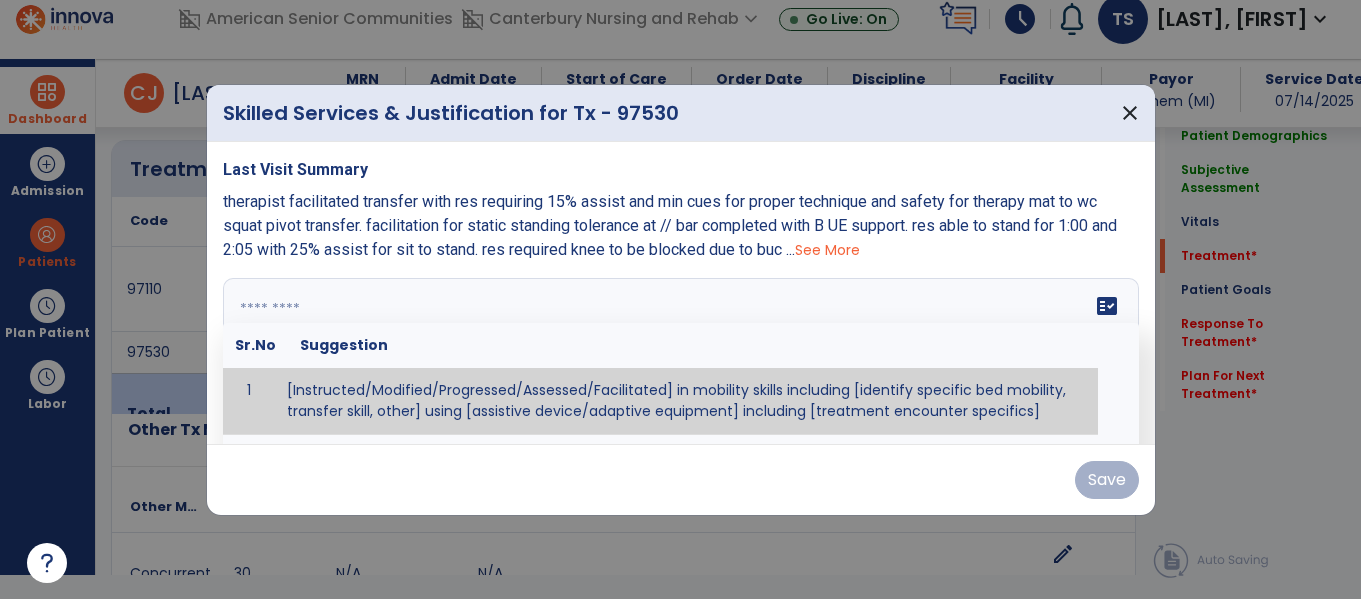 click at bounding box center [678, 353] 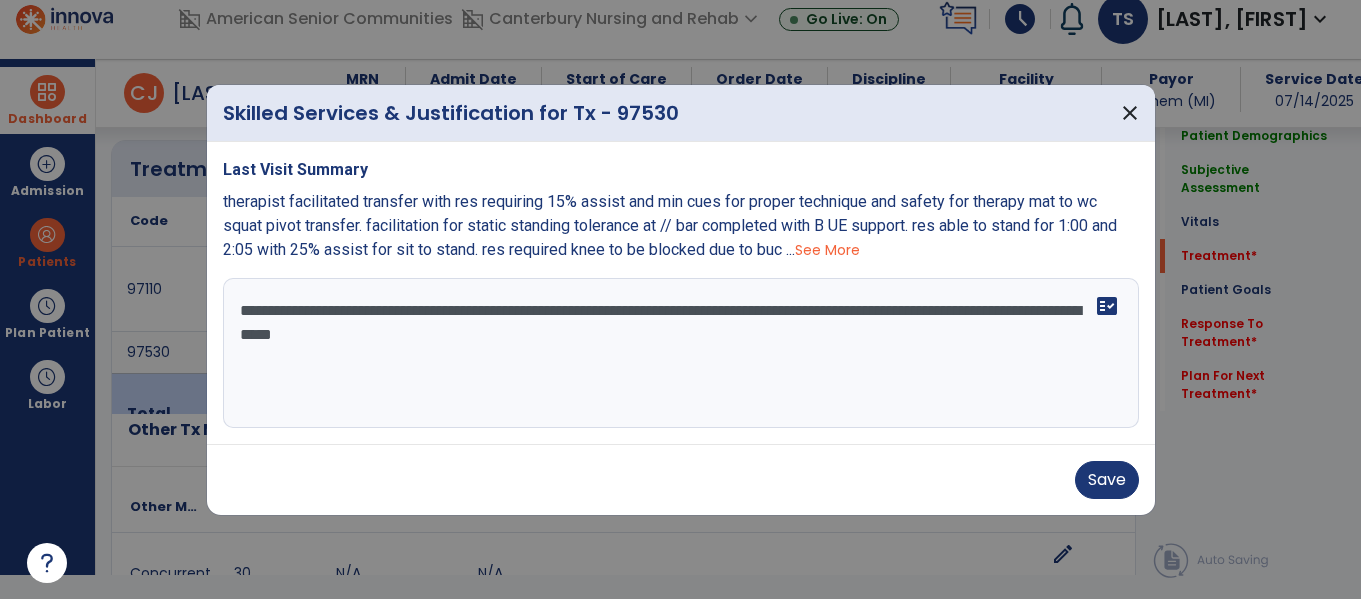 click on "**********" at bounding box center [681, 353] 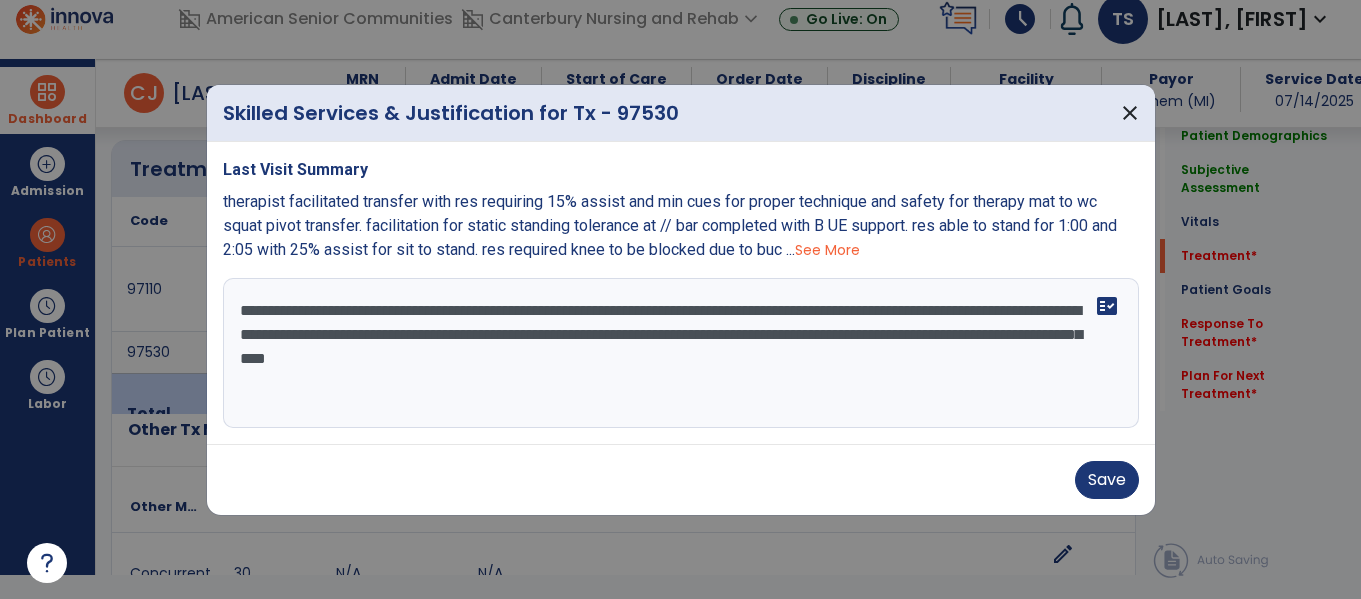 click on "**********" at bounding box center (681, 353) 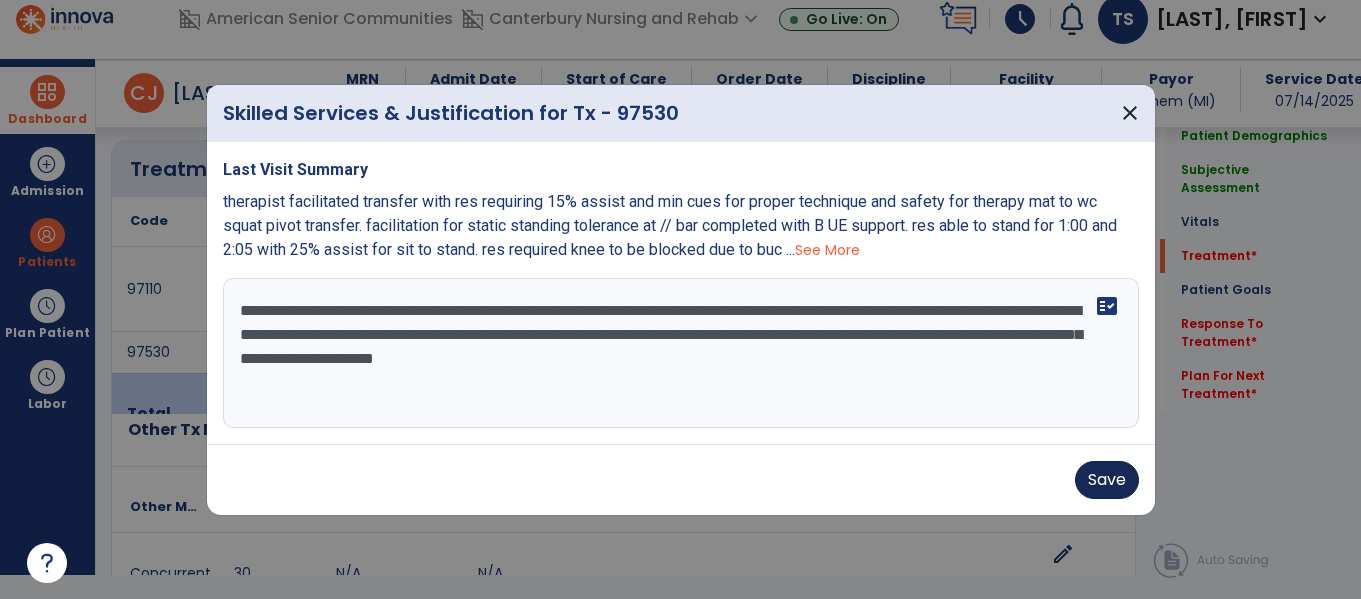 type on "**********" 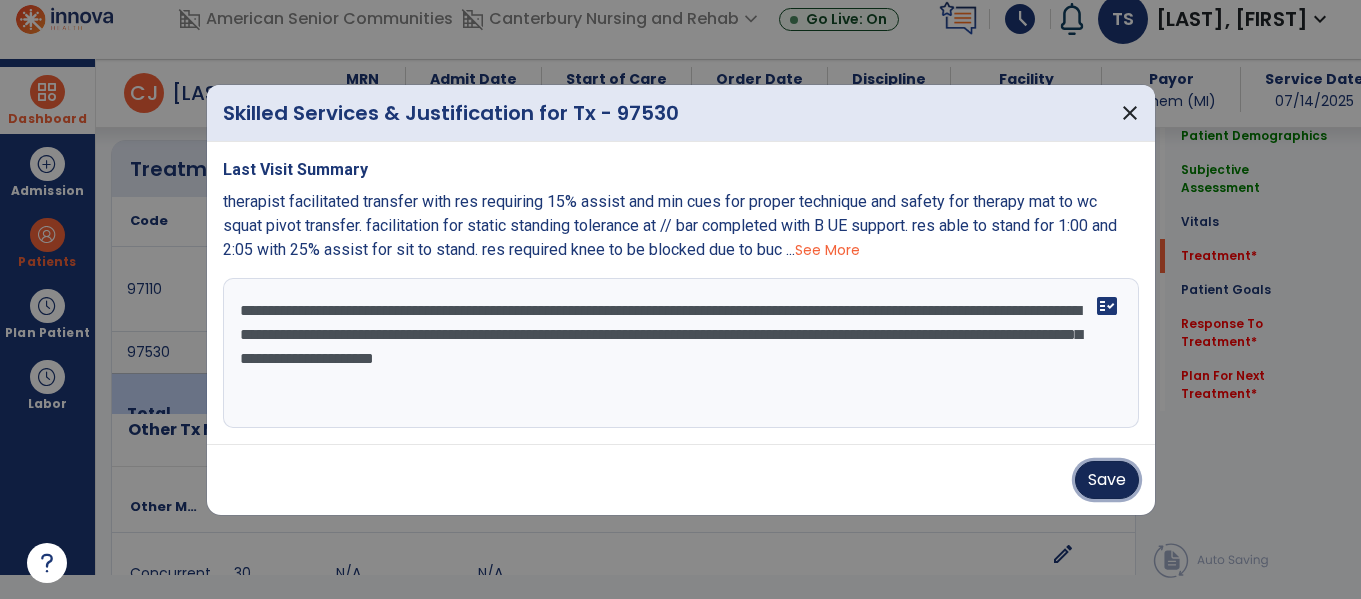 click on "Save" at bounding box center [1107, 480] 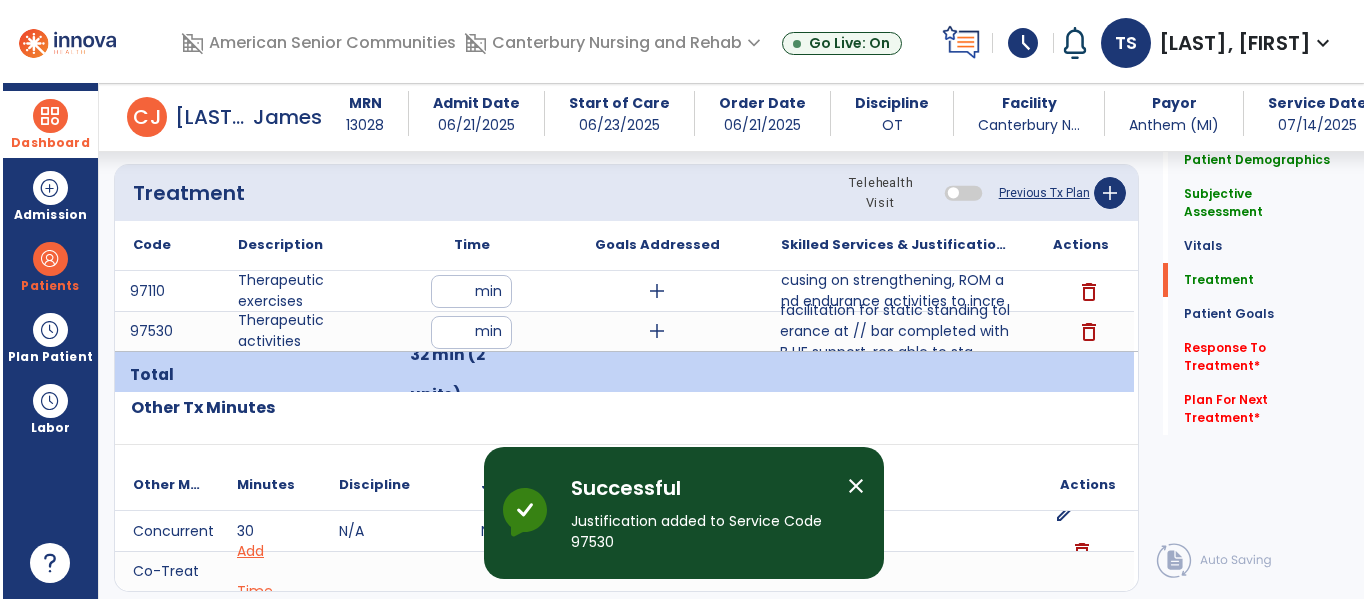 scroll, scrollTop: 24, scrollLeft: 0, axis: vertical 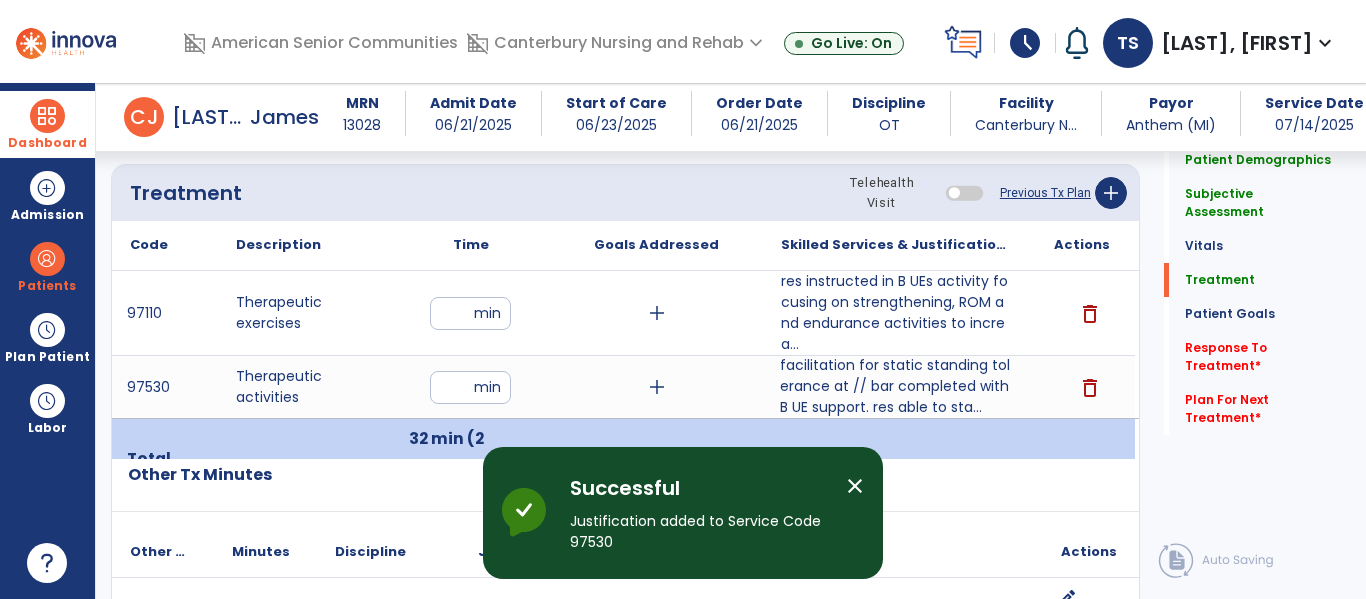 click on "facilitation for  static standing tolerance at  // bar  completed with B UE support. res able to sta..." at bounding box center (896, 386) 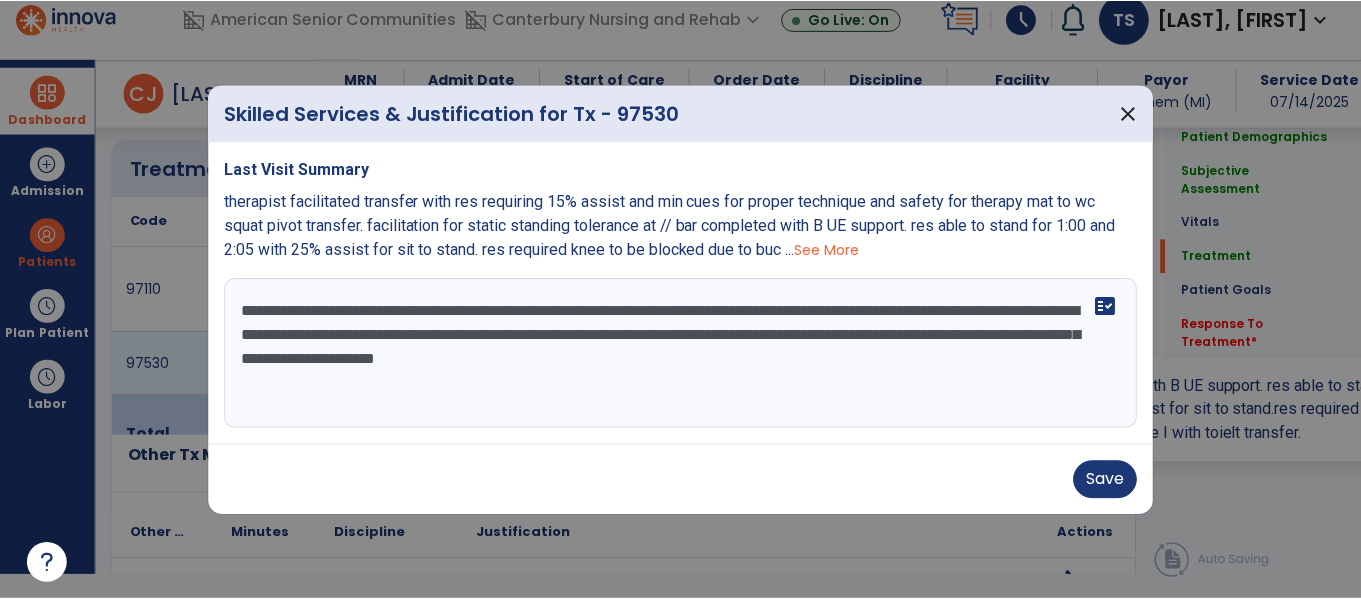 scroll, scrollTop: 0, scrollLeft: 0, axis: both 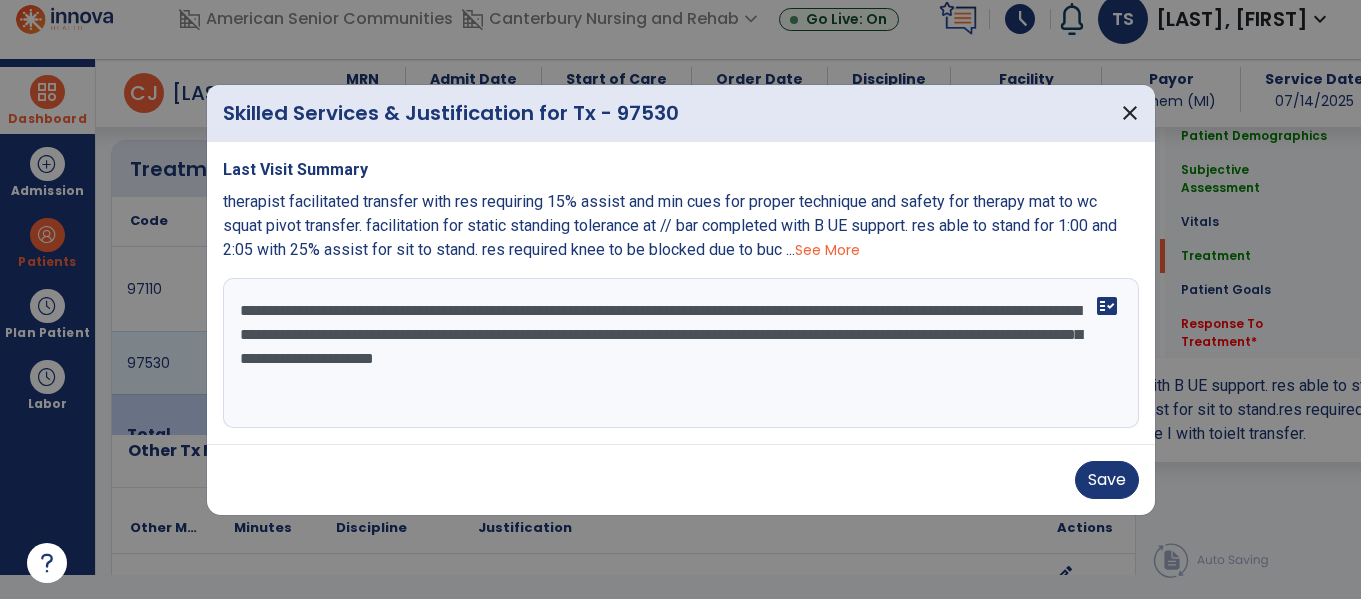 click on "**********" at bounding box center (681, 353) 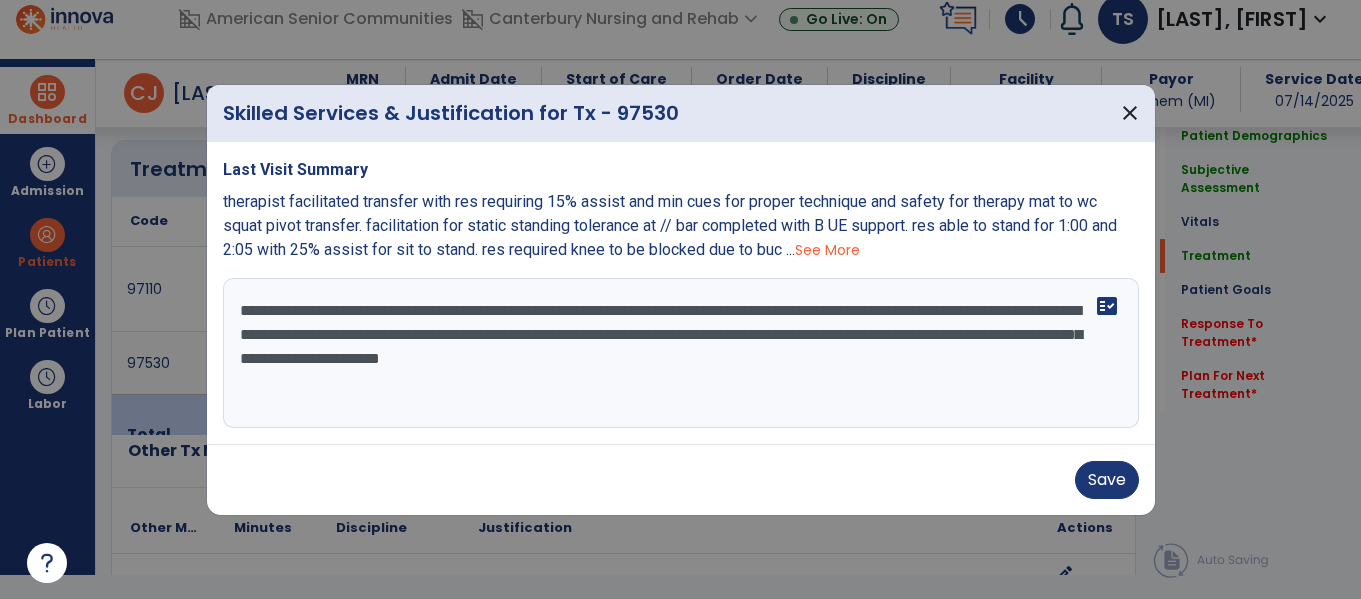 click on "**********" at bounding box center [681, 353] 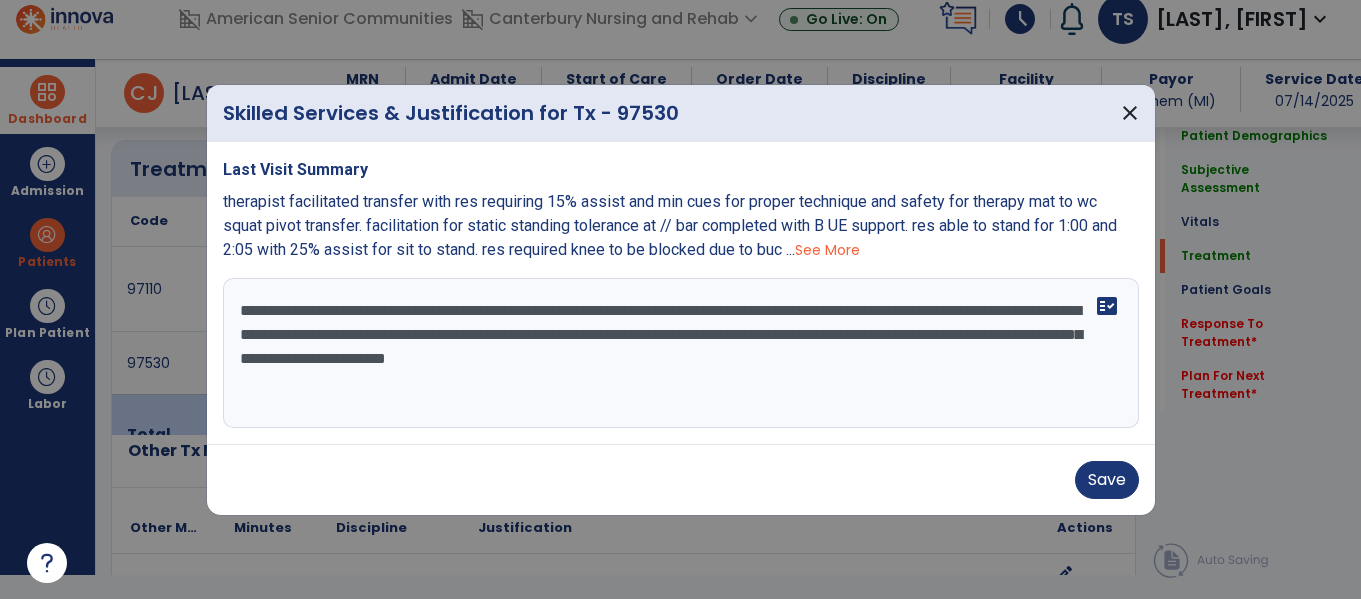 paste on "**********" 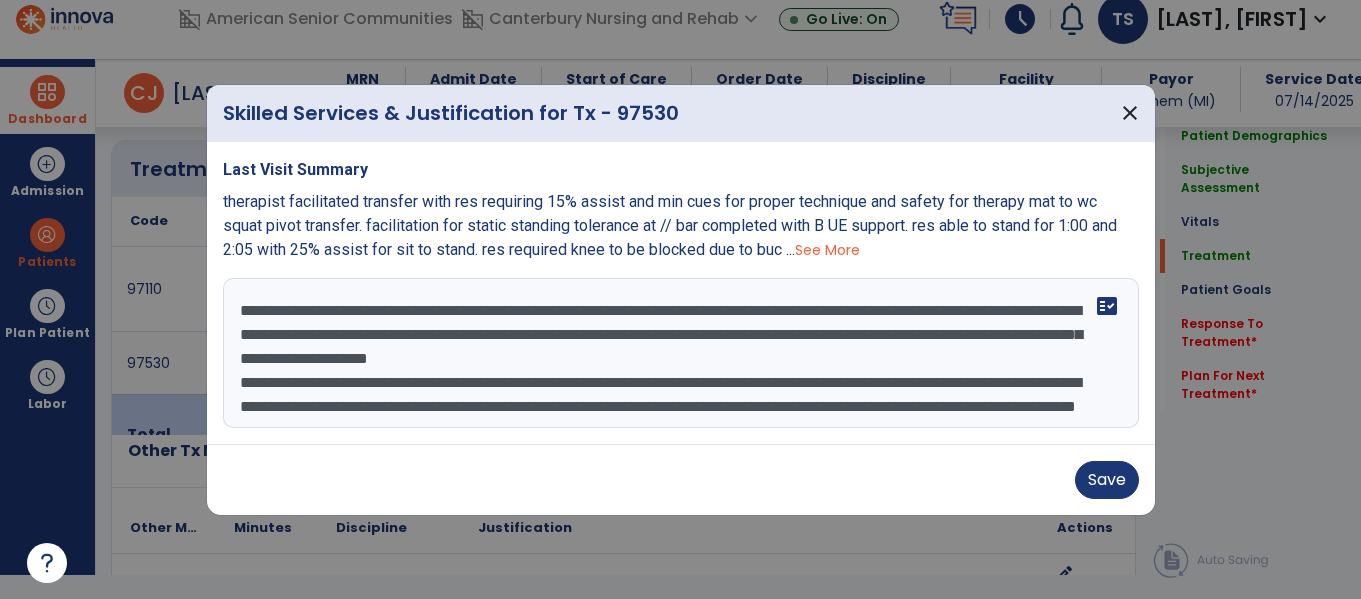 scroll, scrollTop: 40, scrollLeft: 0, axis: vertical 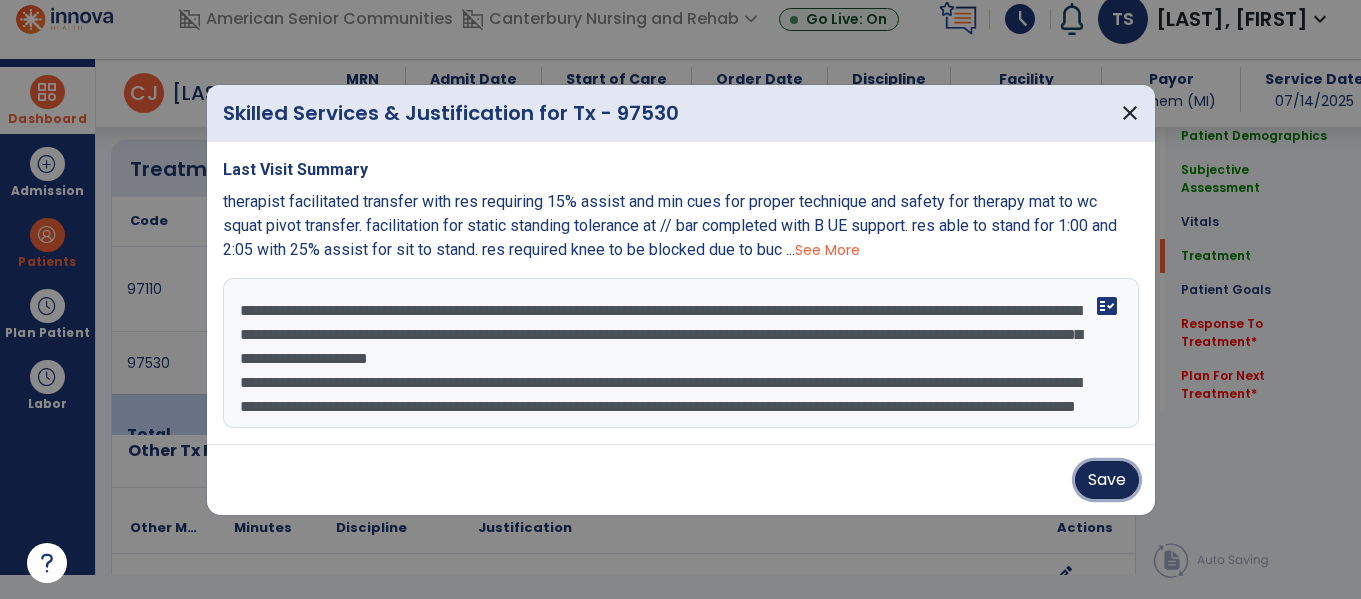 click on "Save" at bounding box center (1107, 480) 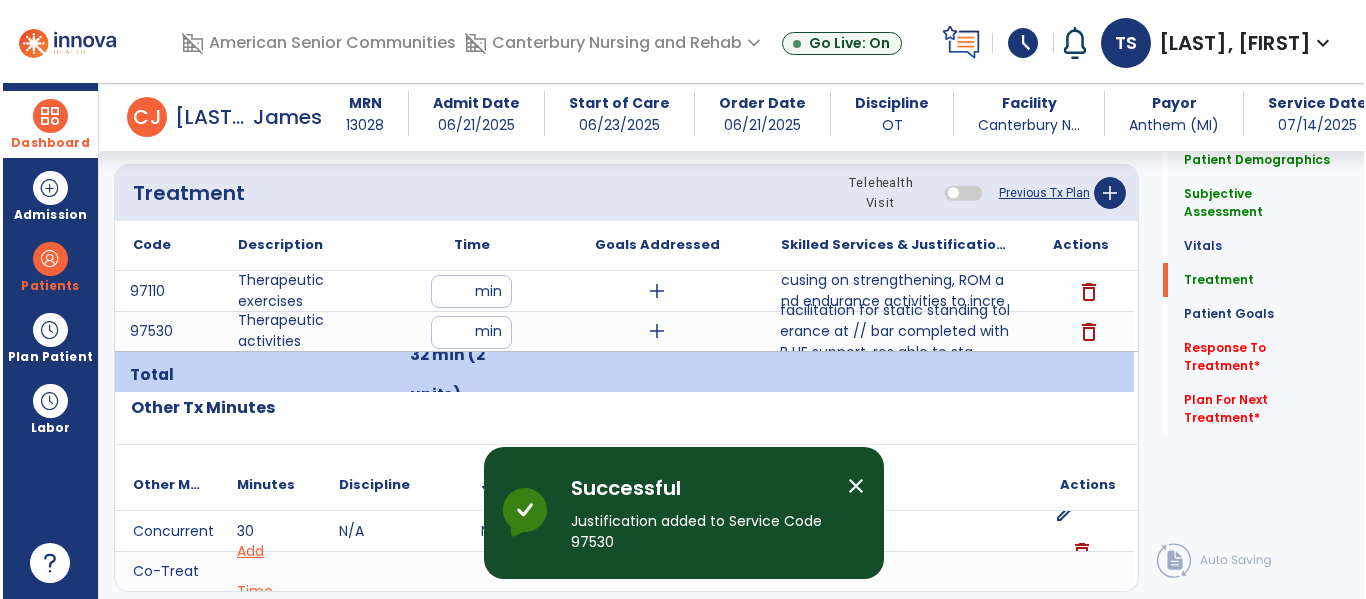 scroll, scrollTop: 24, scrollLeft: 0, axis: vertical 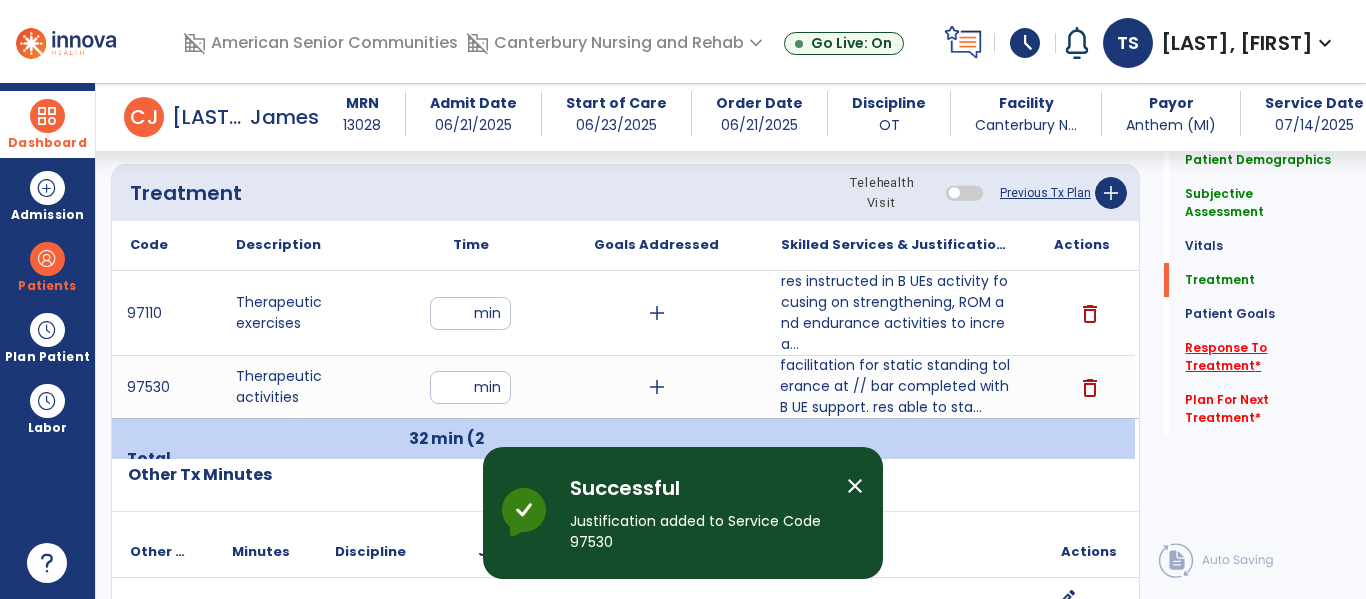click on "Response To Treatment   *" 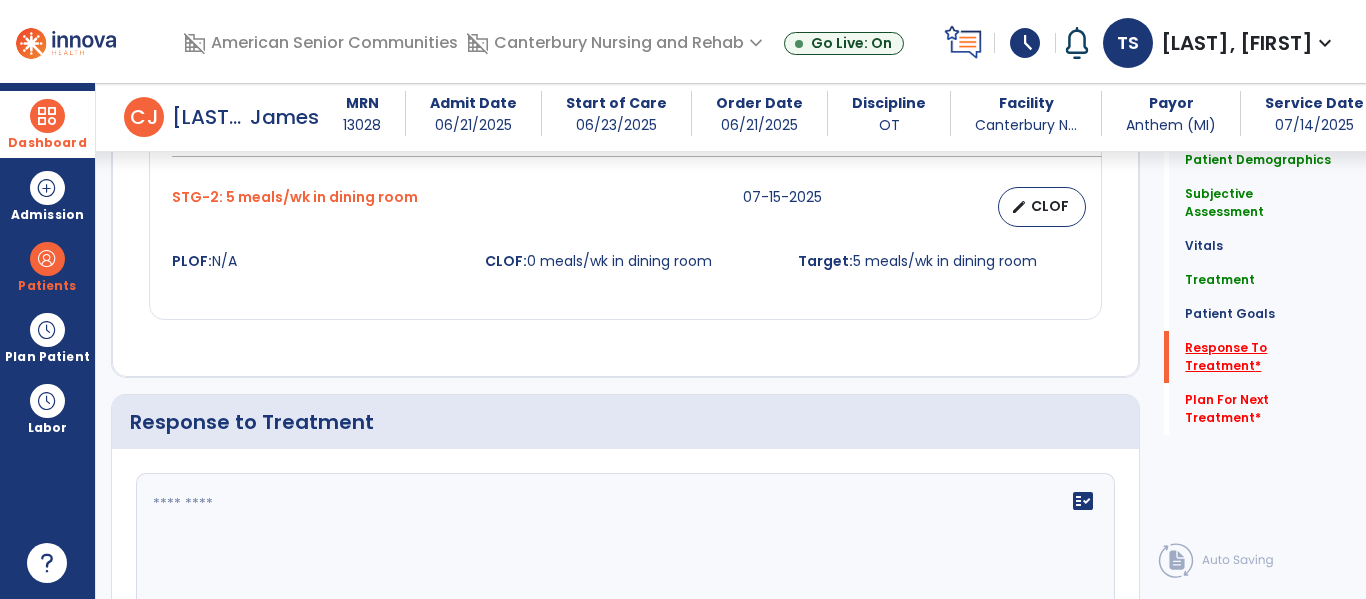 scroll, scrollTop: 2965, scrollLeft: 0, axis: vertical 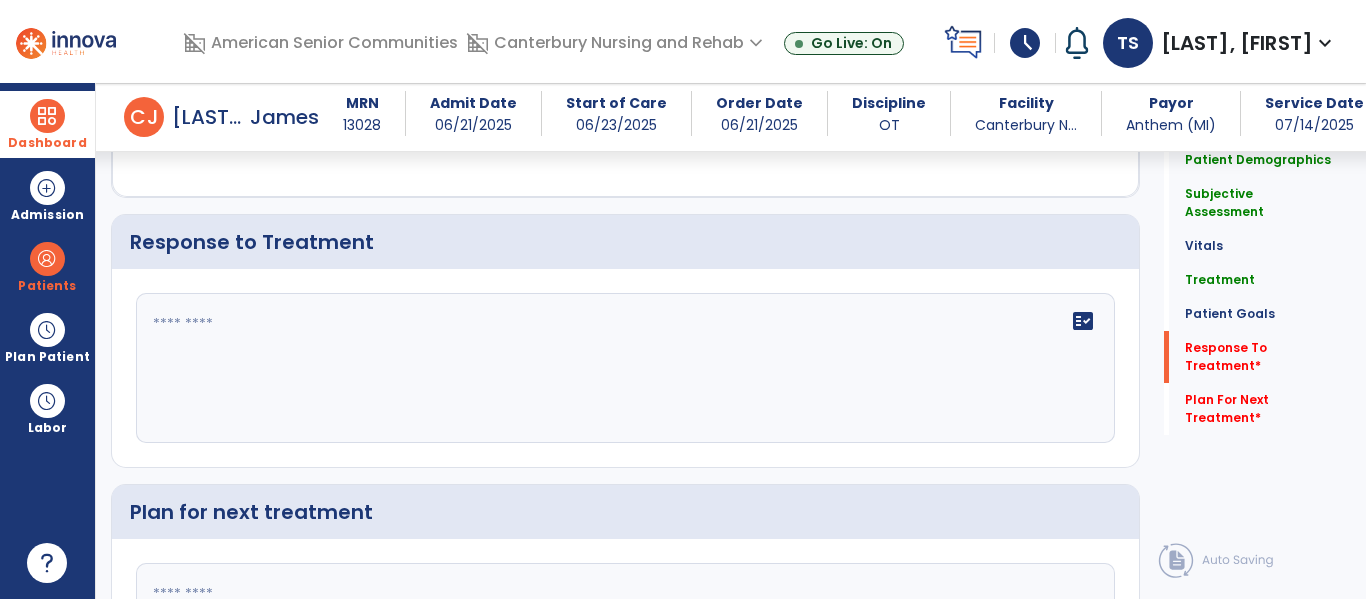 click 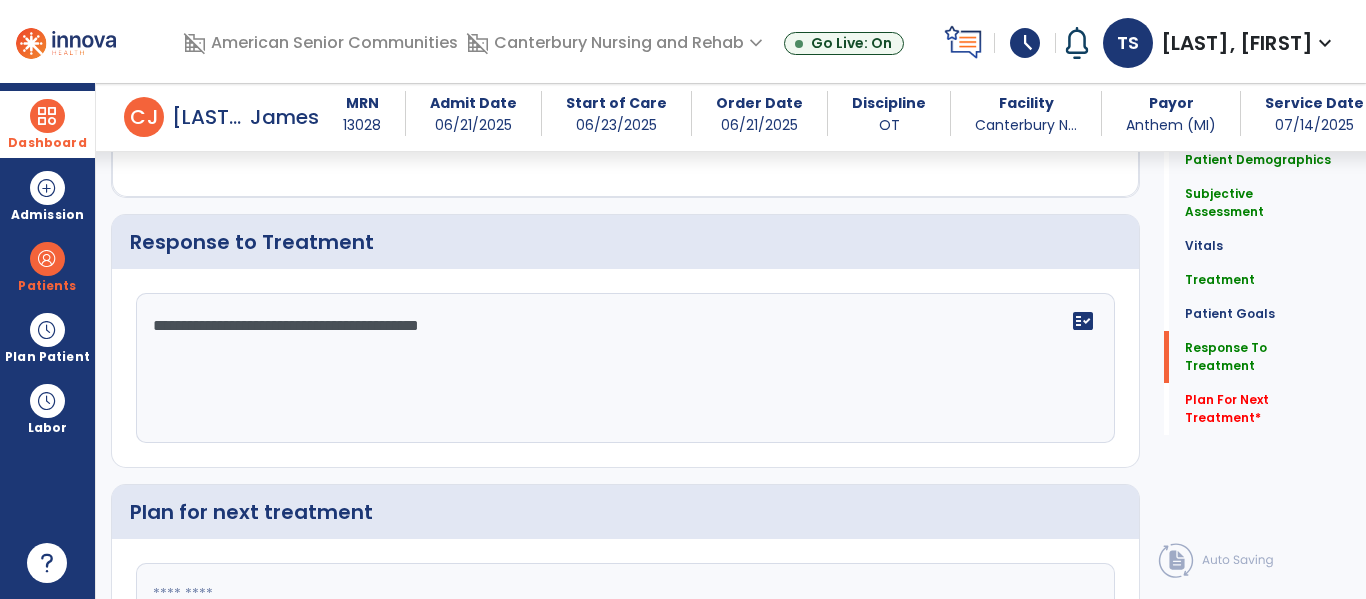 scroll, scrollTop: 3059, scrollLeft: 0, axis: vertical 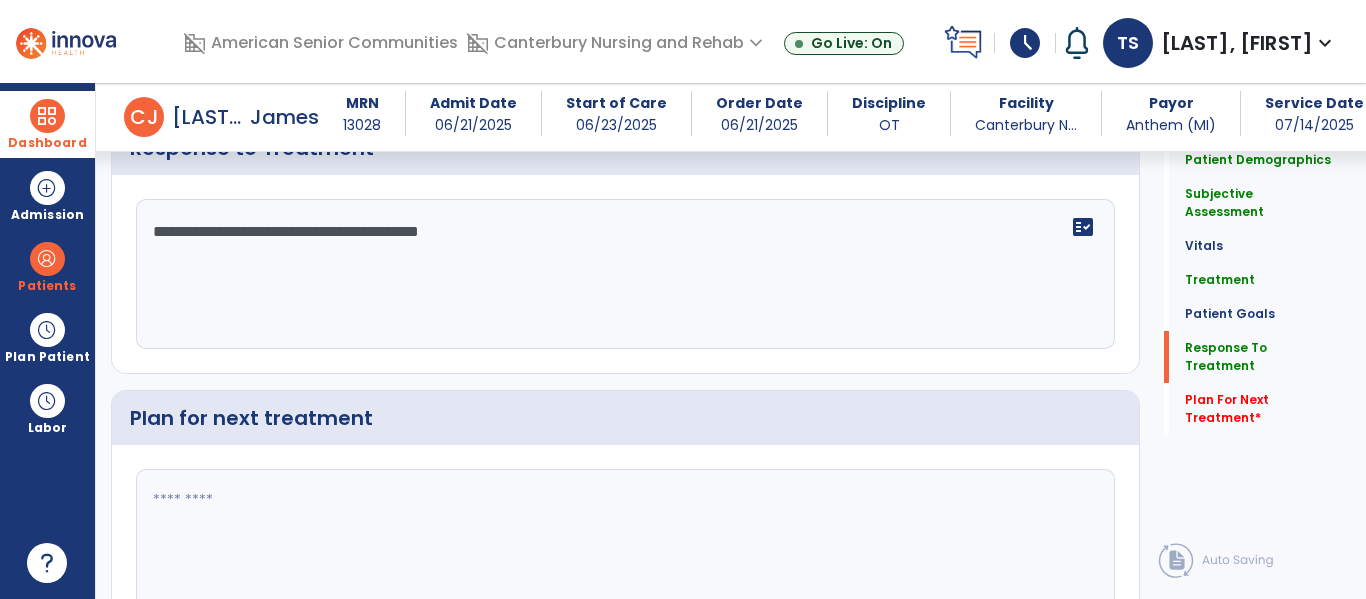 type on "**********" 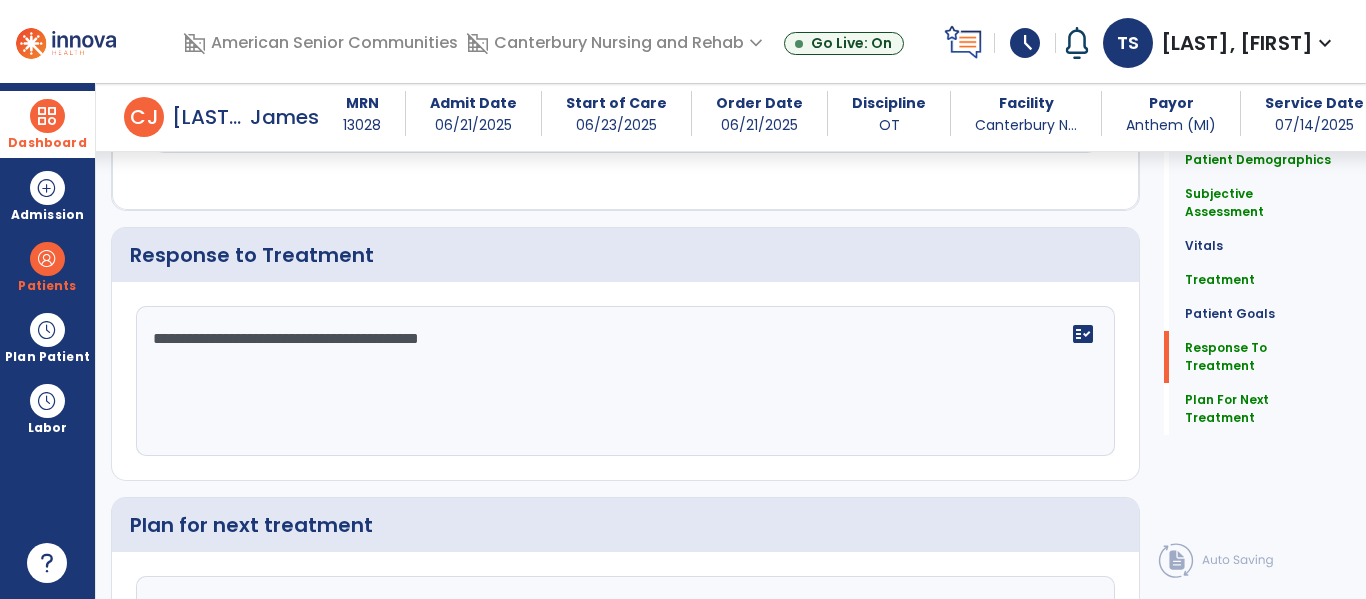 scroll, scrollTop: 3170, scrollLeft: 0, axis: vertical 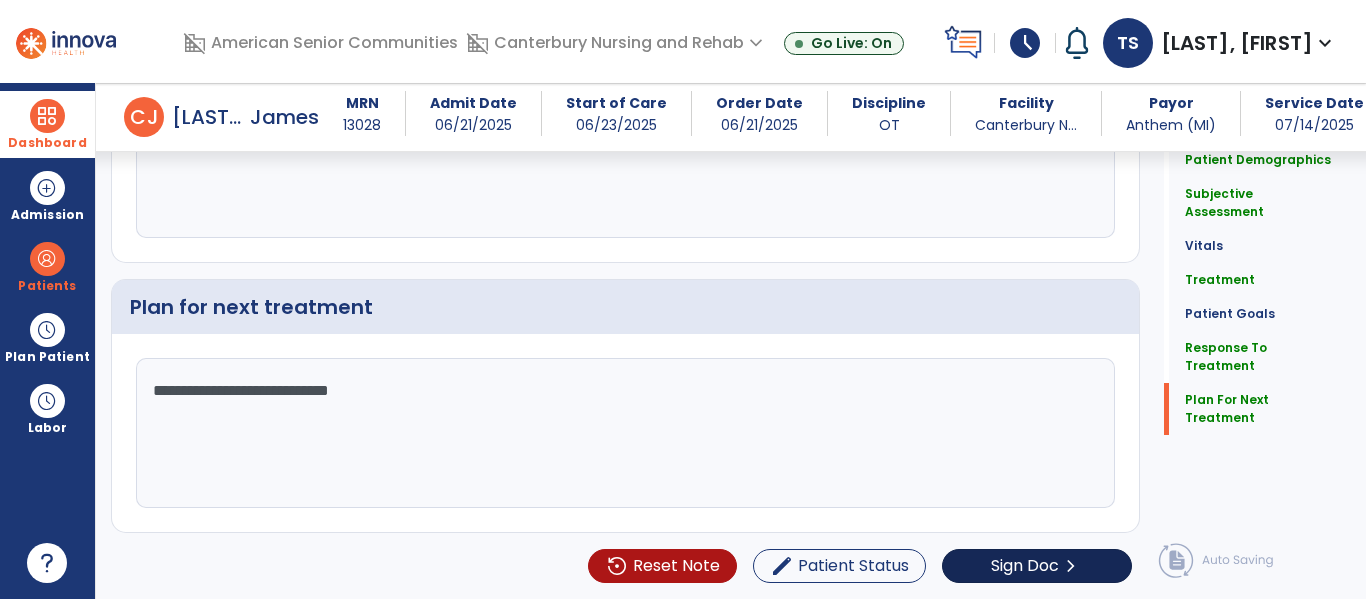 type on "**********" 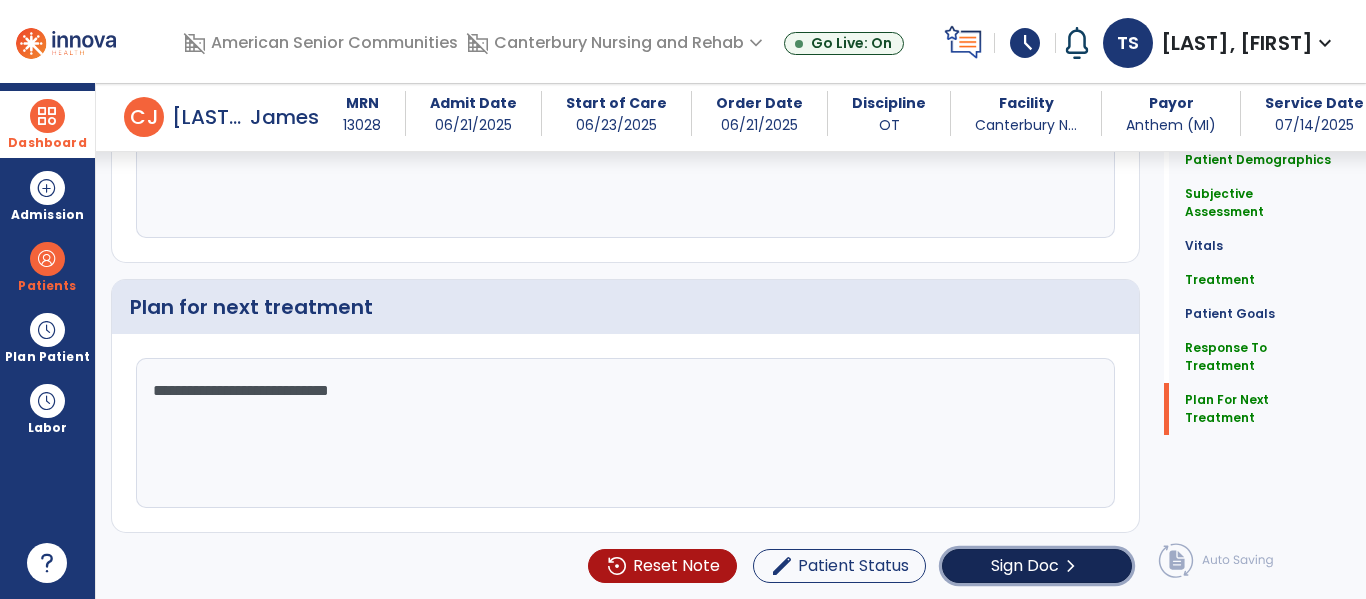 click on "Sign Doc" 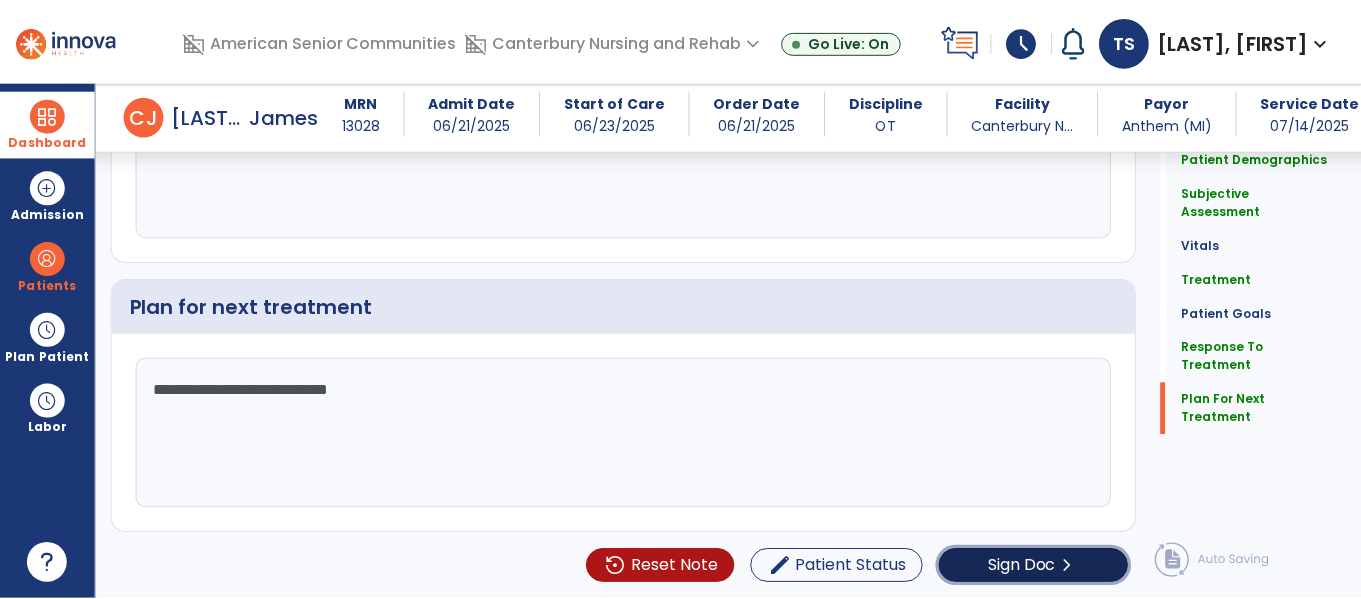 scroll, scrollTop: 0, scrollLeft: 0, axis: both 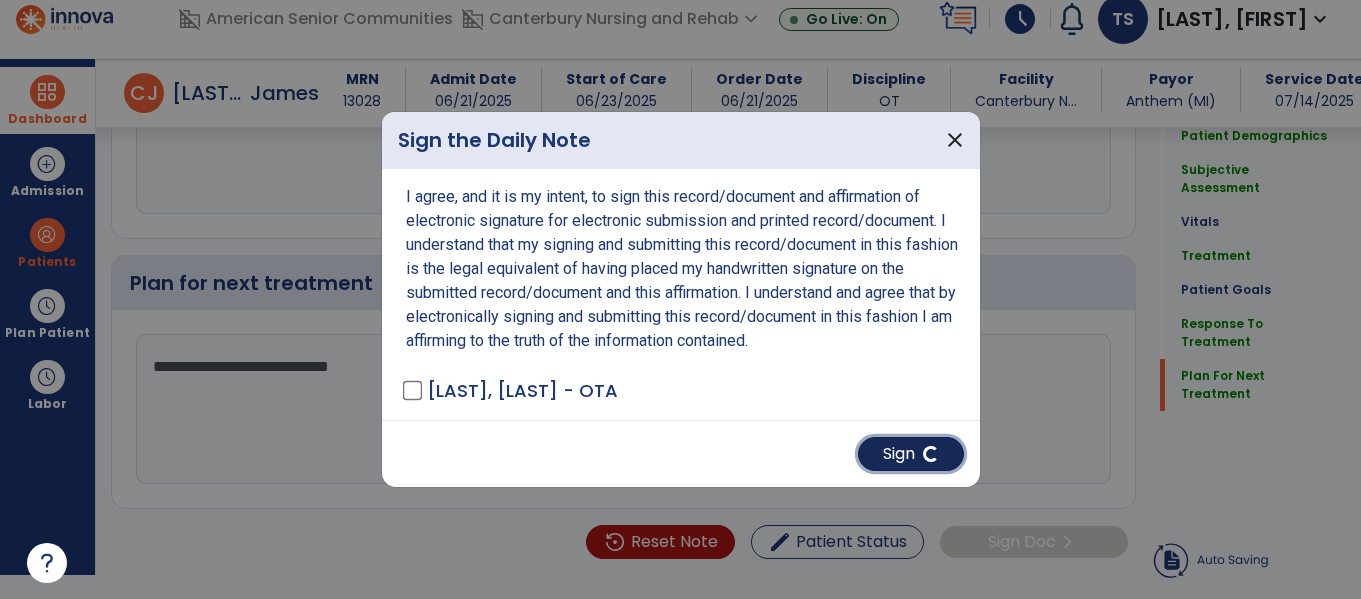 click on "Sign" at bounding box center (911, 454) 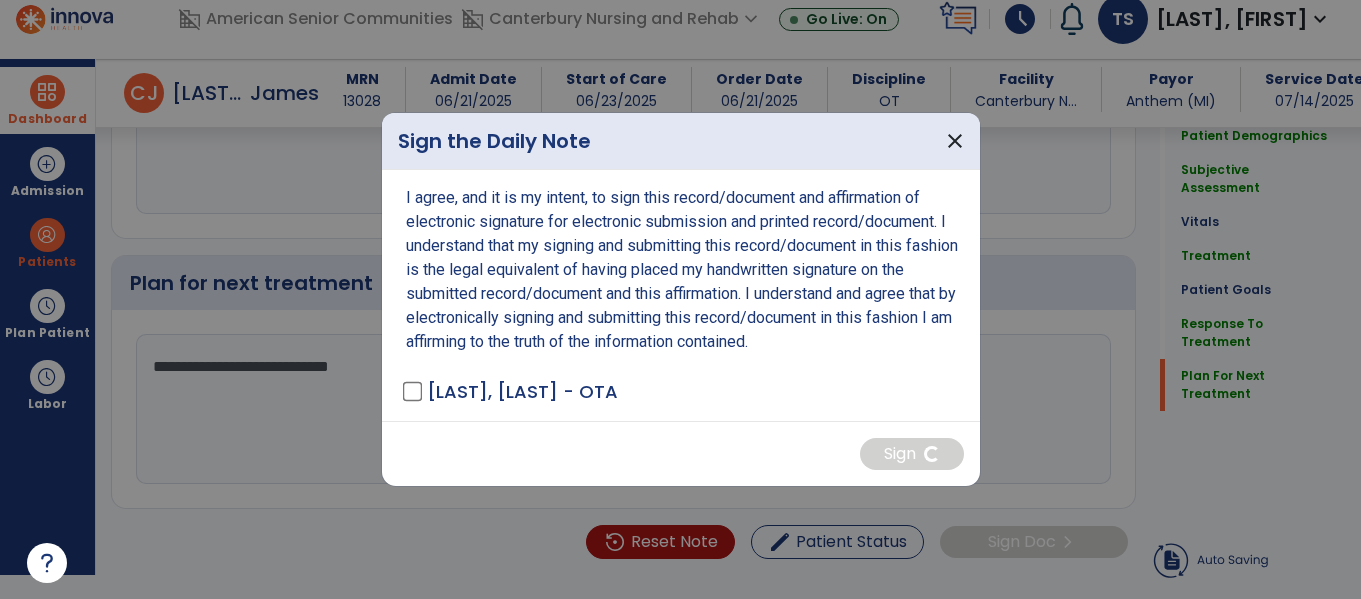 scroll, scrollTop: 3063, scrollLeft: 0, axis: vertical 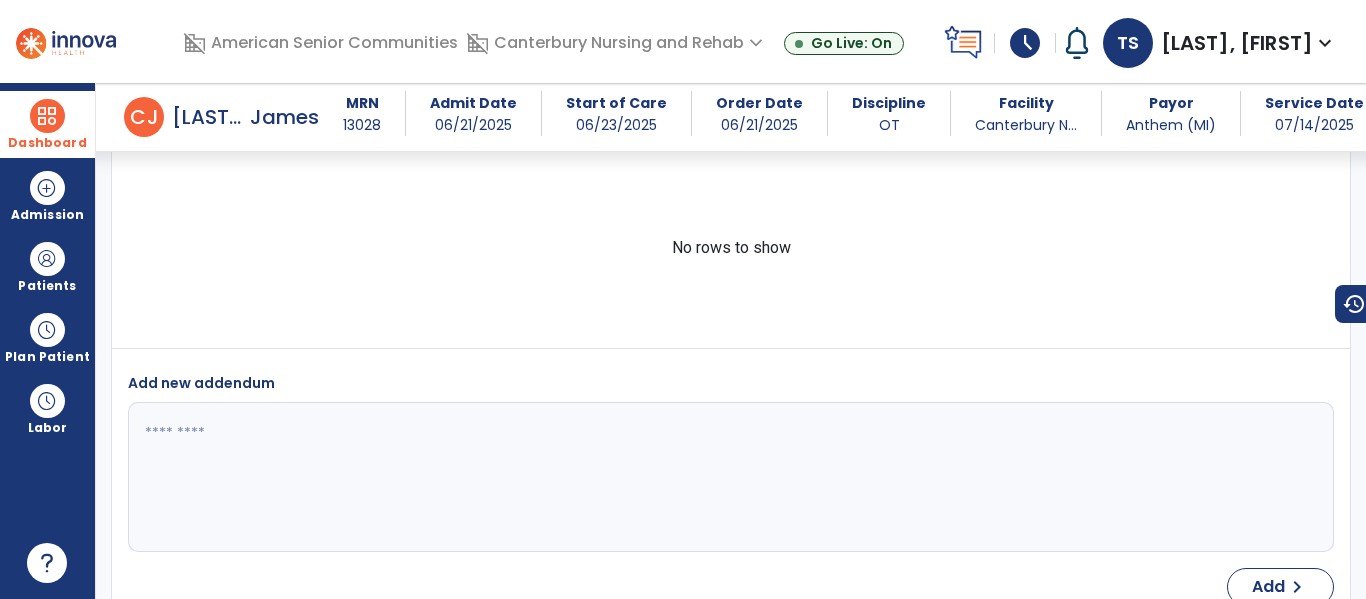 click at bounding box center [47, 116] 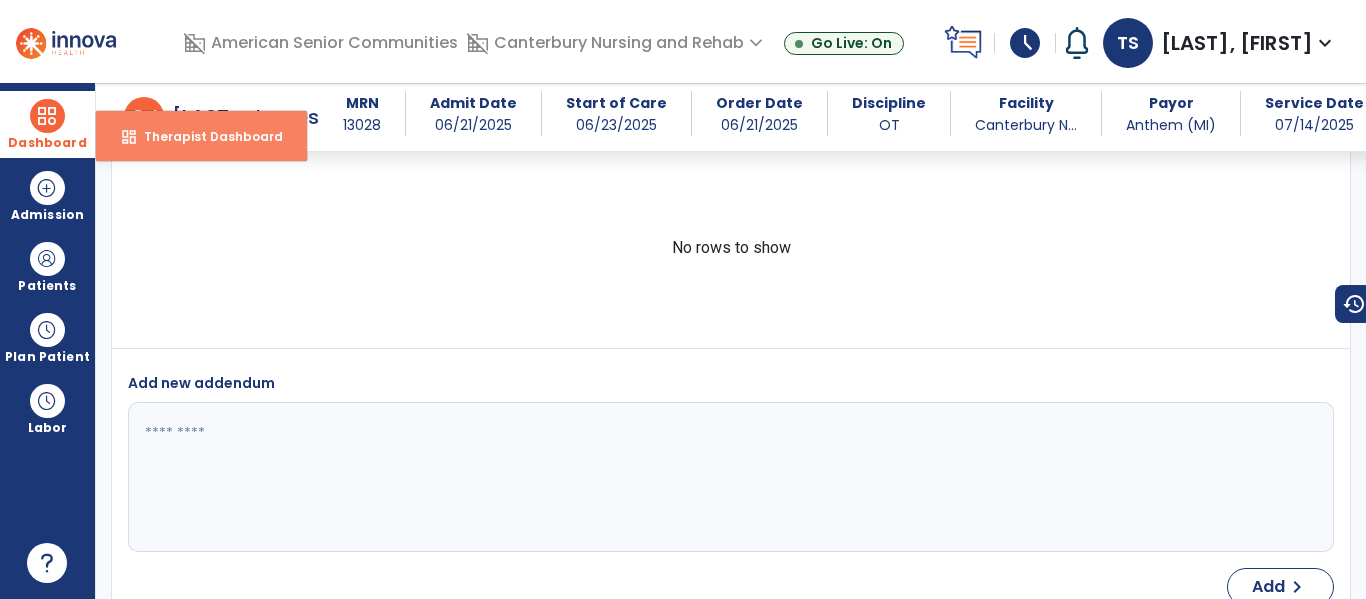 click on "Therapist Dashboard" at bounding box center (205, 136) 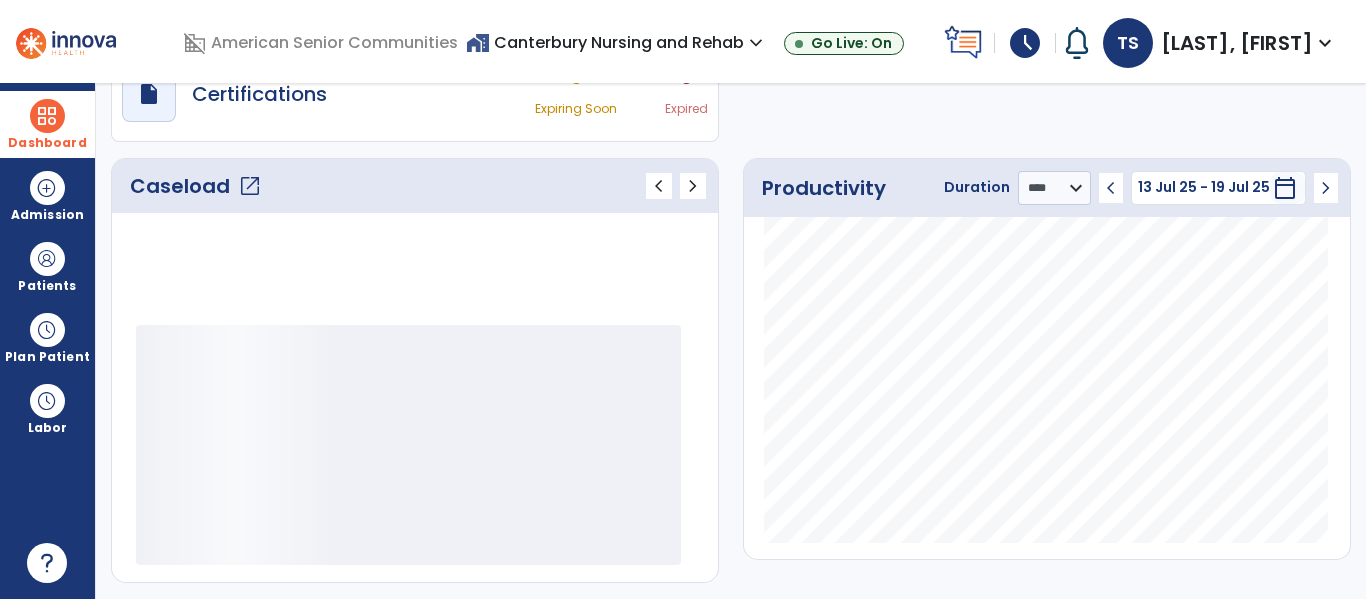 scroll, scrollTop: 209, scrollLeft: 0, axis: vertical 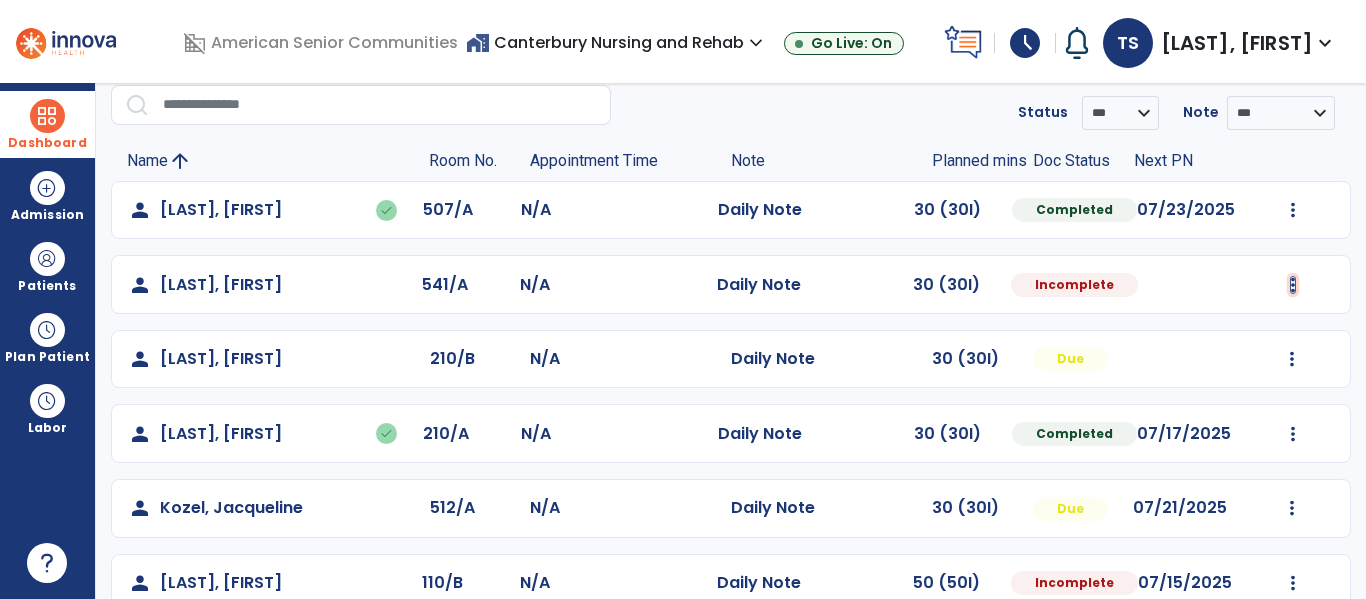 click at bounding box center [1293, 210] 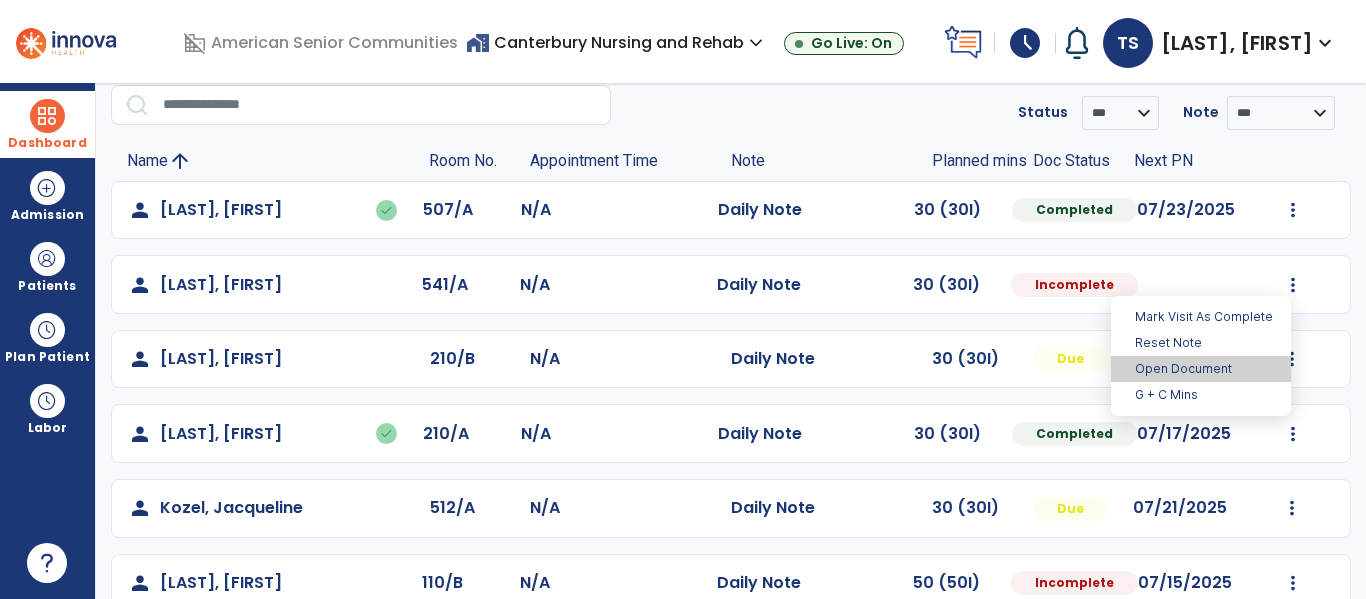 click on "Open Document" at bounding box center (1201, 369) 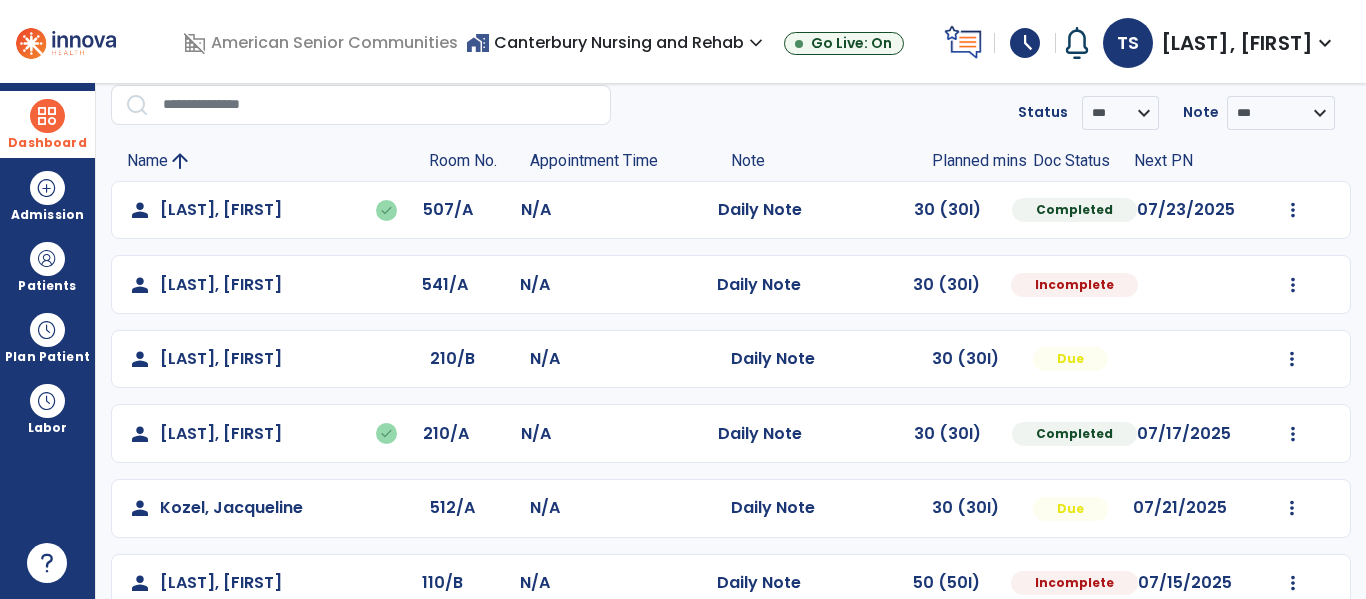 select on "*" 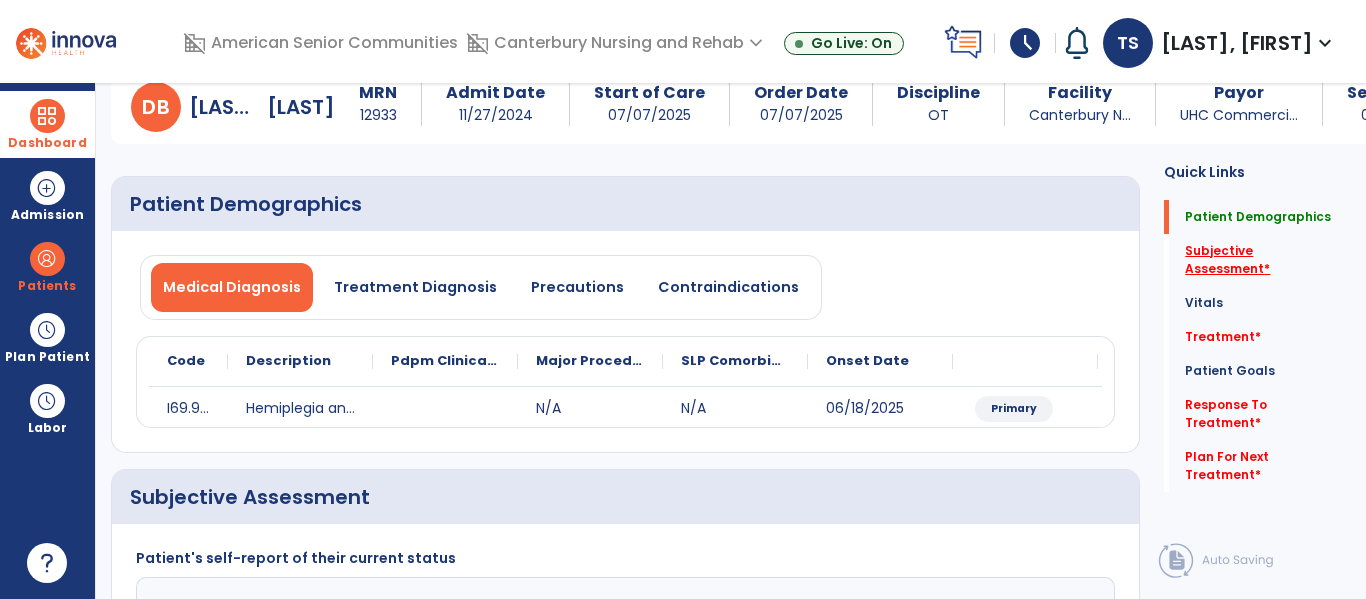 click on "Subjective Assessment   *" 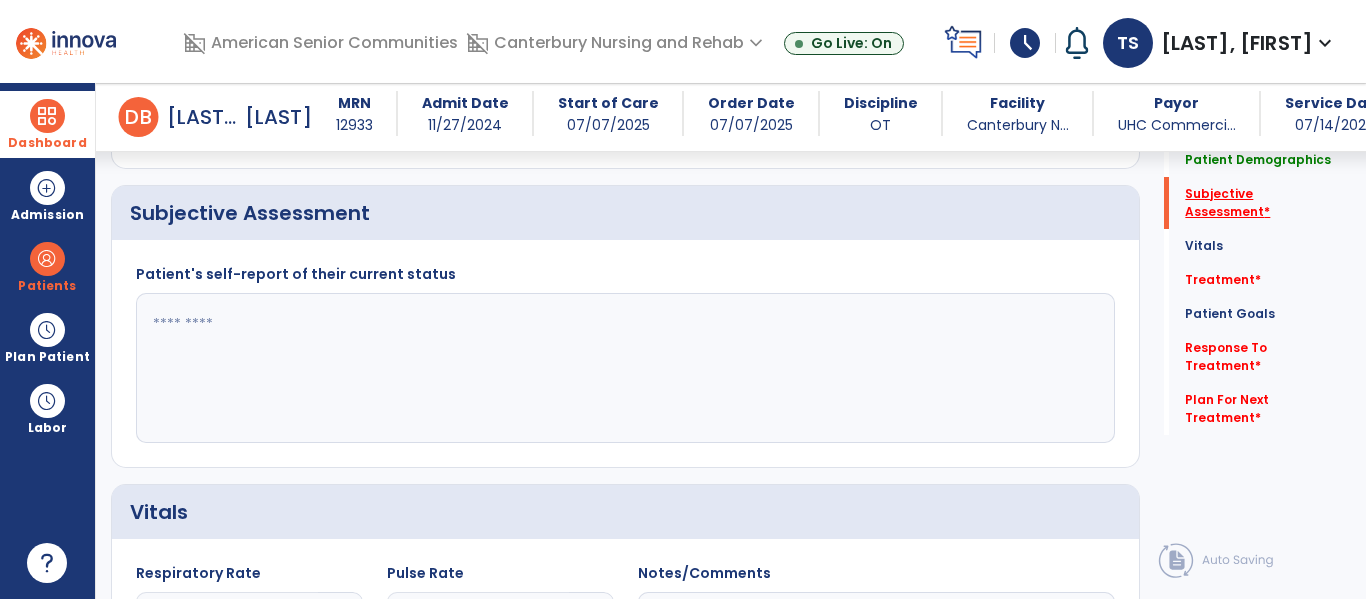 scroll, scrollTop: 347, scrollLeft: 0, axis: vertical 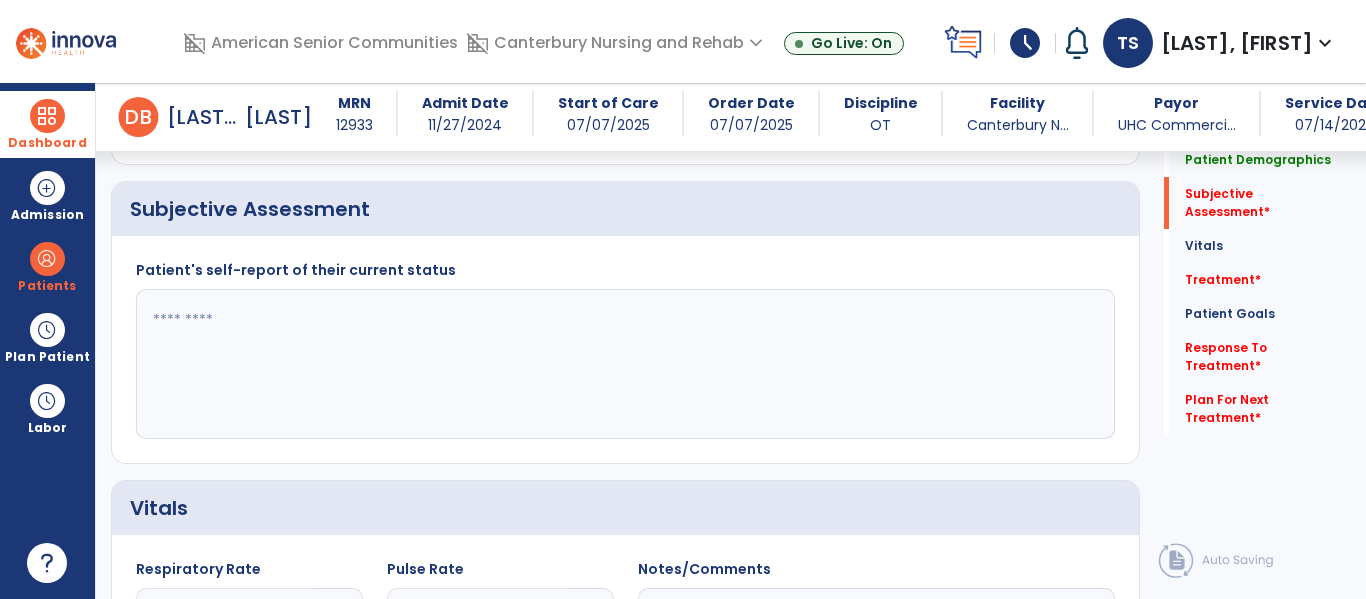 click 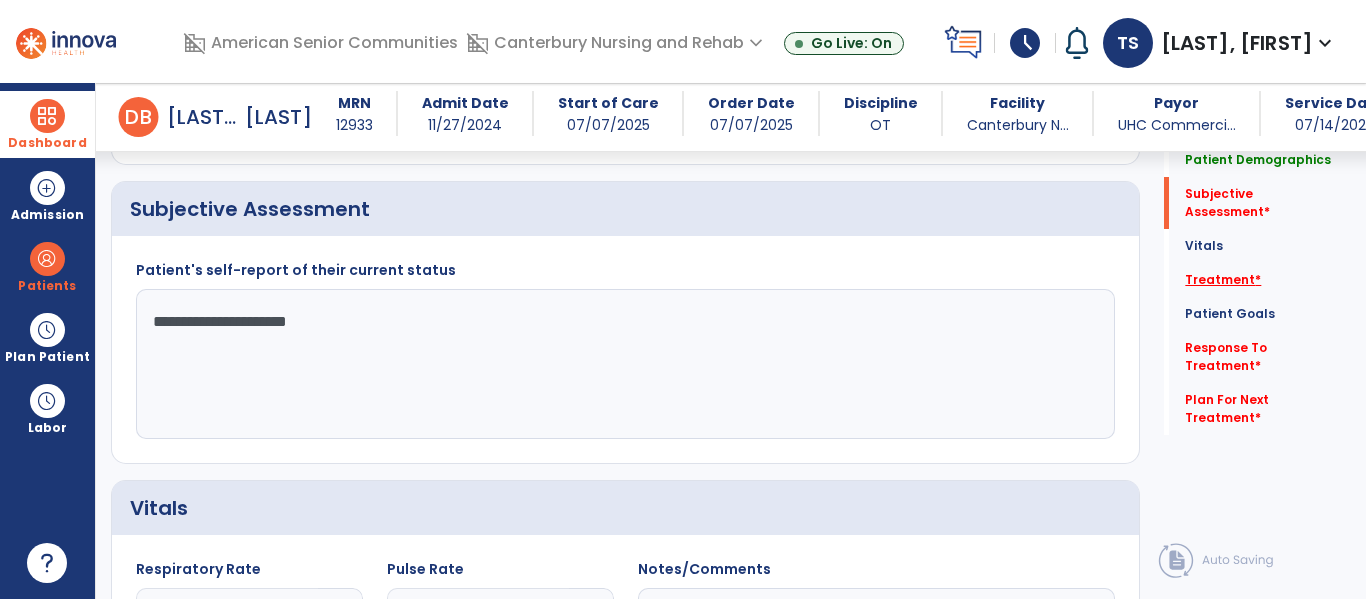 type on "**********" 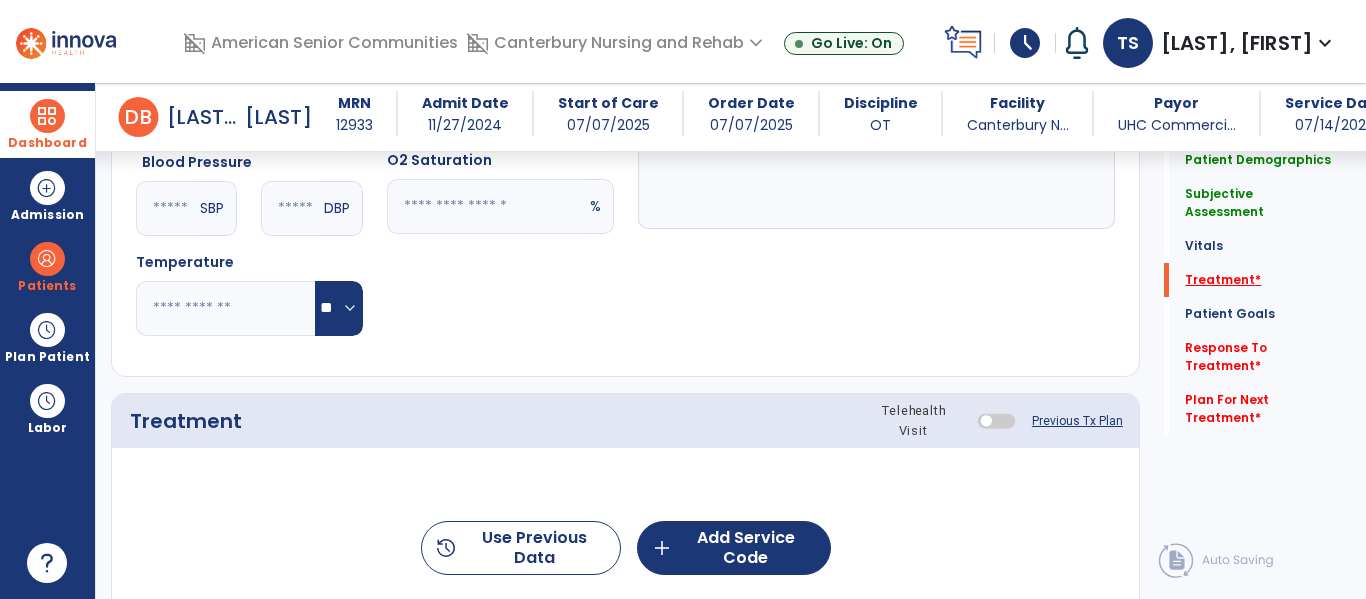 scroll, scrollTop: 1036, scrollLeft: 0, axis: vertical 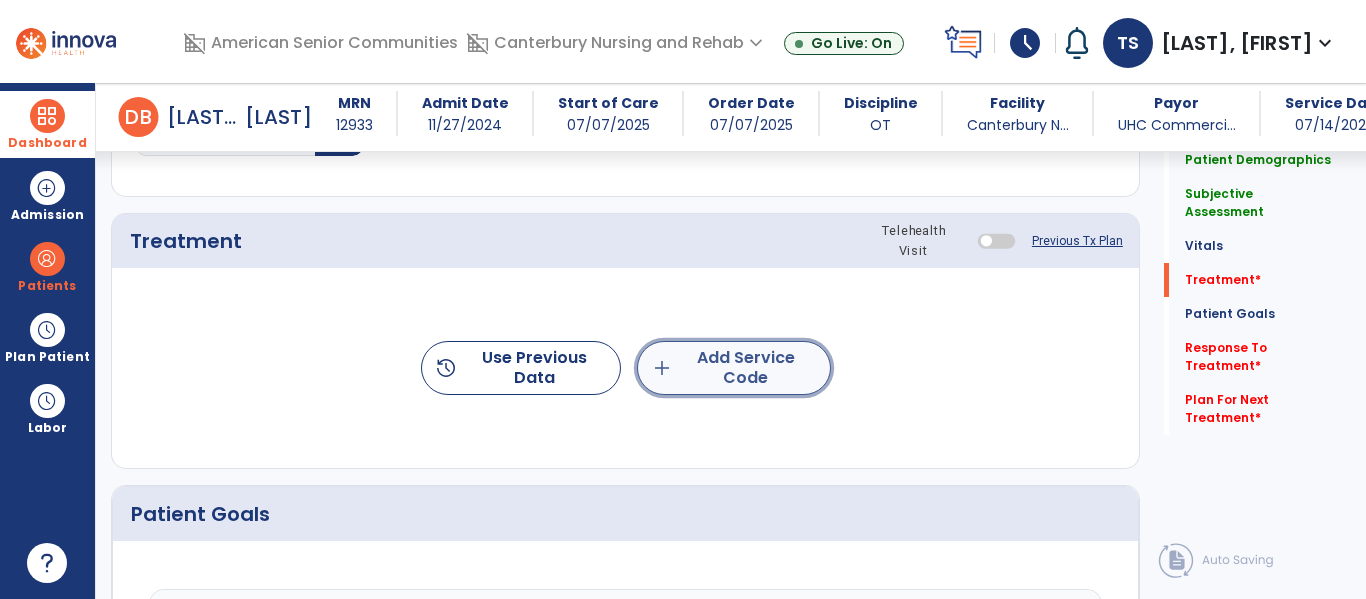 click on "add  Add Service Code" 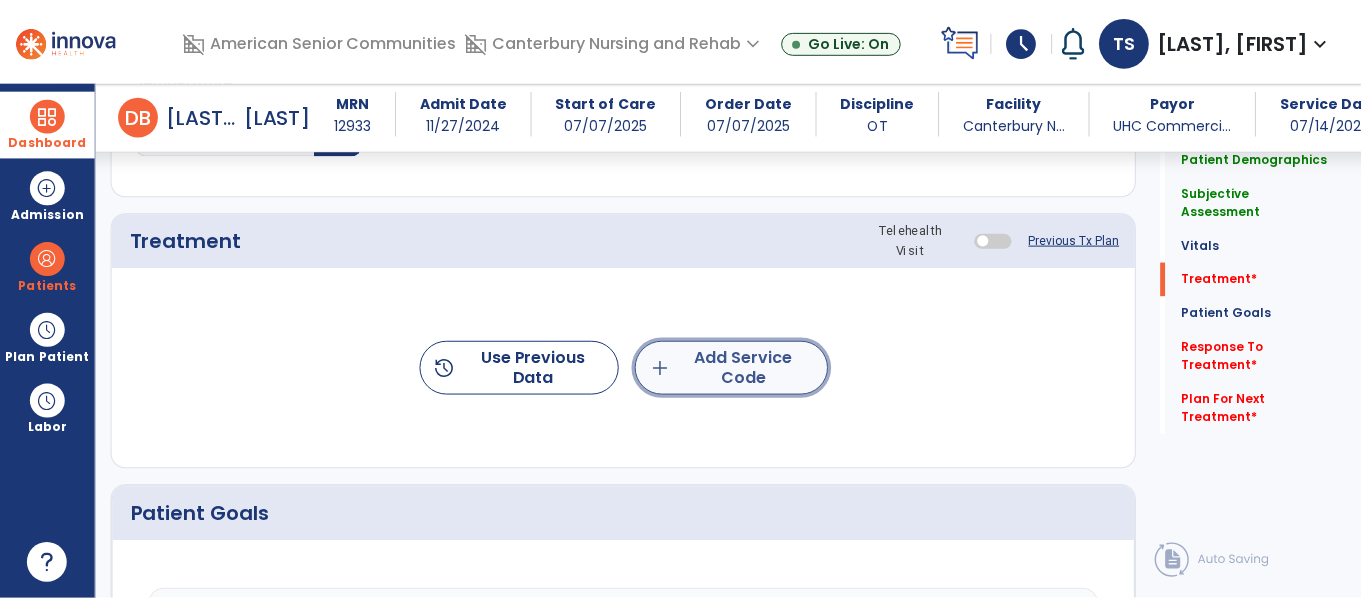 scroll, scrollTop: 0, scrollLeft: 0, axis: both 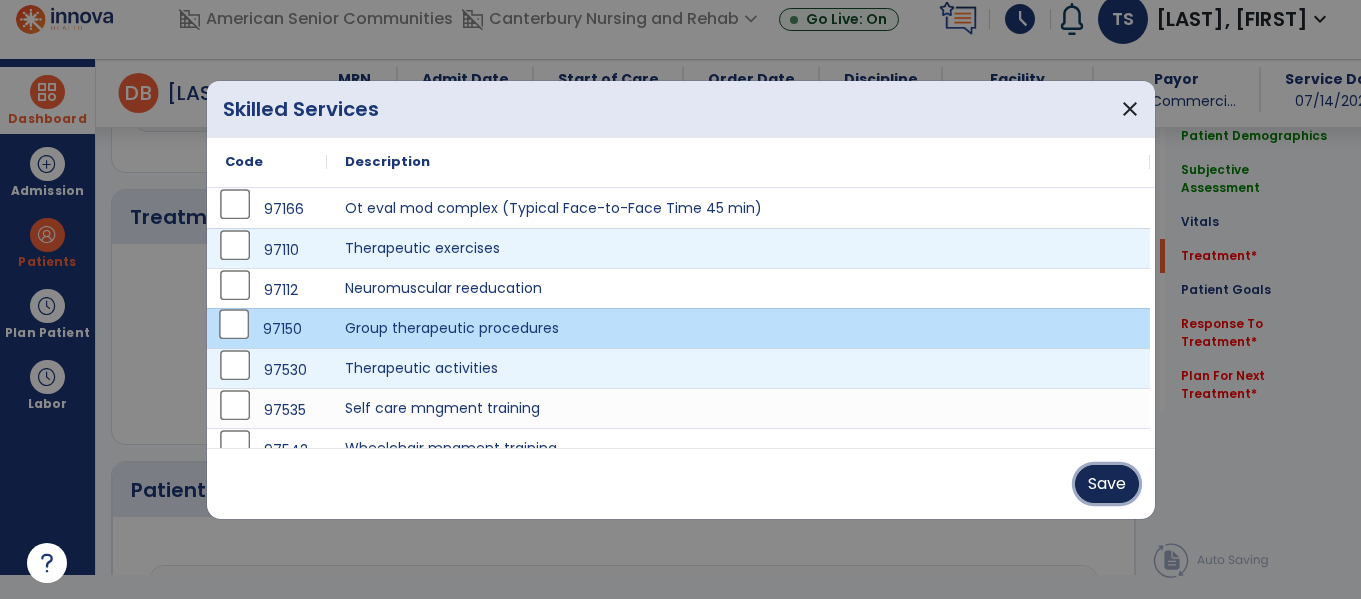 click on "Save" at bounding box center (1107, 484) 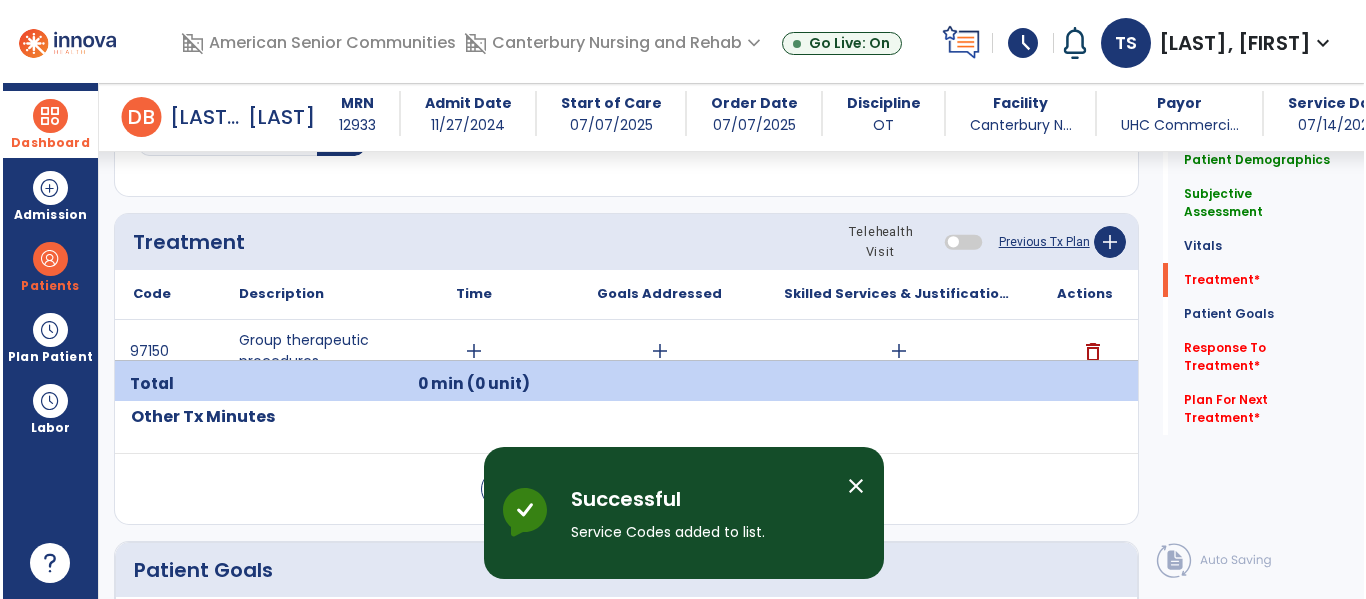 scroll, scrollTop: 24, scrollLeft: 0, axis: vertical 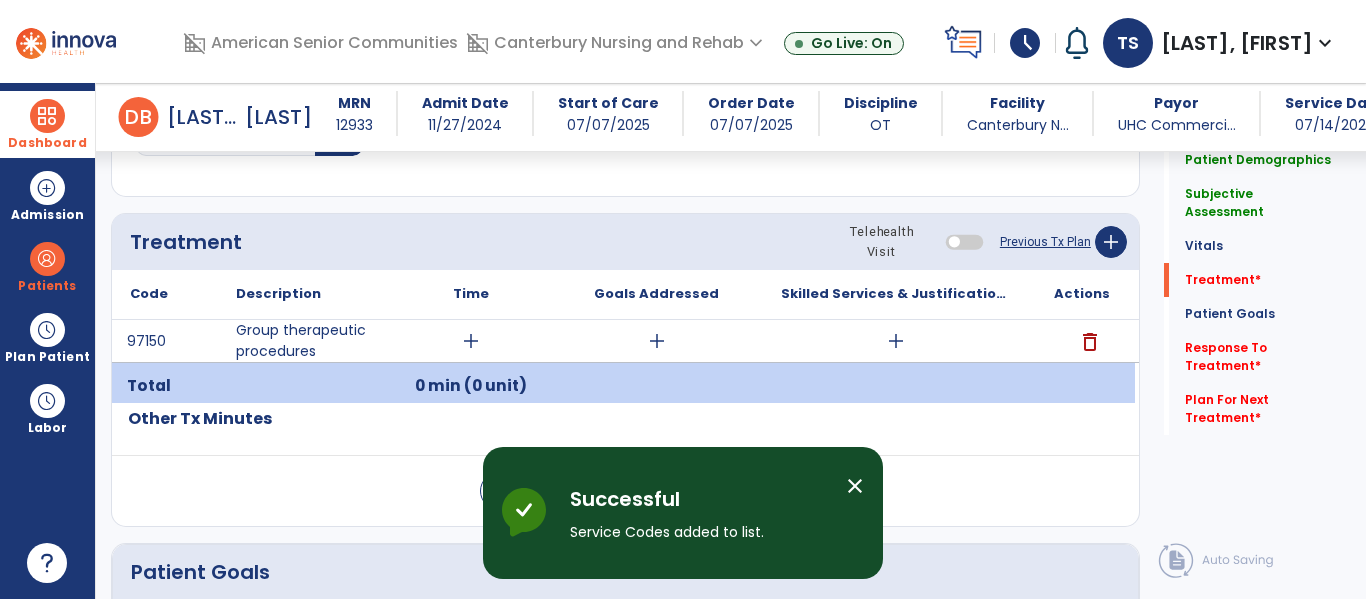 click on "add" at bounding box center [471, 341] 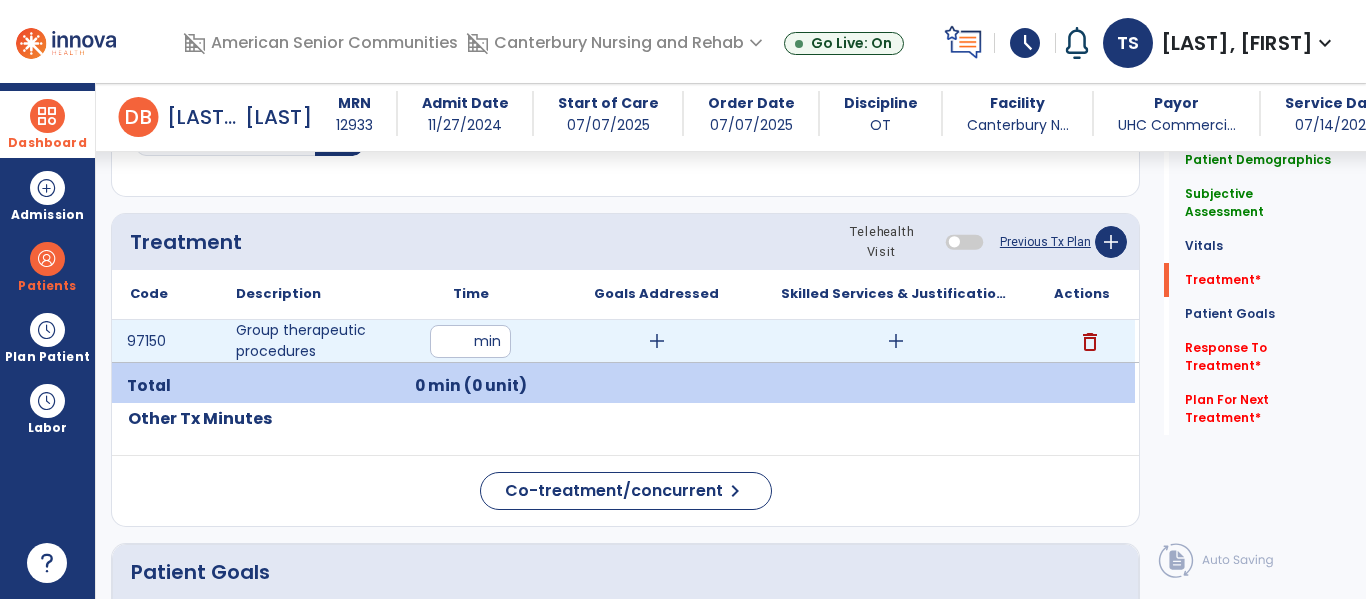 type on "**" 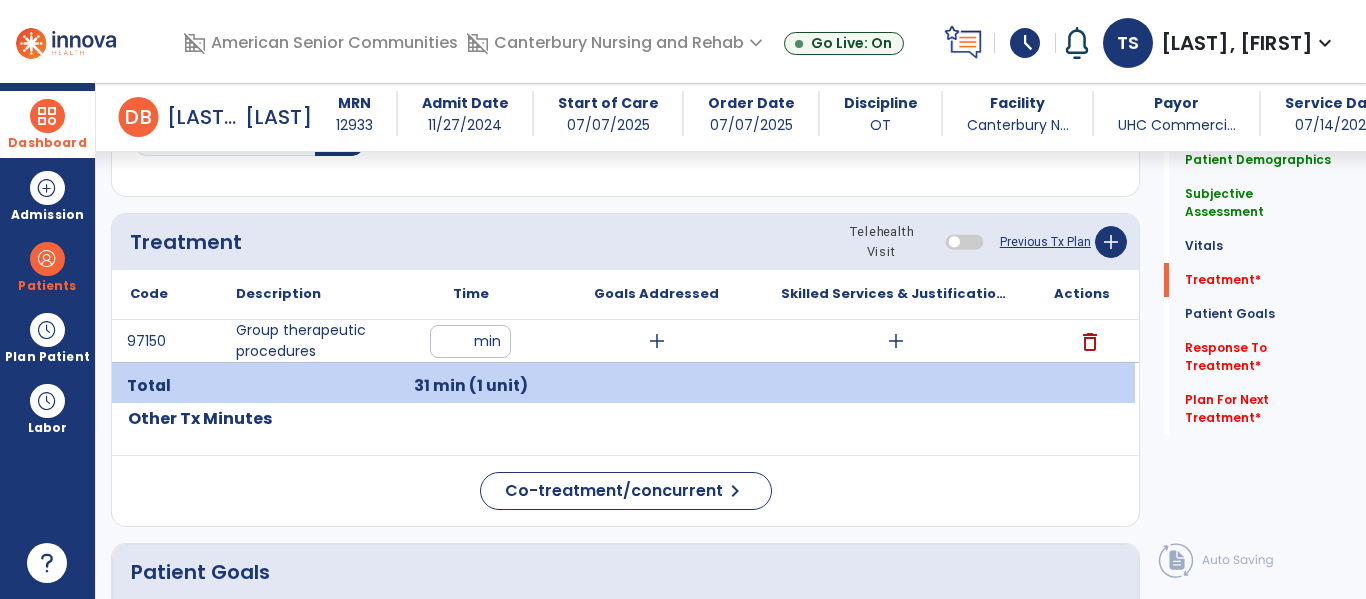 click on "add" at bounding box center [896, 341] 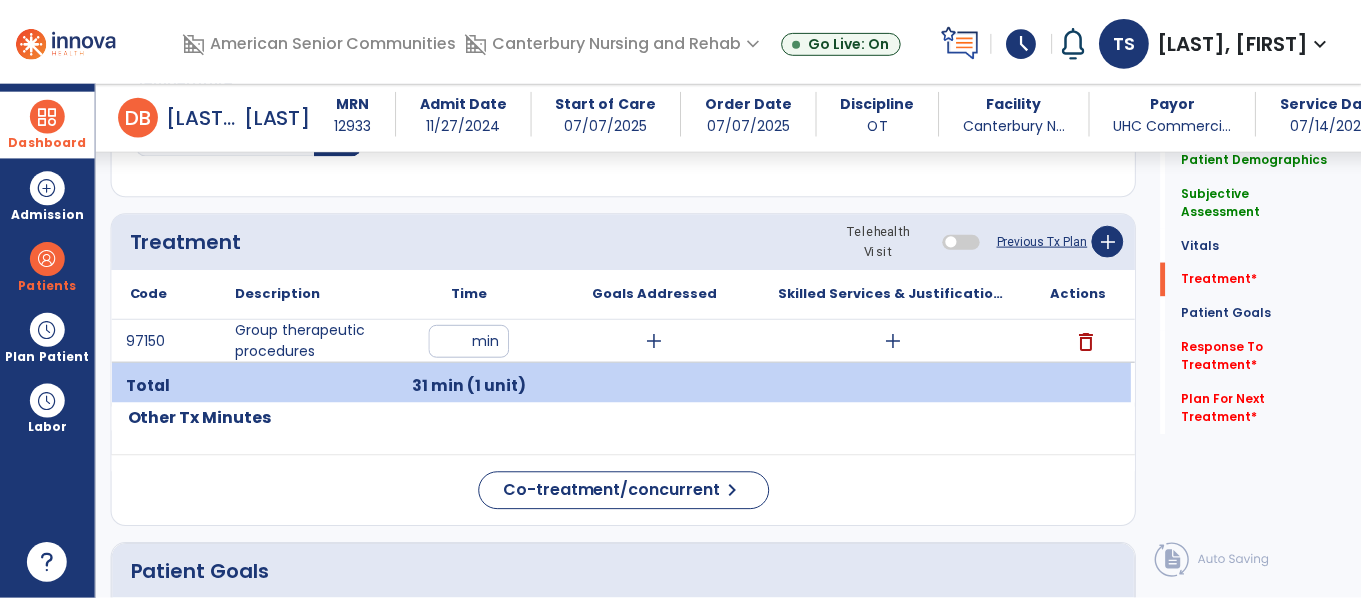 scroll, scrollTop: 0, scrollLeft: 0, axis: both 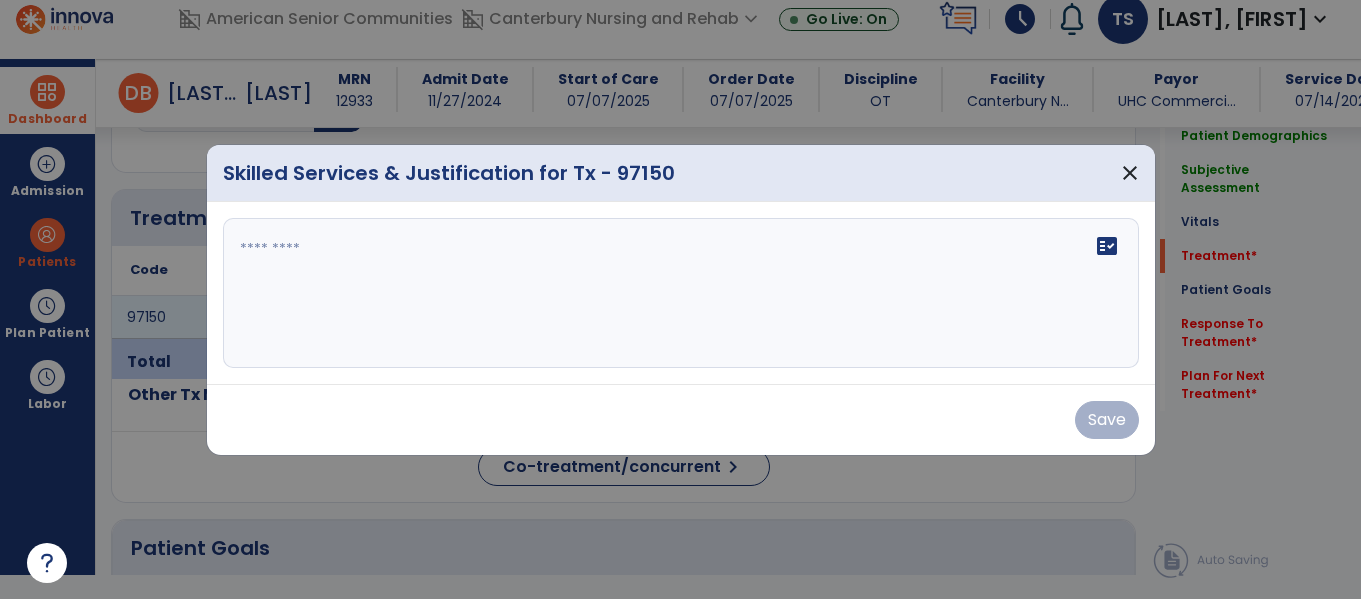 click at bounding box center (681, 293) 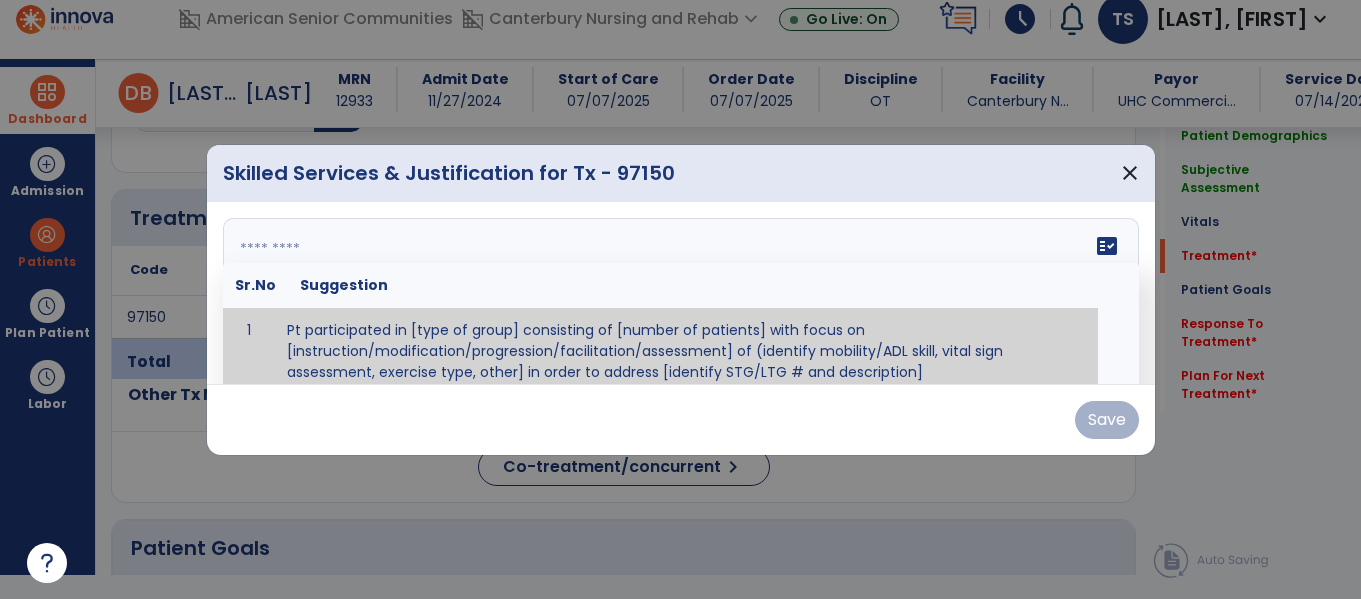 click at bounding box center [678, 293] 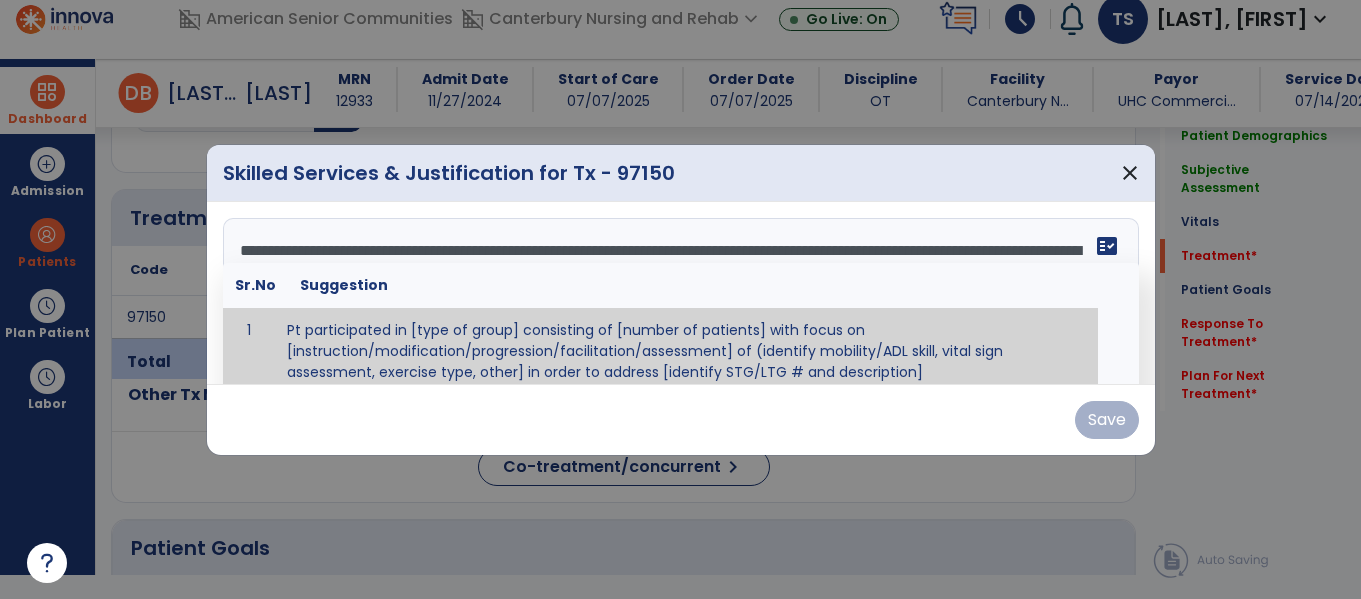 scroll, scrollTop: 0, scrollLeft: 0, axis: both 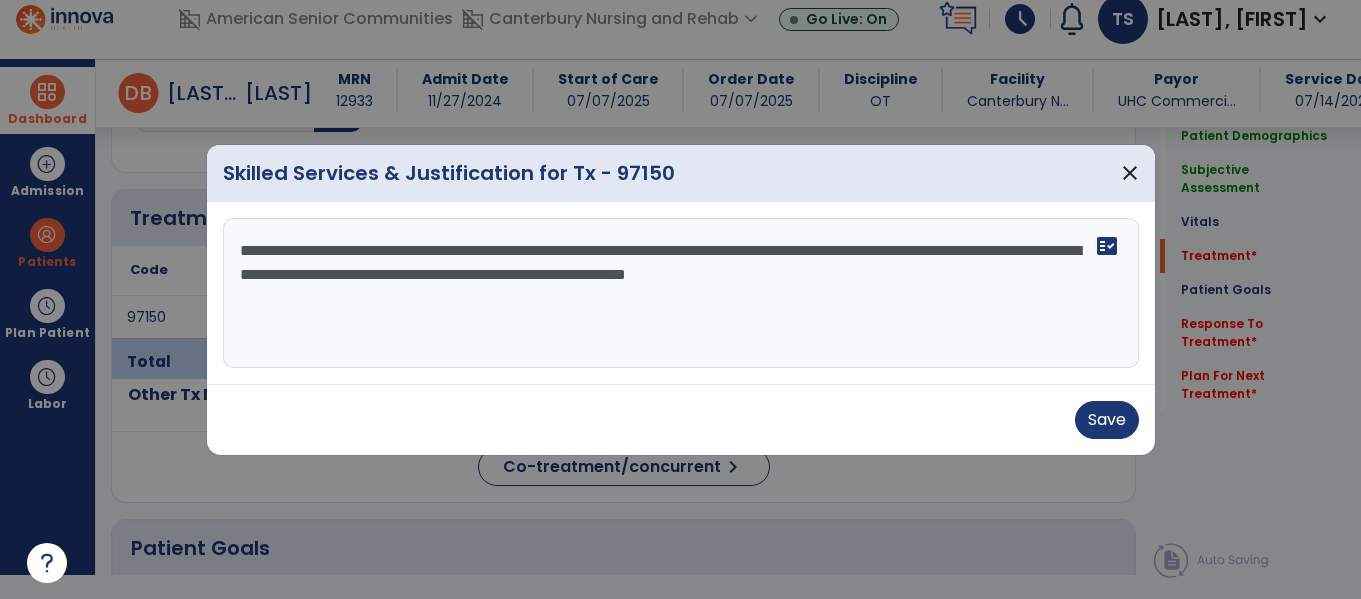 click on "**********" at bounding box center (681, 293) 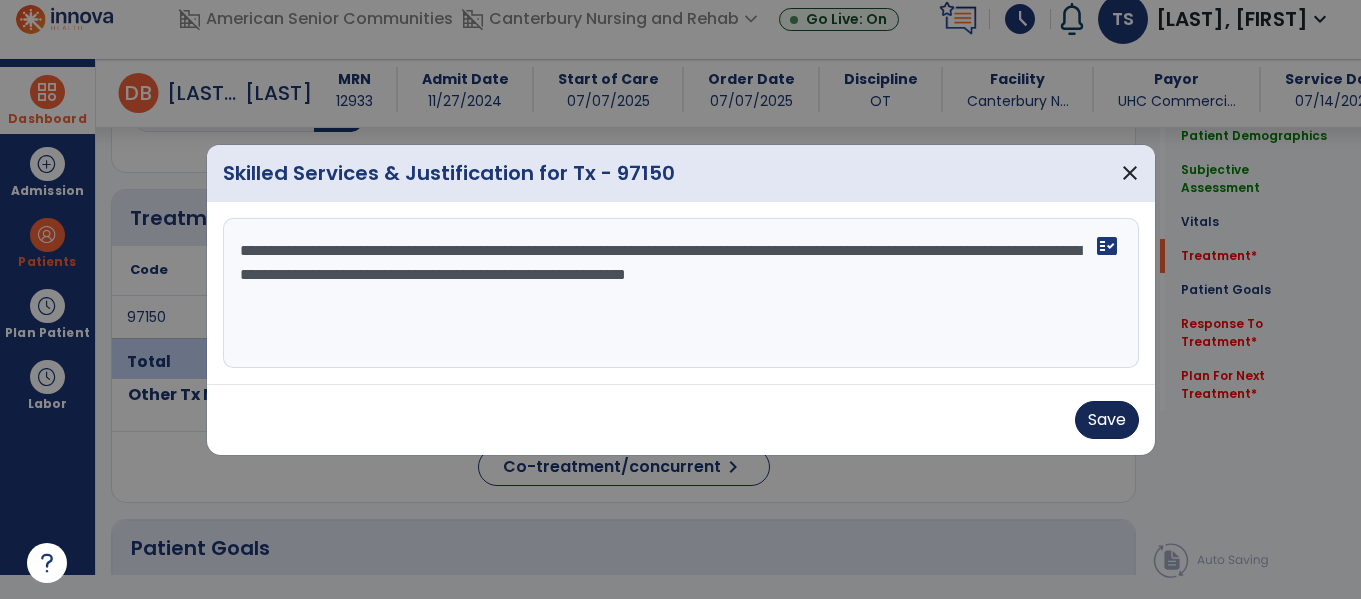 type on "**********" 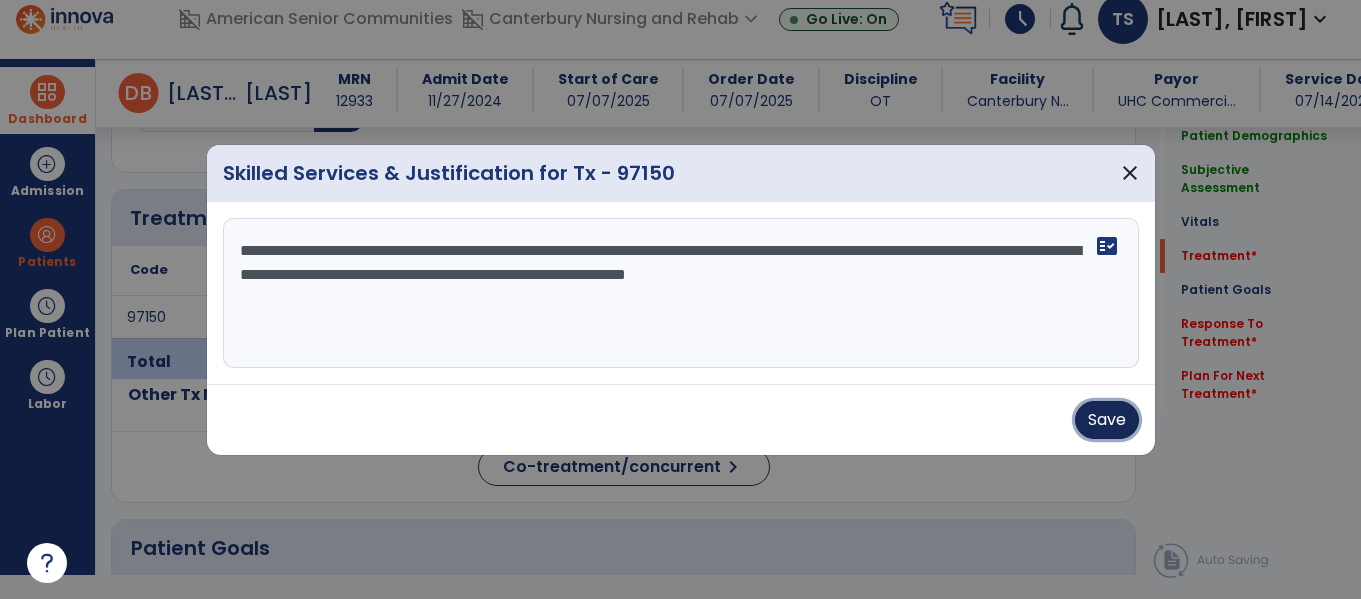 click on "Save" at bounding box center [1107, 420] 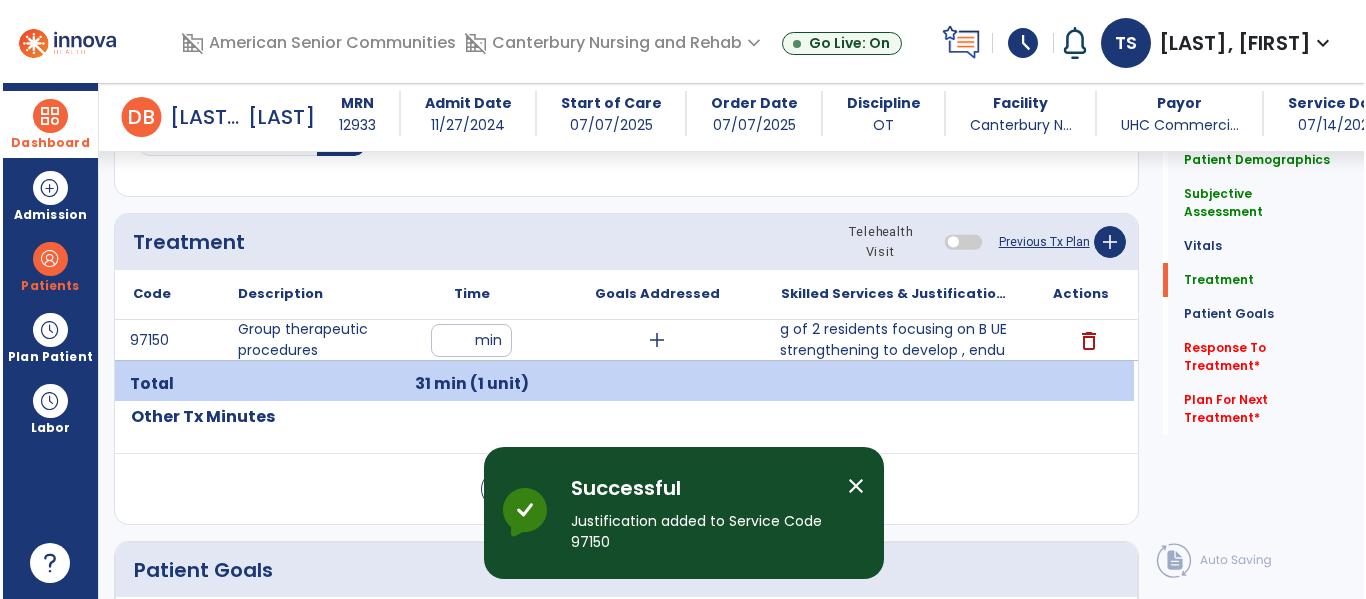 scroll, scrollTop: 24, scrollLeft: 0, axis: vertical 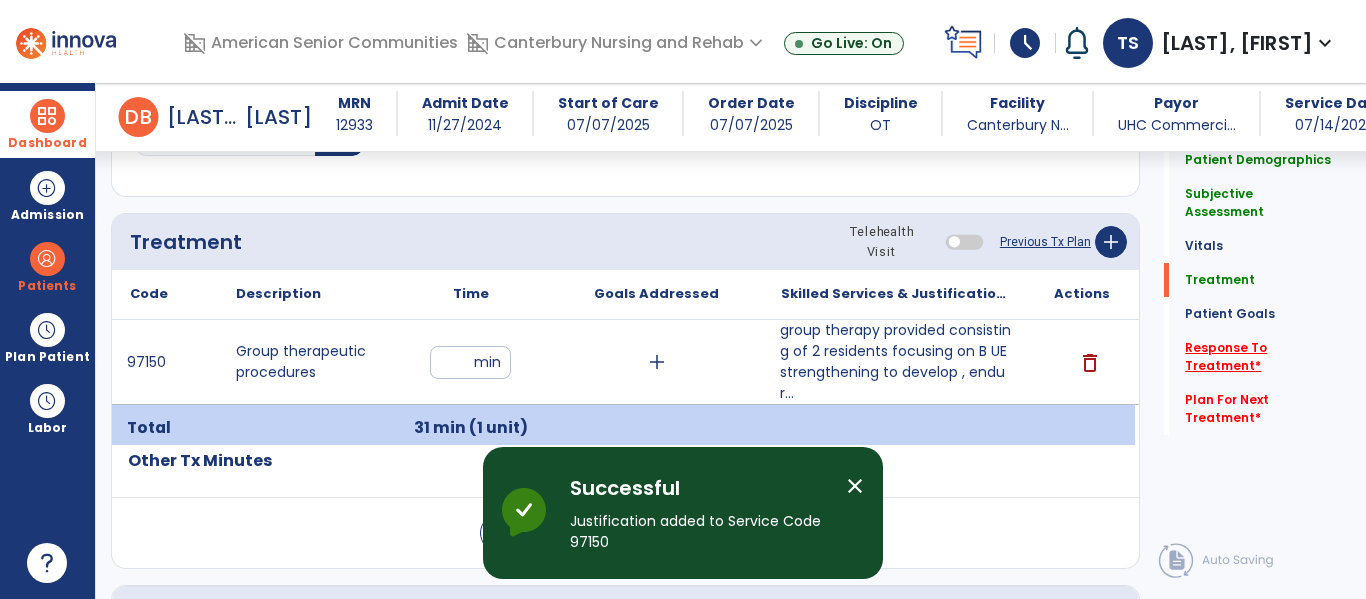 click on "Response To Treatment   *" 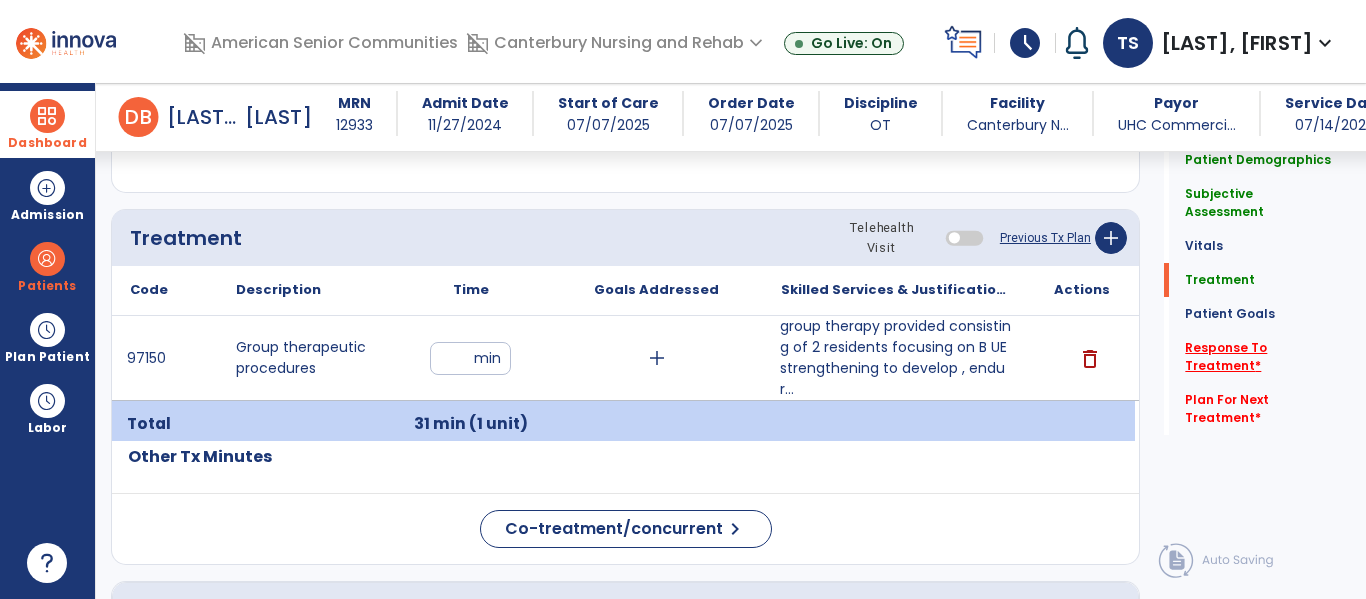 scroll, scrollTop: 1042, scrollLeft: 0, axis: vertical 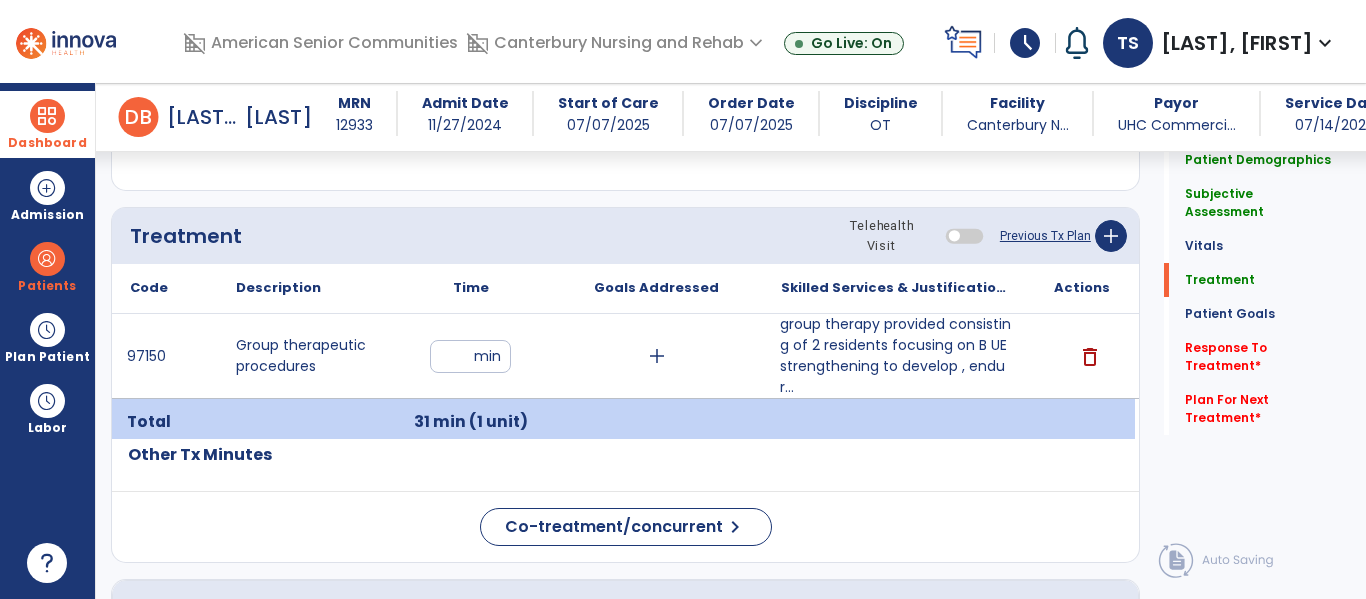 click on "group  therapy provided consisting of 2 residents focusing on B UE strengthening  to develop , endur..." at bounding box center [896, 356] 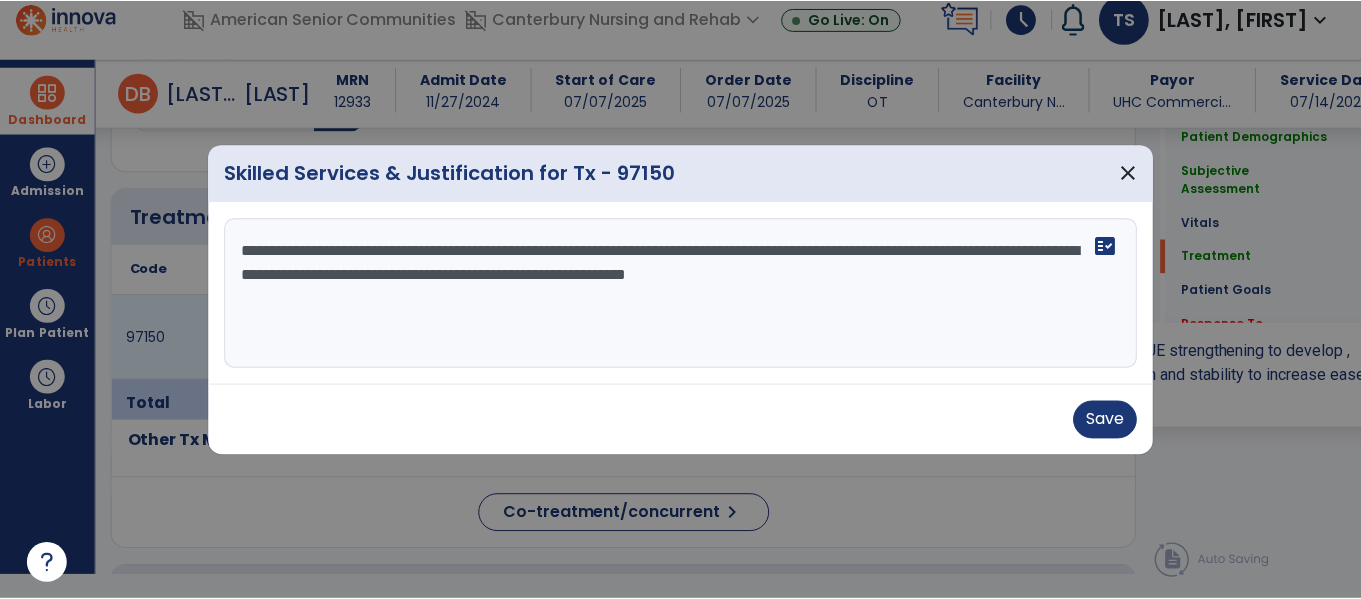 scroll, scrollTop: 0, scrollLeft: 0, axis: both 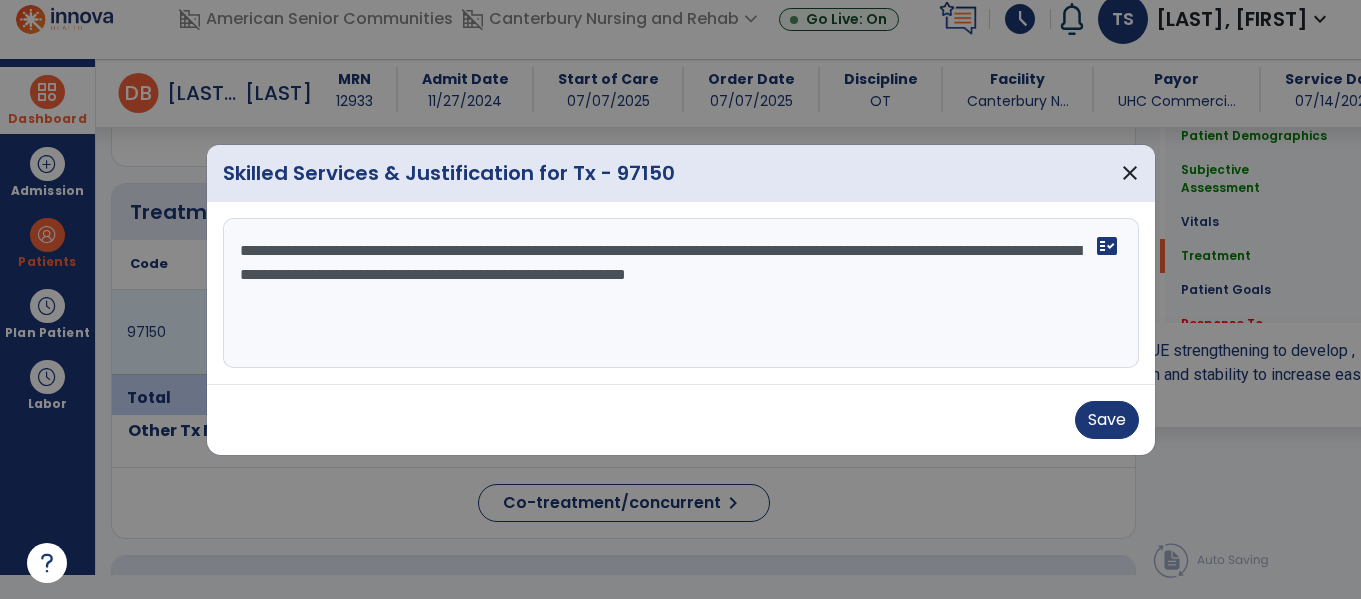 click on "**********" at bounding box center (681, 293) 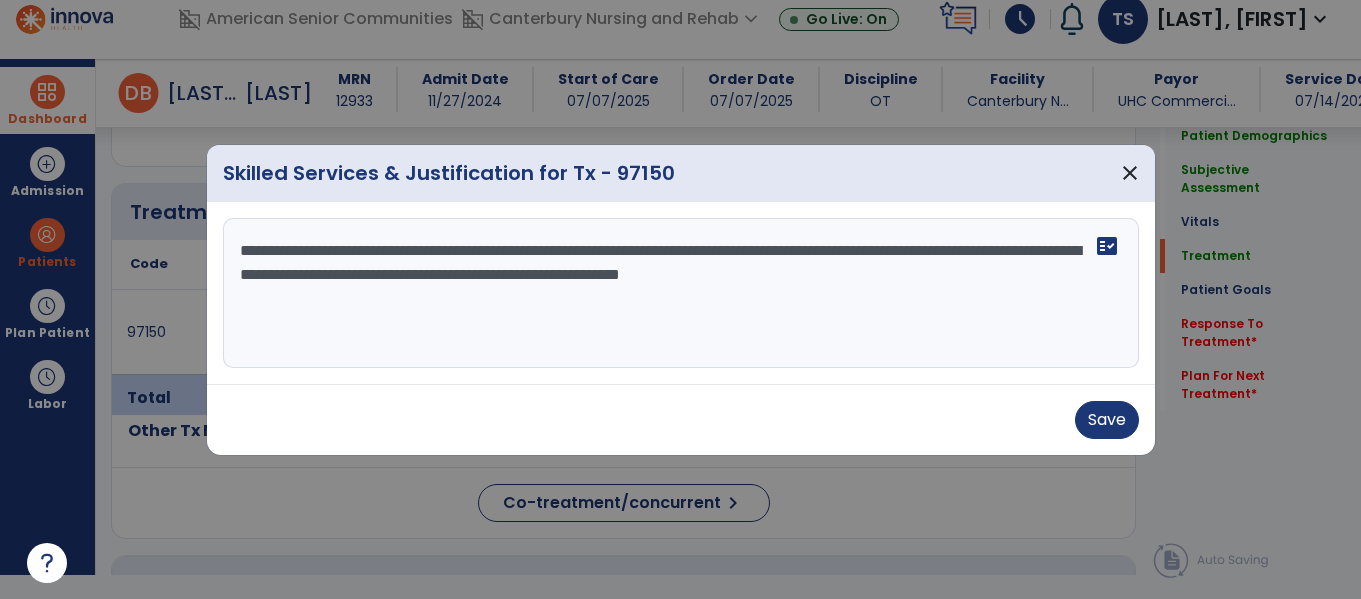 type on "**********" 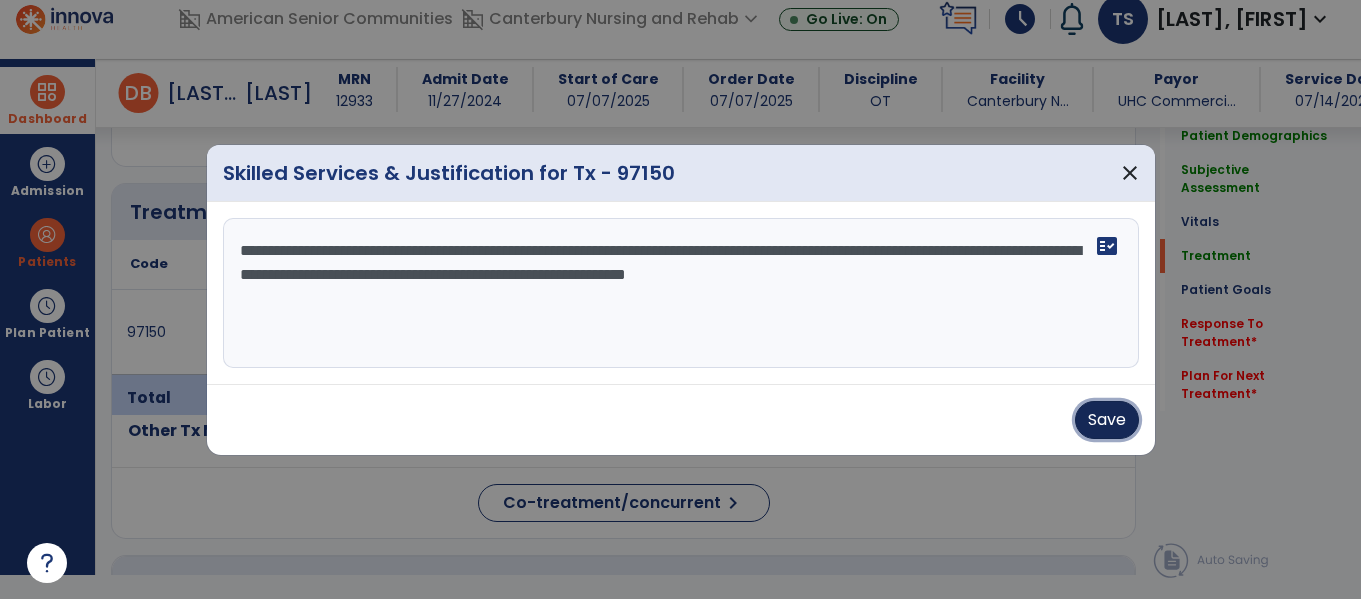 click on "Save" at bounding box center (1107, 420) 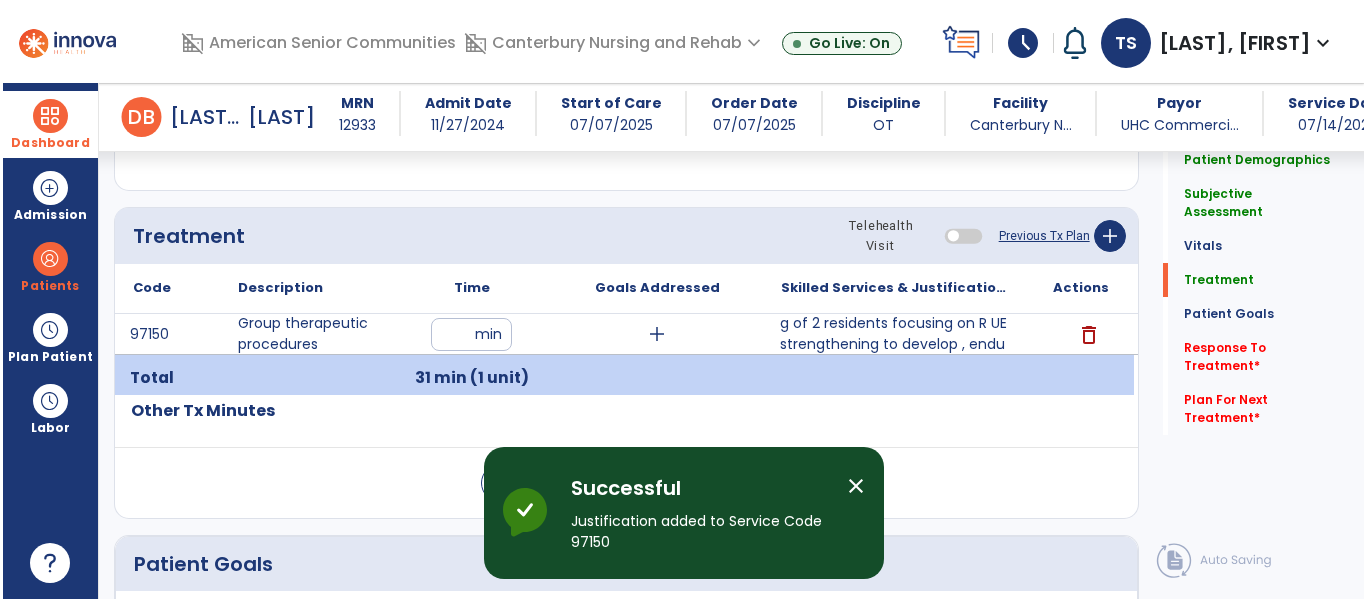 scroll, scrollTop: 24, scrollLeft: 0, axis: vertical 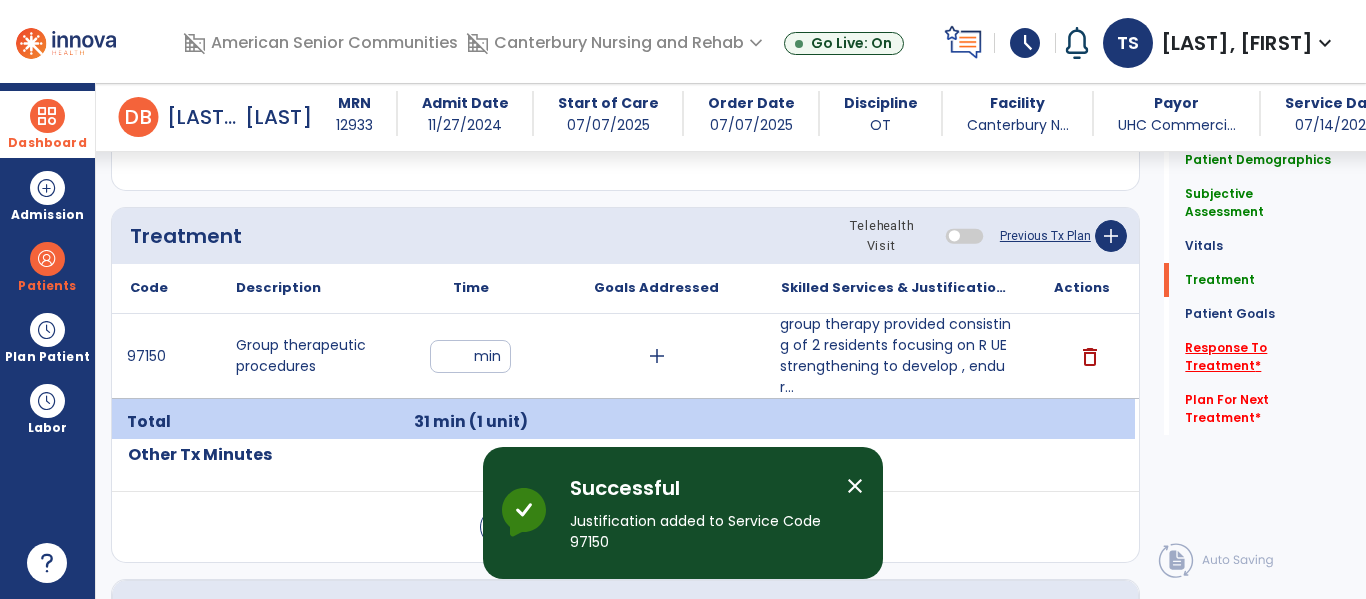 click on "Response To Treatment   *" 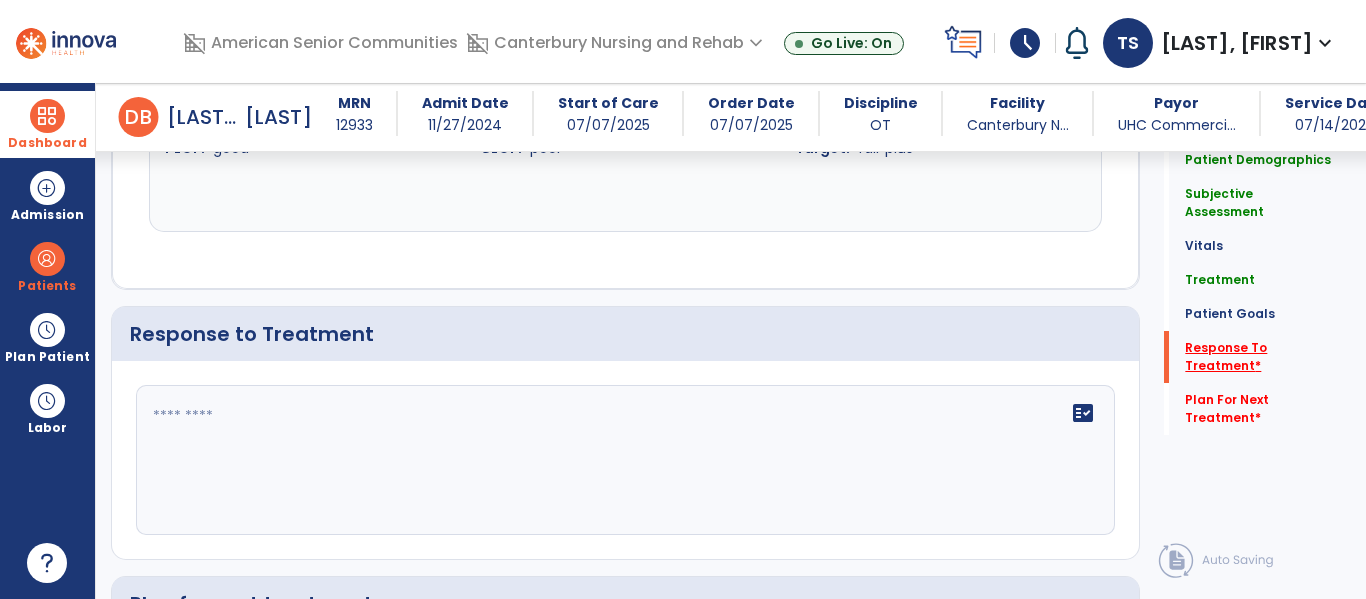 scroll, scrollTop: 2176, scrollLeft: 0, axis: vertical 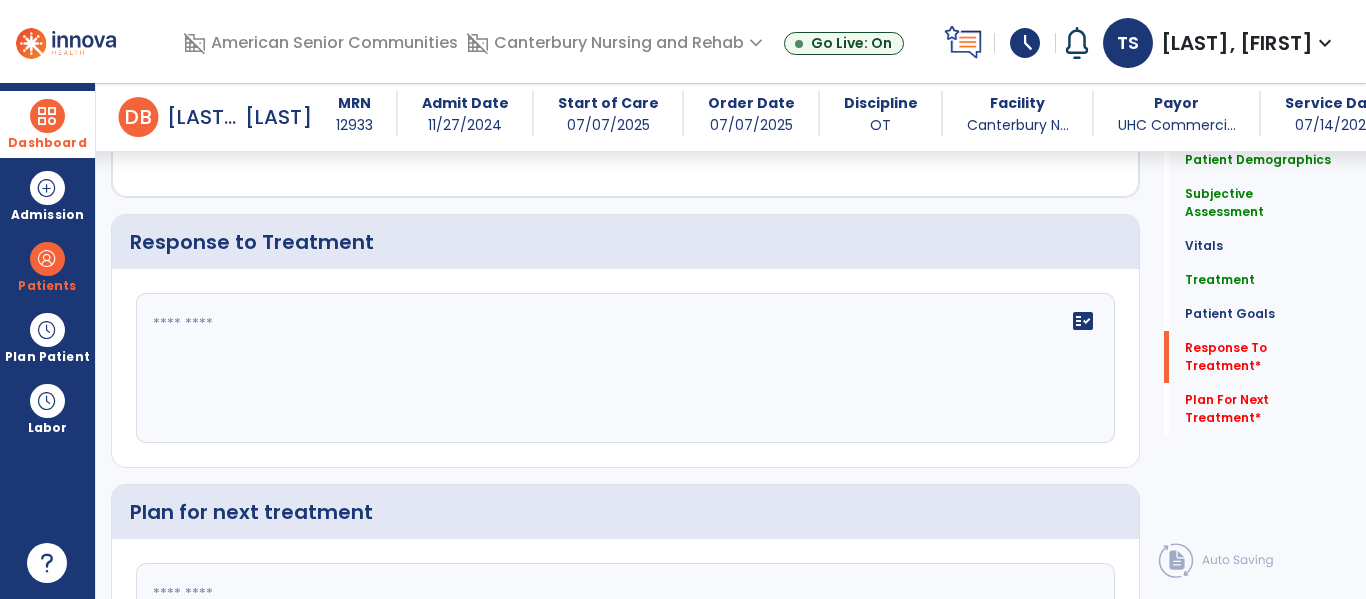 click 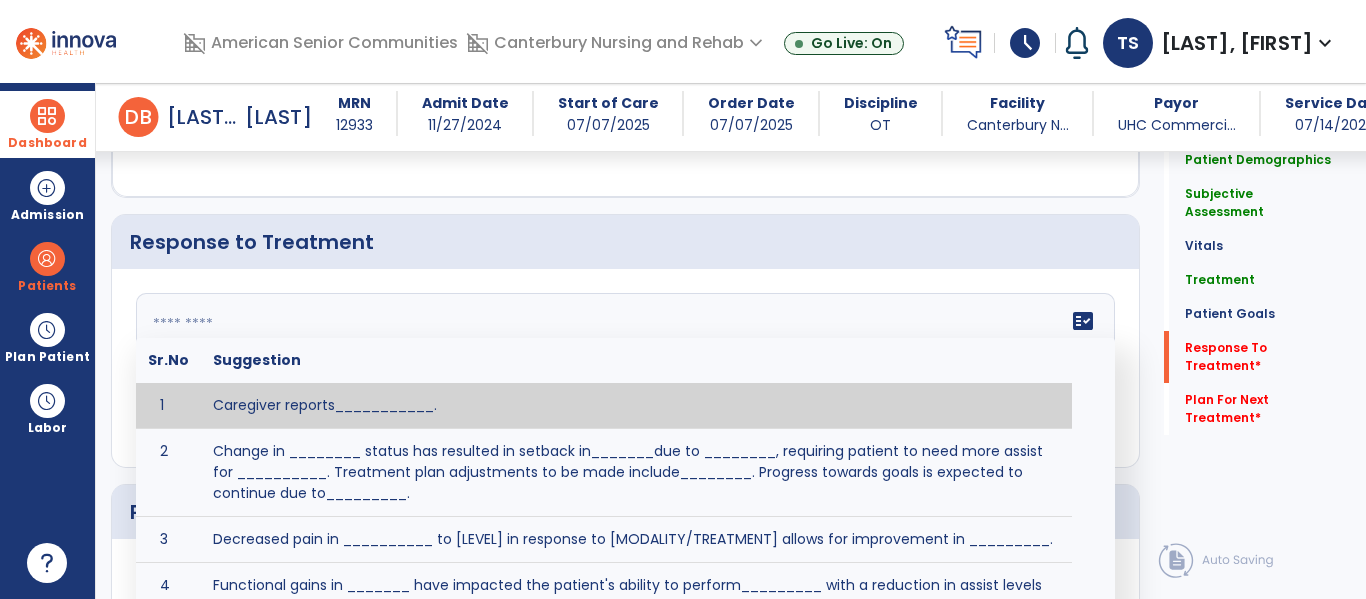 click 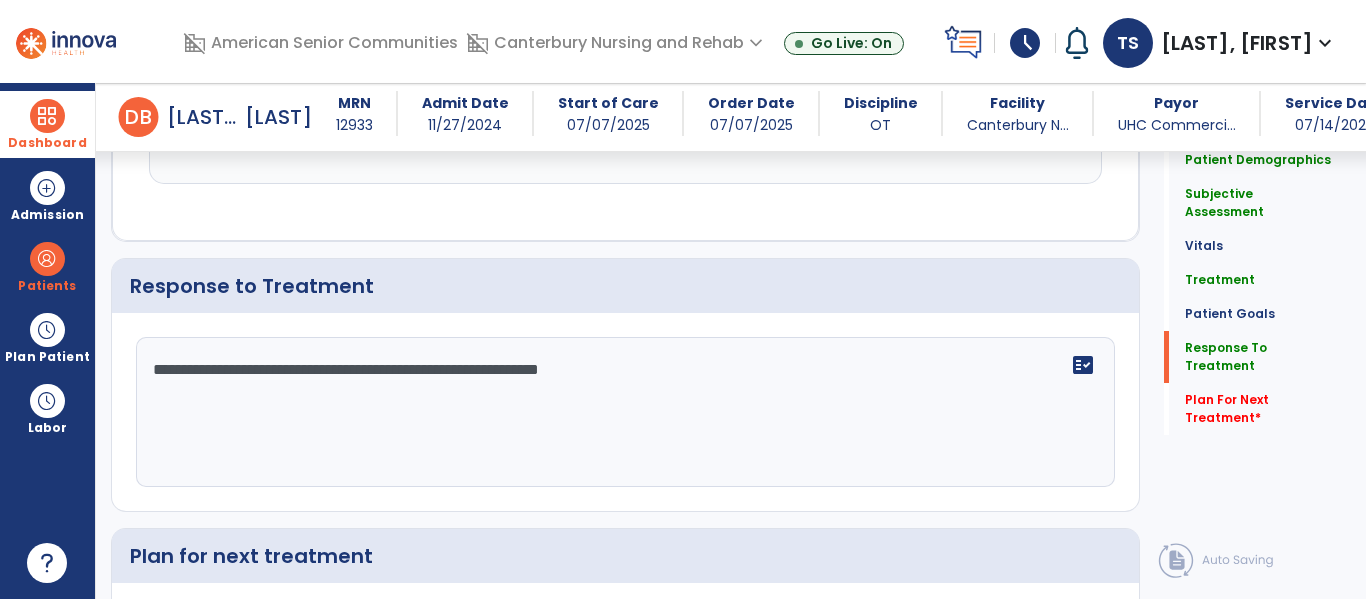 scroll, scrollTop: 2176, scrollLeft: 0, axis: vertical 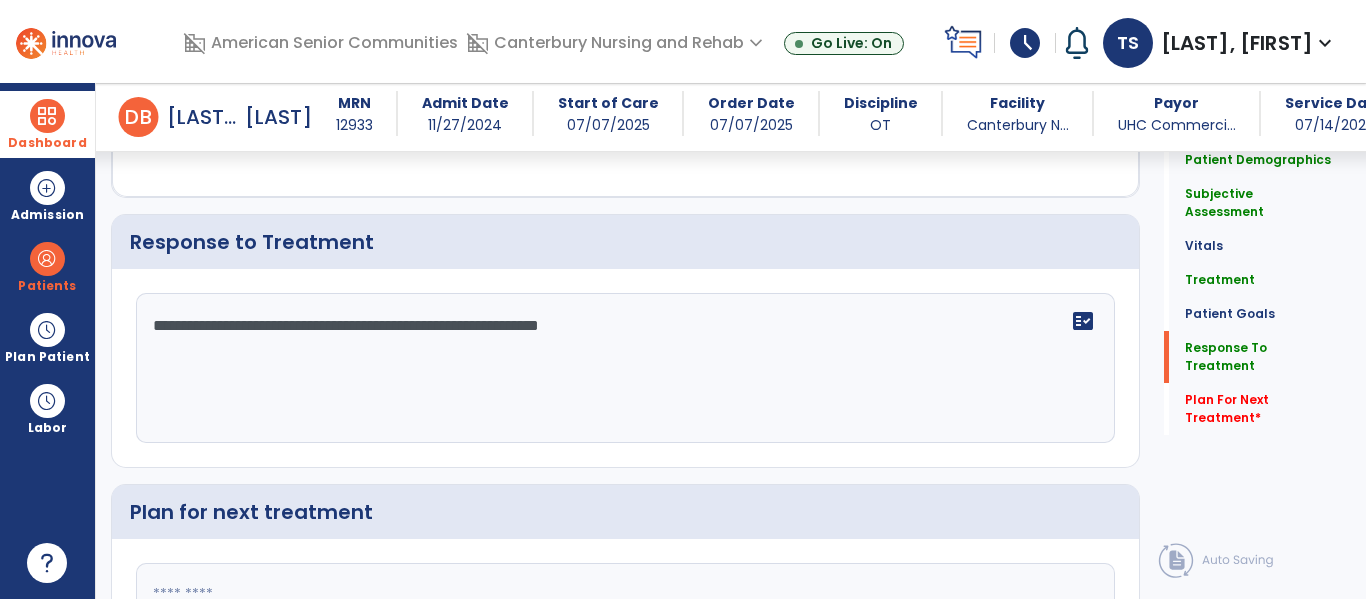 type on "**********" 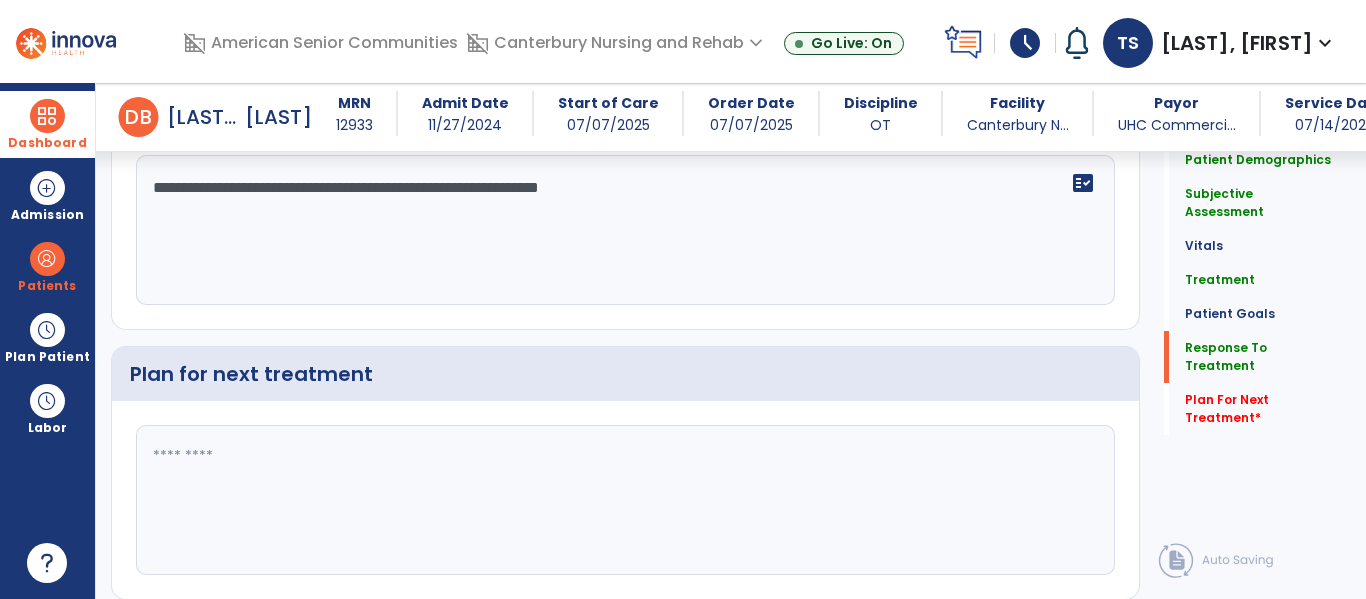click 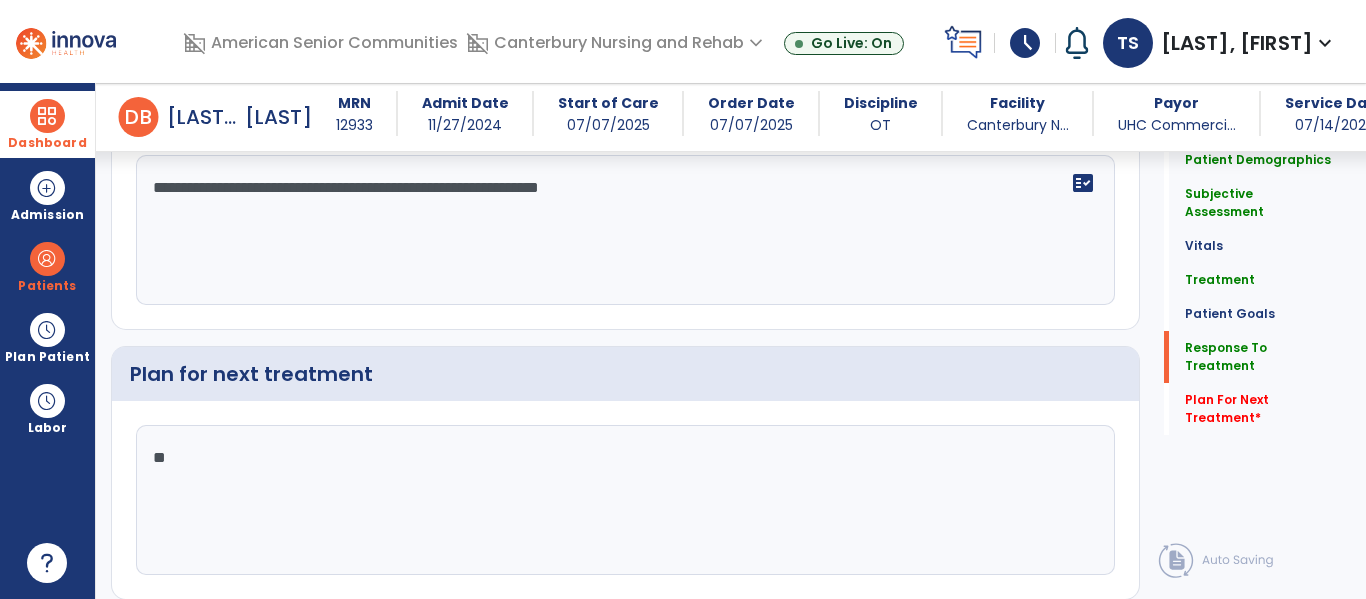 type on "*" 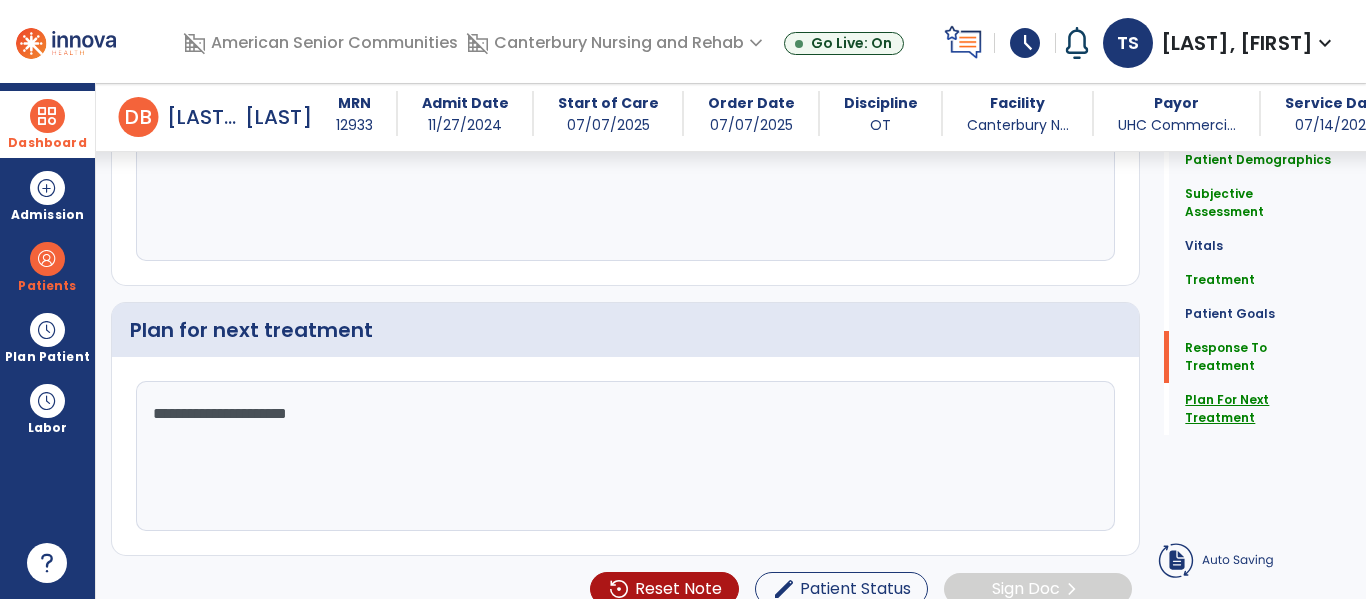 type on "**********" 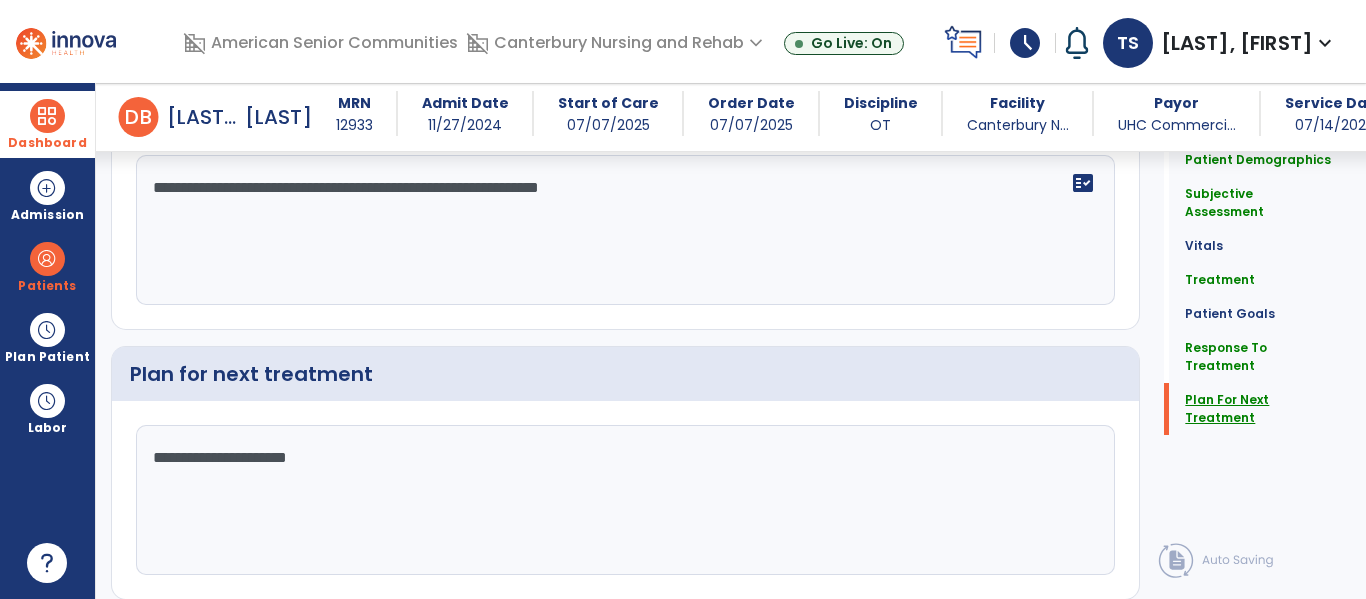 scroll, scrollTop: 2381, scrollLeft: 0, axis: vertical 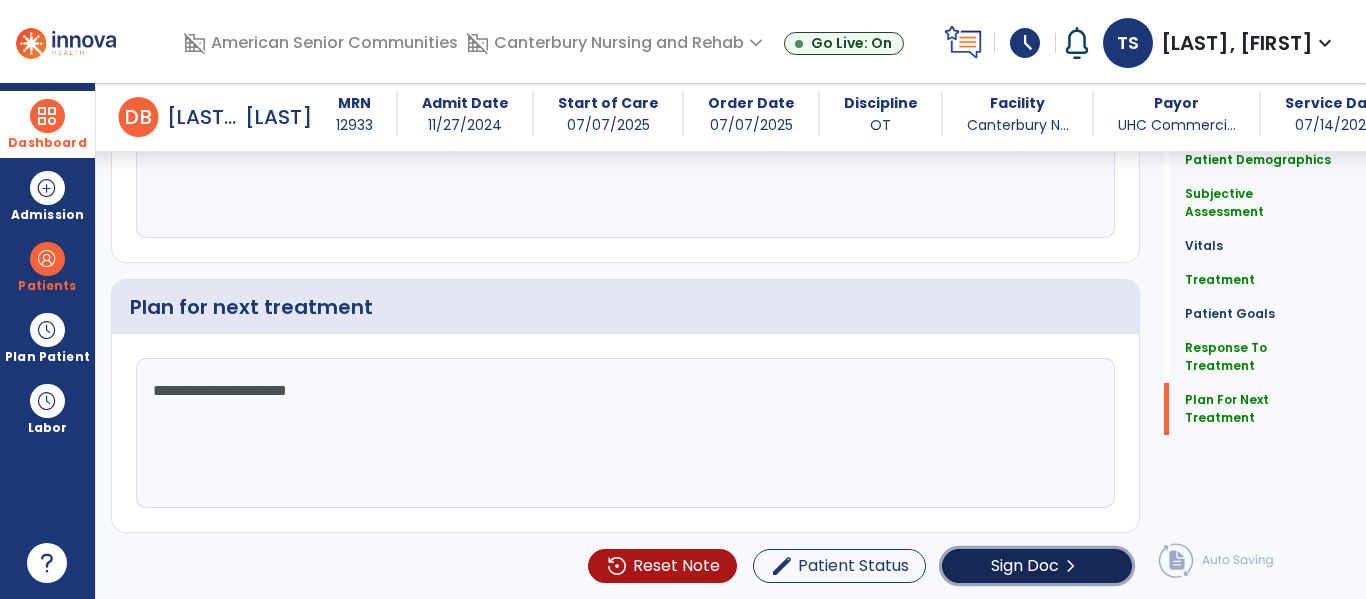 click on "Sign Doc" 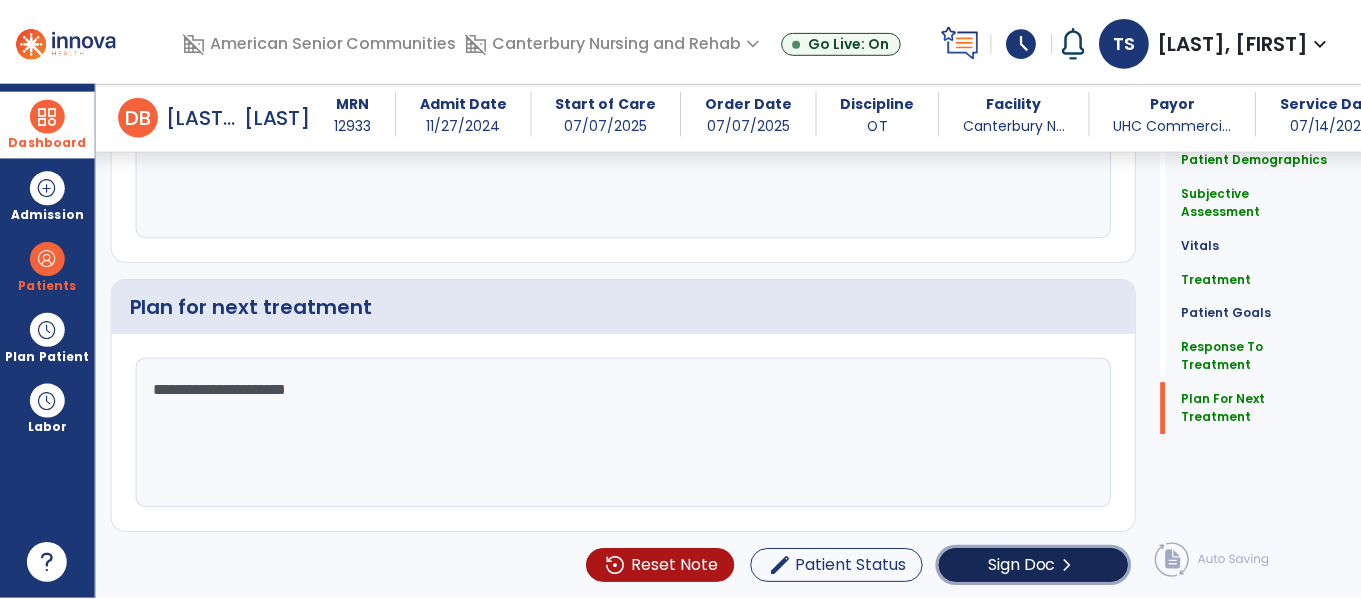 scroll, scrollTop: 0, scrollLeft: 0, axis: both 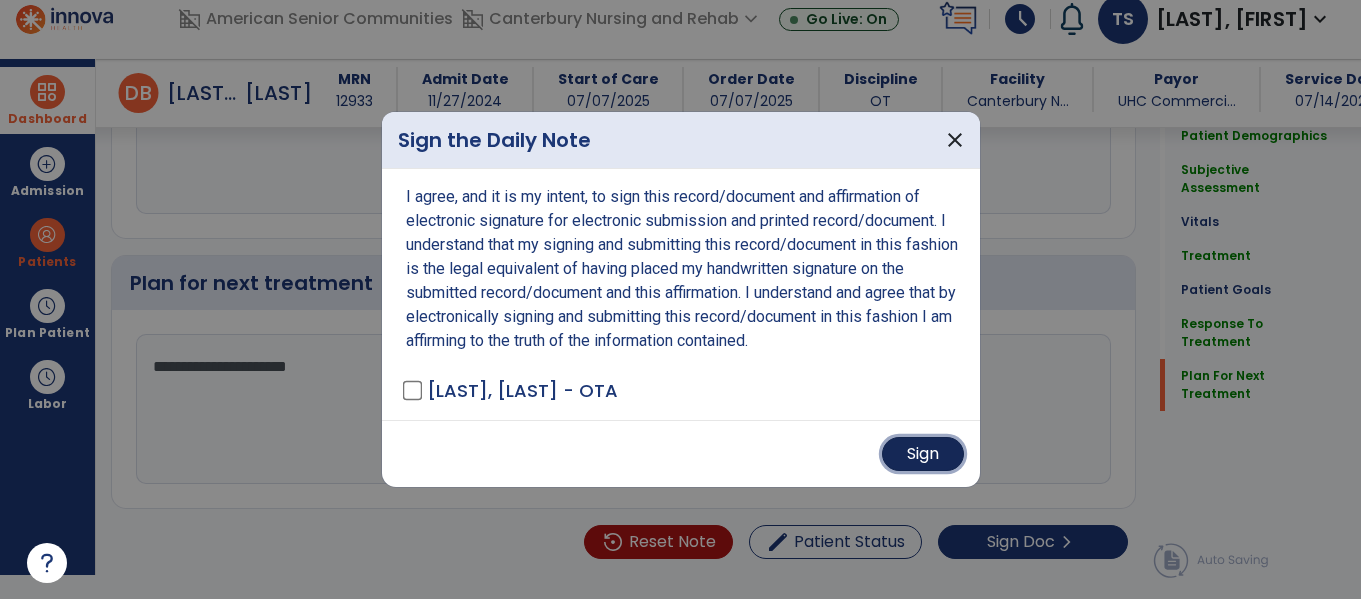 click on "Sign" at bounding box center (923, 454) 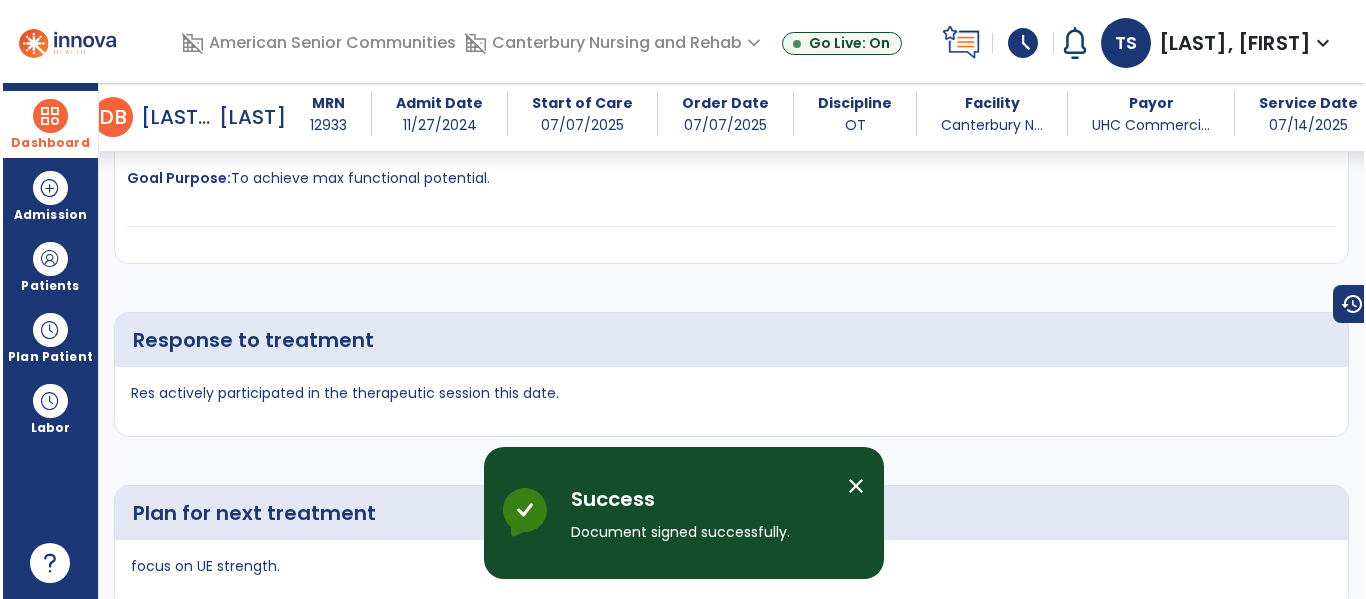 scroll, scrollTop: 24, scrollLeft: 0, axis: vertical 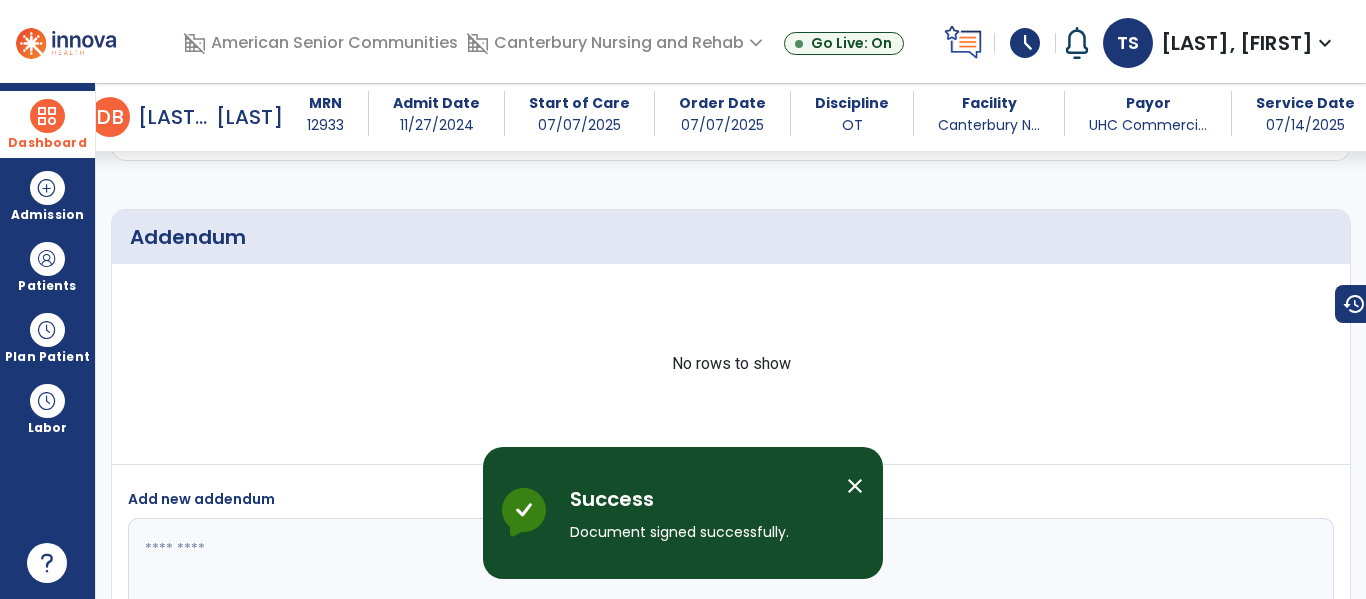 click at bounding box center (47, 116) 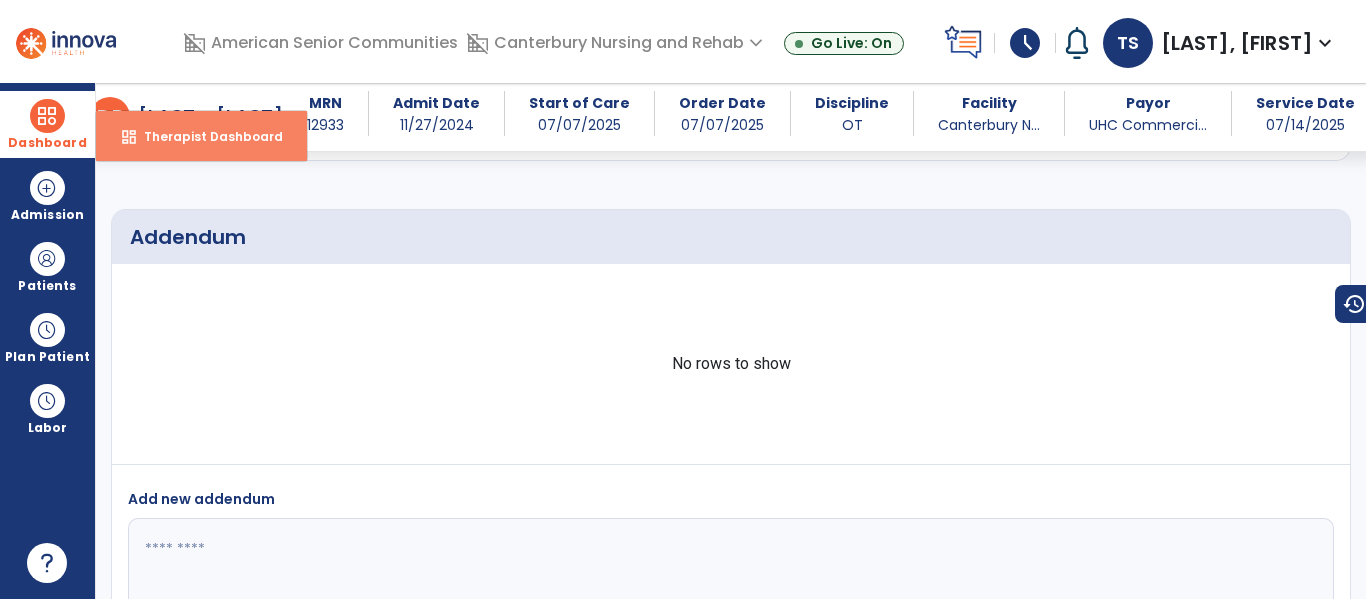 click on "Therapist Dashboard" at bounding box center [205, 136] 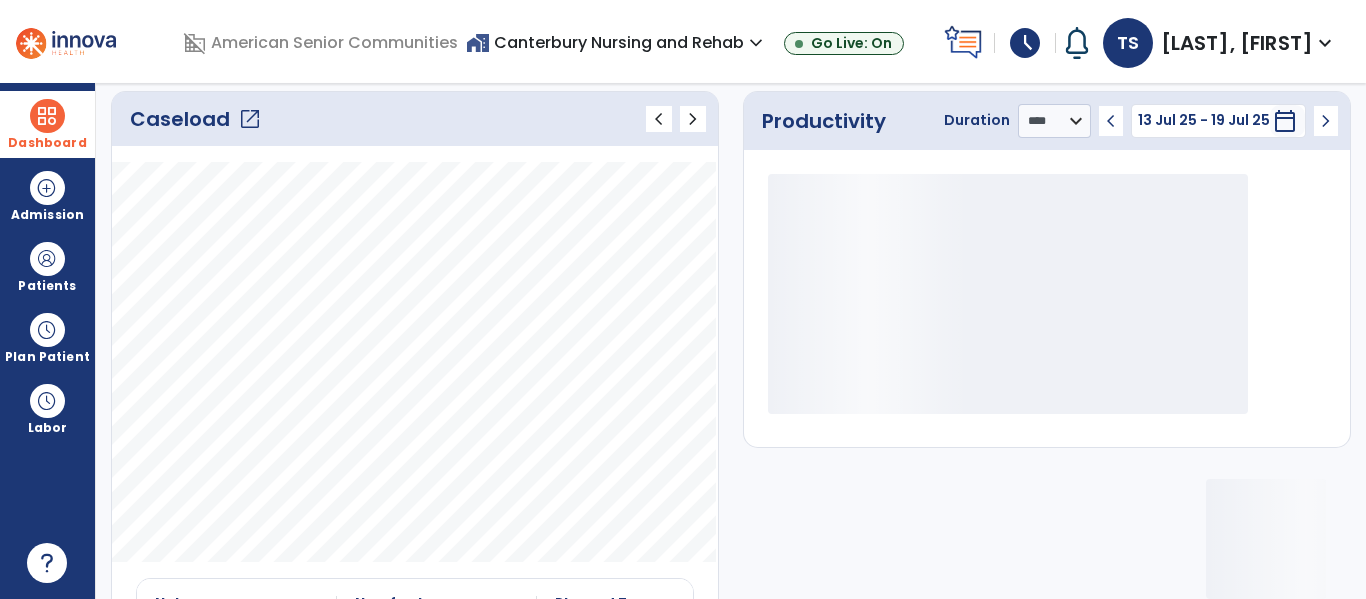 click on "Caseload   open_in_new" 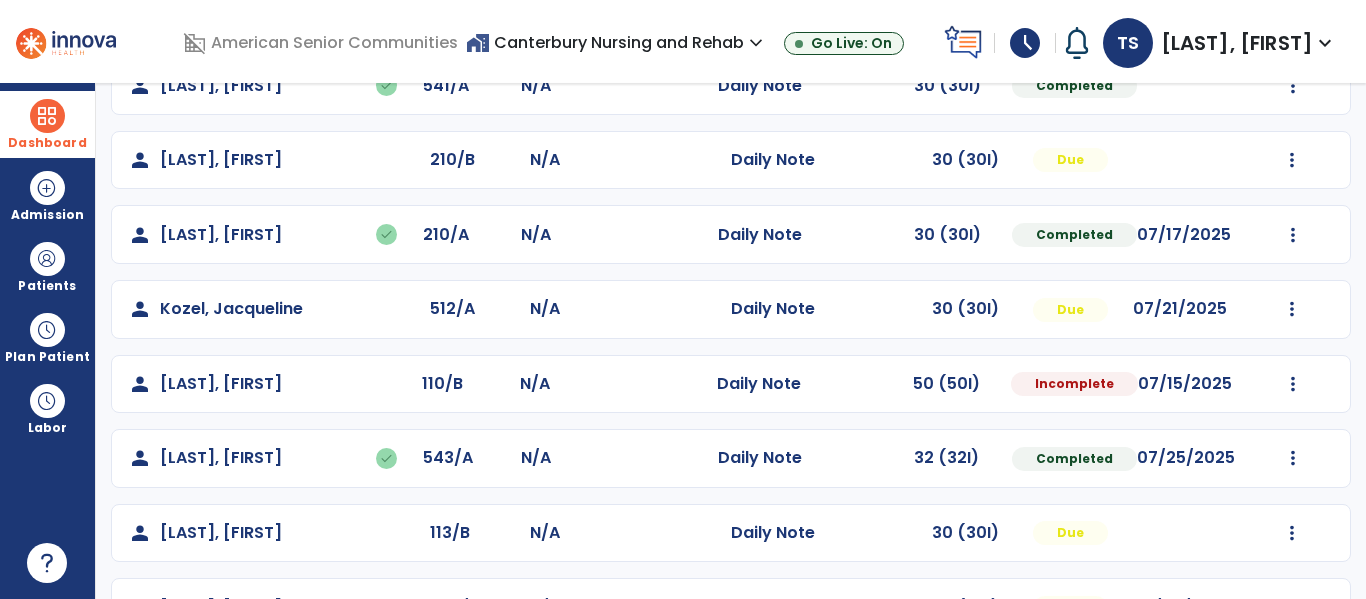 scroll, scrollTop: 277, scrollLeft: 0, axis: vertical 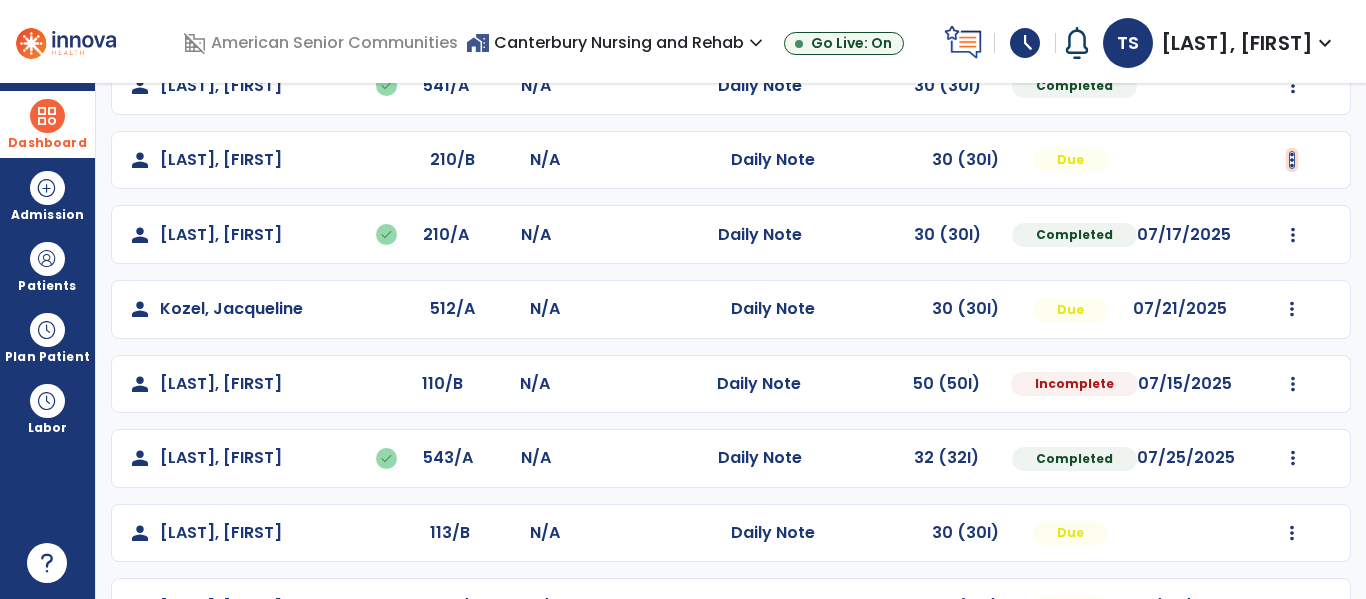 click at bounding box center (1293, 11) 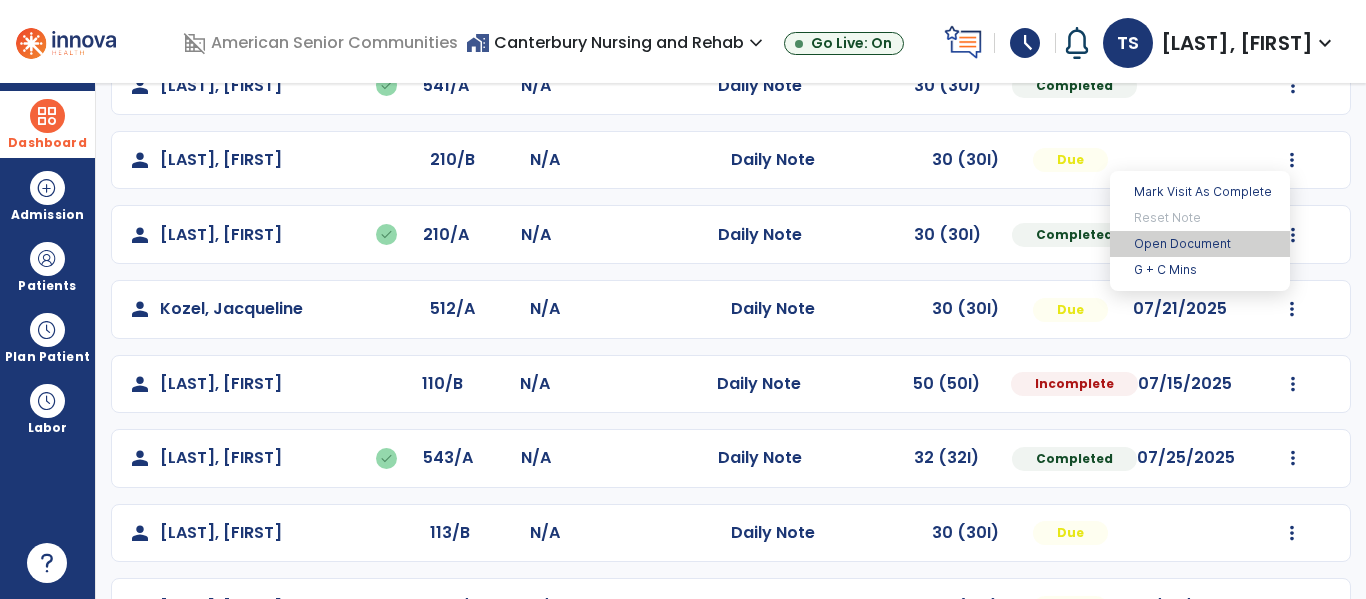 click on "Open Document" at bounding box center (1200, 244) 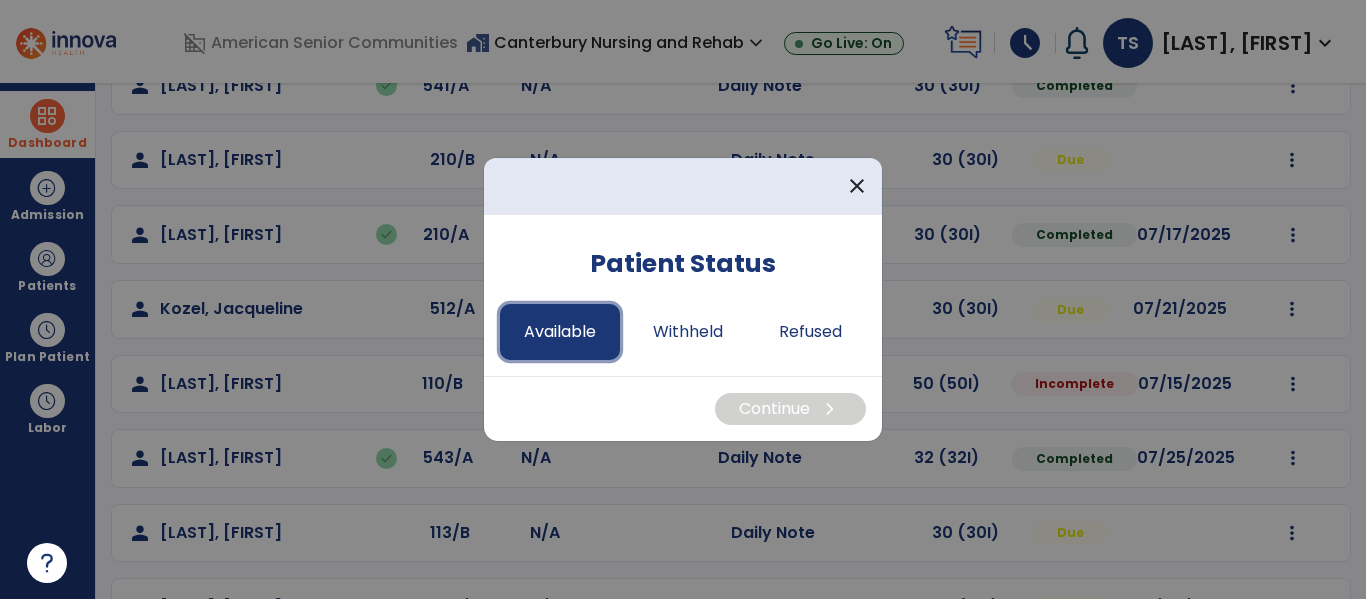 click on "Available" at bounding box center (560, 332) 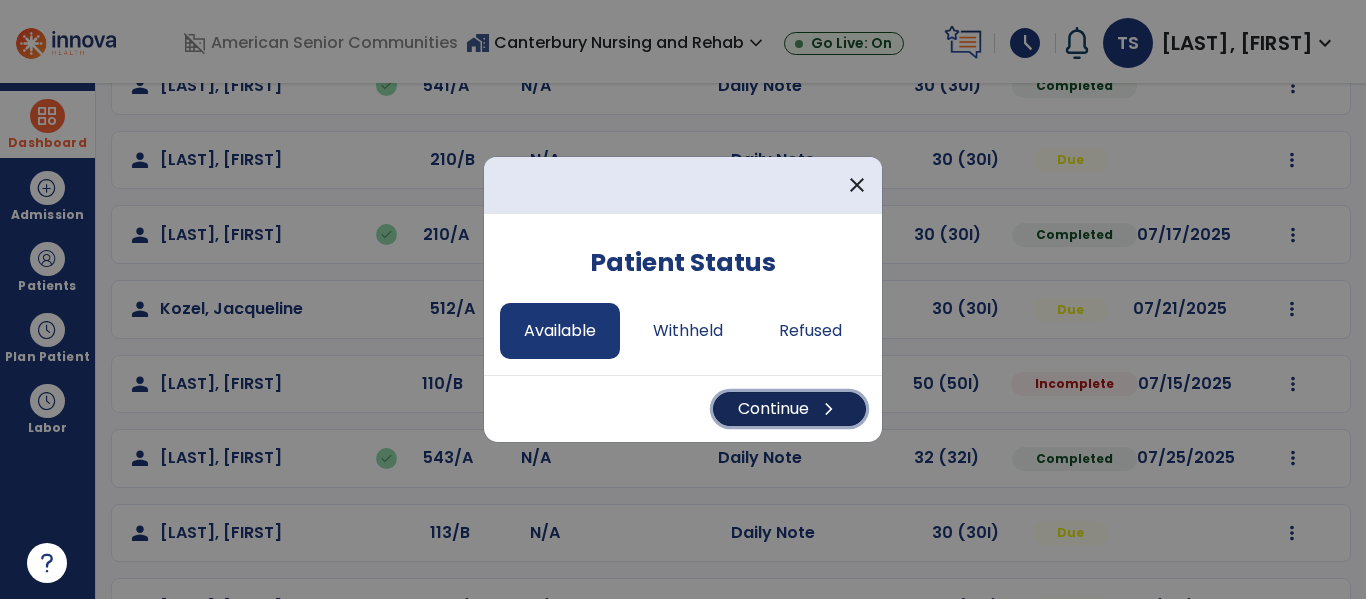 click on "Continue   chevron_right" at bounding box center (789, 409) 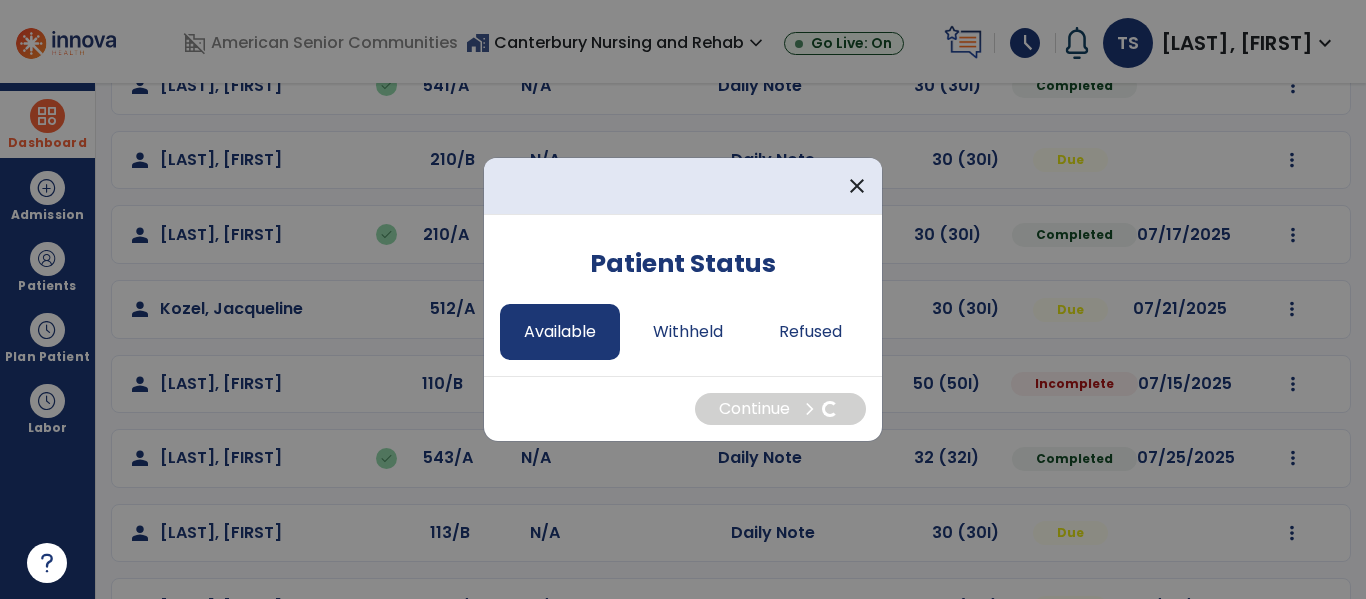 select on "*" 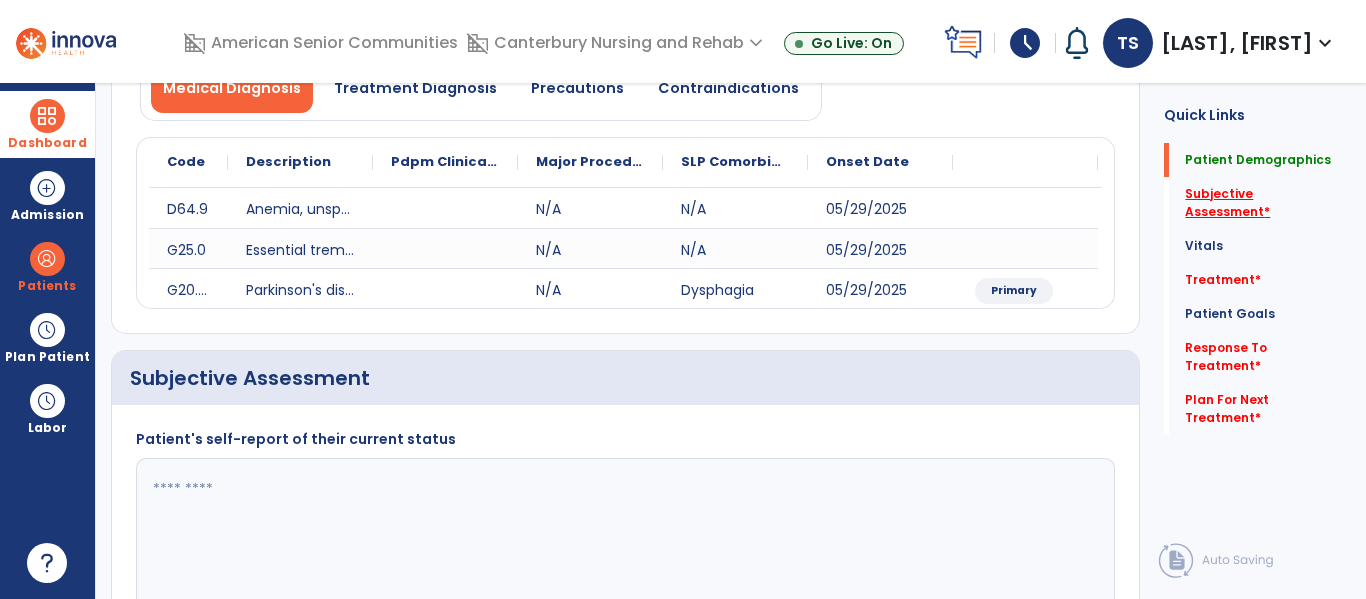 click on "Subjective Assessment   *" 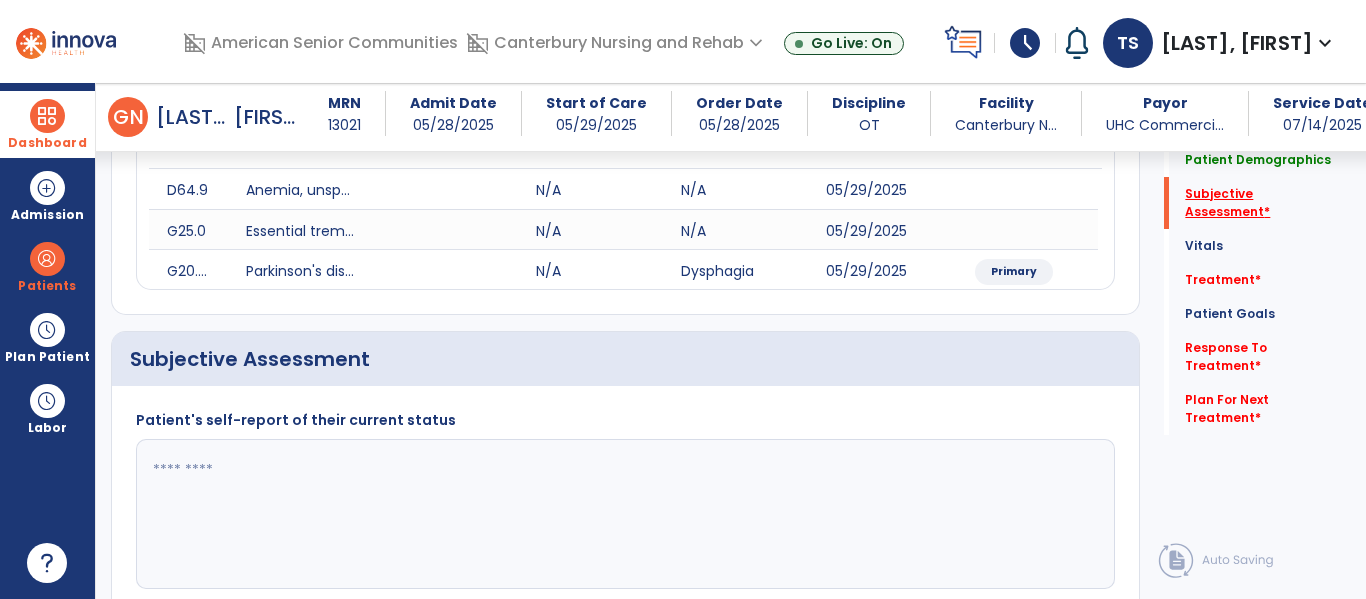 scroll, scrollTop: 427, scrollLeft: 0, axis: vertical 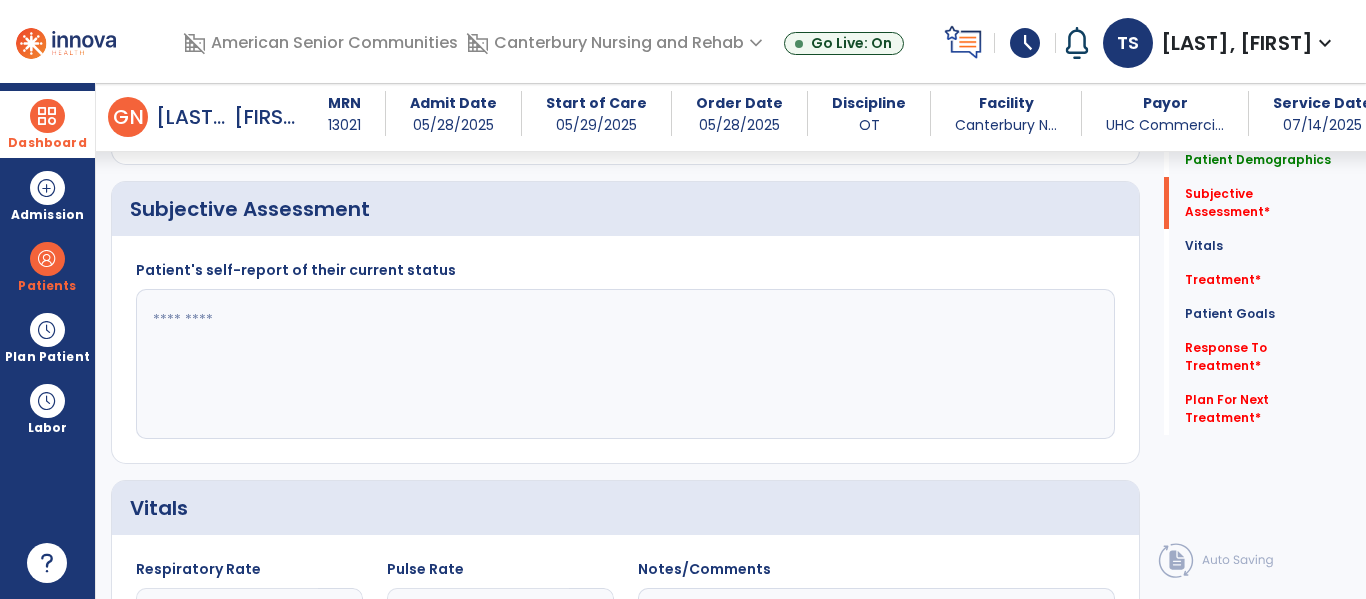 click 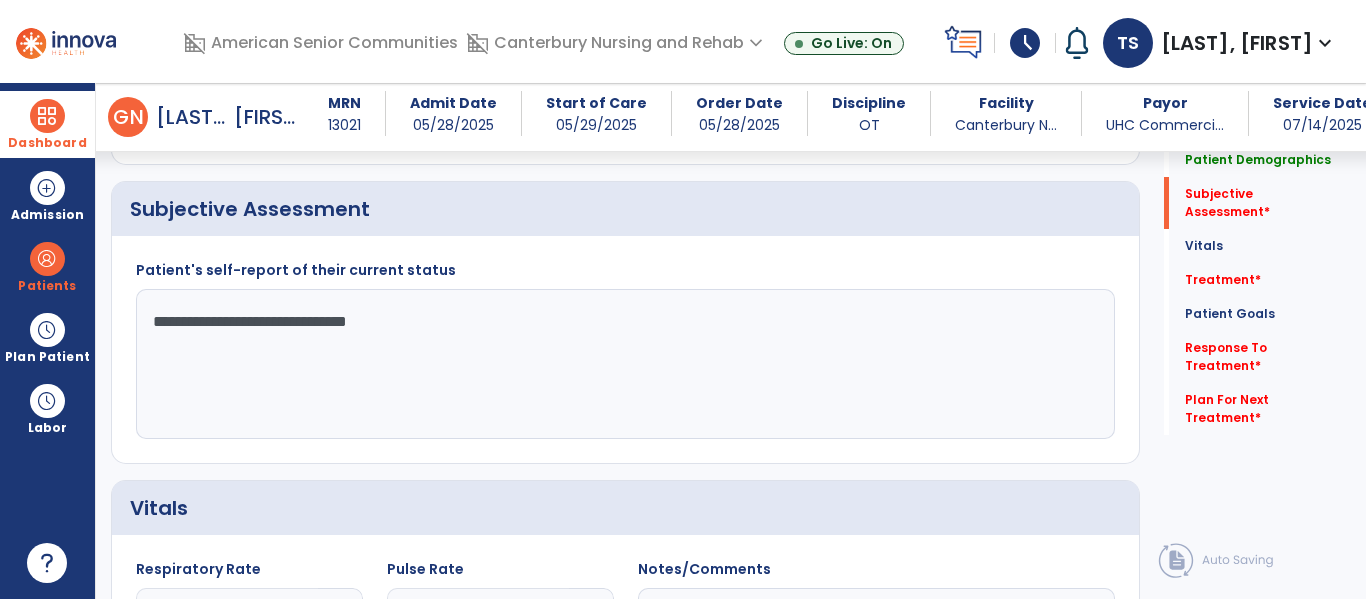 type on "**********" 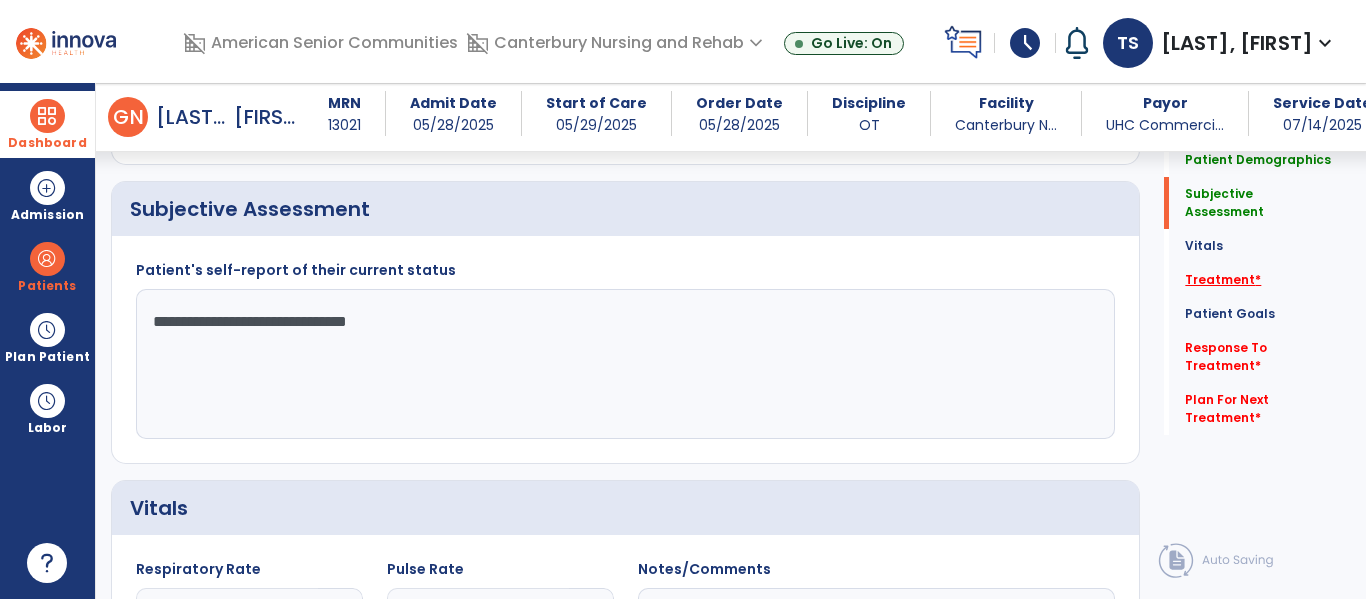 click on "Treatment   *" 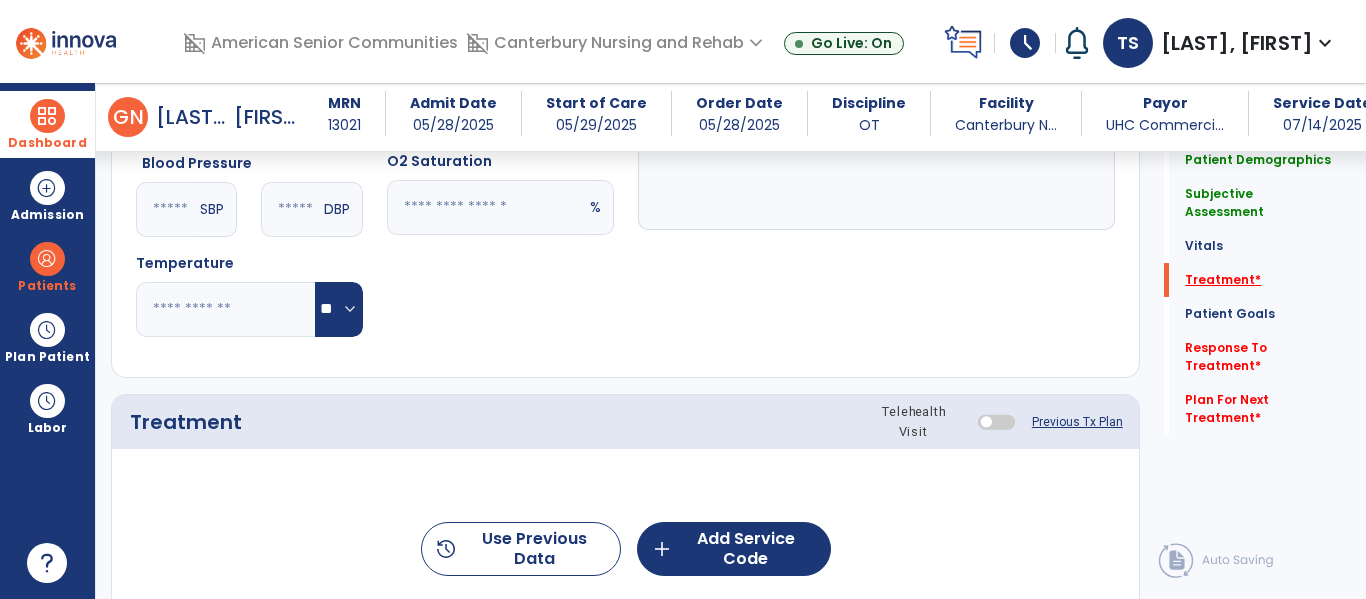 scroll, scrollTop: 1116, scrollLeft: 0, axis: vertical 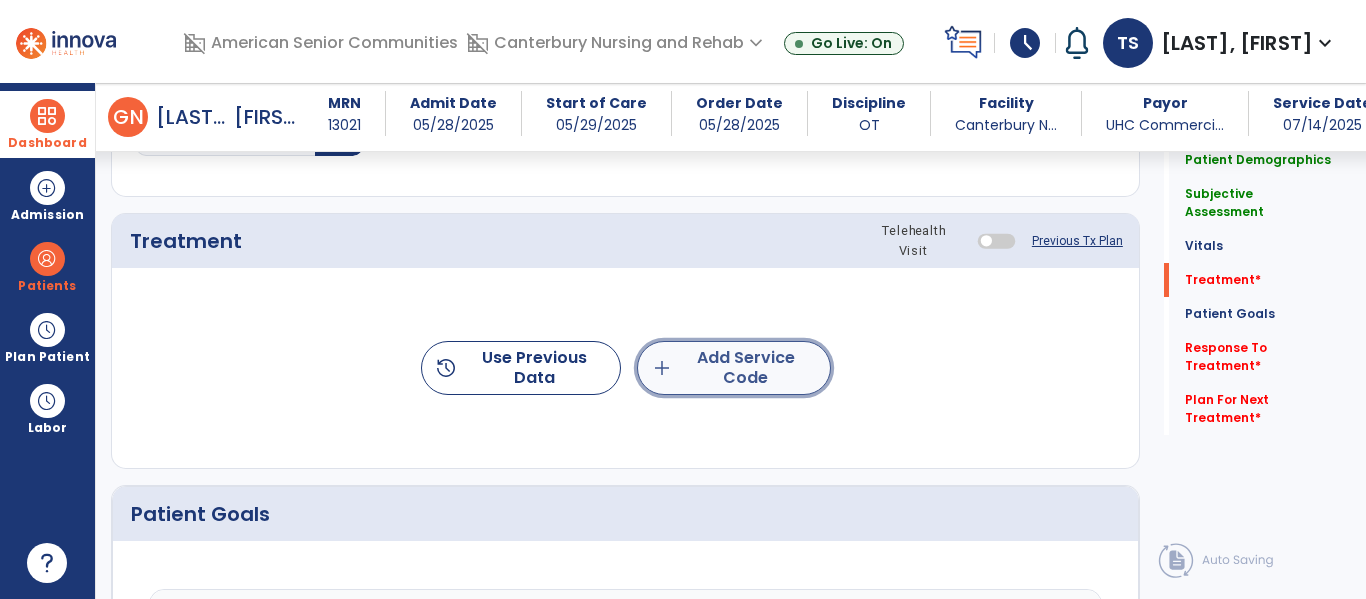 click on "add  Add Service Code" 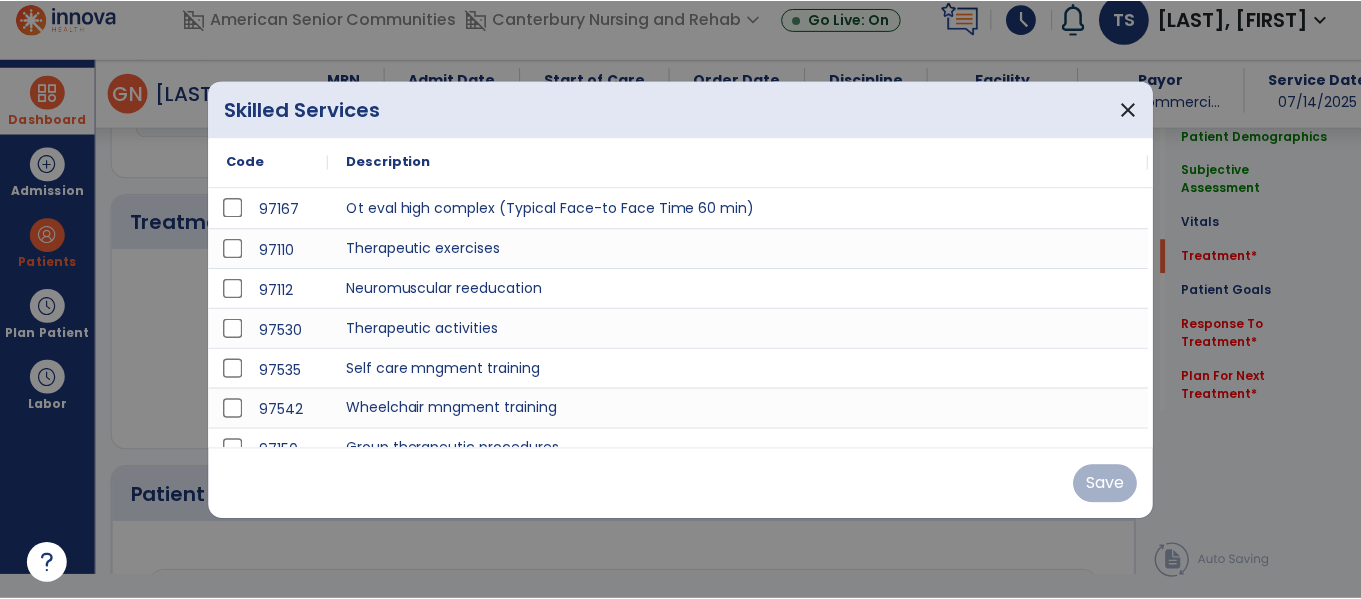 scroll, scrollTop: 0, scrollLeft: 0, axis: both 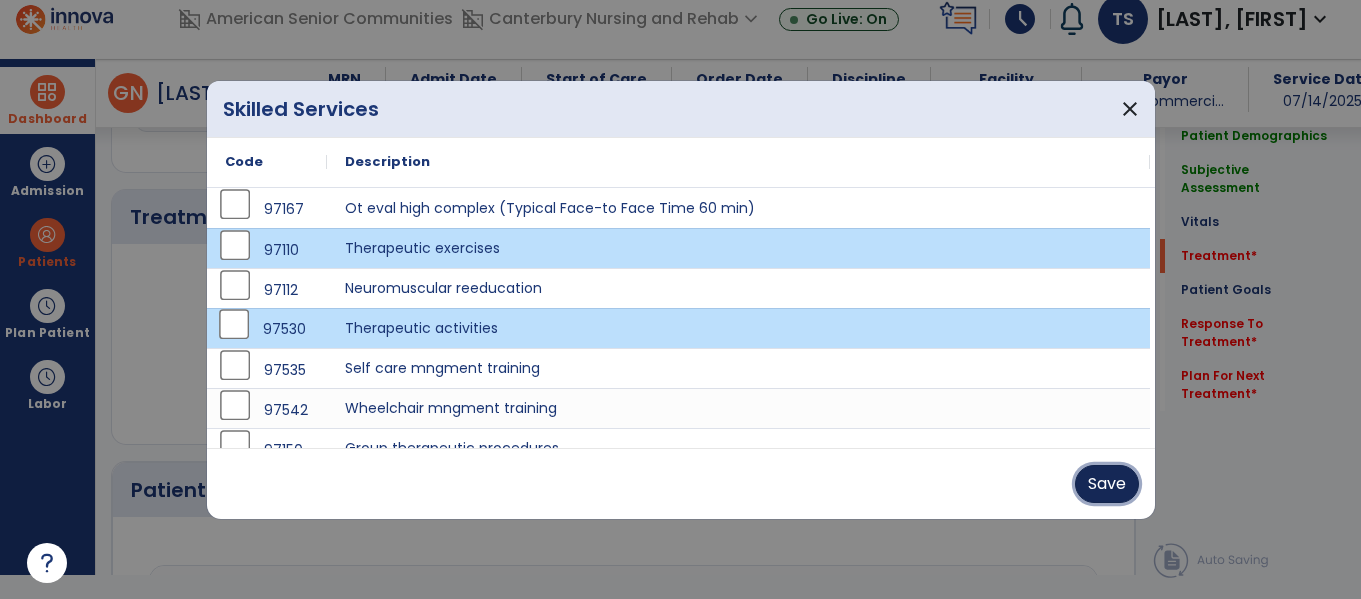 click on "Save" at bounding box center [1107, 484] 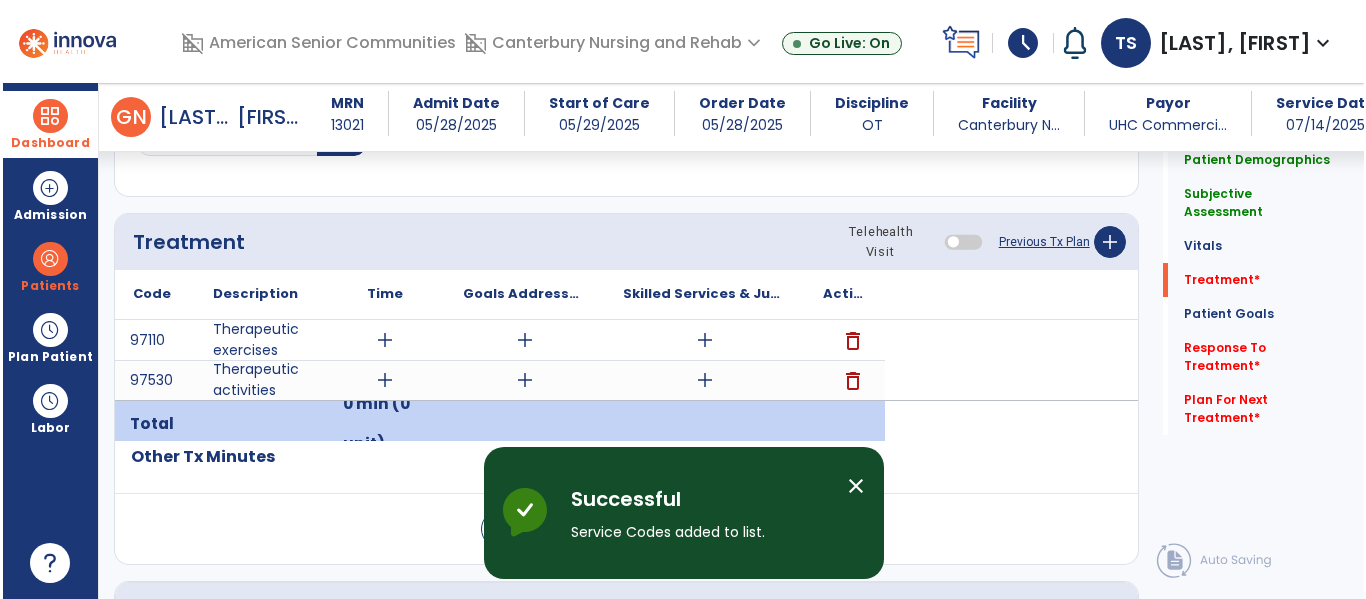 scroll, scrollTop: 24, scrollLeft: 0, axis: vertical 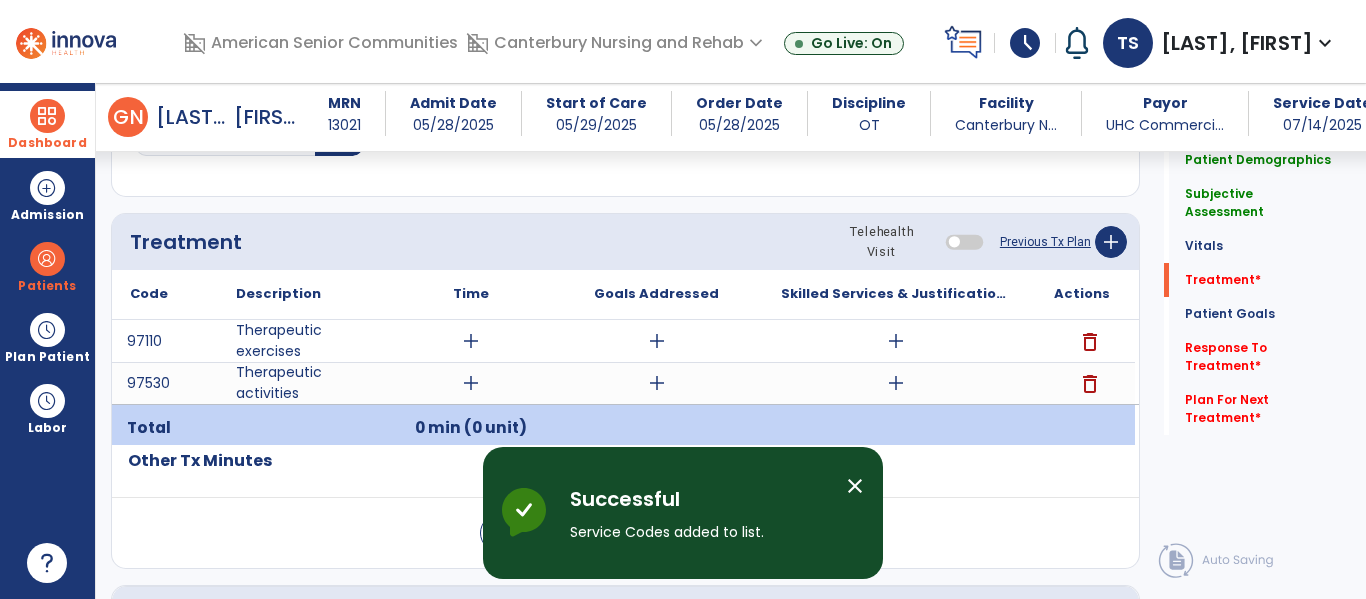 click on "add" at bounding box center (471, 341) 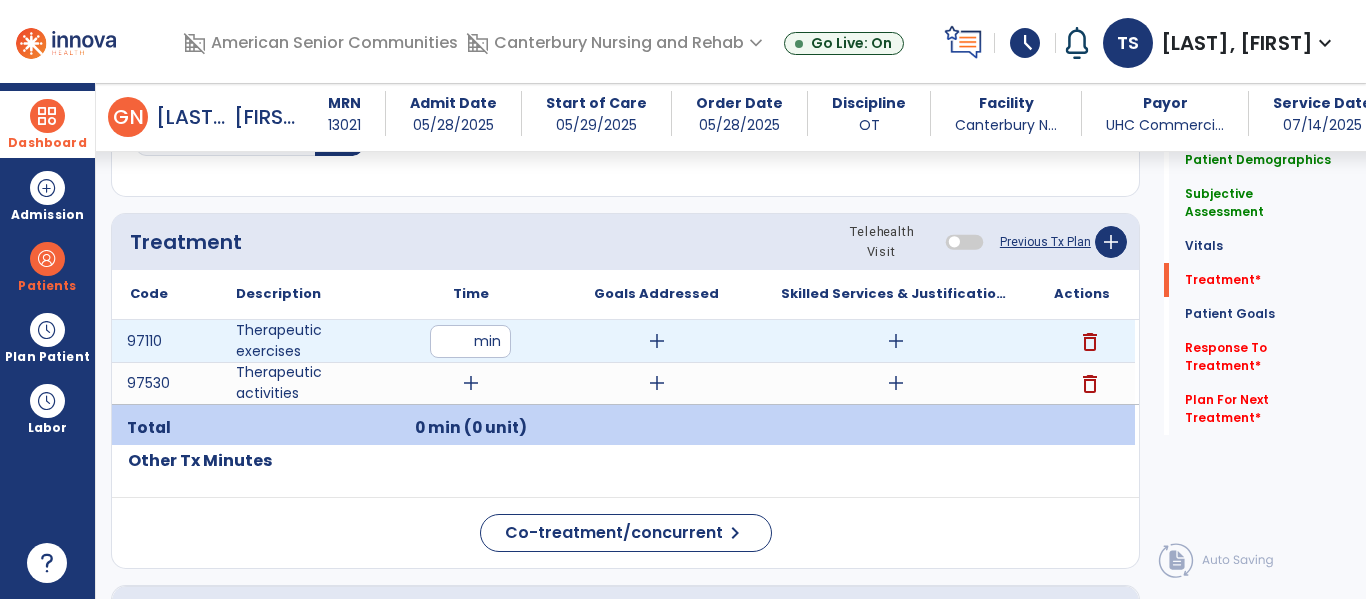 type on "**" 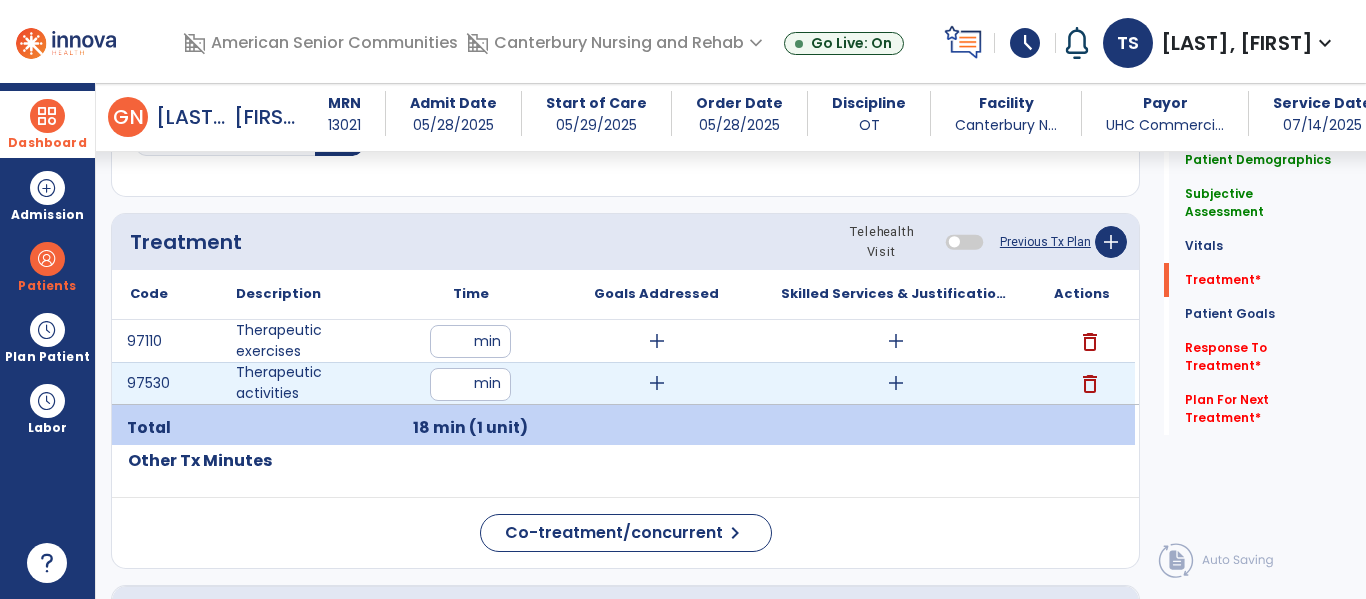 type on "**" 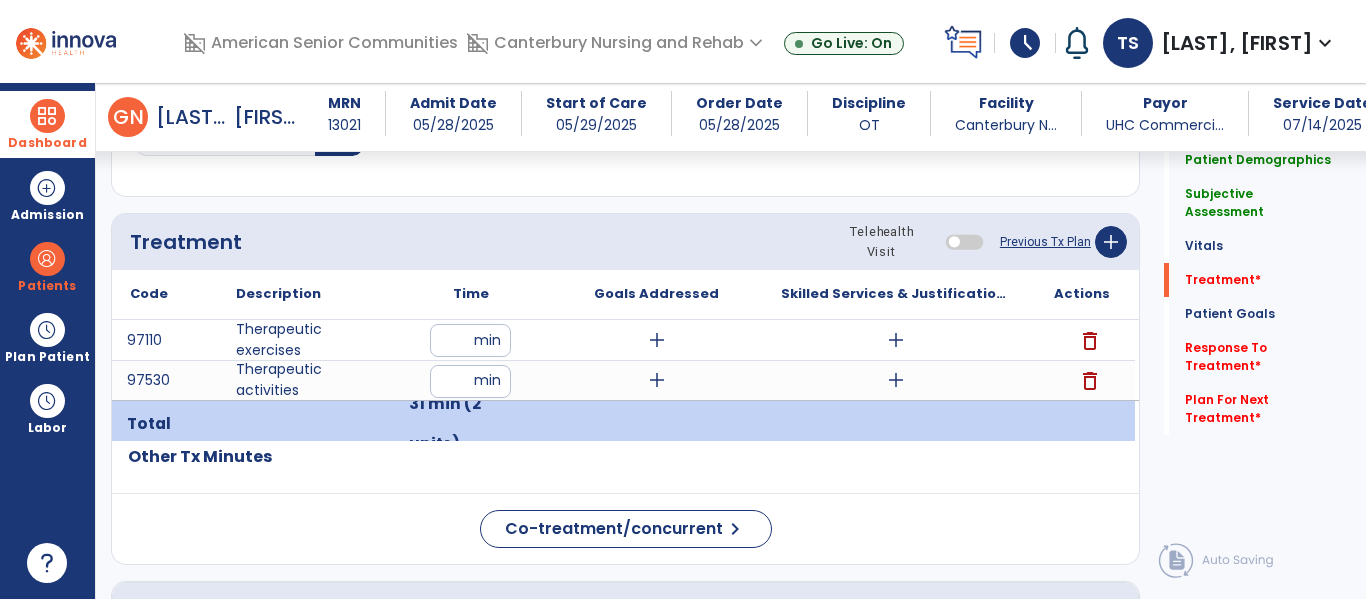 click on "add" at bounding box center (656, 380) 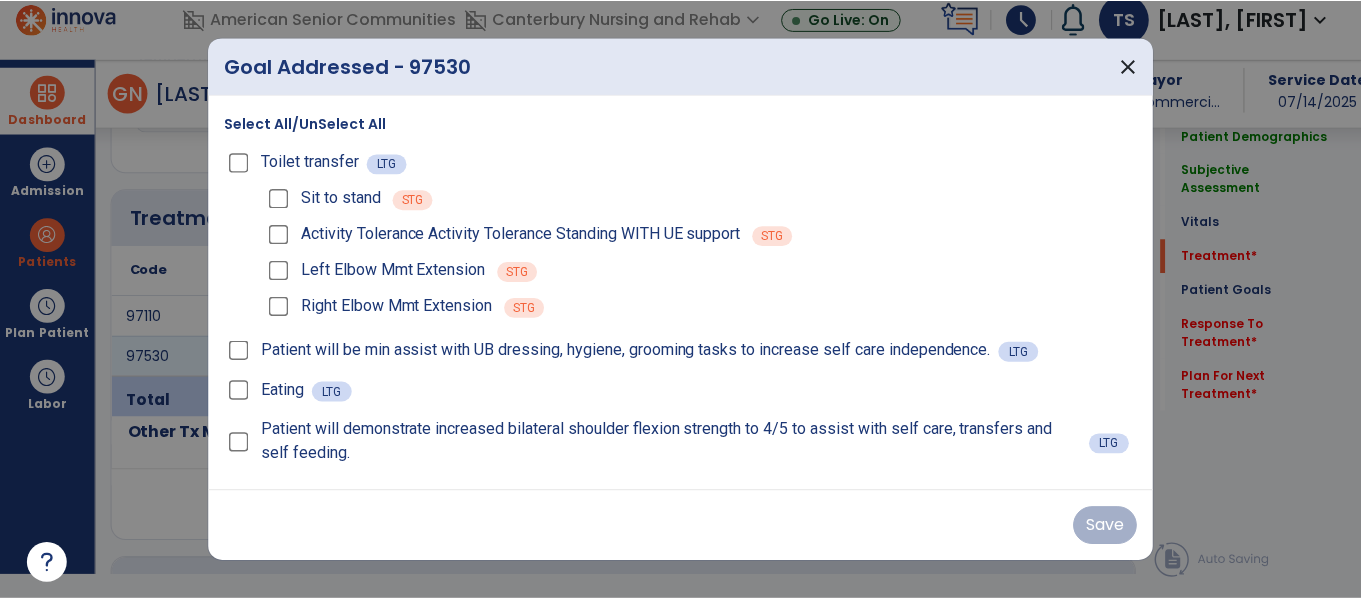scroll, scrollTop: 0, scrollLeft: 0, axis: both 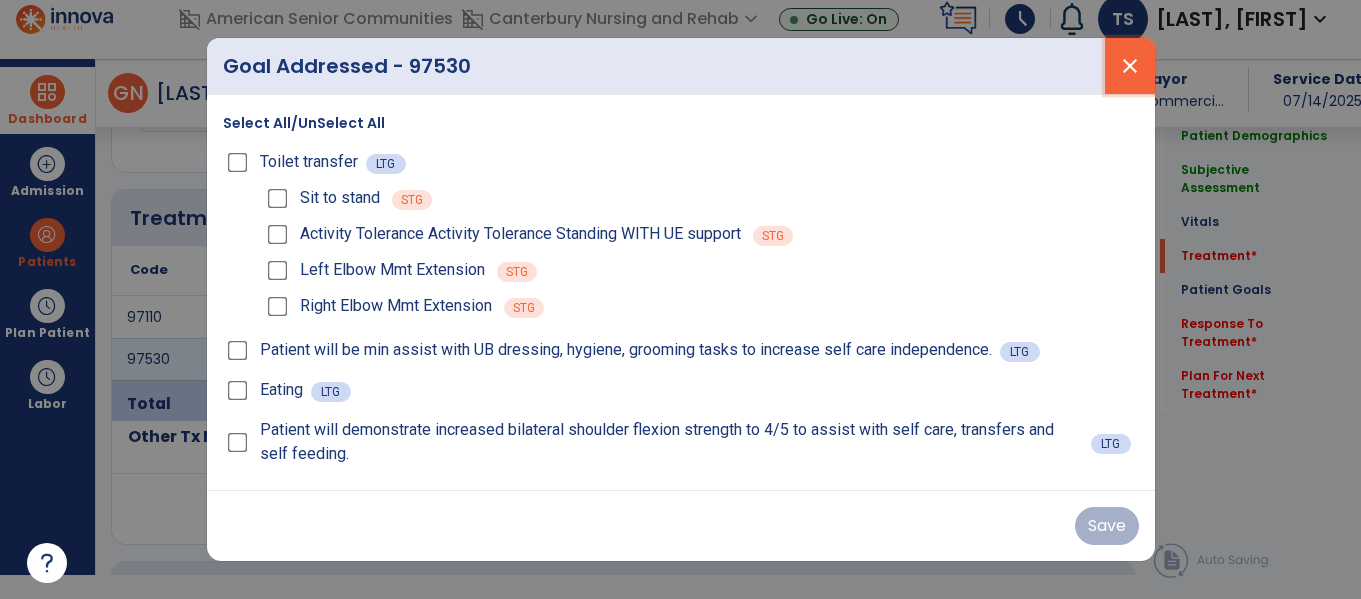 click on "close" at bounding box center [1130, 66] 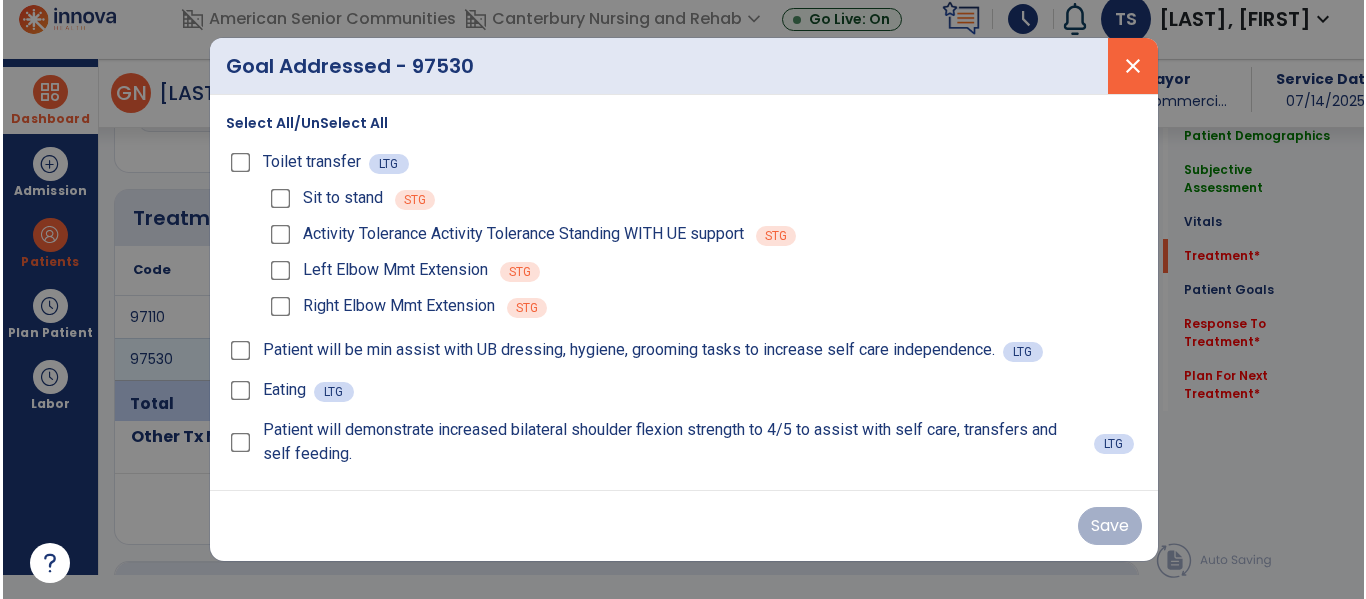 scroll, scrollTop: 24, scrollLeft: 0, axis: vertical 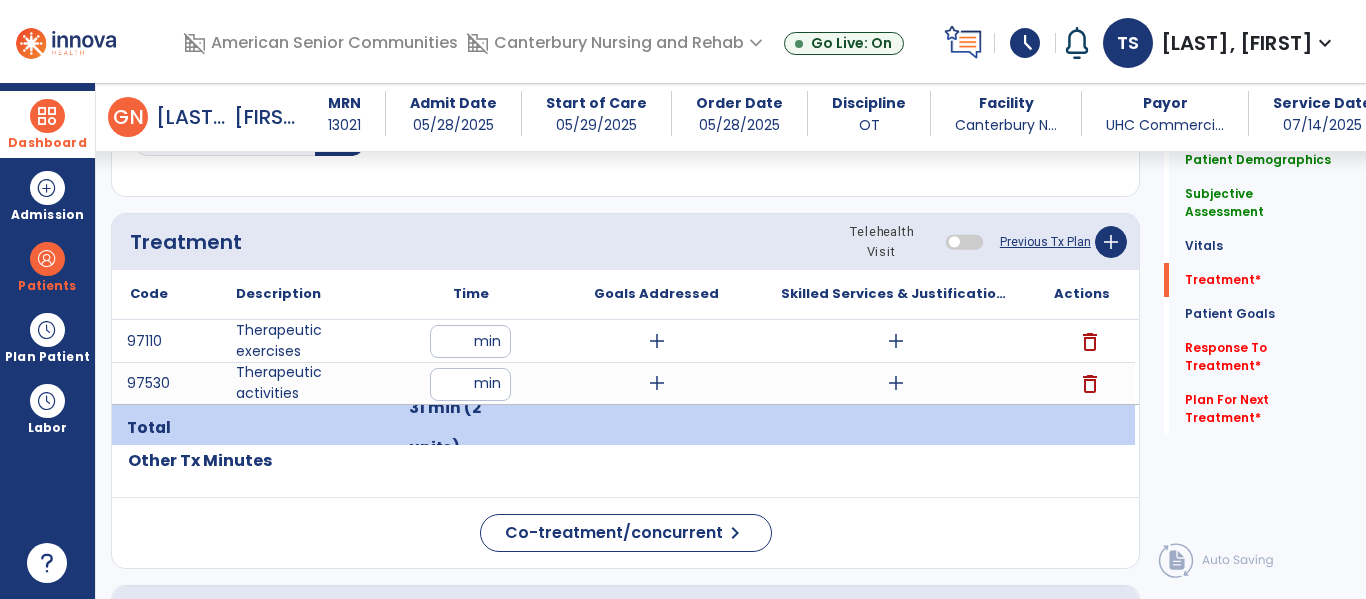 click on "**" at bounding box center (470, 384) 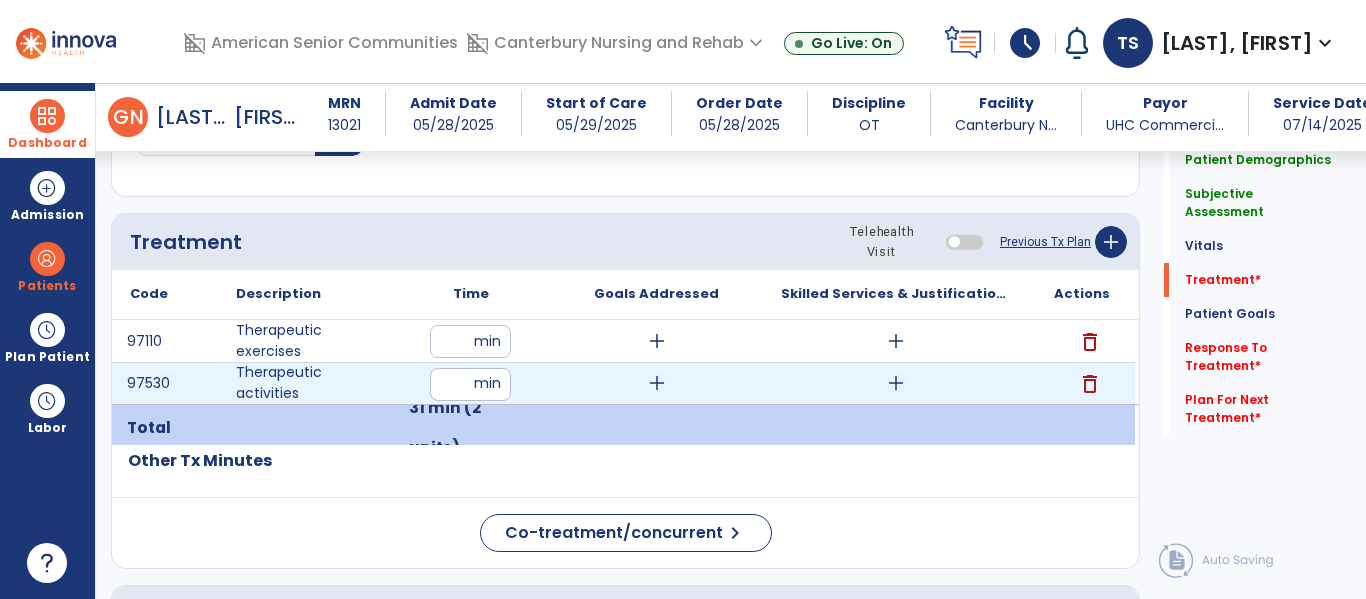 type on "**" 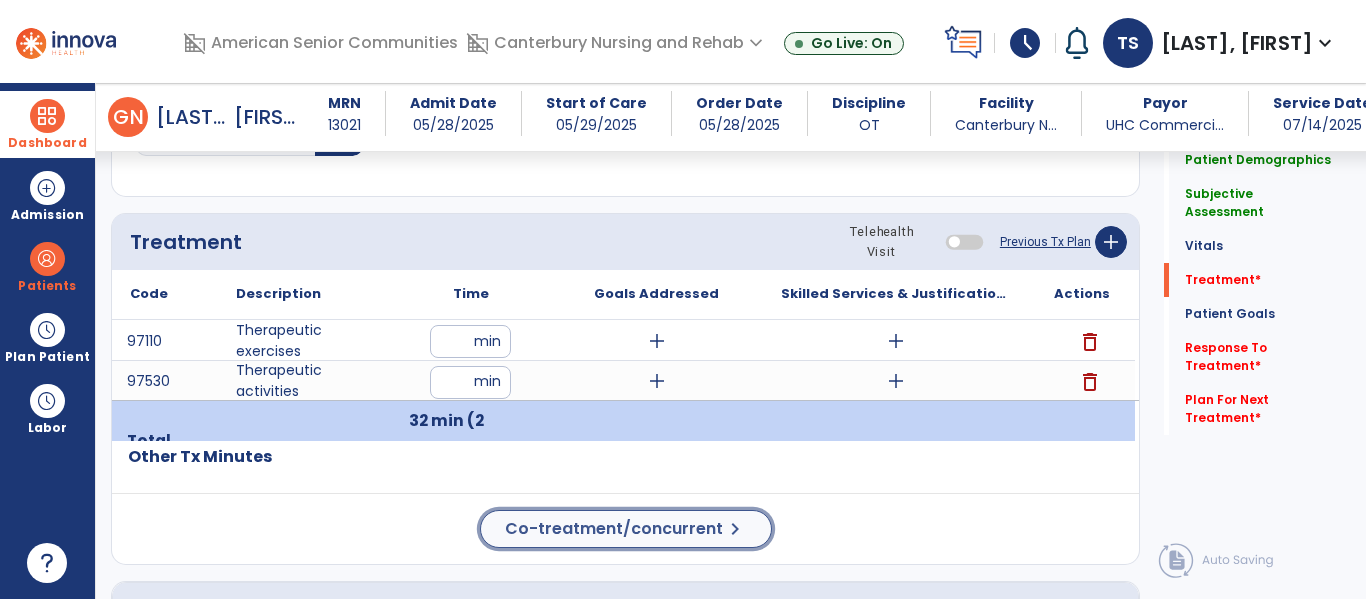 click on "Co-treatment/concurrent  chevron_right" 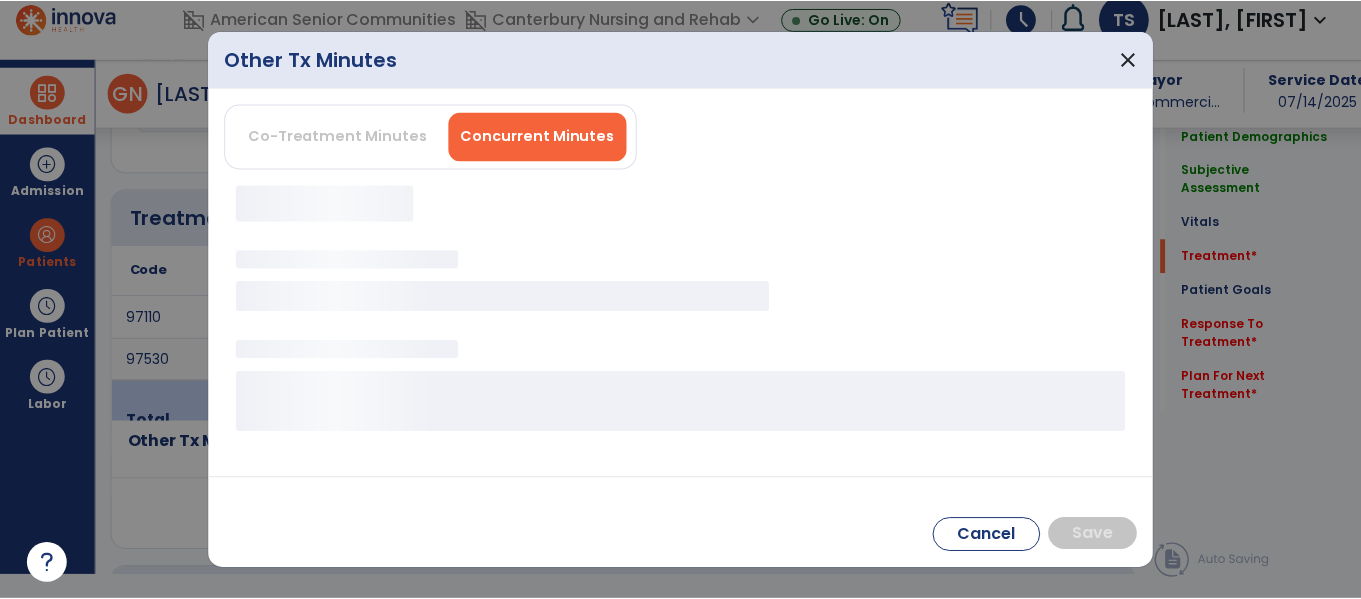scroll, scrollTop: 0, scrollLeft: 0, axis: both 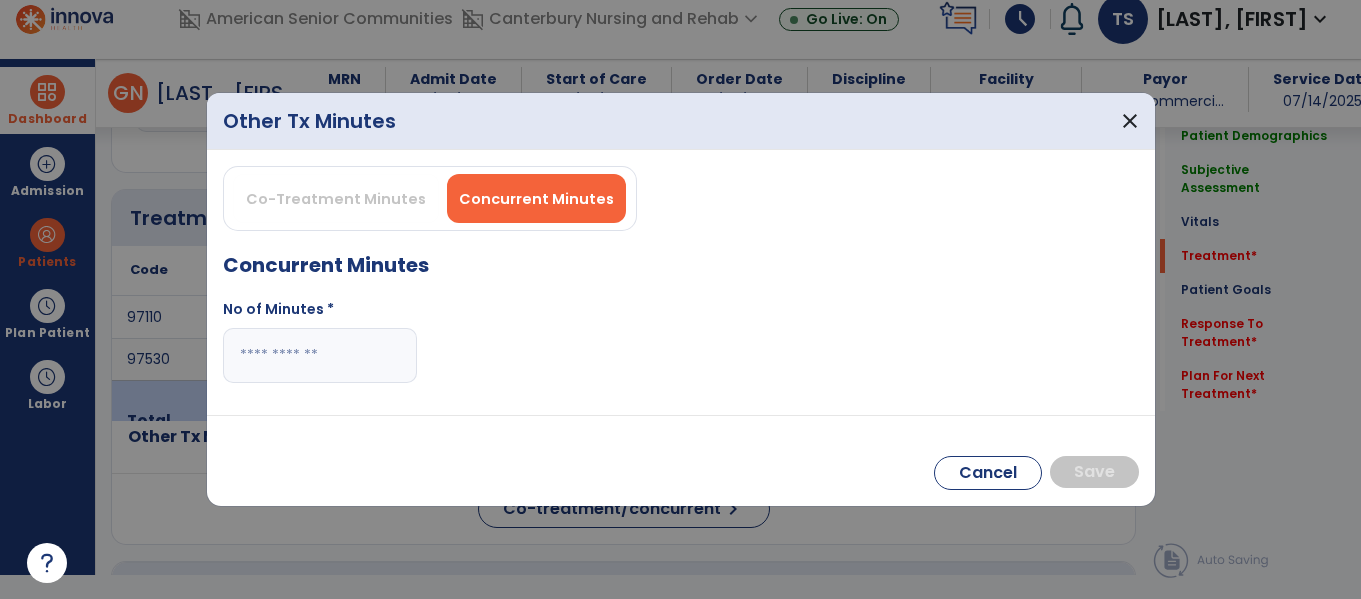click at bounding box center [320, 355] 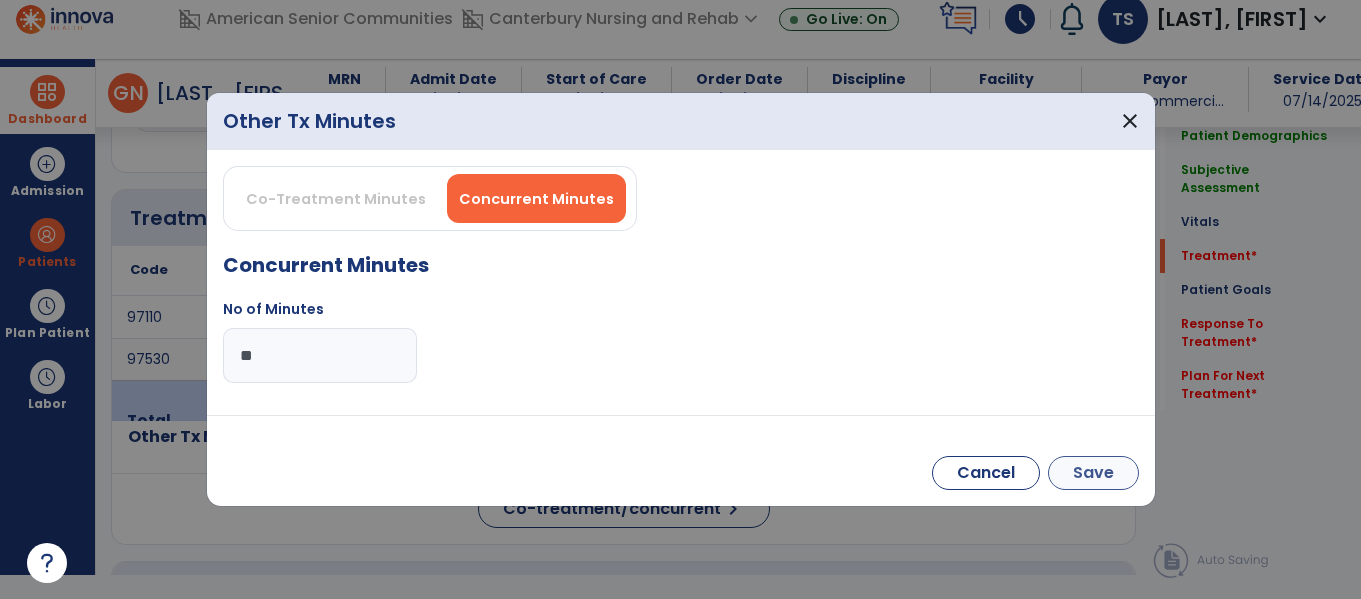 type on "**" 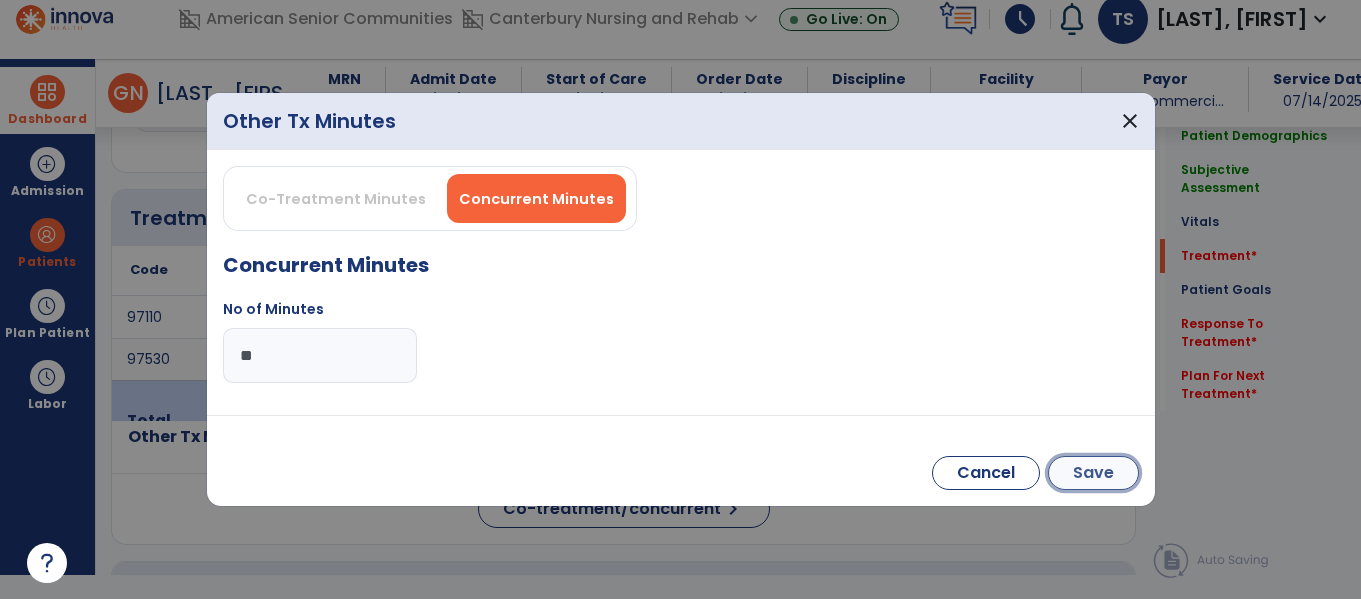 click on "Save" at bounding box center [1093, 473] 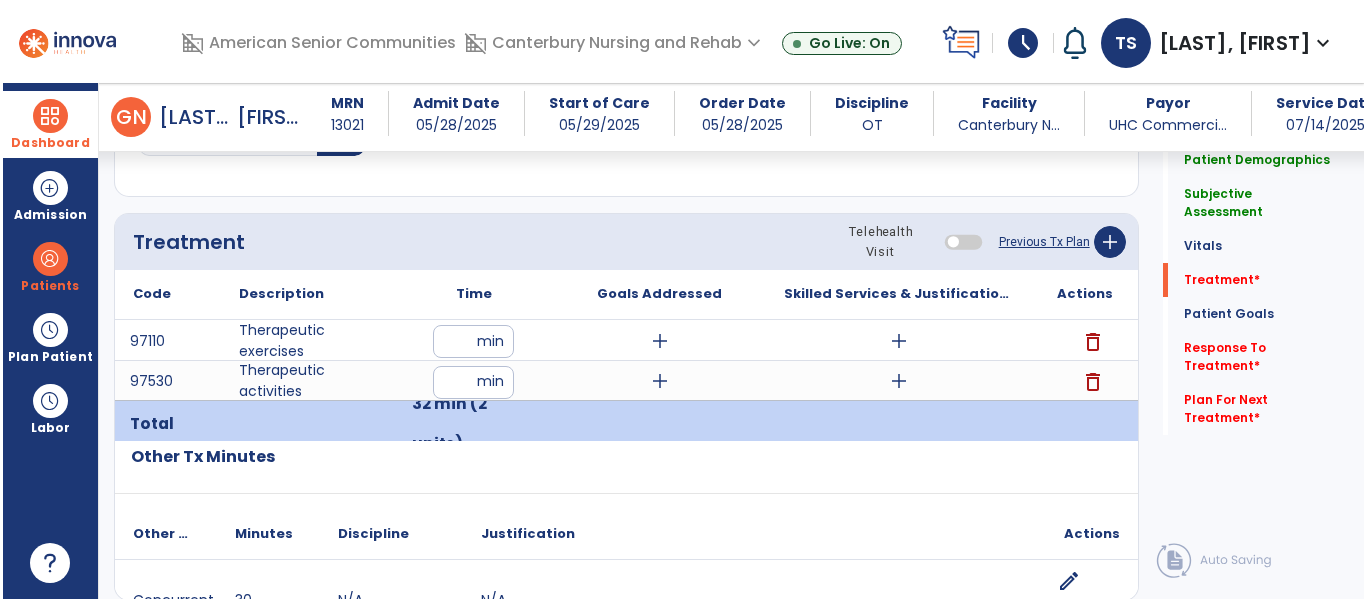 scroll, scrollTop: 24, scrollLeft: 0, axis: vertical 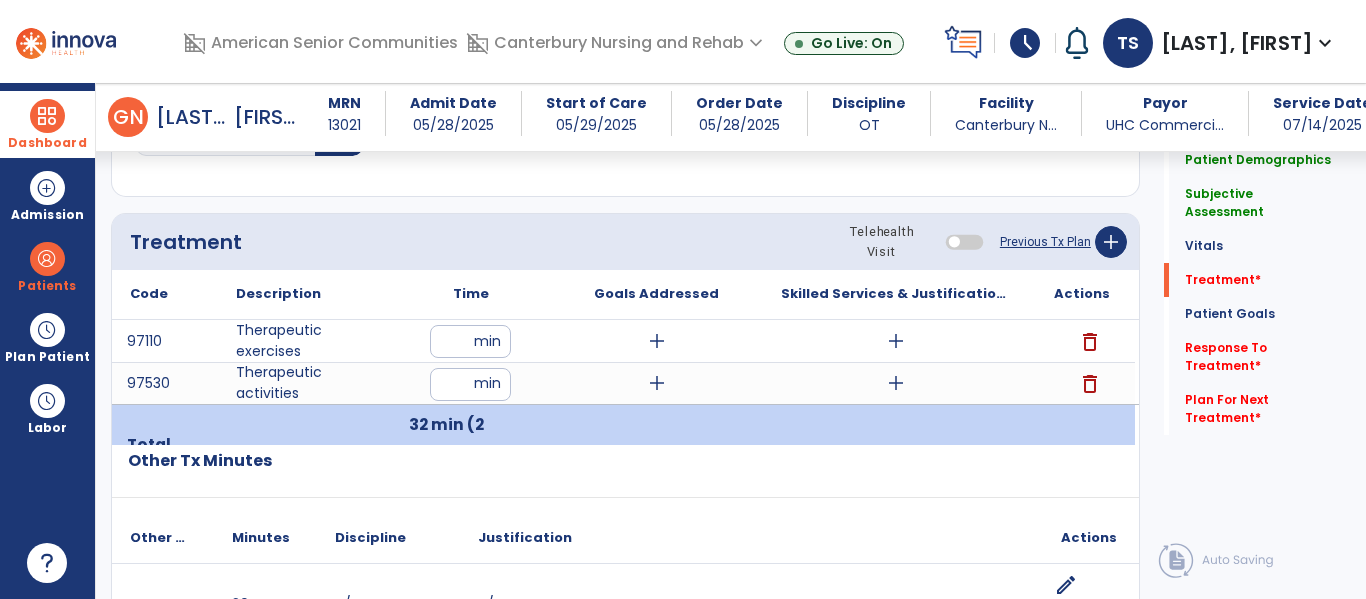click on "add" at bounding box center (896, 341) 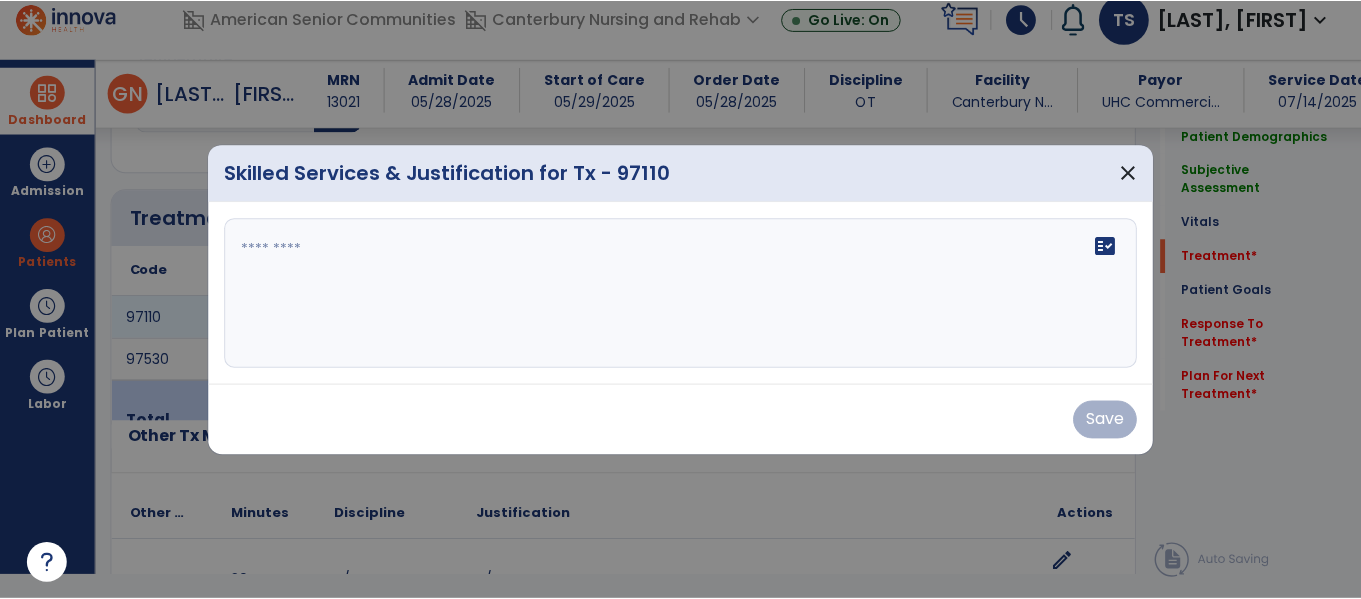scroll, scrollTop: 0, scrollLeft: 0, axis: both 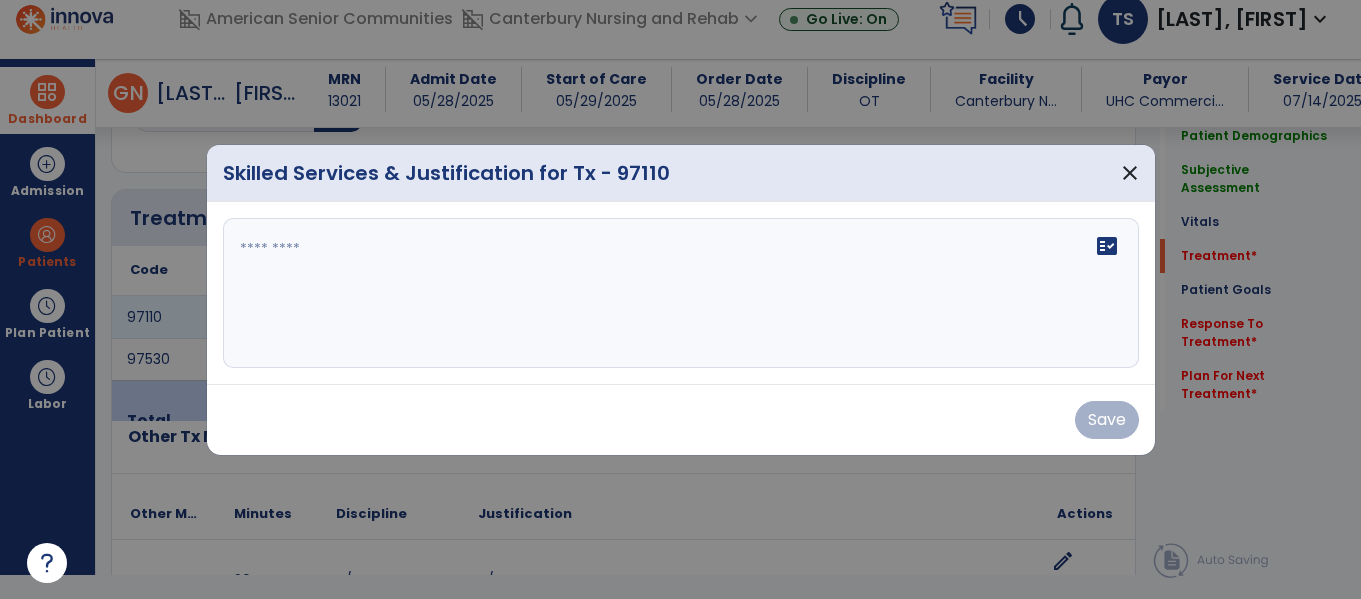 click at bounding box center [681, 293] 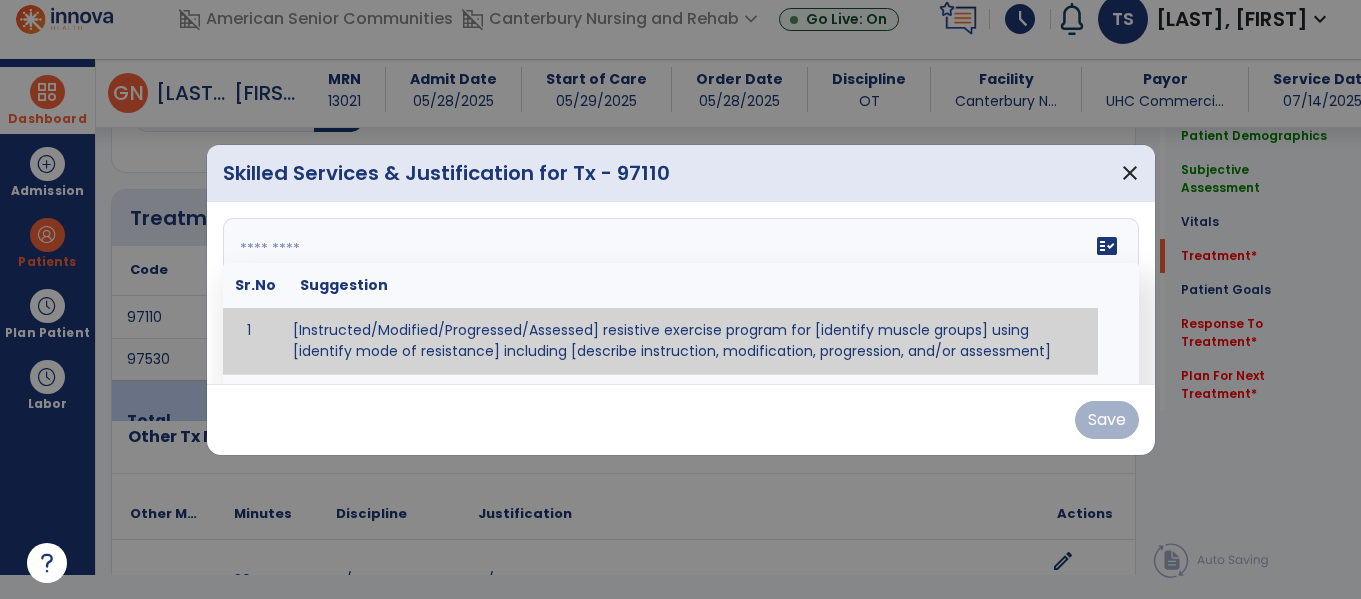 click at bounding box center (678, 293) 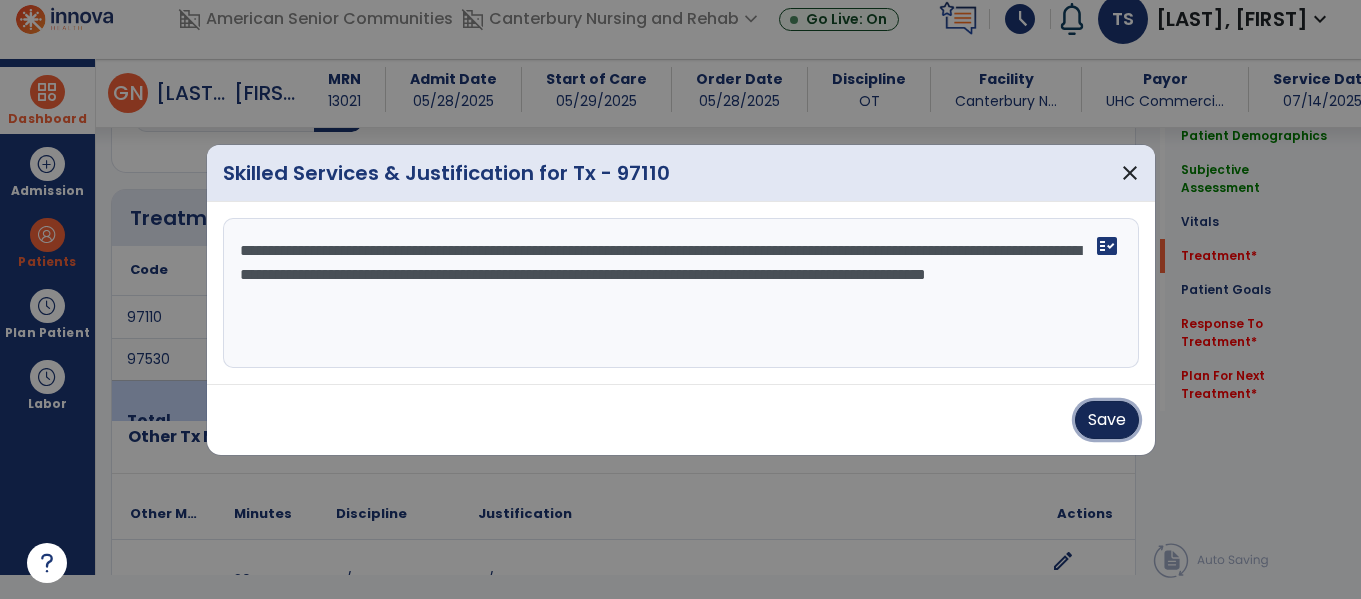click on "Save" at bounding box center (1107, 420) 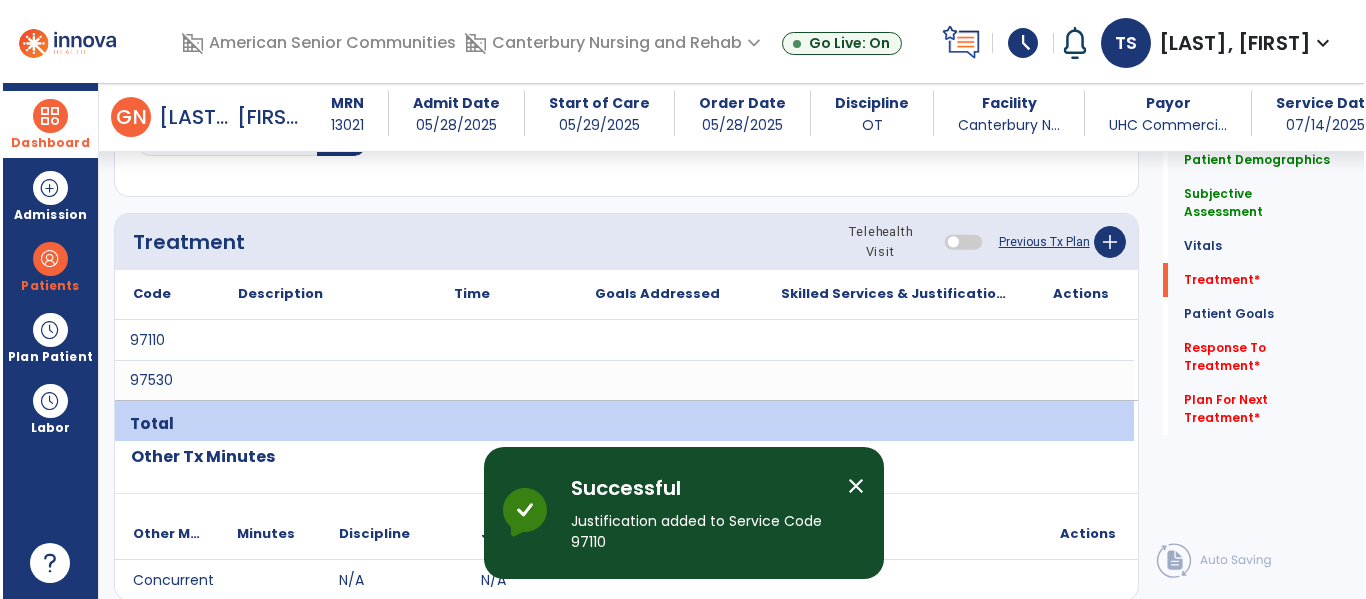scroll, scrollTop: 24, scrollLeft: 0, axis: vertical 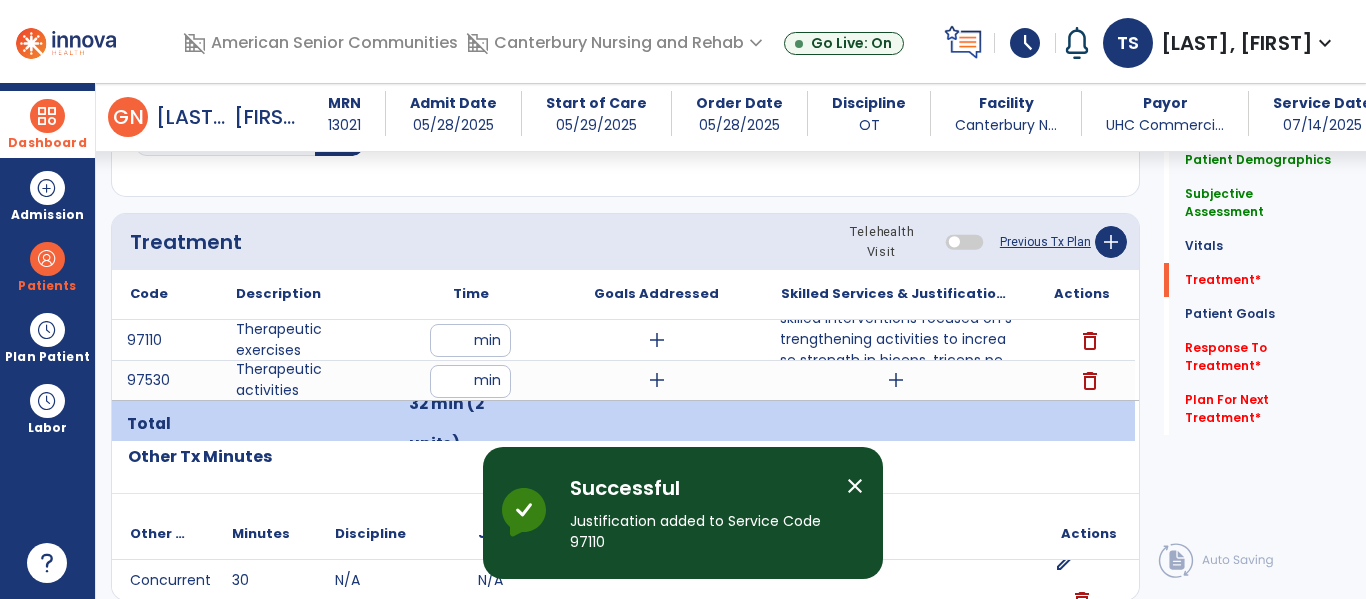 click on "skilled interventions focused on strengthening activities to increase strength in biceps, triceps pe..." at bounding box center [896, 339] 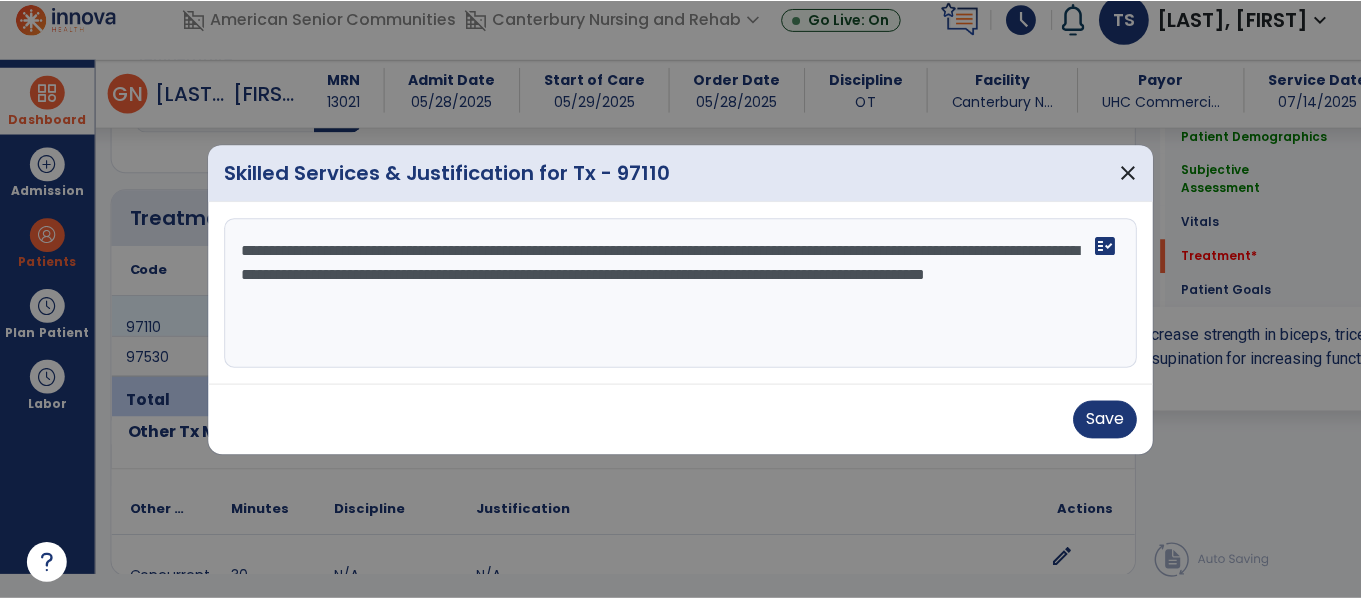scroll, scrollTop: 0, scrollLeft: 0, axis: both 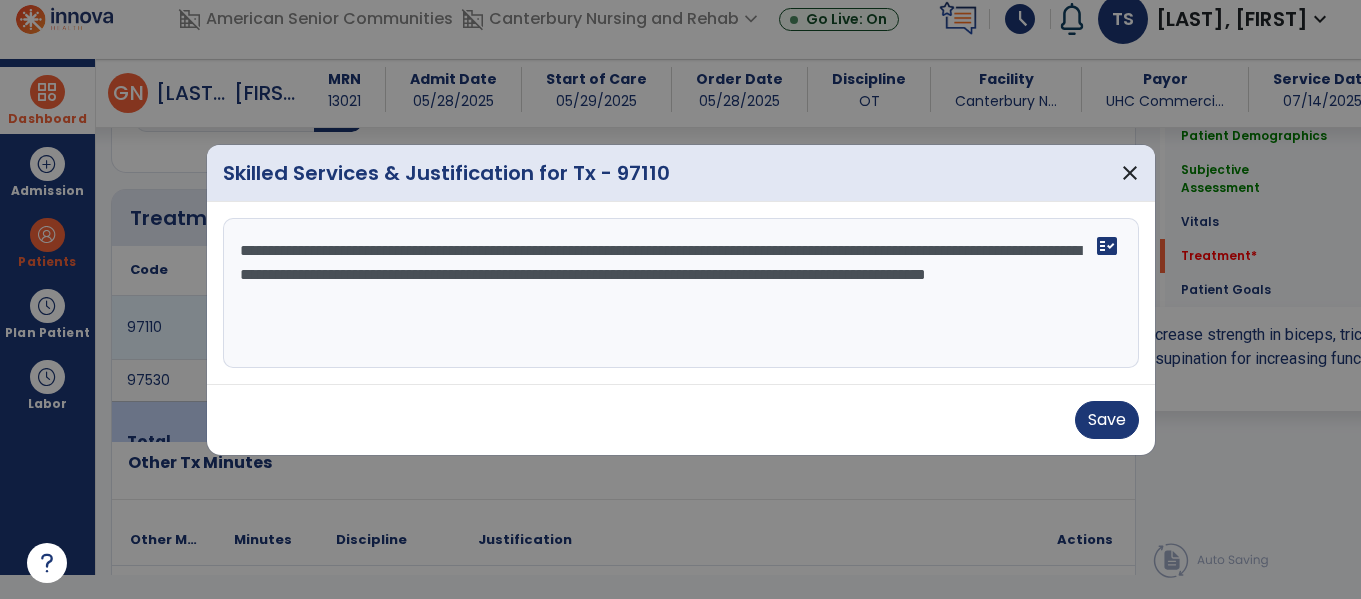 click on "**********" at bounding box center [681, 293] 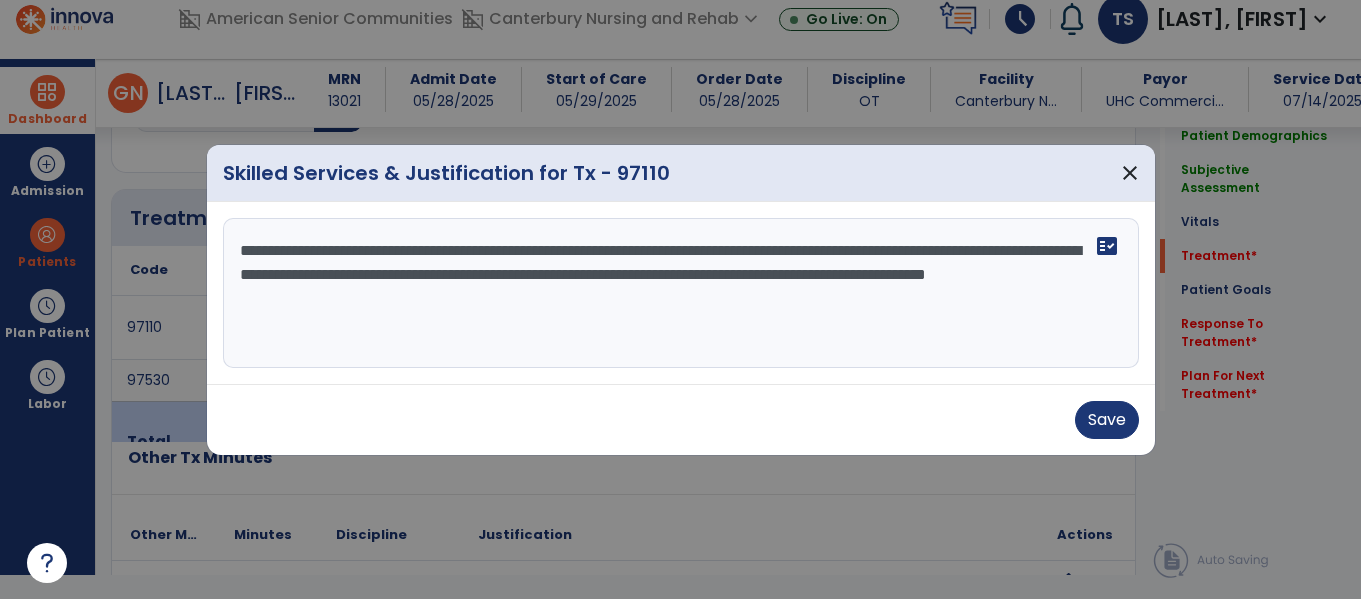 scroll, scrollTop: 1116, scrollLeft: 0, axis: vertical 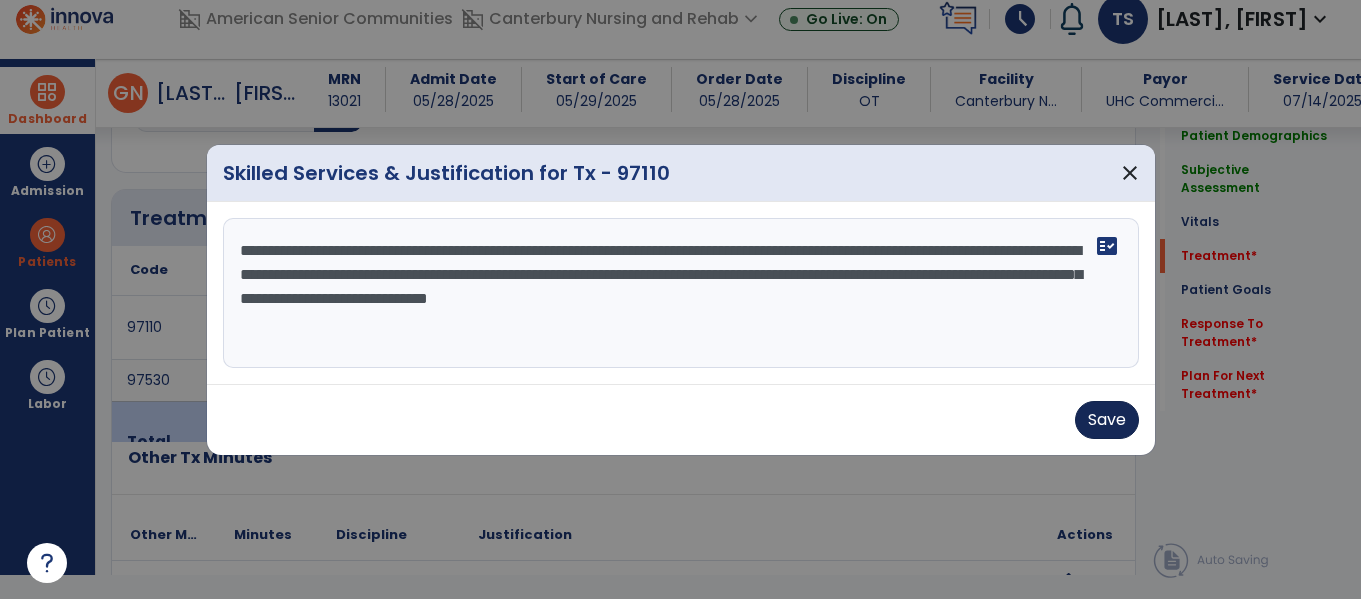 type on "**********" 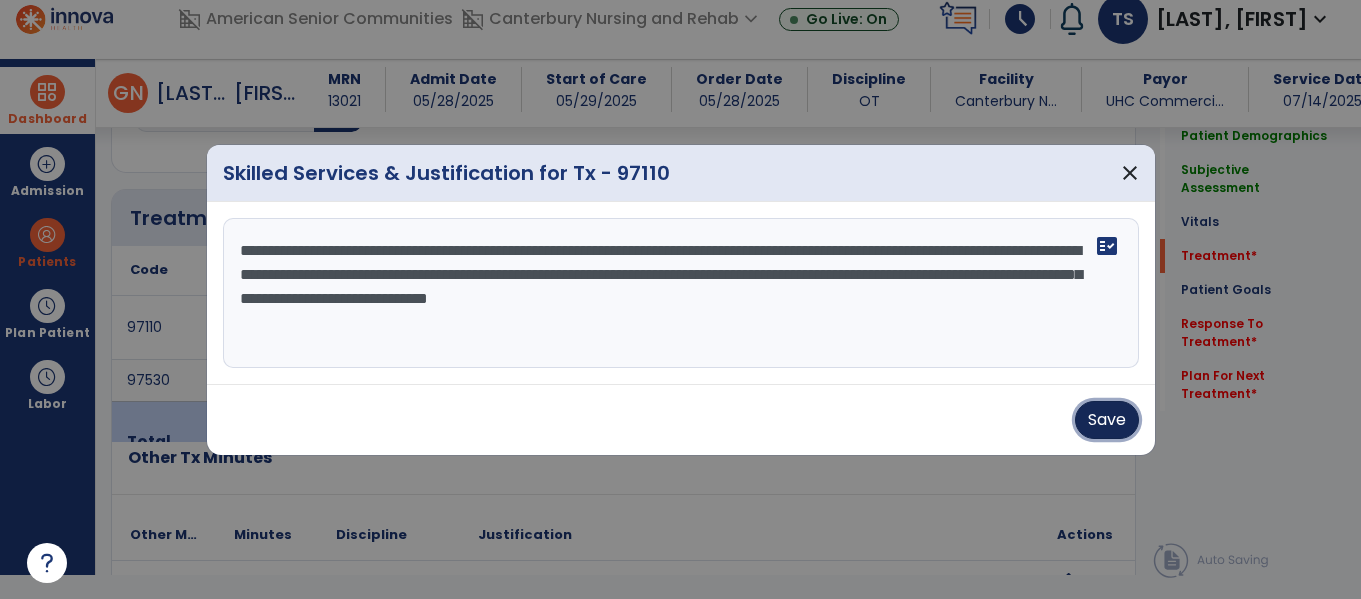click on "Save" at bounding box center (1107, 420) 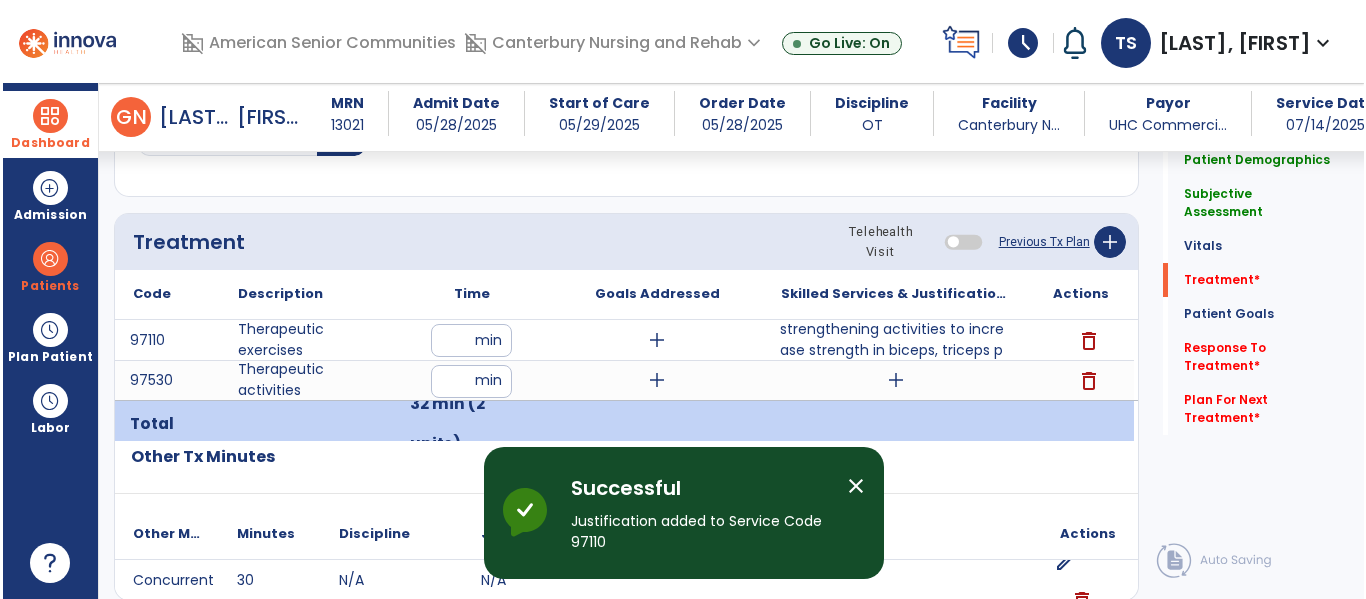 scroll, scrollTop: 24, scrollLeft: 0, axis: vertical 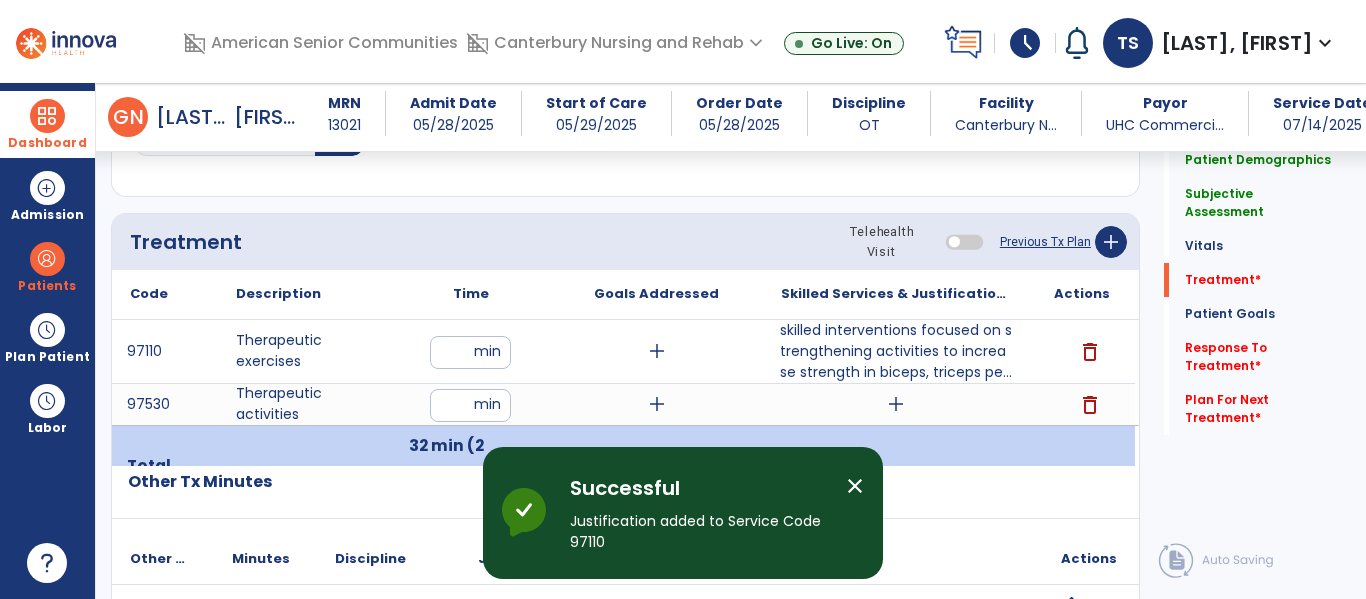 click on "add" at bounding box center [896, 404] 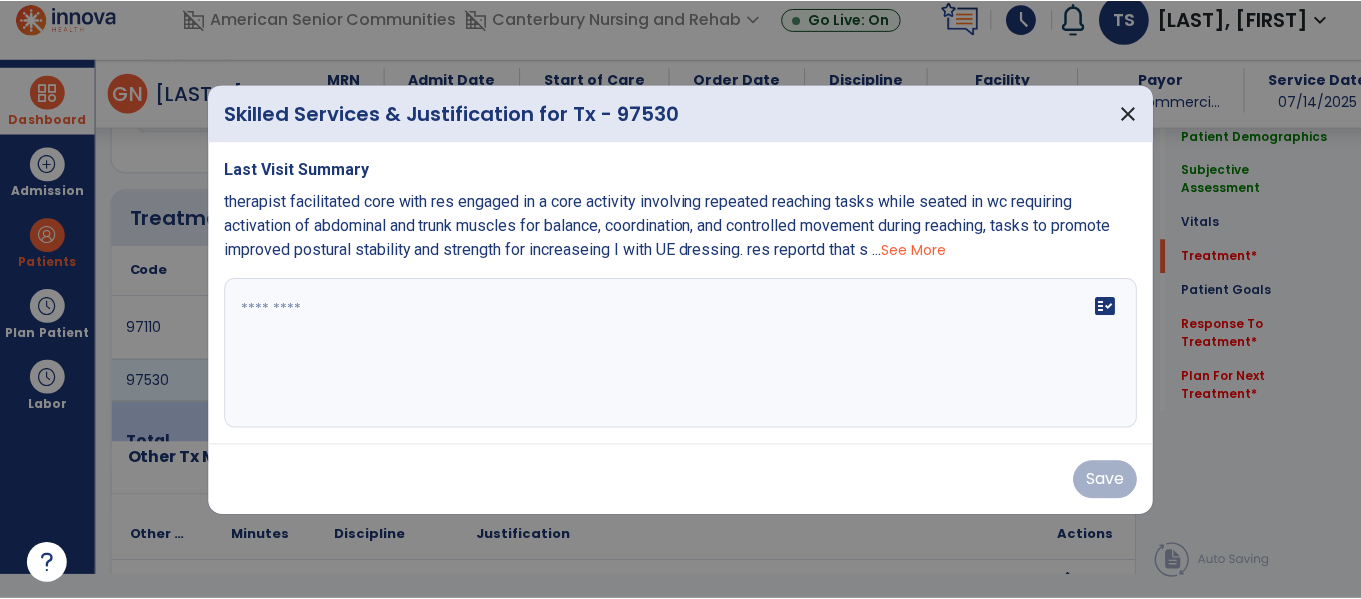 scroll, scrollTop: 0, scrollLeft: 0, axis: both 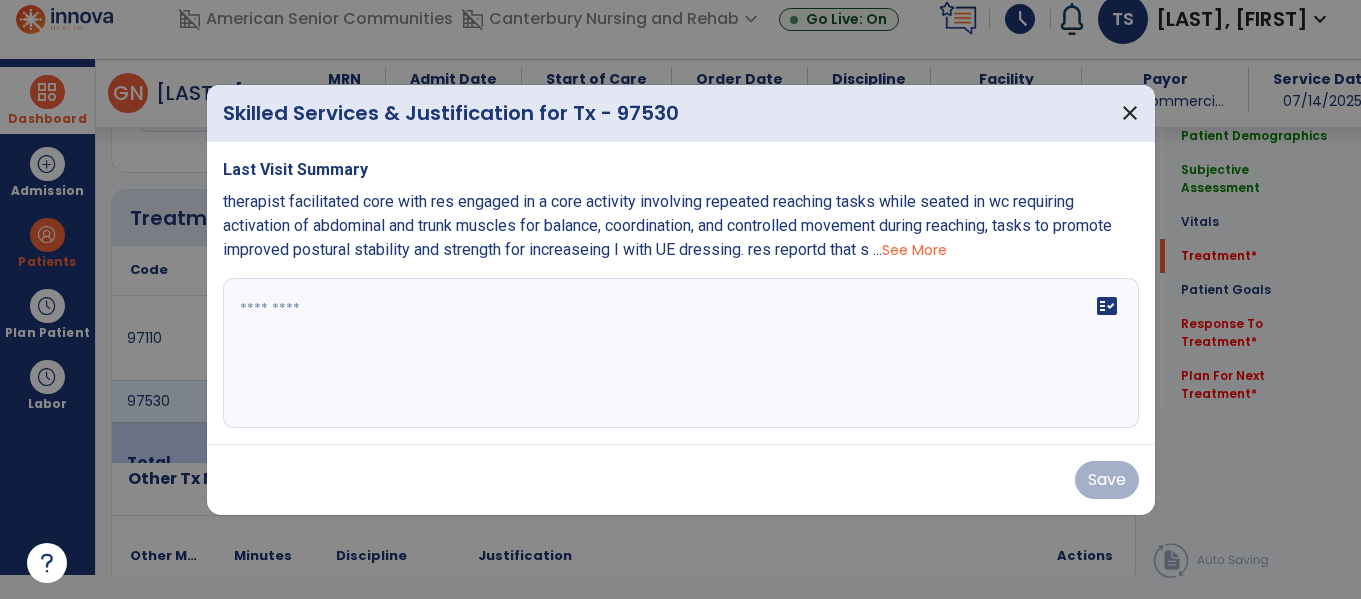click on "fact_check" at bounding box center (681, 353) 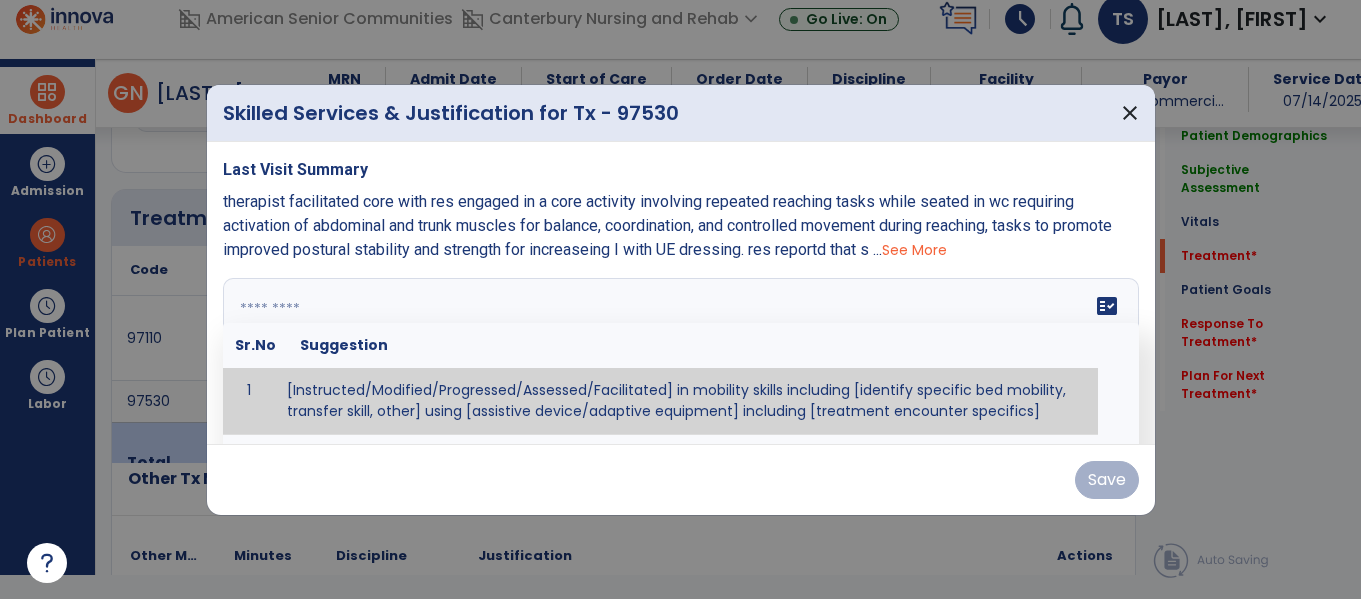 click on "therapist facilitated core with res engaged in a core activity involving repeated reaching tasks while seated in wc requiring activation of abdominal and trunk muscles for balance, coordination, and controlled movement during reaching, tasks to promote improved postural stability and strength for increaseing I with UE dressing. res reportd that s ... See More" at bounding box center (681, 226) 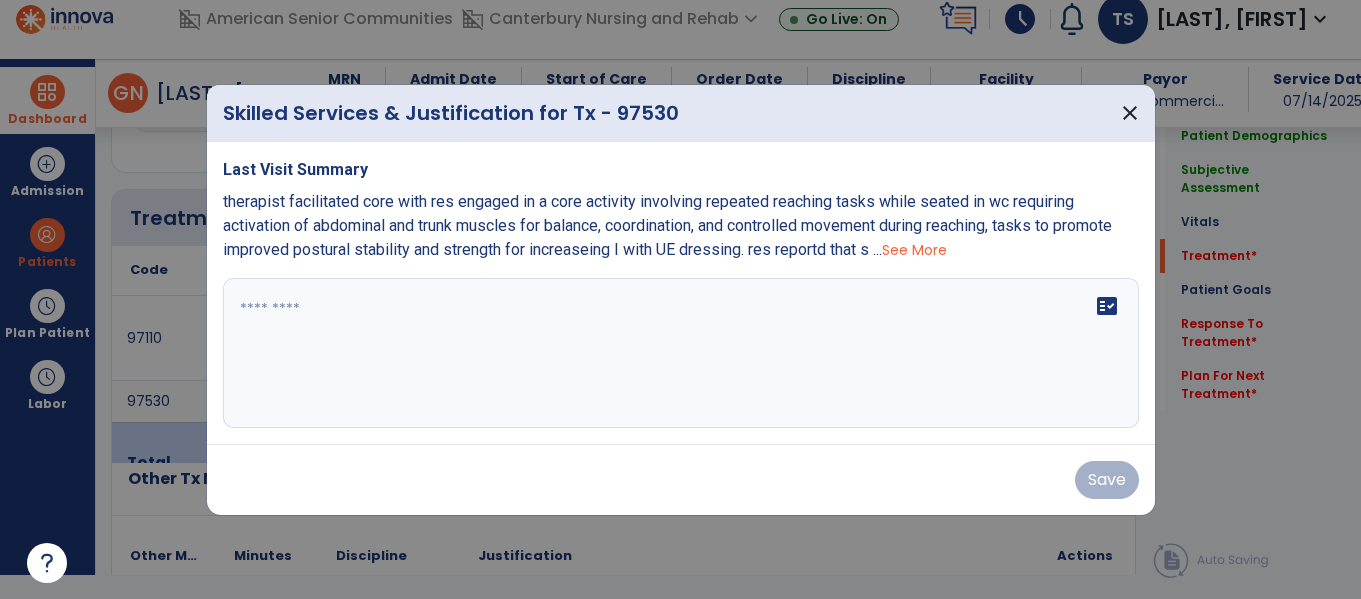 click on "See More" at bounding box center (914, 250) 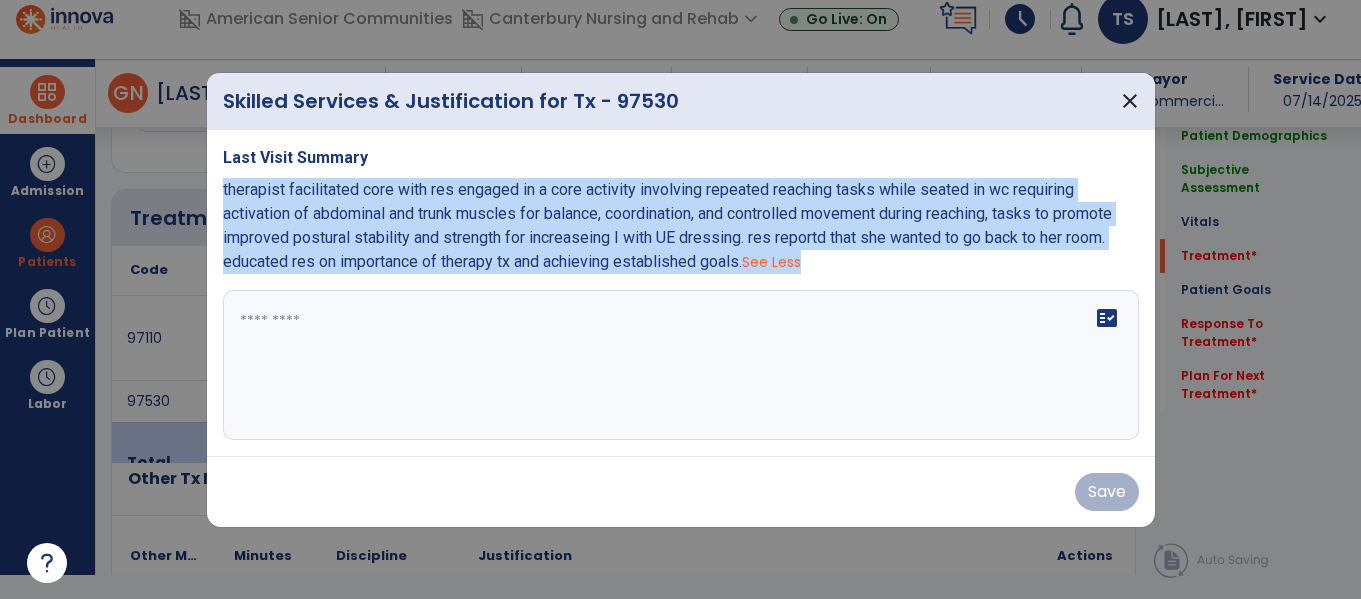 copy on "therapist facilitated core with res engaged in a core  activity involving repeated reaching tasks while seated in wc requiring activation of abdominal and trunk muscles for balance, coordination, and controlled movement during reaching, tasks to promote improved postural stability and strength for increaseing I with UE dressing.
res reportd that she wanted to go back to her room. educated res on importance of therapy tx and achieving established goals.
See Less" 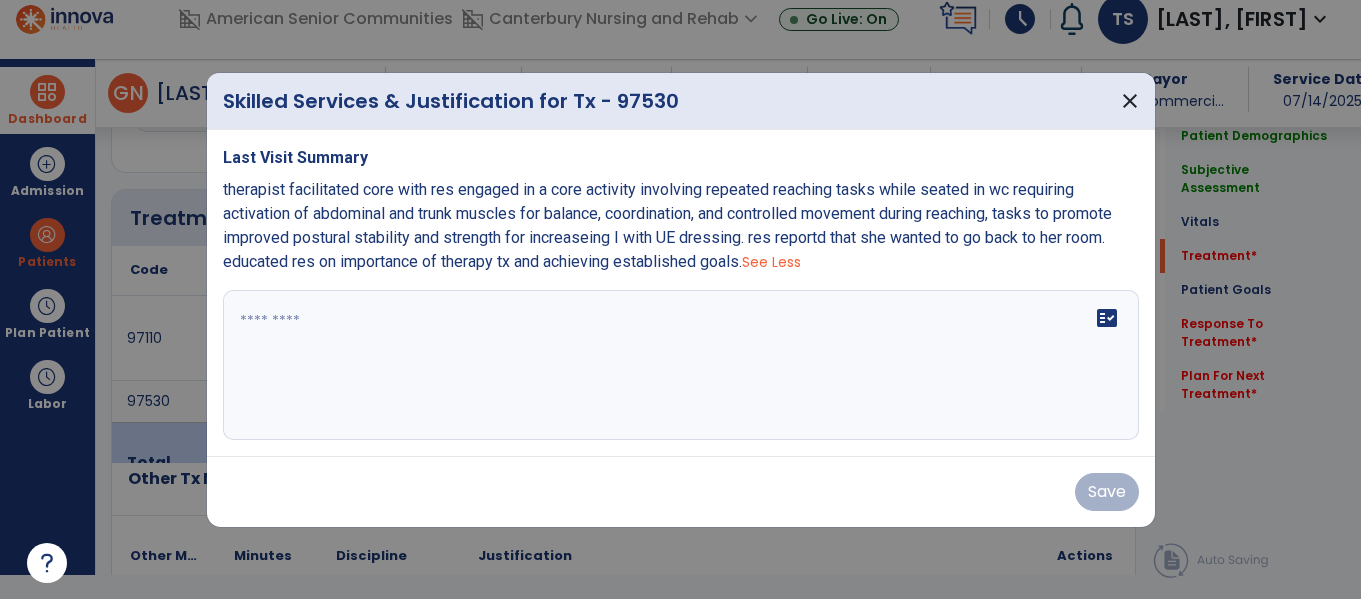 click at bounding box center (681, 365) 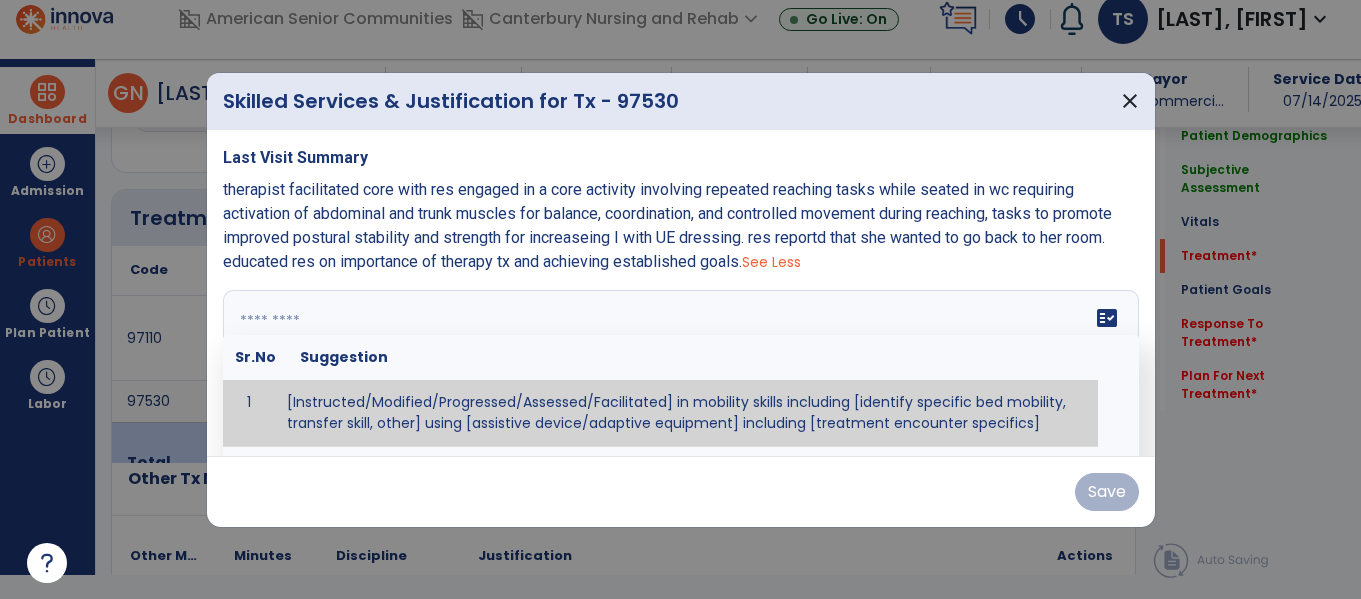 paste on "**********" 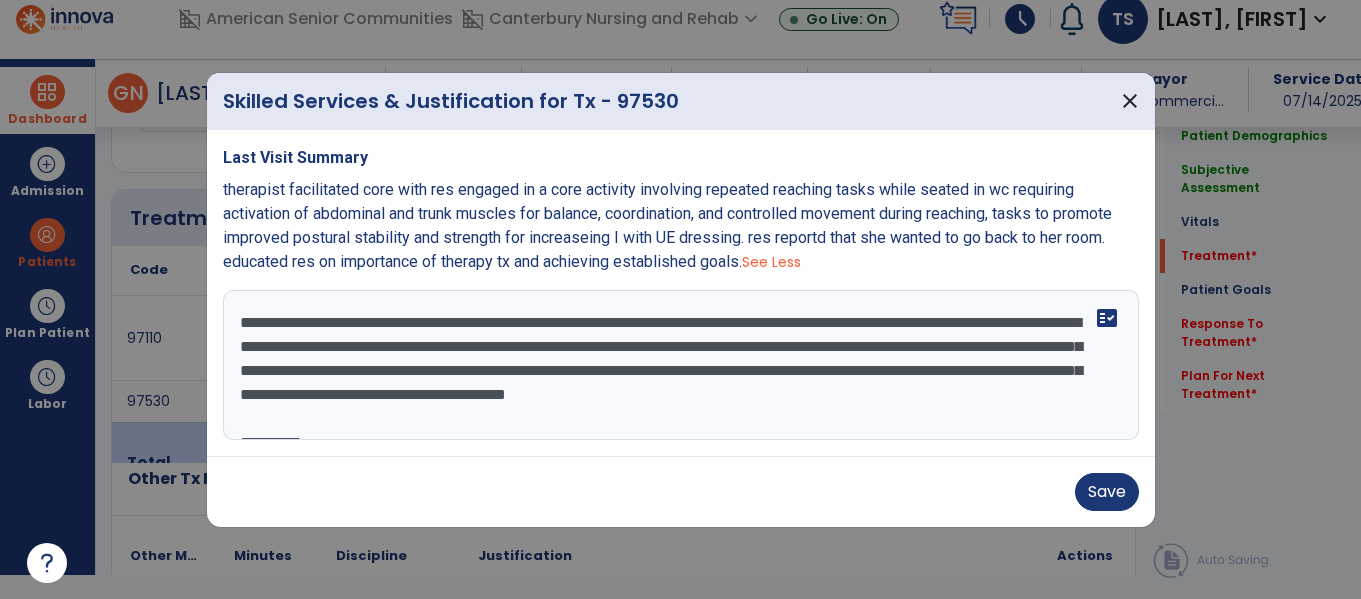 scroll, scrollTop: 64, scrollLeft: 0, axis: vertical 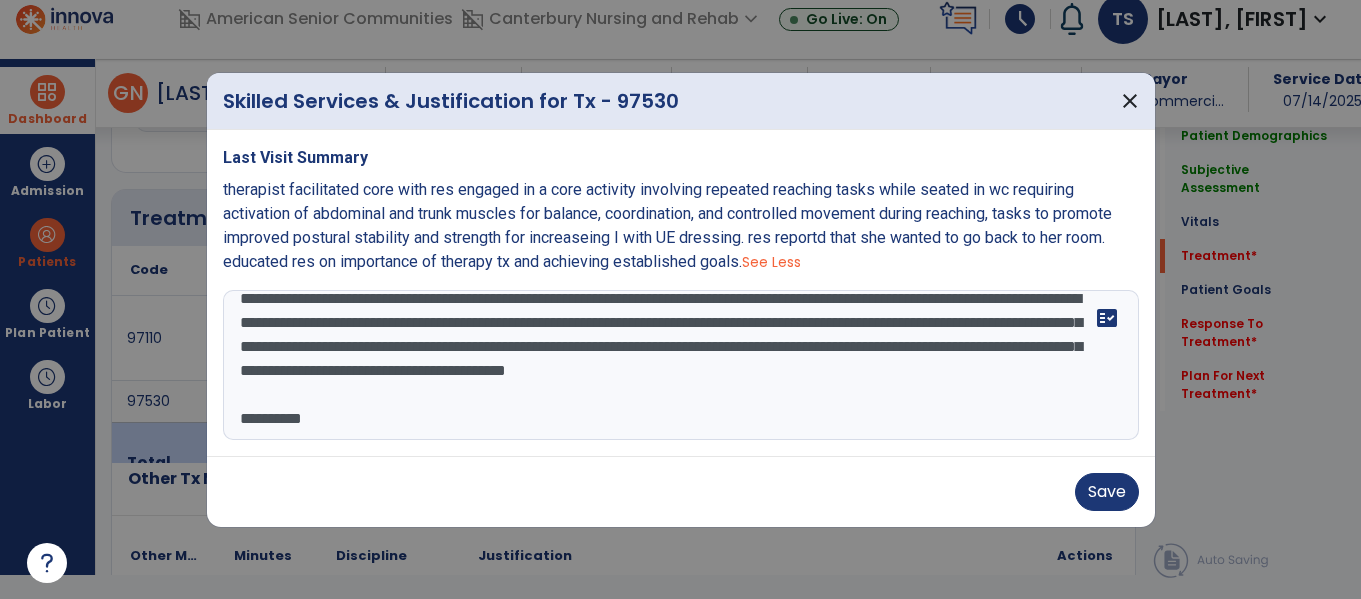 click on "**********" at bounding box center (678, 365) 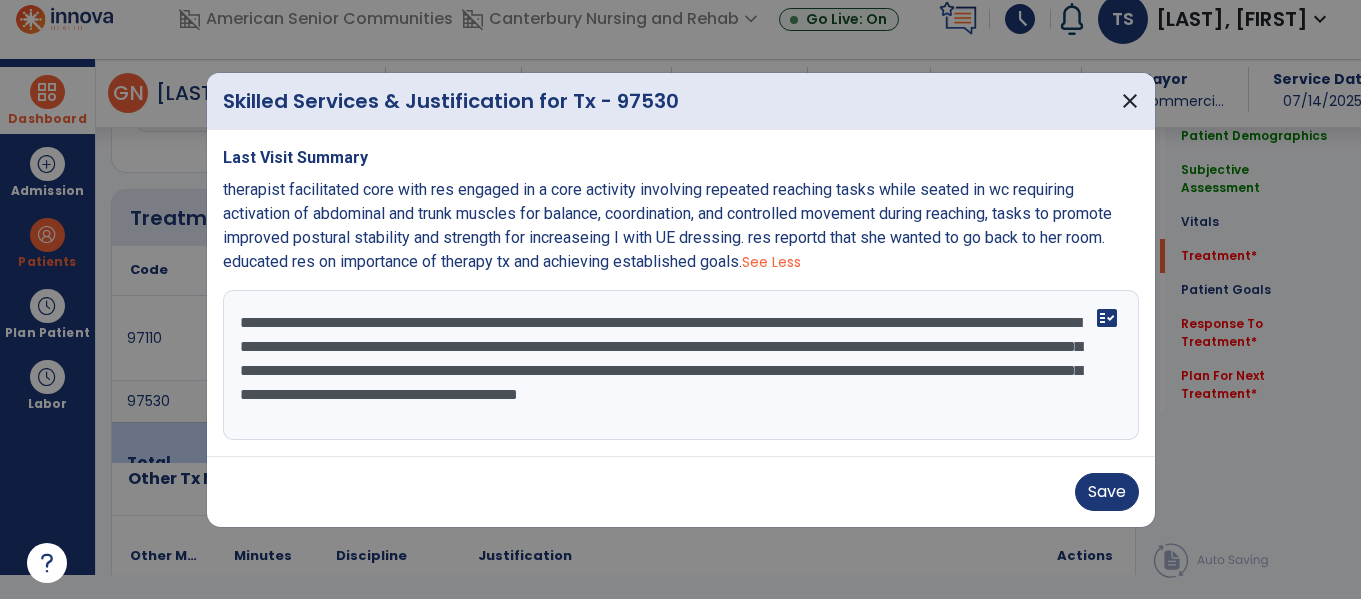 scroll, scrollTop: 48, scrollLeft: 0, axis: vertical 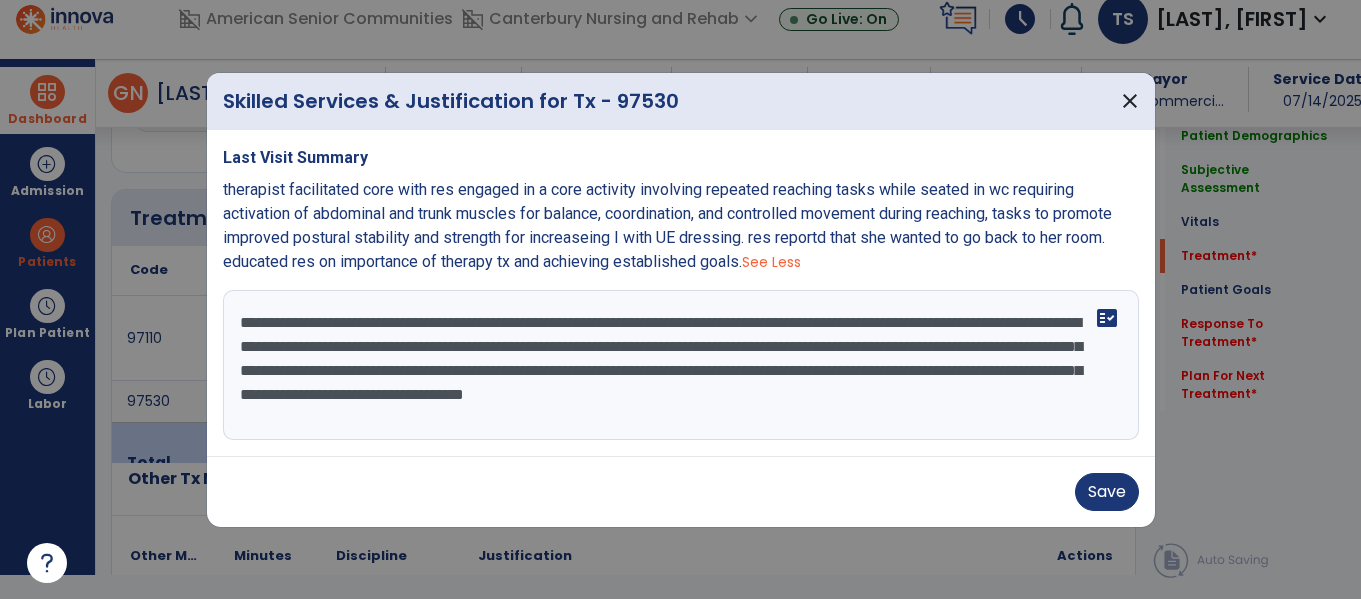 click on "**********" at bounding box center (678, 365) 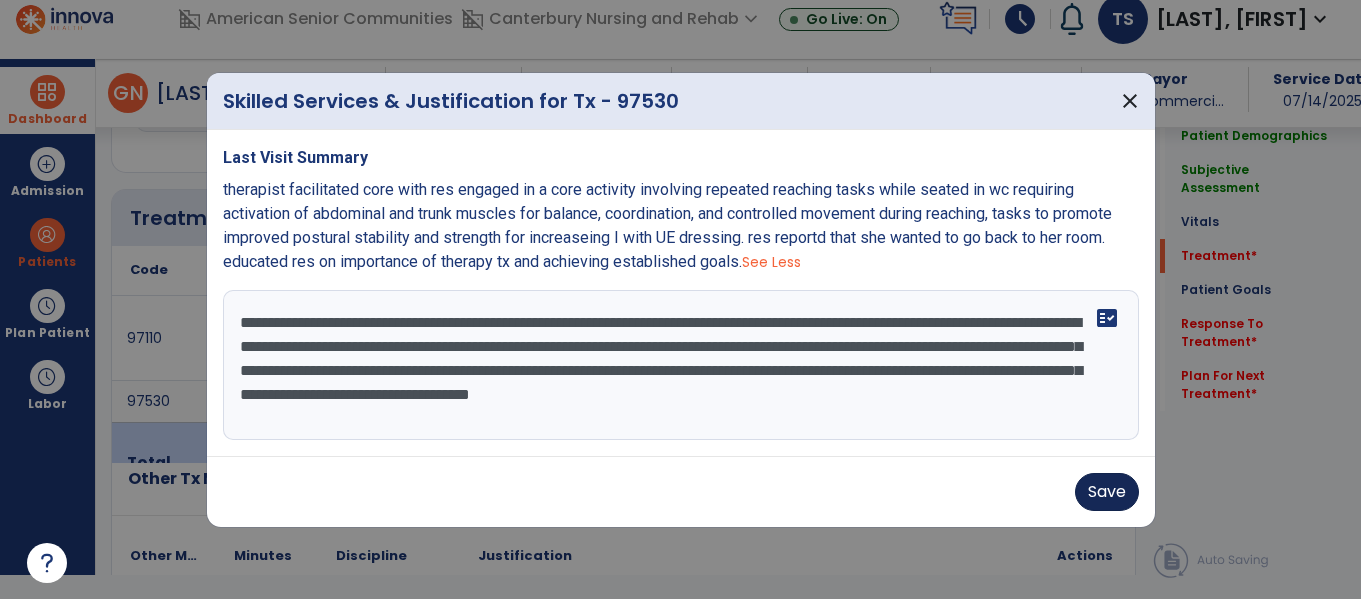 type on "**********" 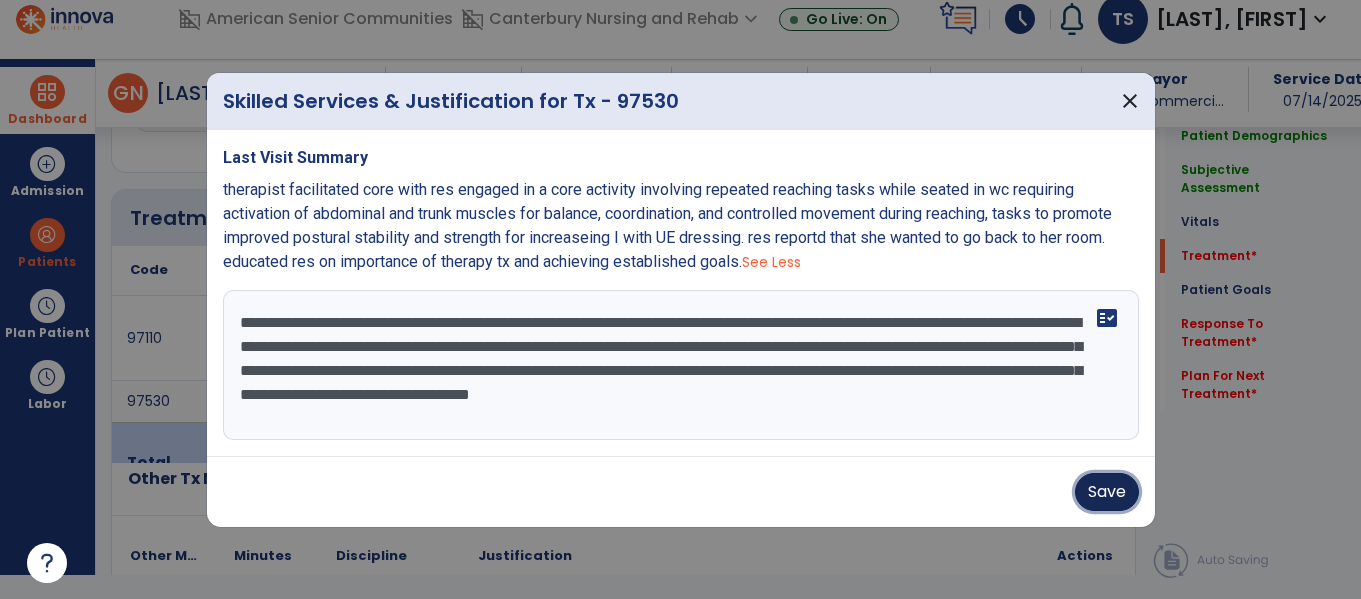 click on "Save" at bounding box center (1107, 492) 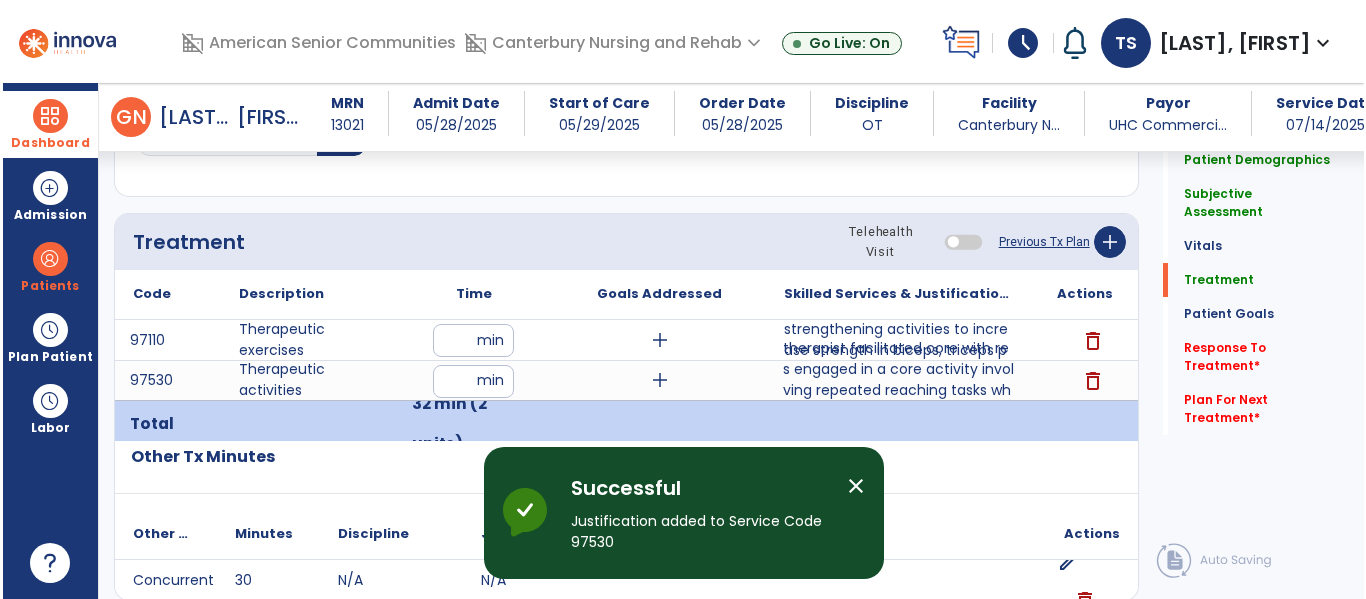 scroll, scrollTop: 24, scrollLeft: 0, axis: vertical 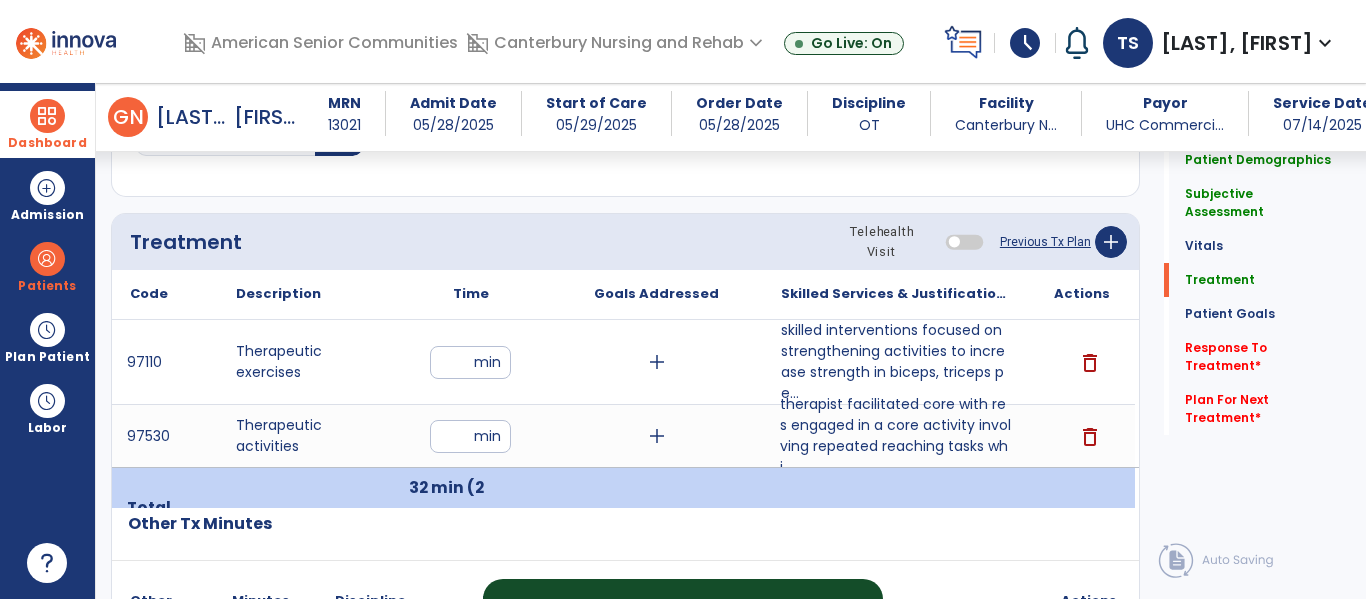 click on "therapist facilitated core with res engaged in a core activity involving repeated reaching tasks whi..." at bounding box center [896, 436] 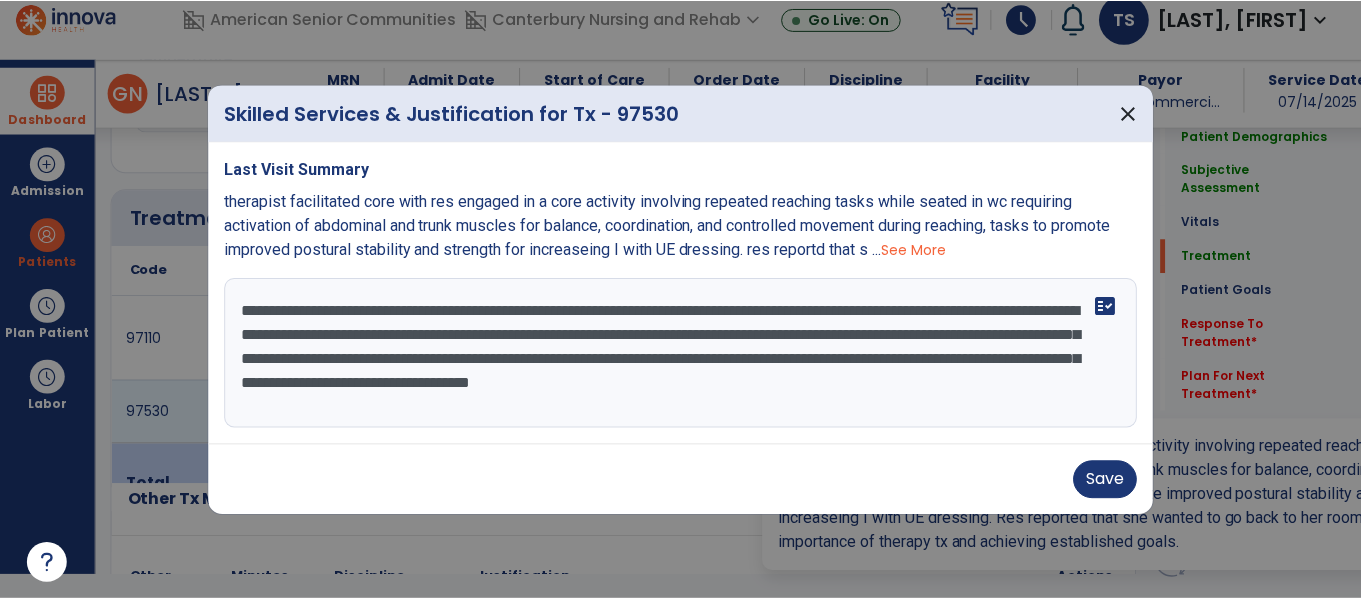 scroll, scrollTop: 0, scrollLeft: 0, axis: both 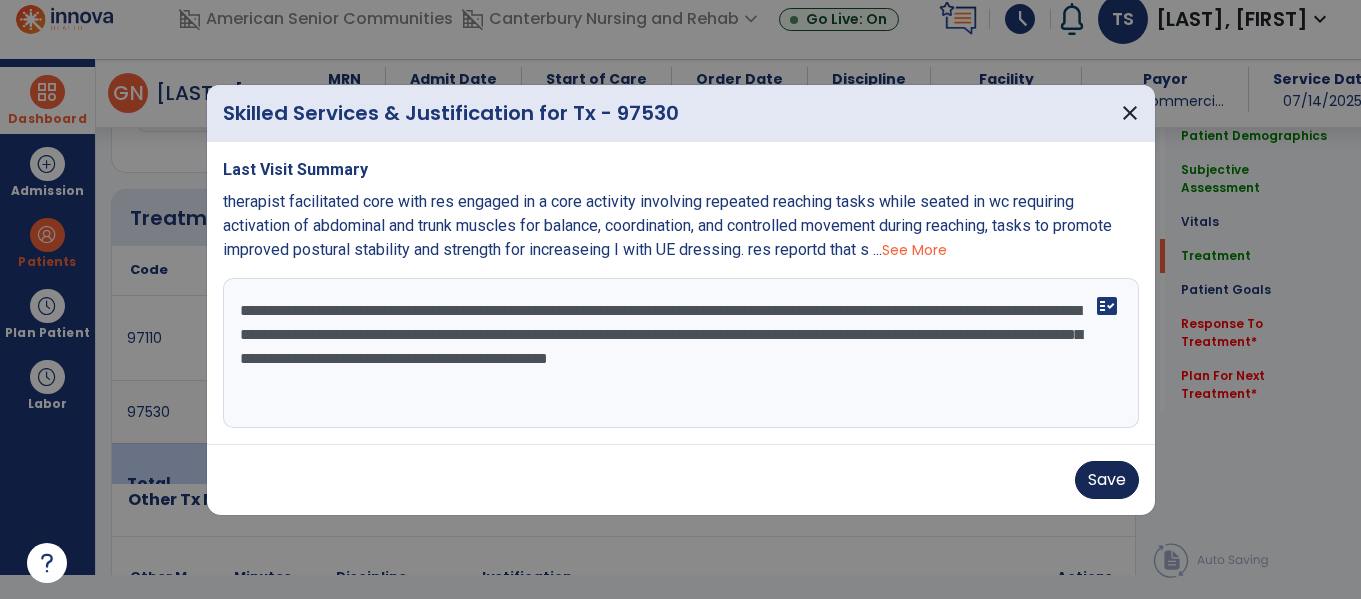 type on "**********" 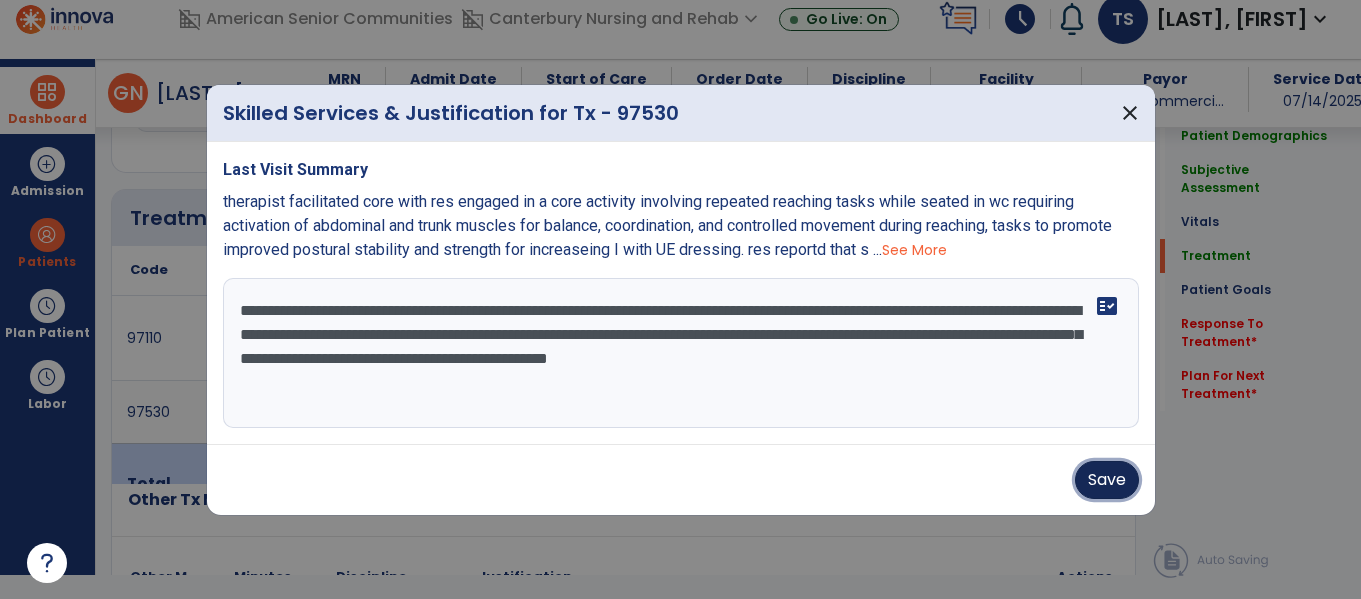 click on "Save" at bounding box center (1107, 480) 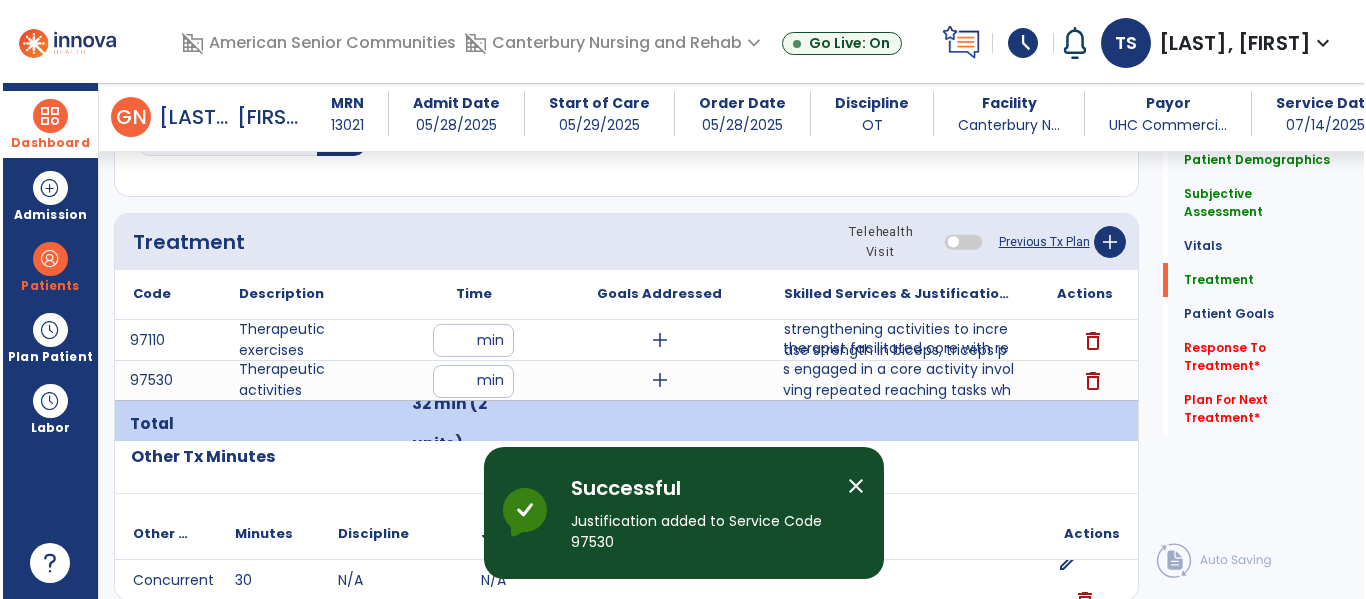 scroll, scrollTop: 24, scrollLeft: 0, axis: vertical 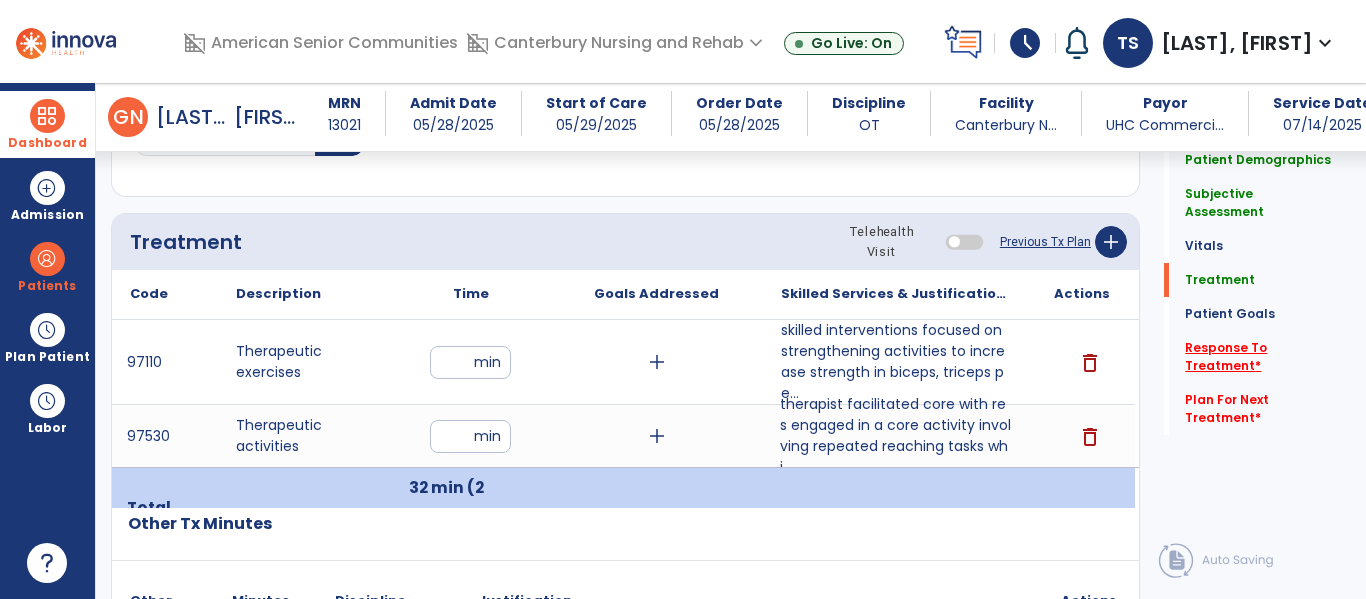 click on "Response To Treatment   *" 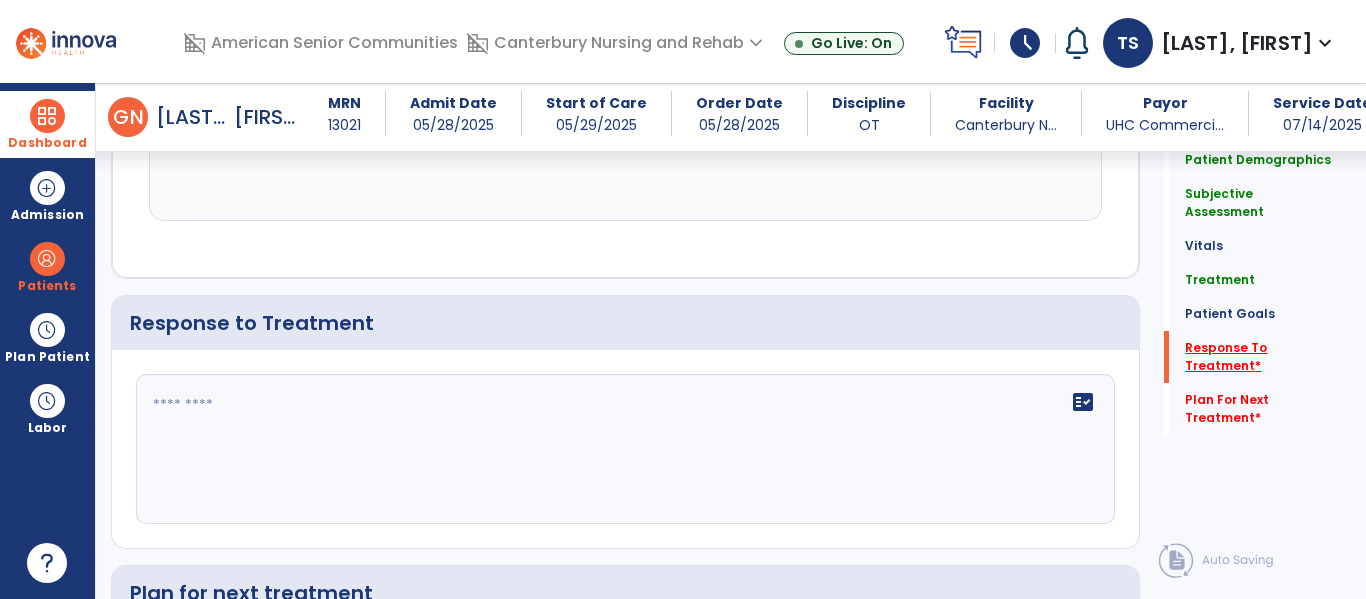 scroll, scrollTop: 3206, scrollLeft: 0, axis: vertical 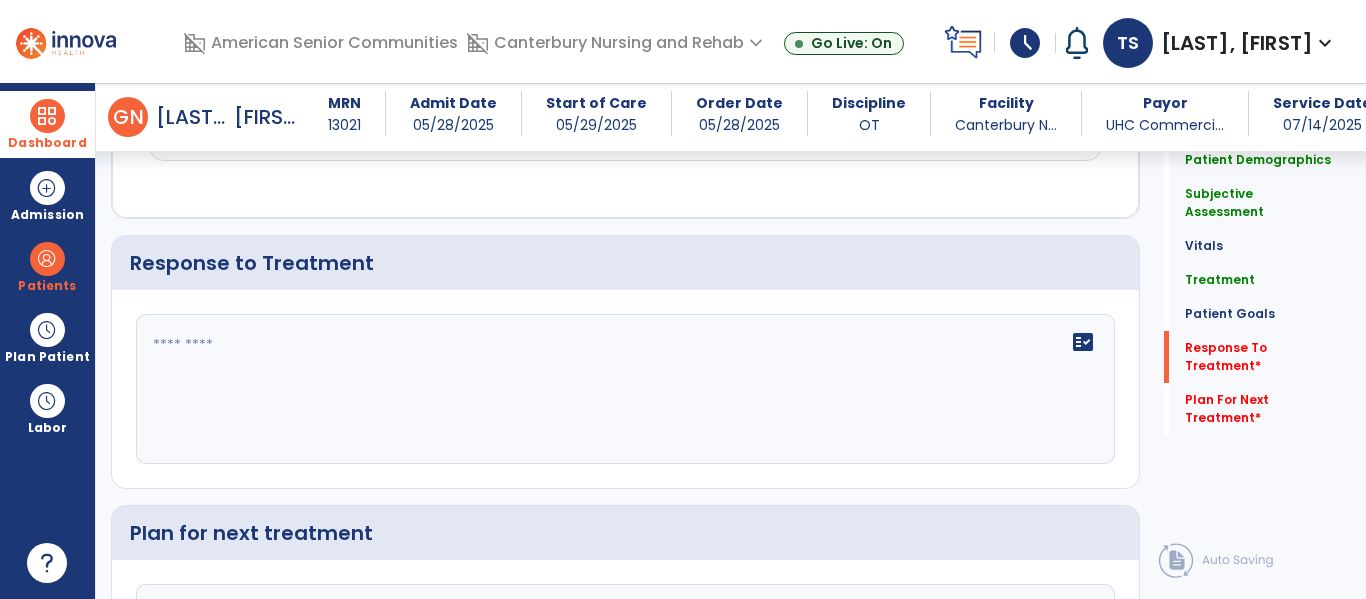 click 